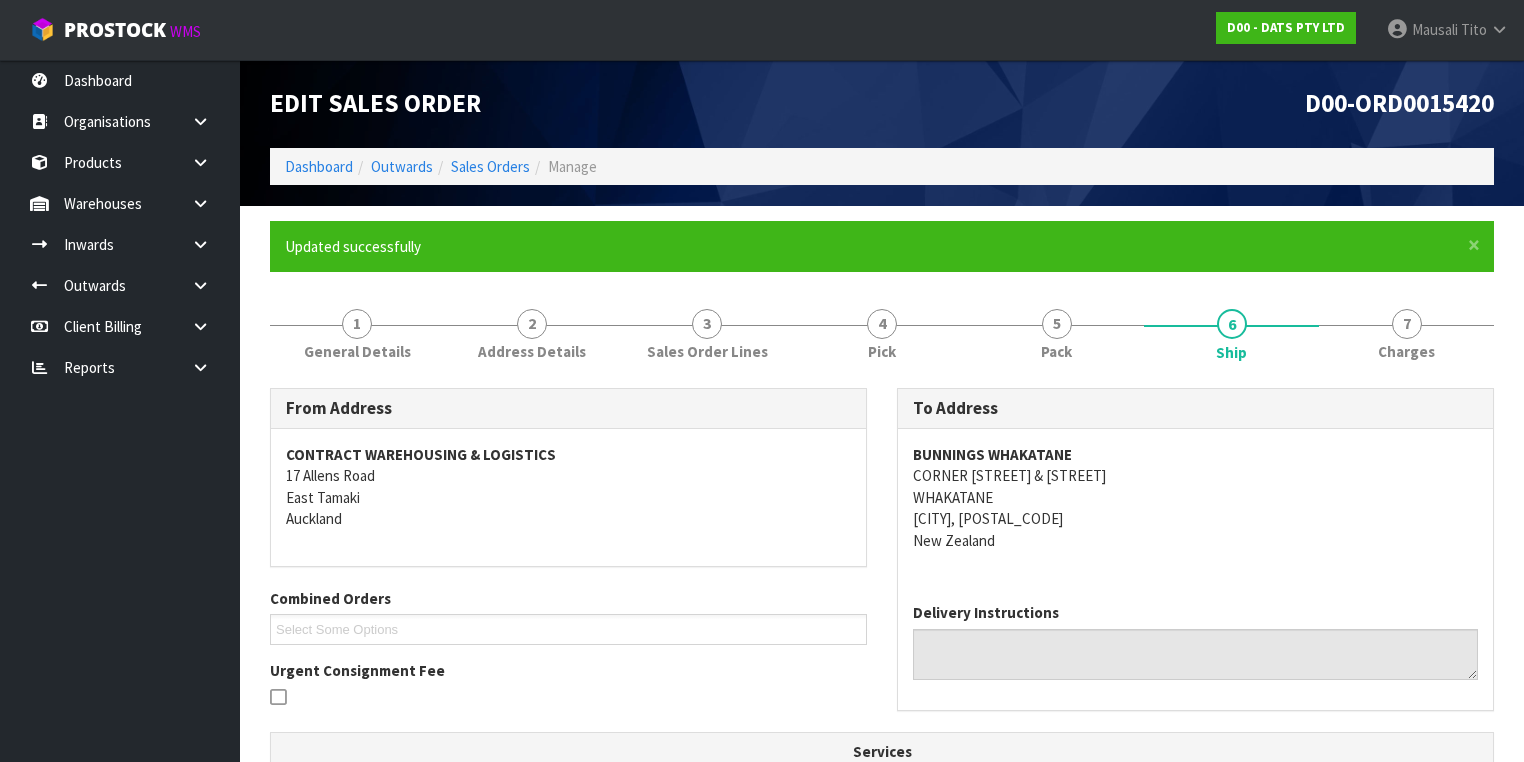 scroll, scrollTop: 0, scrollLeft: 0, axis: both 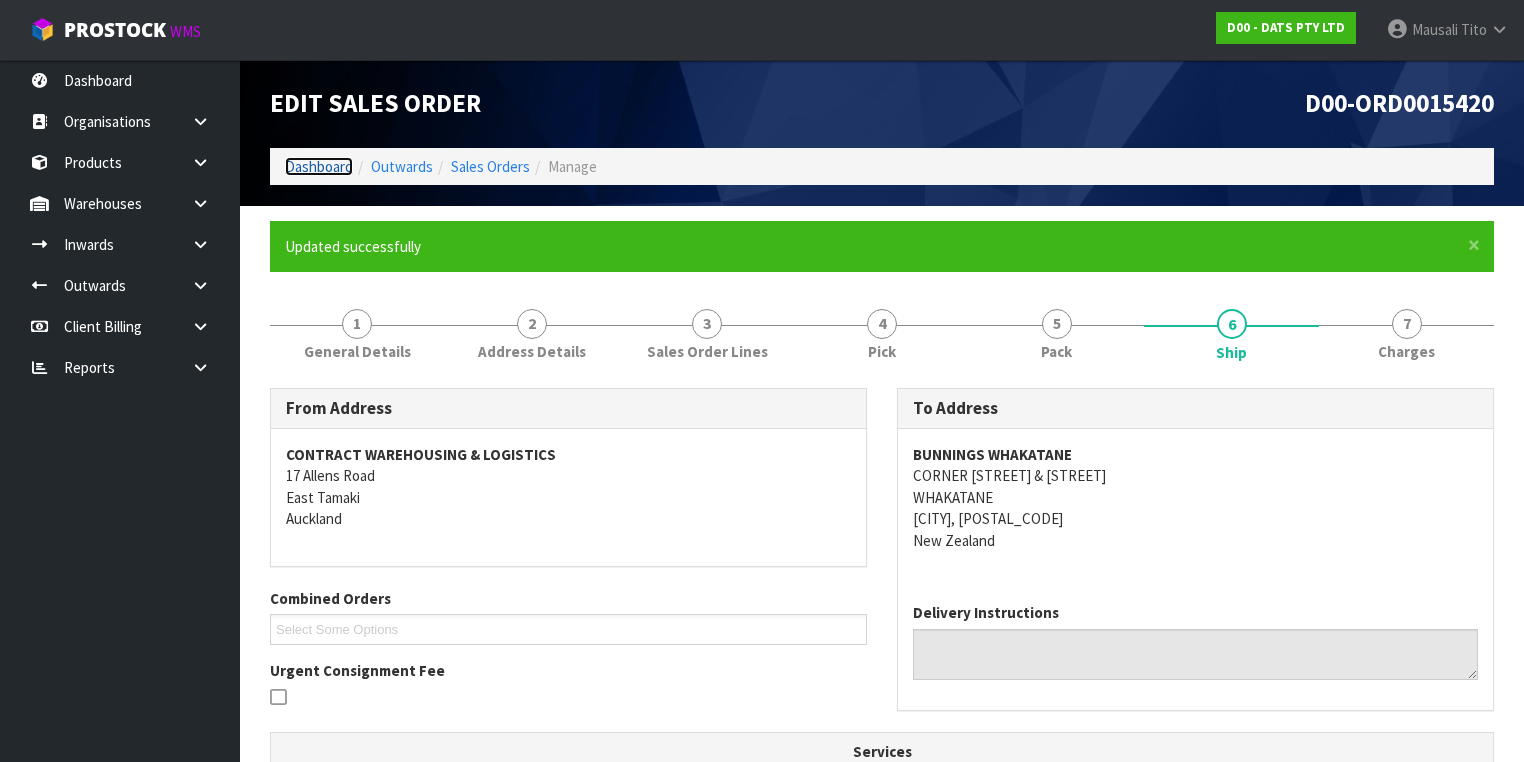 click on "Dashboard" at bounding box center (319, 166) 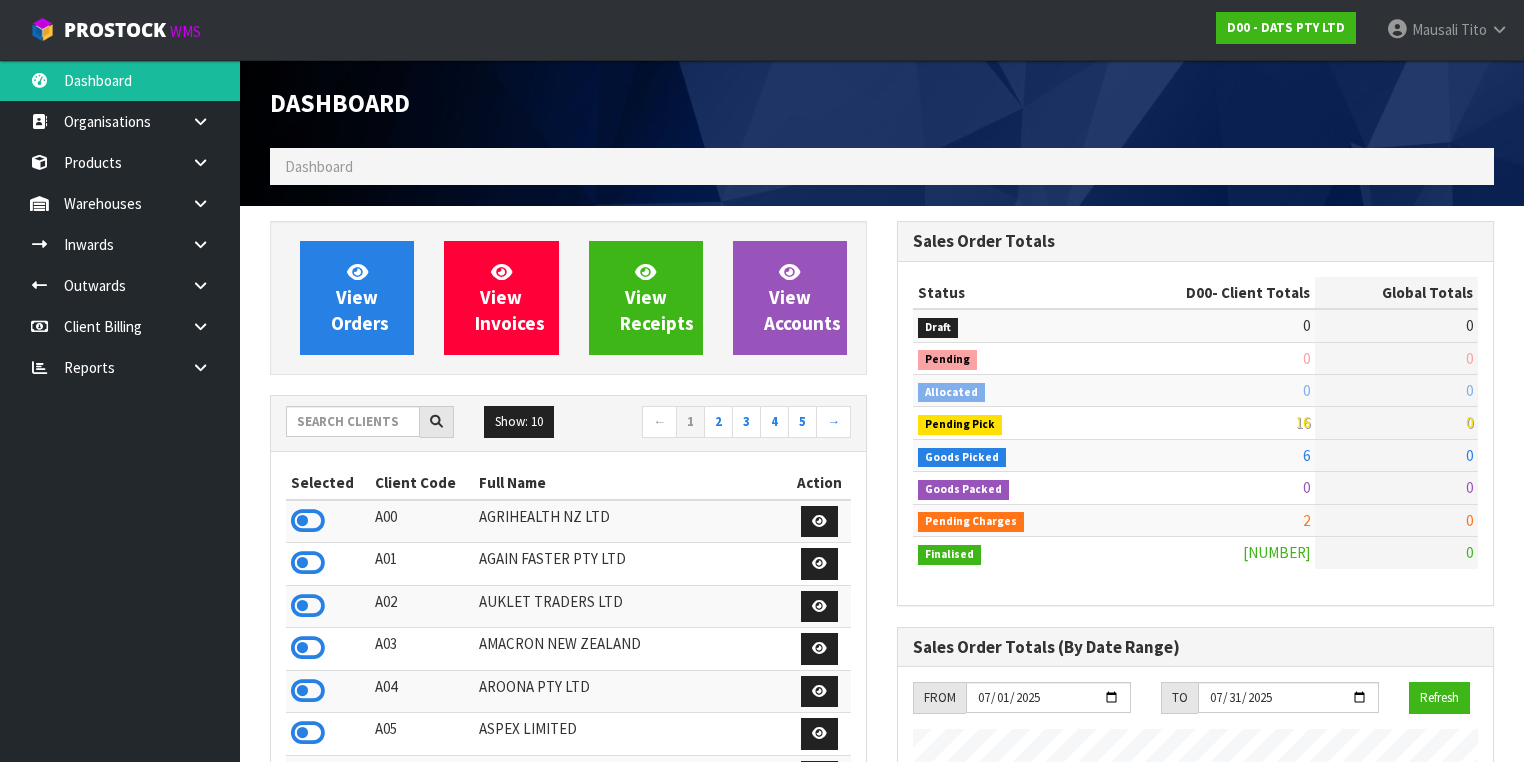 scroll, scrollTop: 998427, scrollLeft: 999372, axis: both 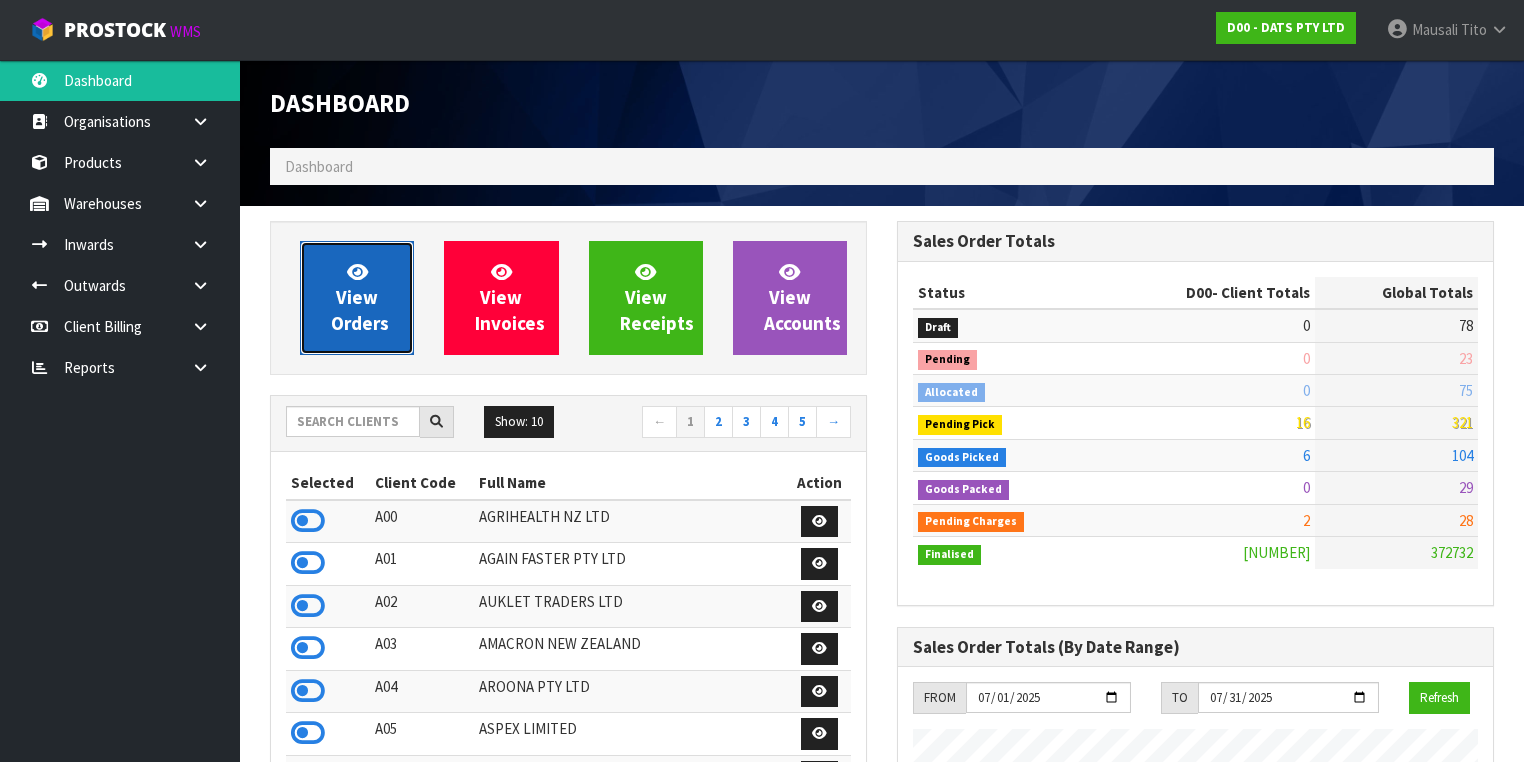 click on "View
Orders" at bounding box center [357, 298] 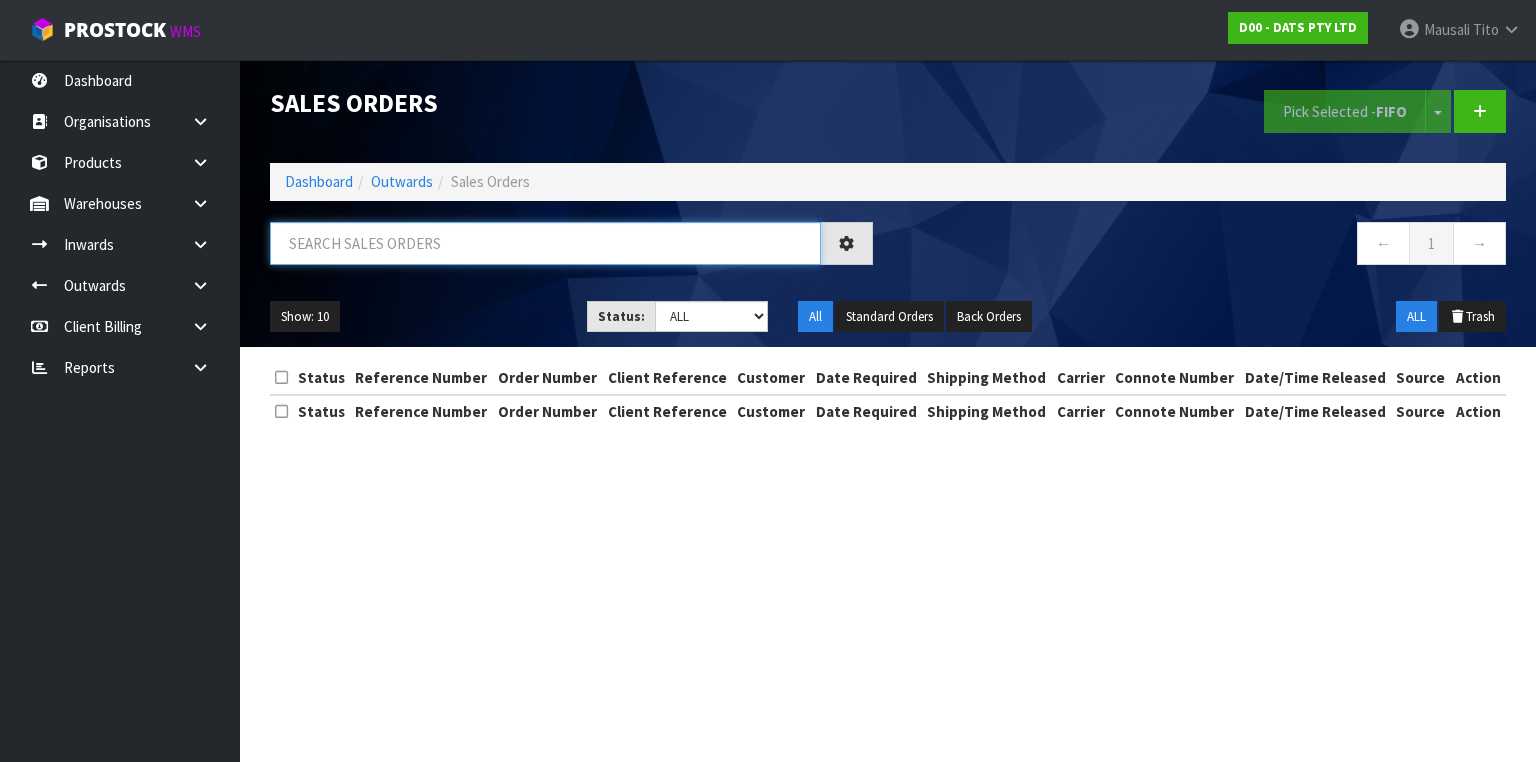 click at bounding box center [545, 243] 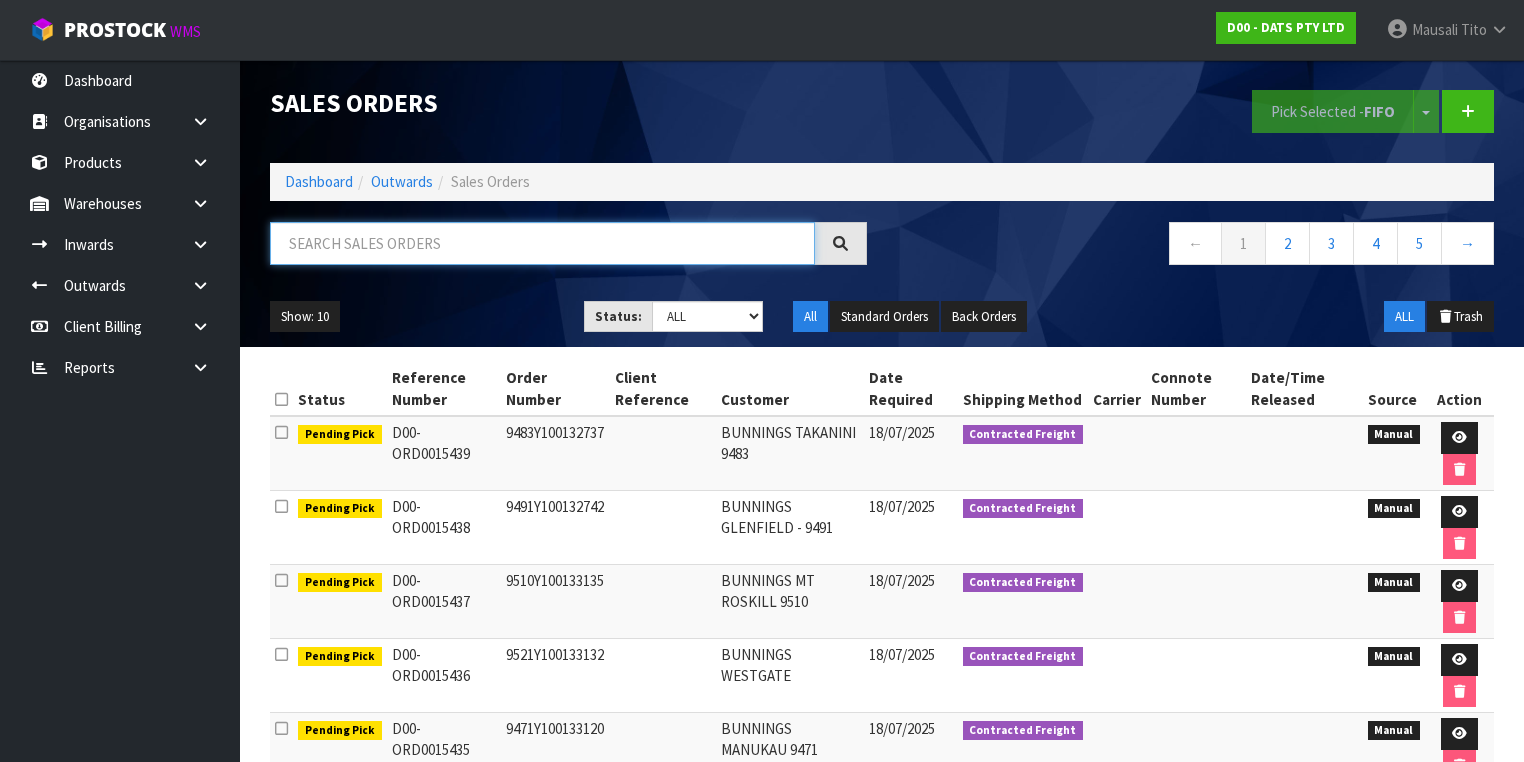 click at bounding box center (542, 243) 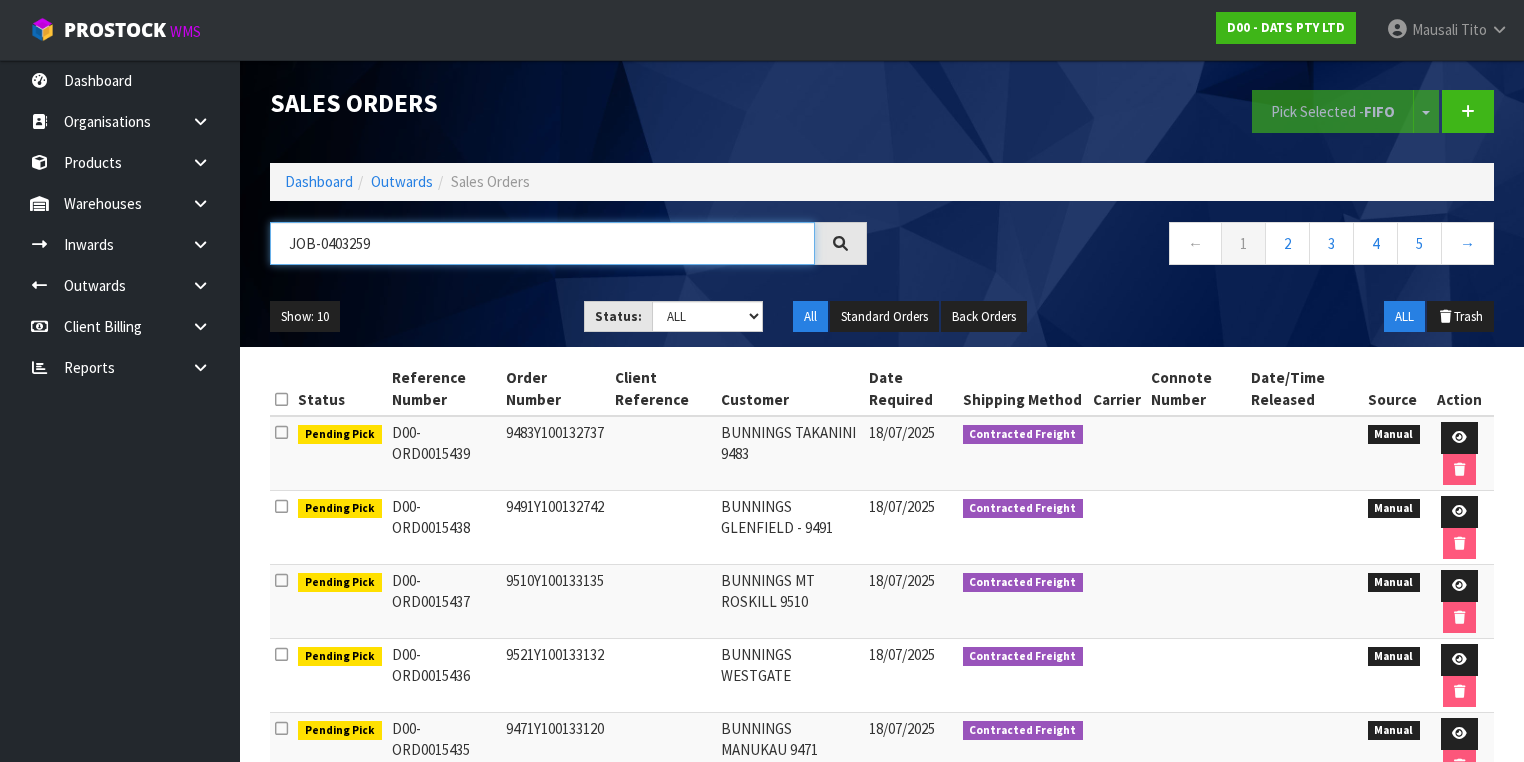 type on "JOB-0403259" 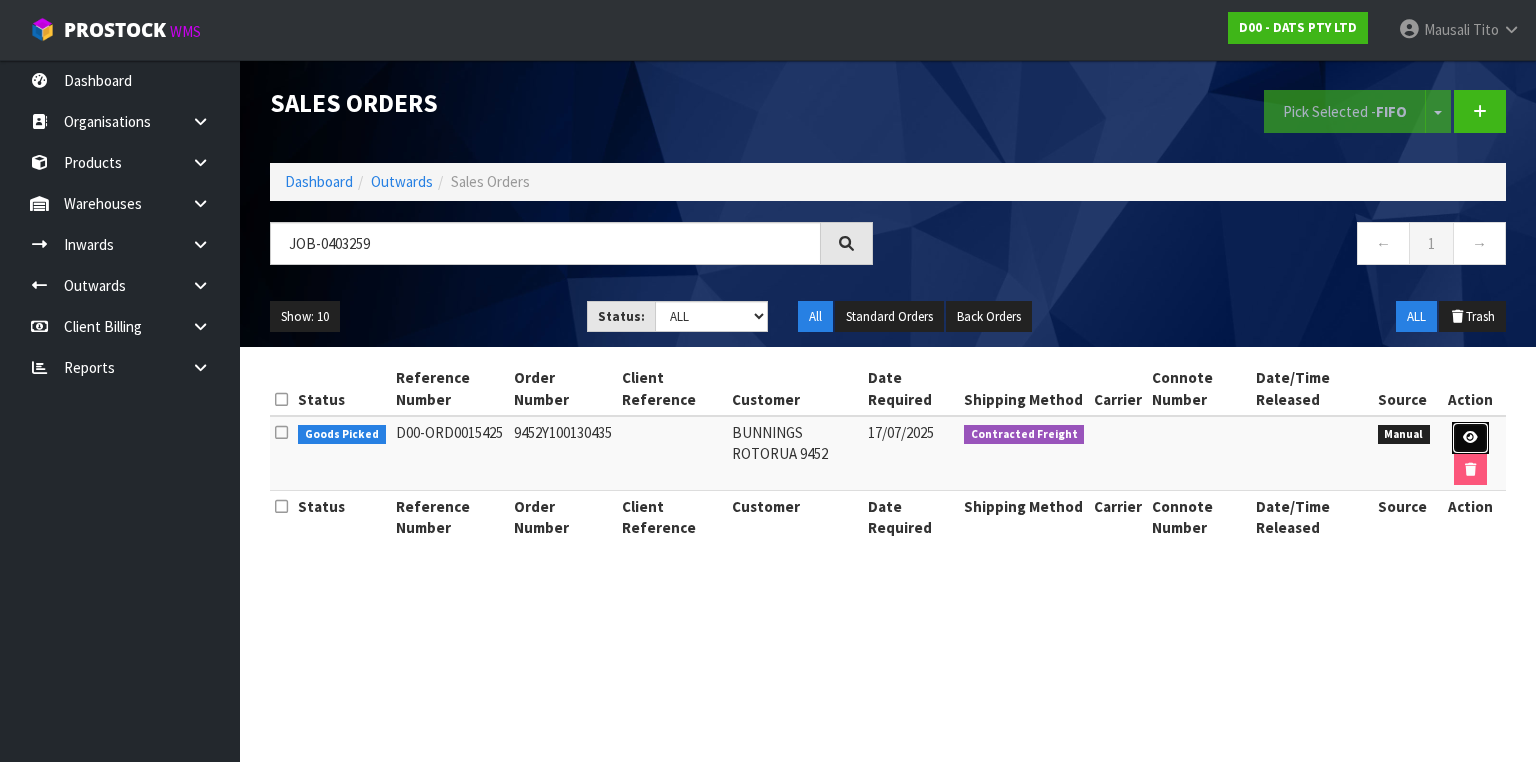 click at bounding box center (1470, 438) 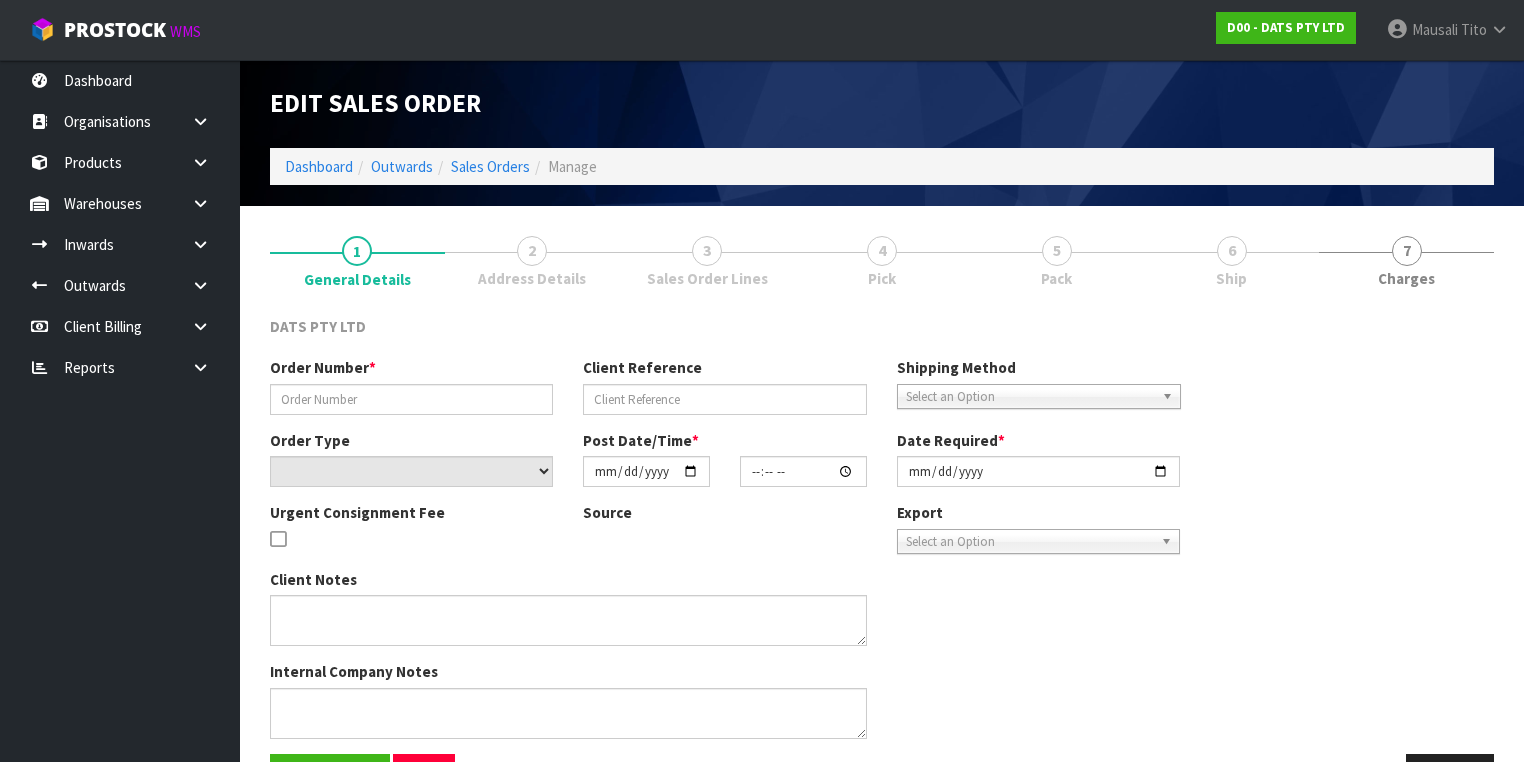 type on "9452Y100130435" 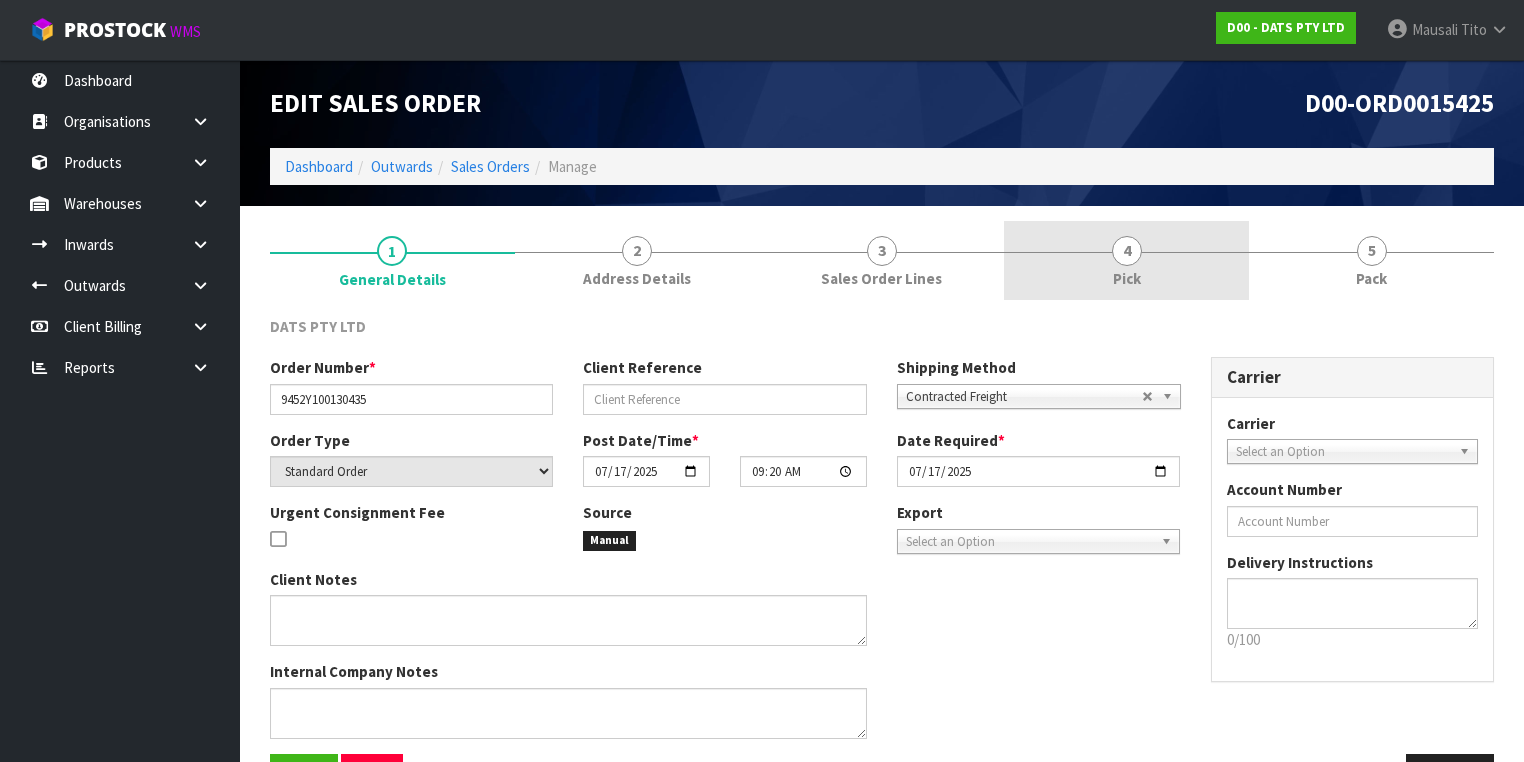 click on "4
Pick" at bounding box center (1126, 260) 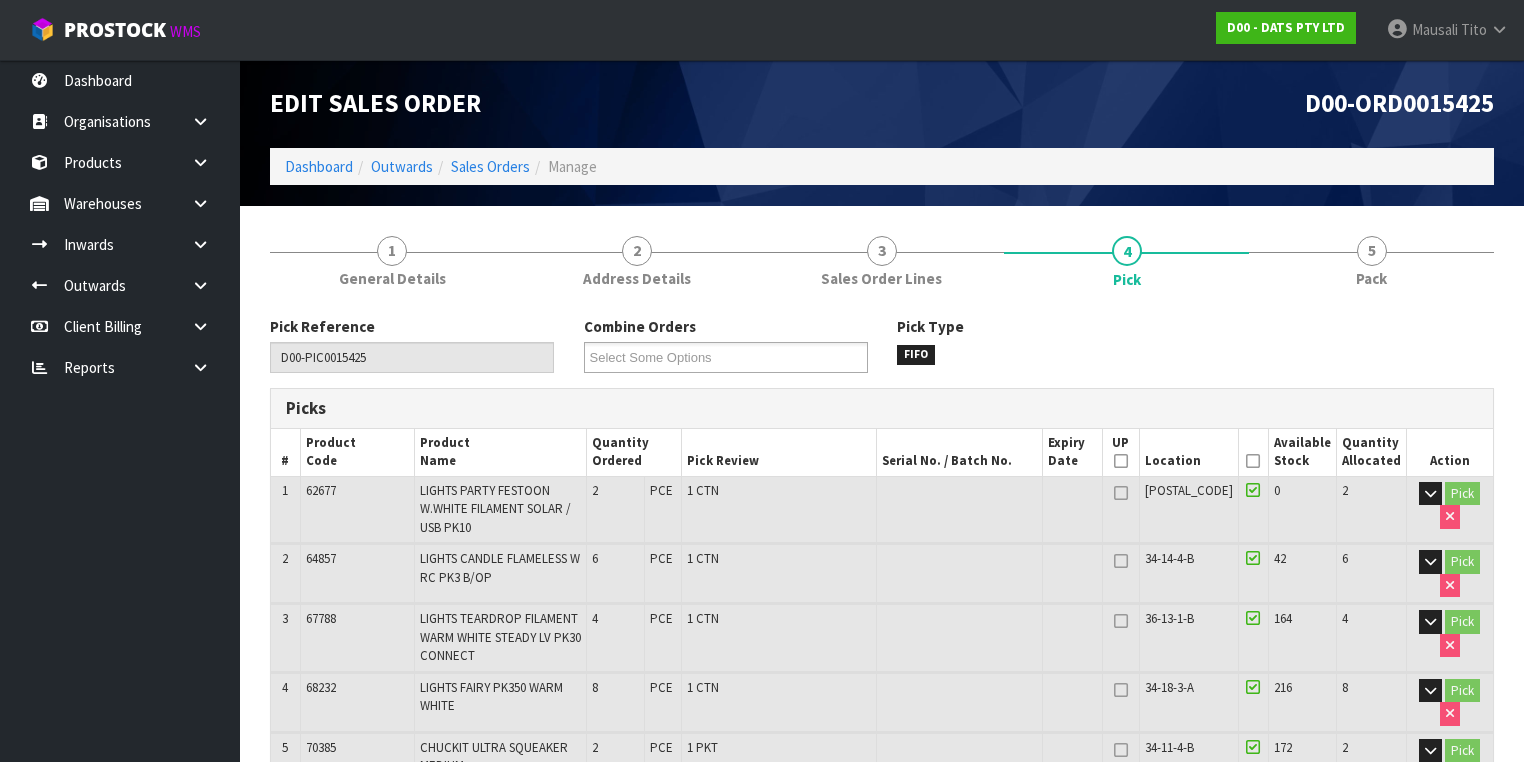 click at bounding box center [1253, 461] 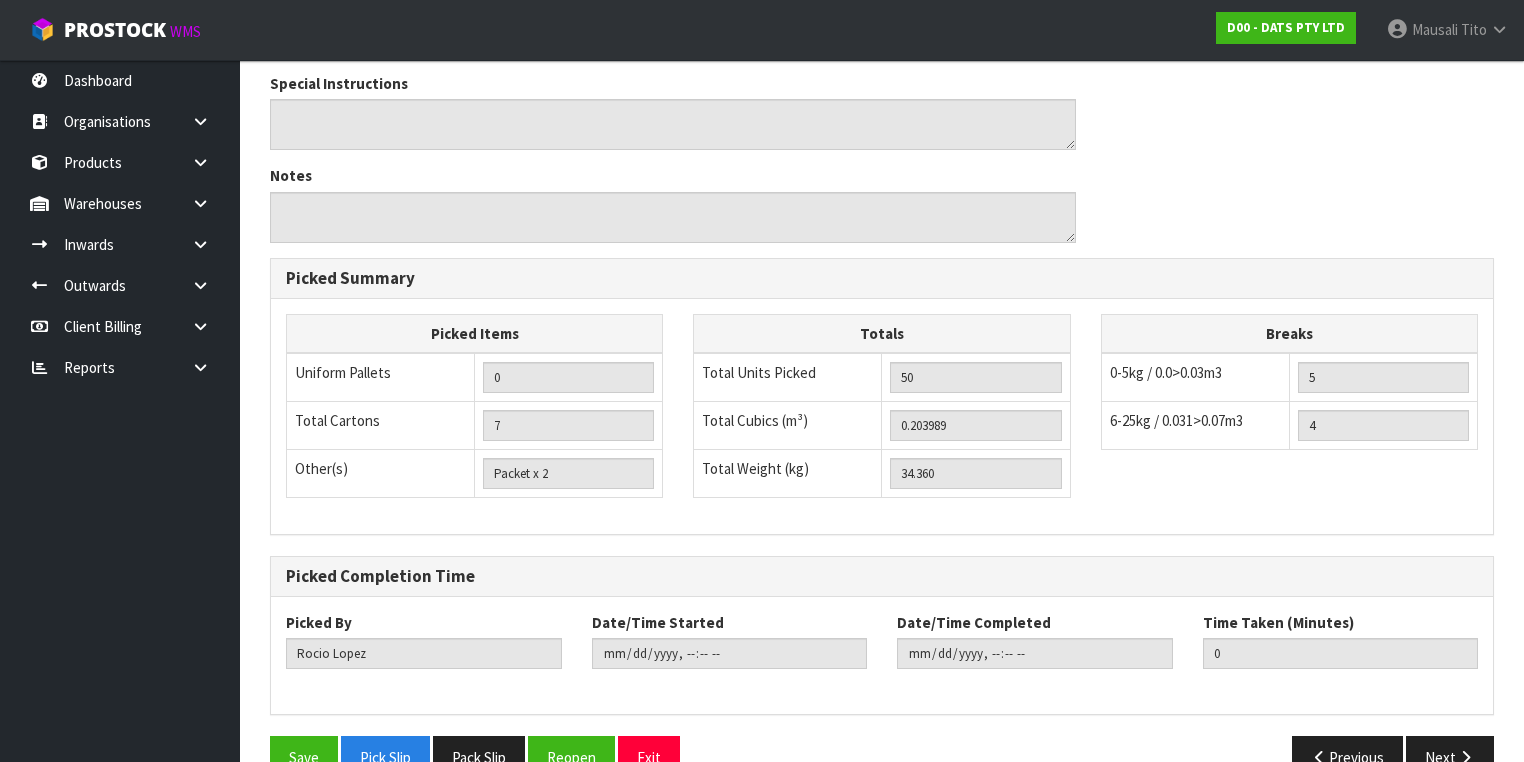 scroll, scrollTop: 1128, scrollLeft: 0, axis: vertical 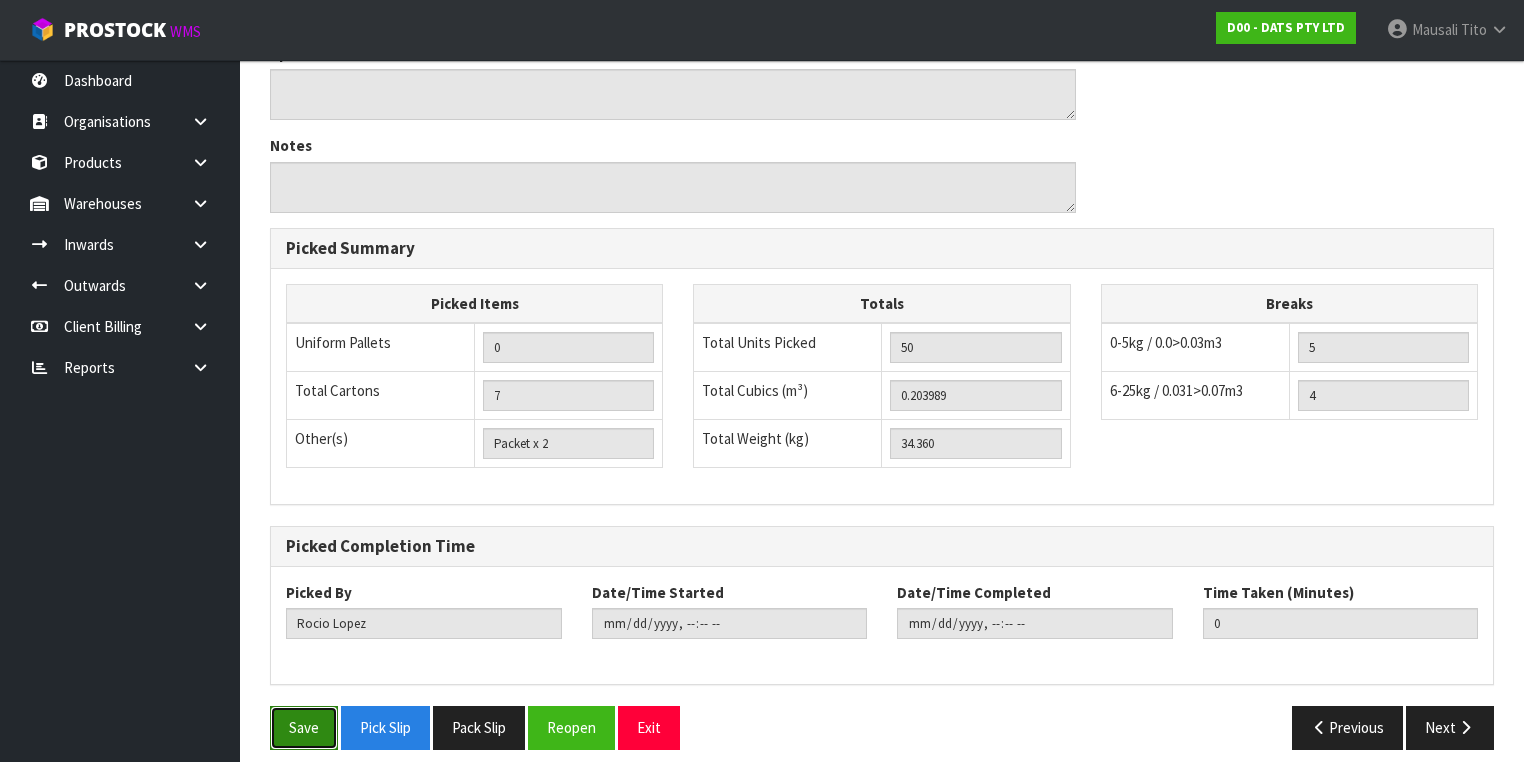 click on "Save" at bounding box center [304, 727] 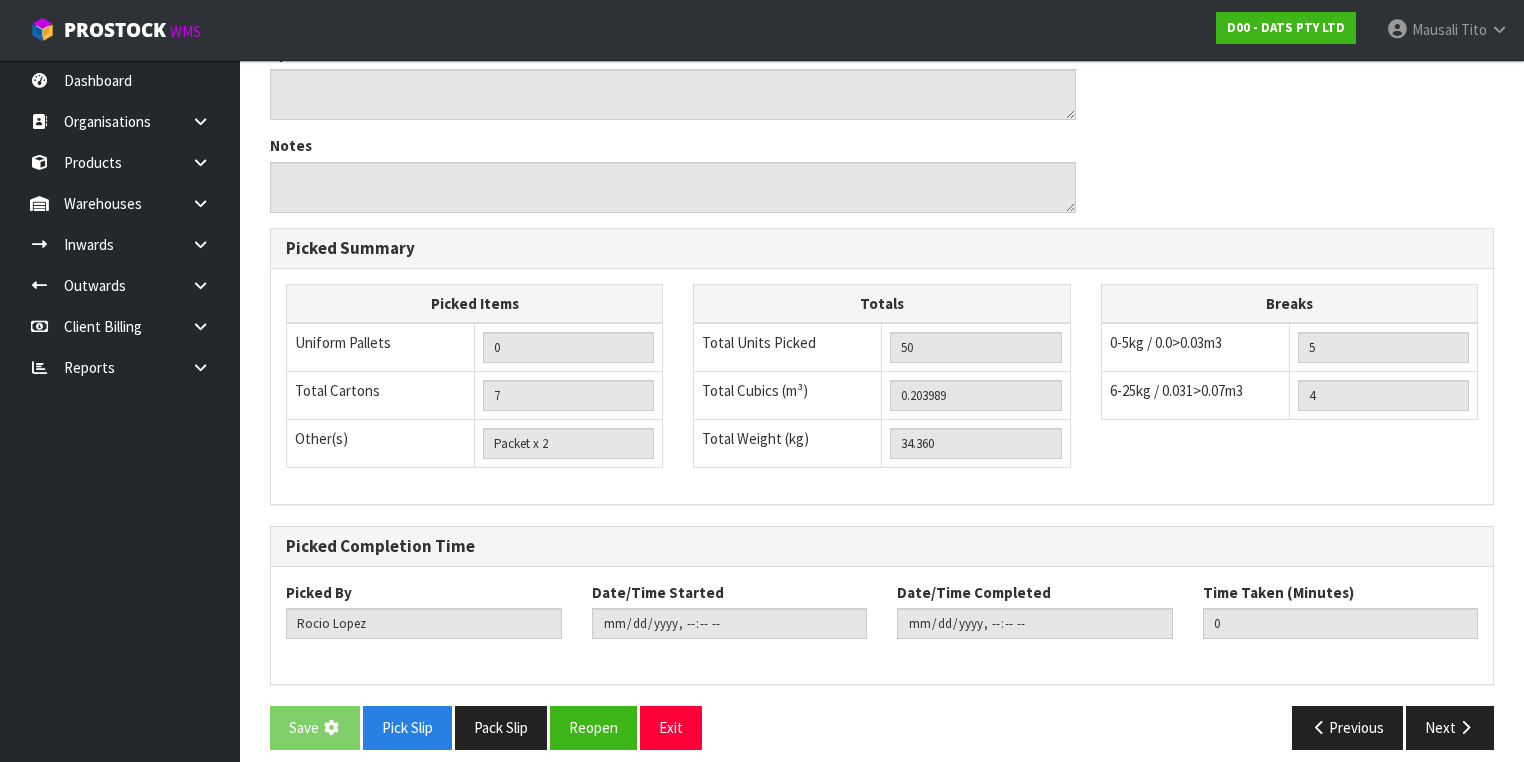 scroll, scrollTop: 0, scrollLeft: 0, axis: both 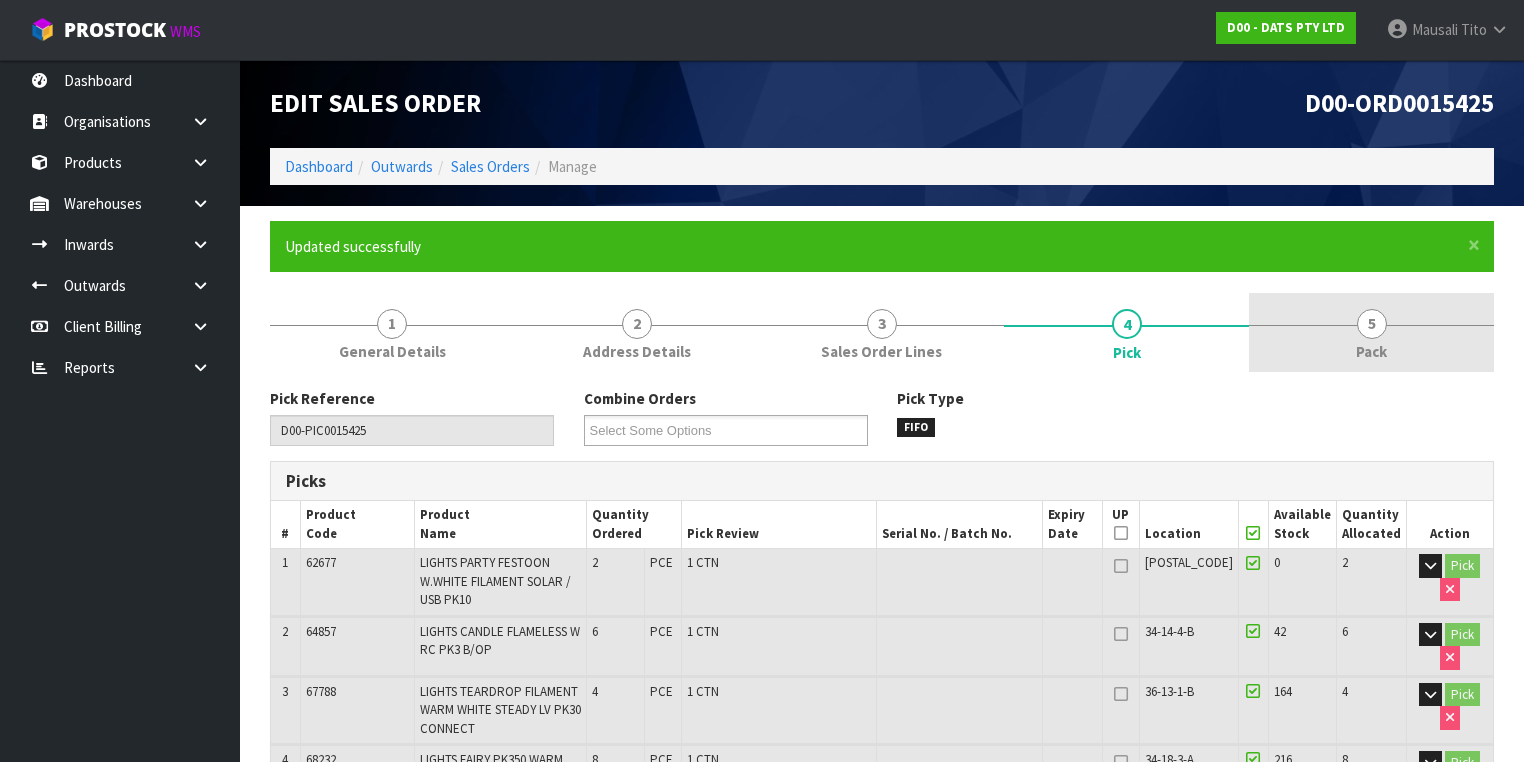 type on "Mausali Tito" 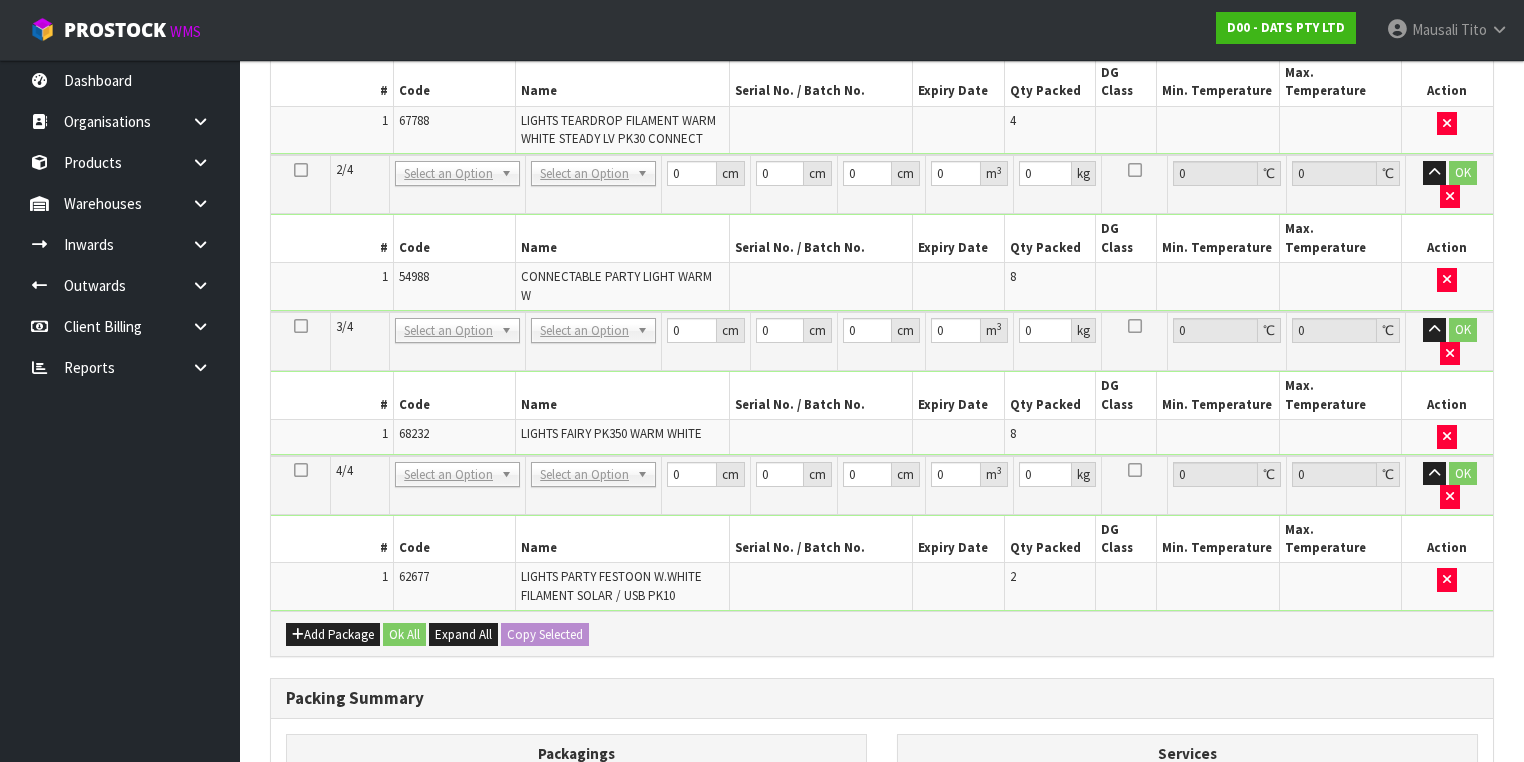 scroll, scrollTop: 937, scrollLeft: 0, axis: vertical 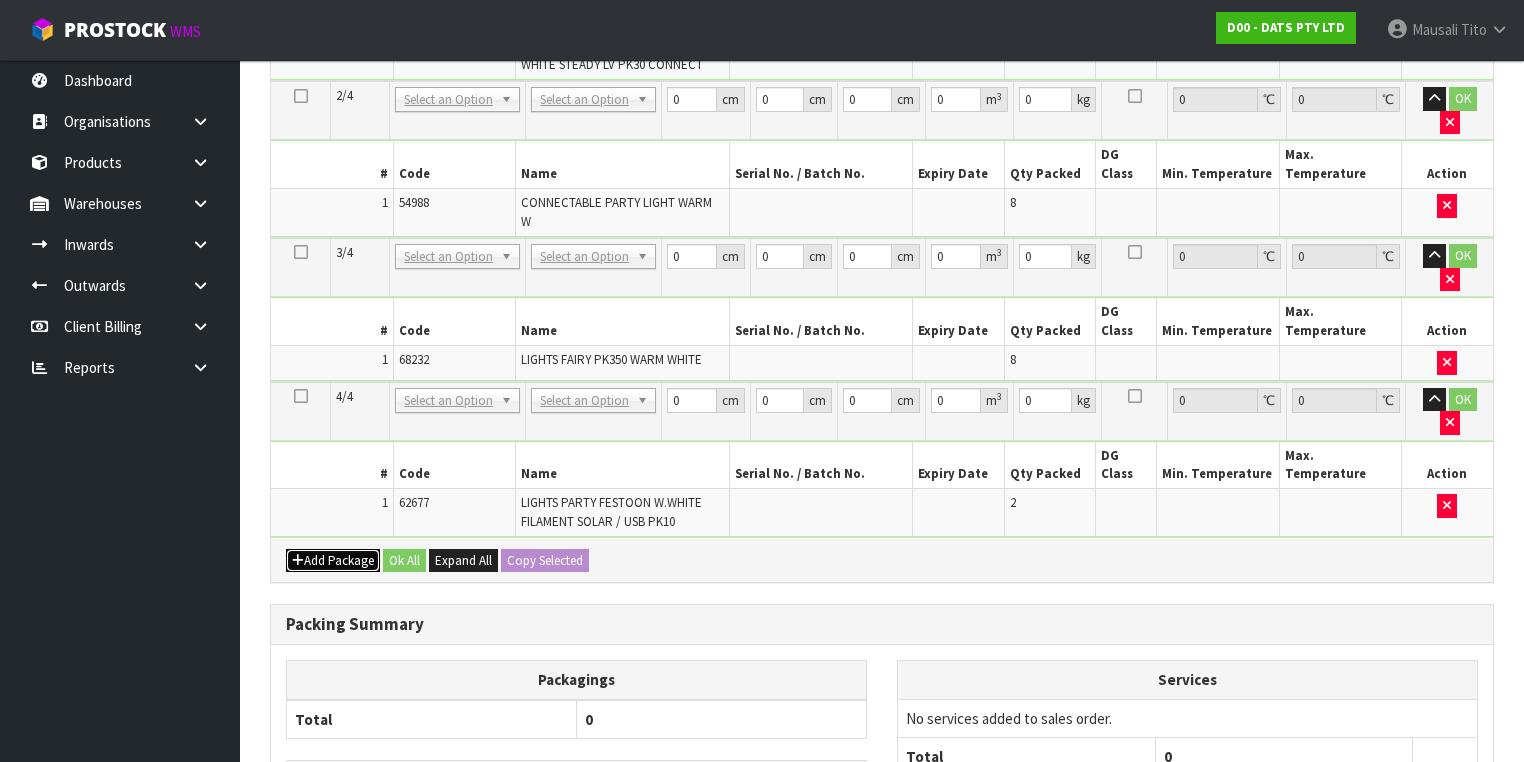 click on "Add Package" at bounding box center [333, 561] 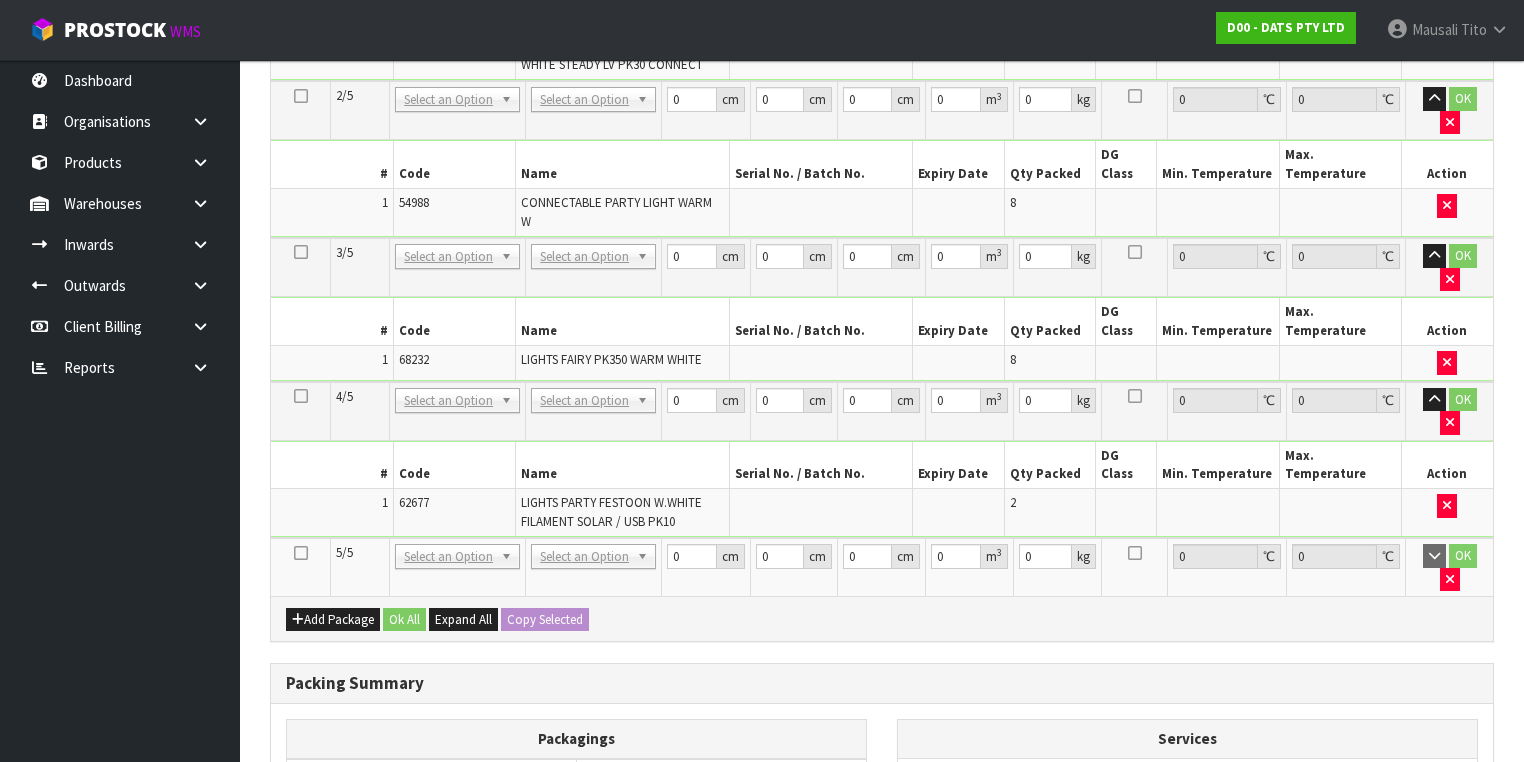 click at bounding box center [301, 553] 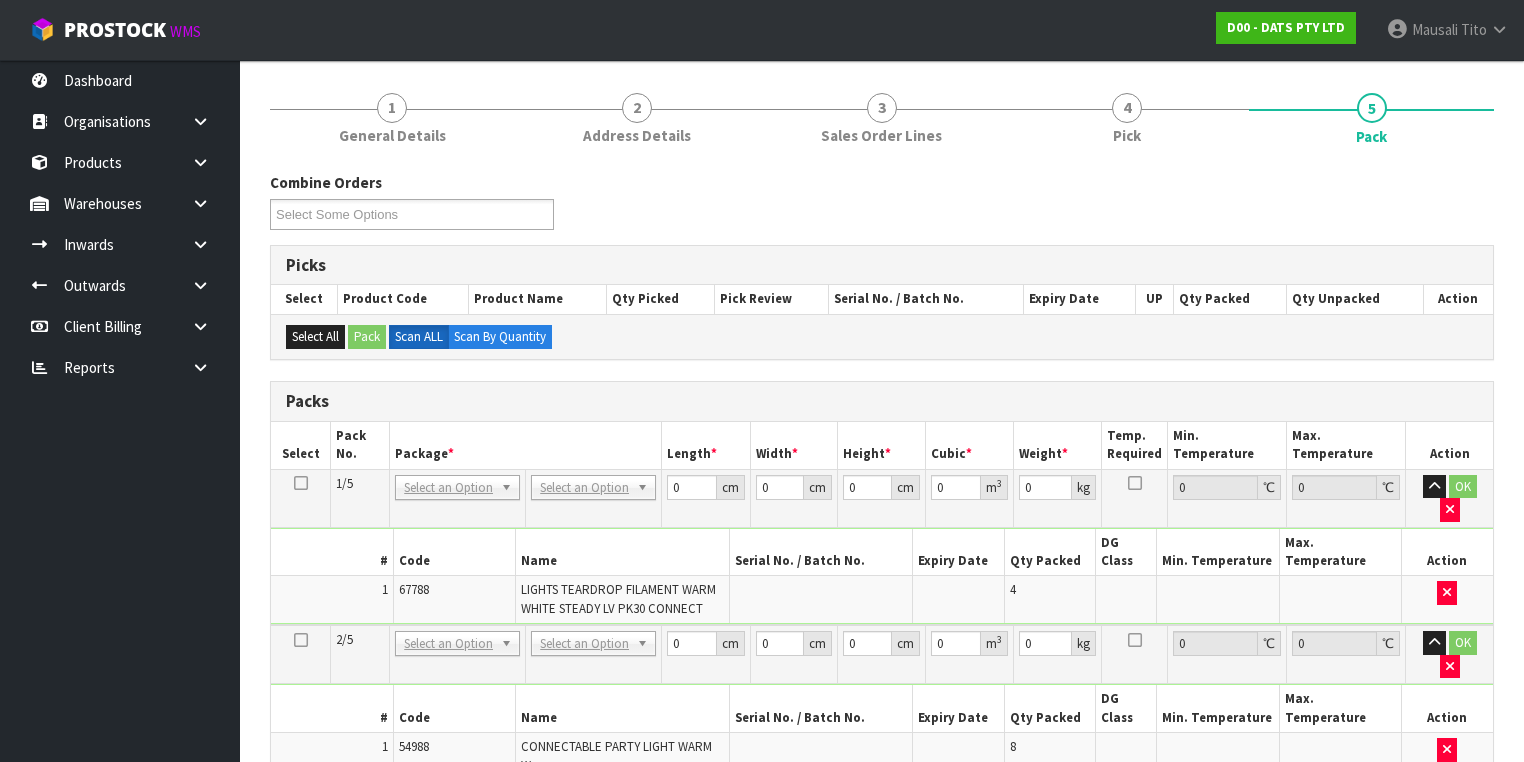 scroll, scrollTop: 203, scrollLeft: 0, axis: vertical 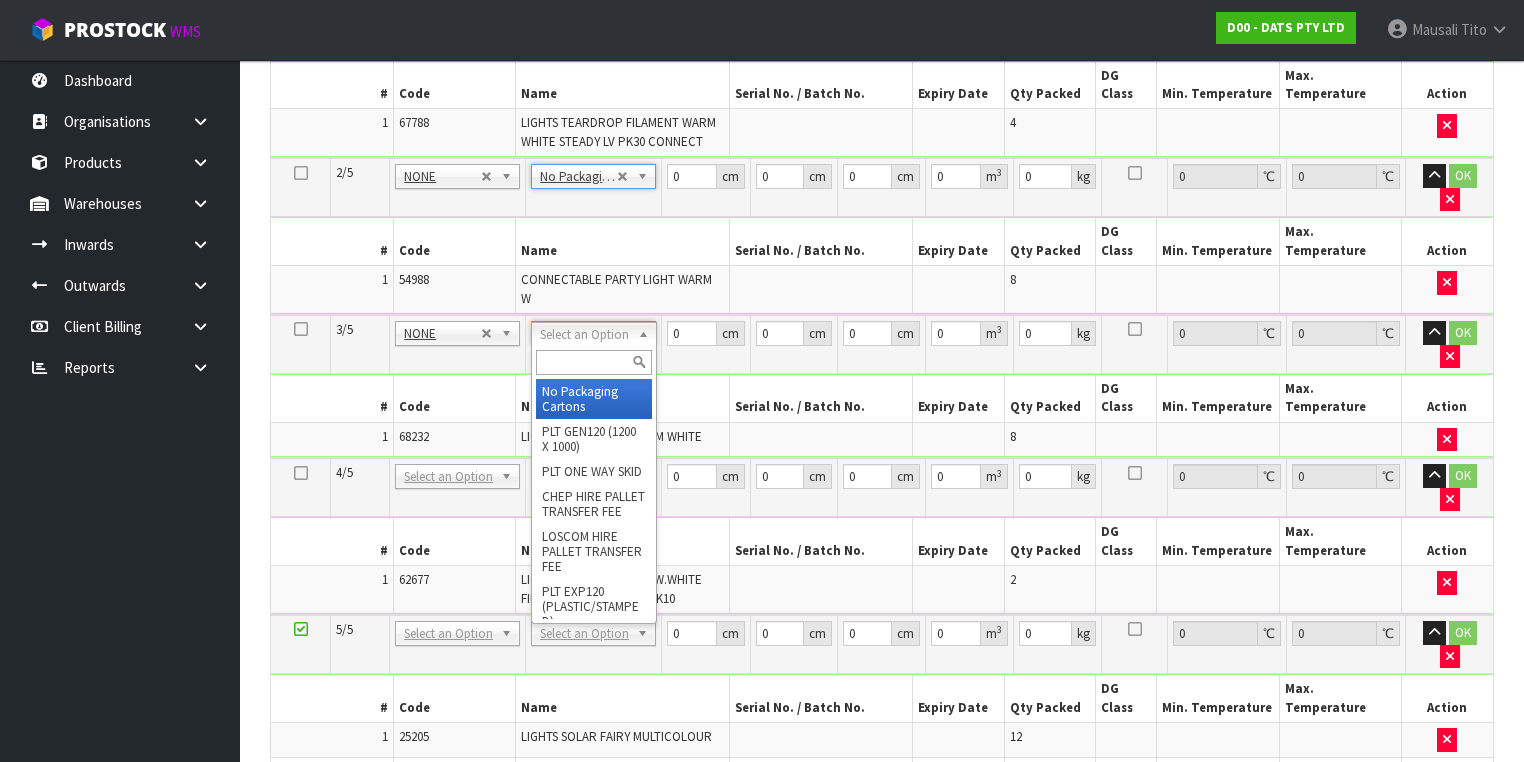 type on "4" 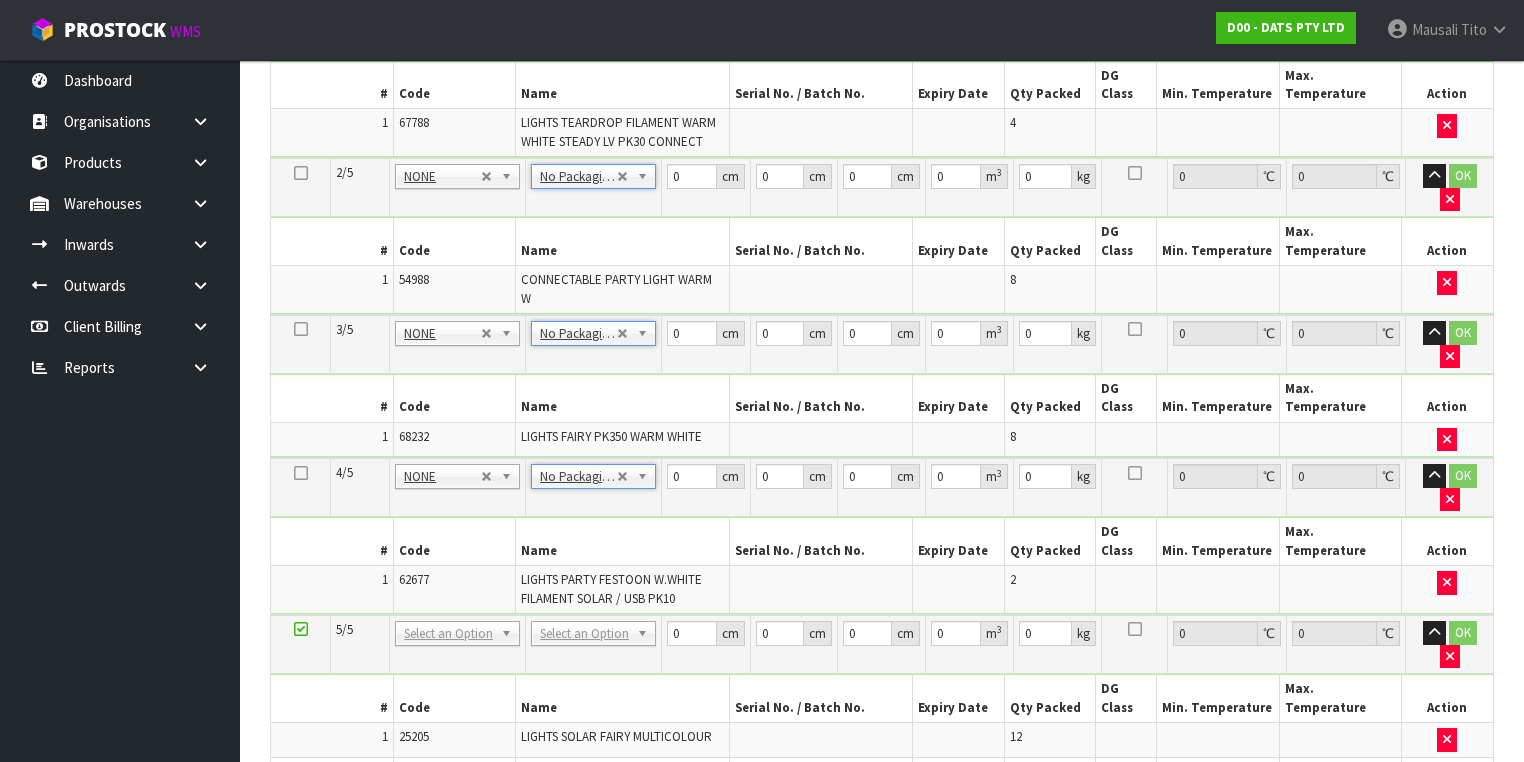 drag, startPoint x: 585, startPoint y: 452, endPoint x: 580, endPoint y: 483, distance: 31.400637 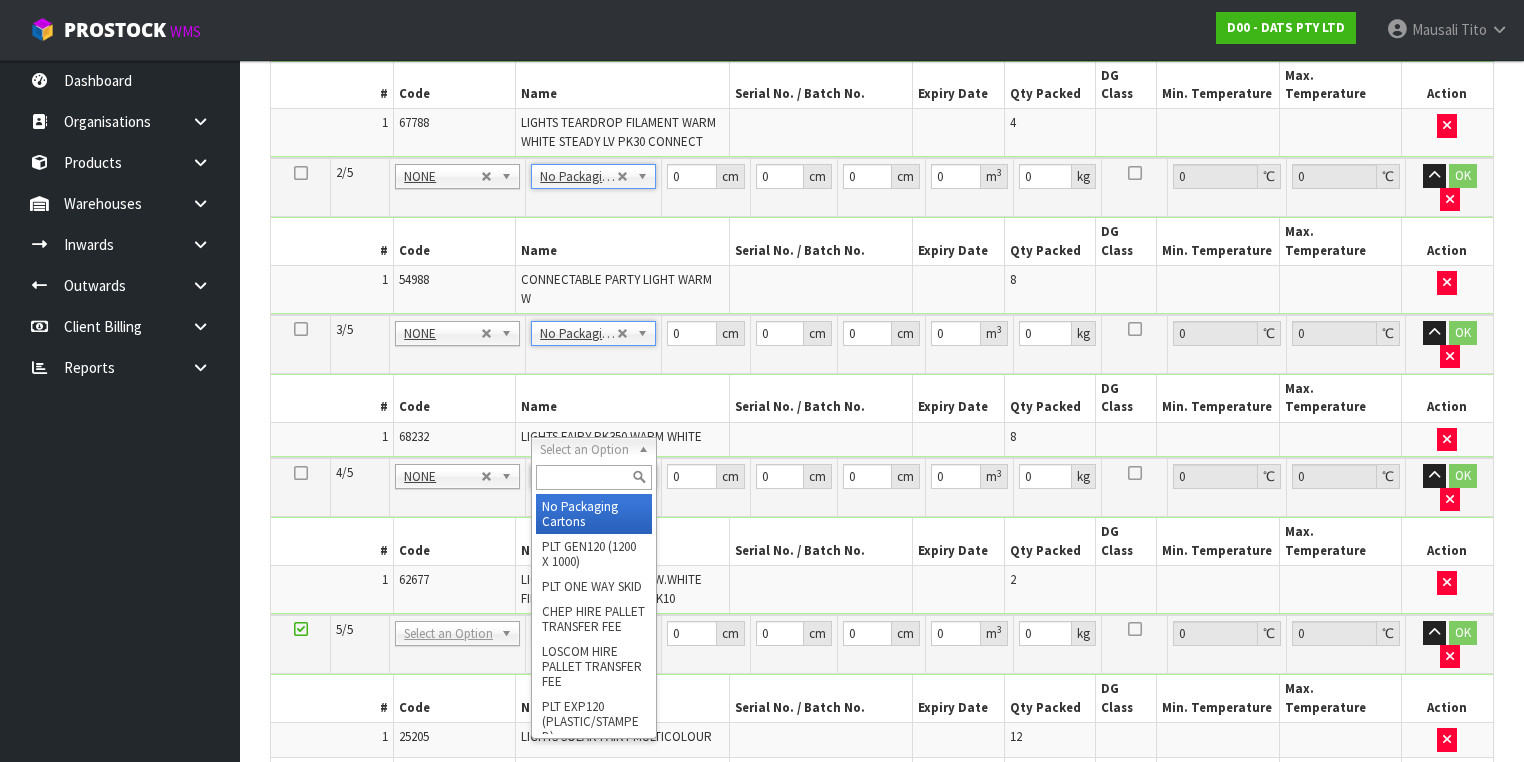 click at bounding box center [593, 477] 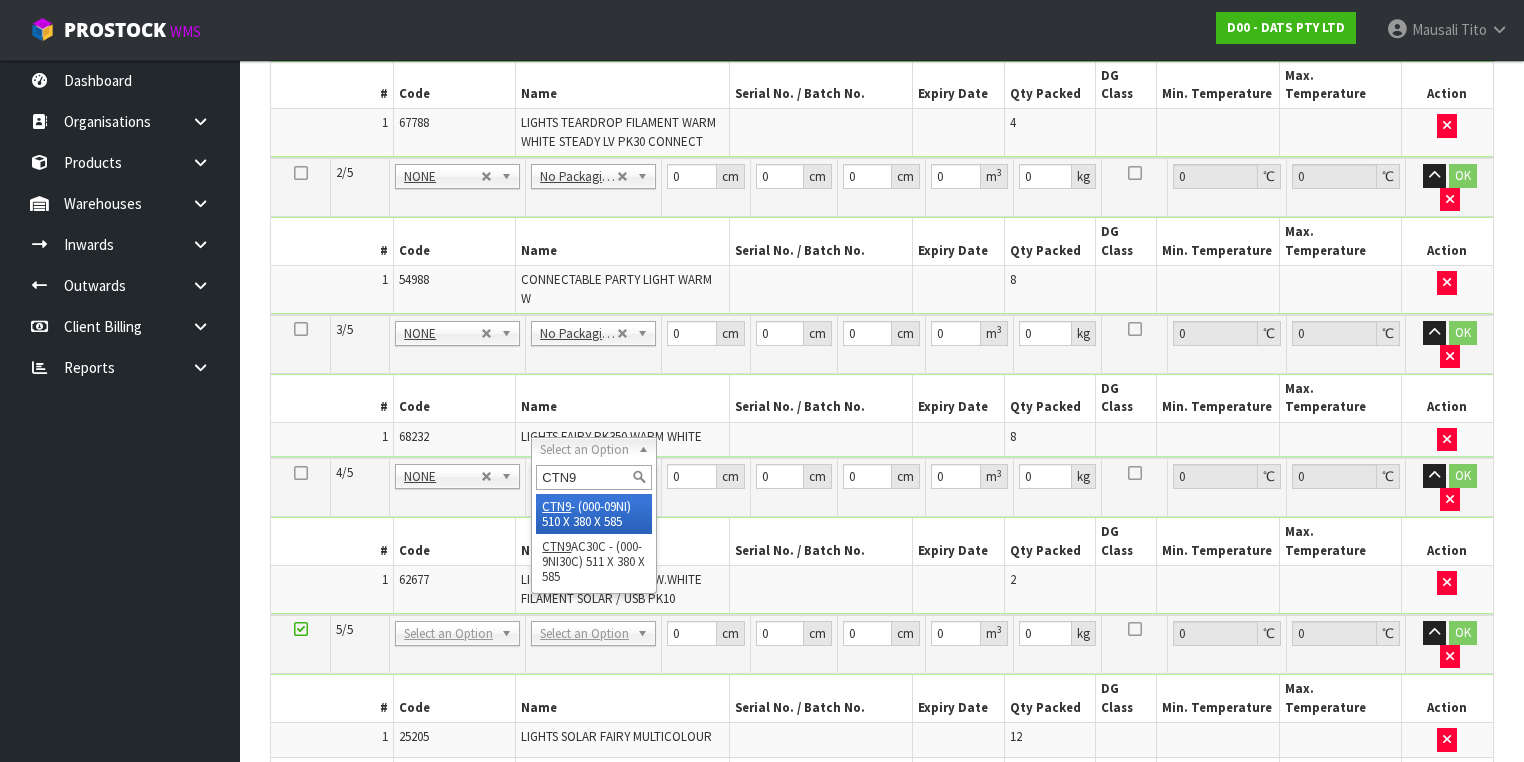 type on "CTN9" 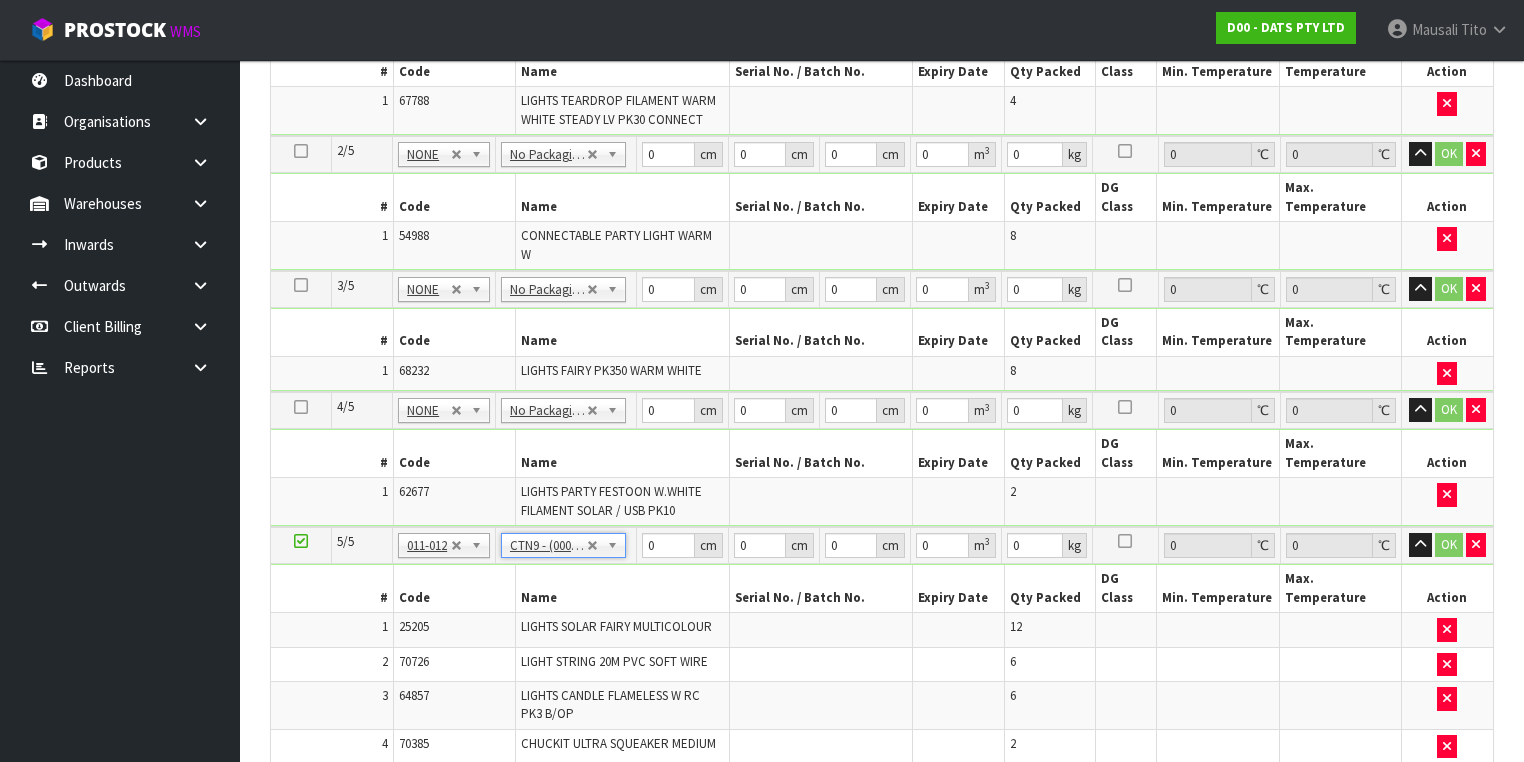 type on "51" 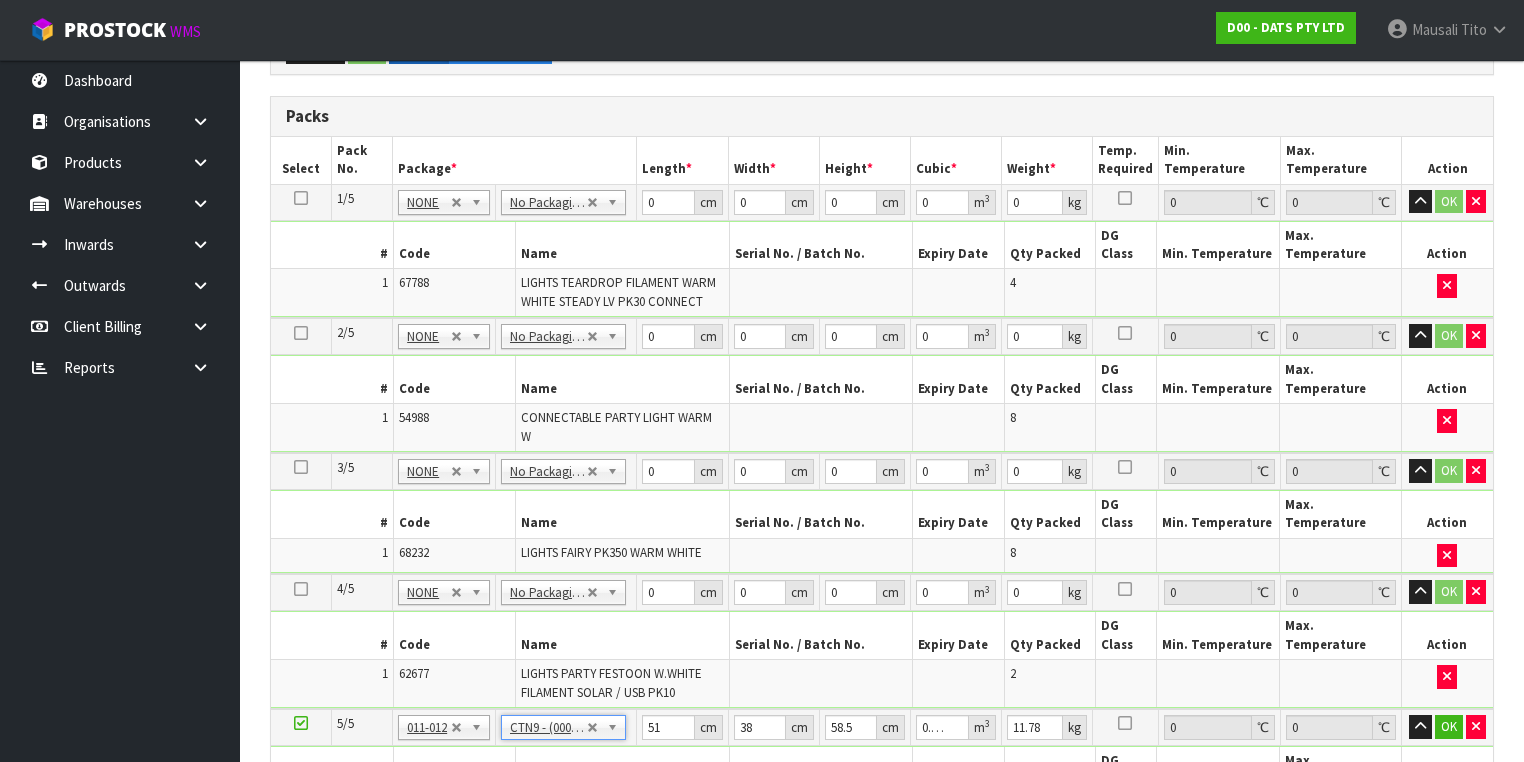 scroll, scrollTop: 443, scrollLeft: 0, axis: vertical 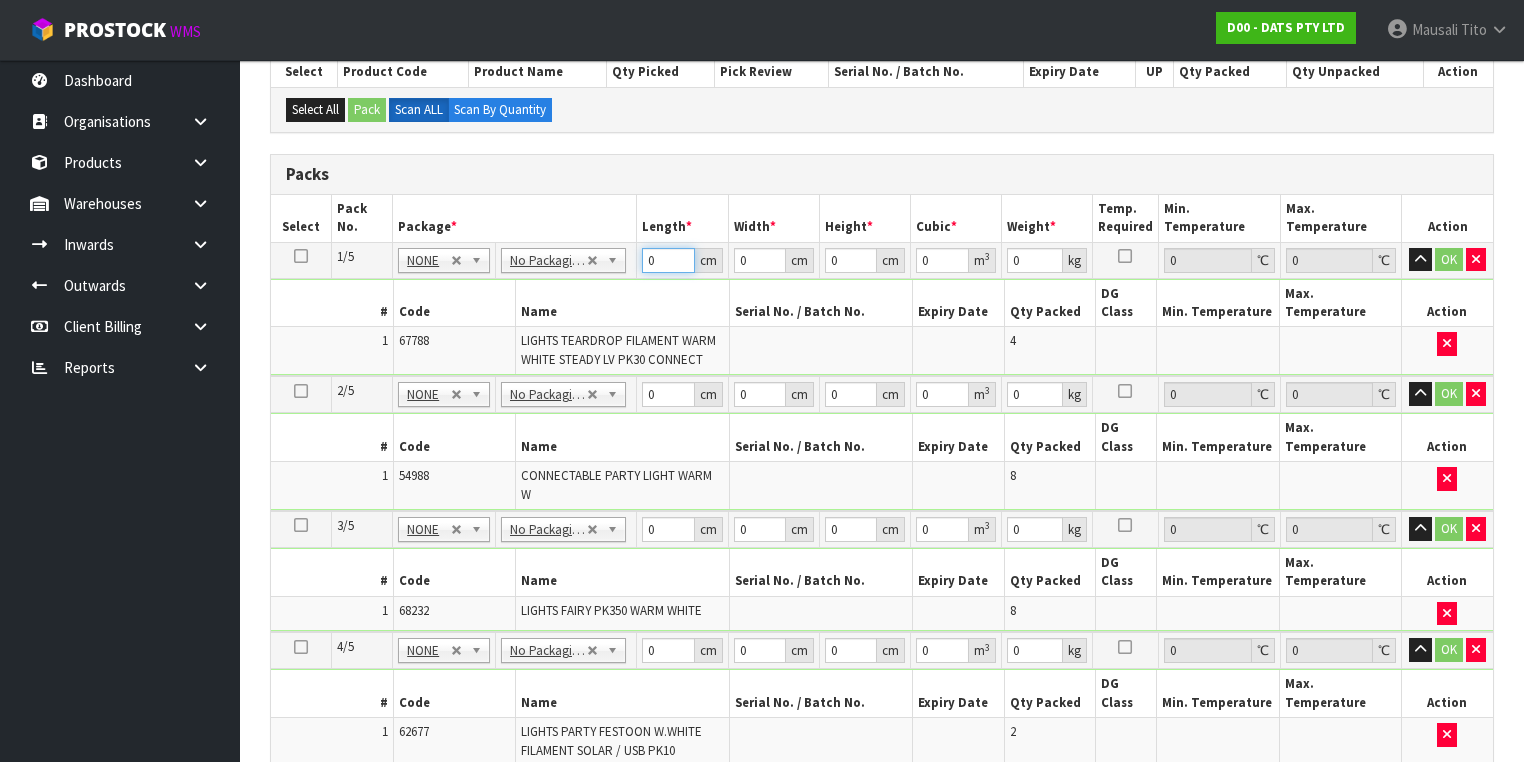 drag, startPoint x: 653, startPoint y: 256, endPoint x: 624, endPoint y: 268, distance: 31.38471 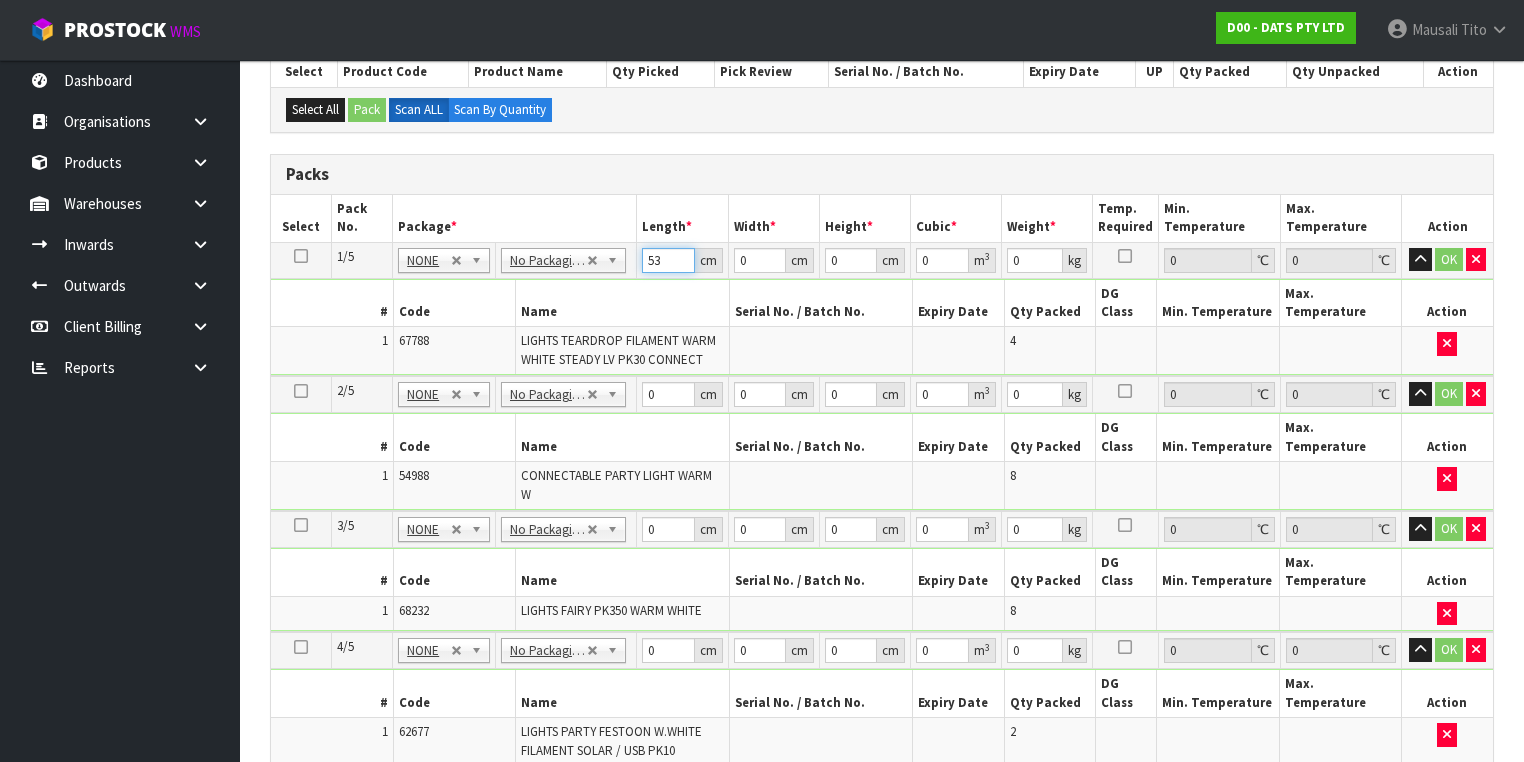 type on "53" 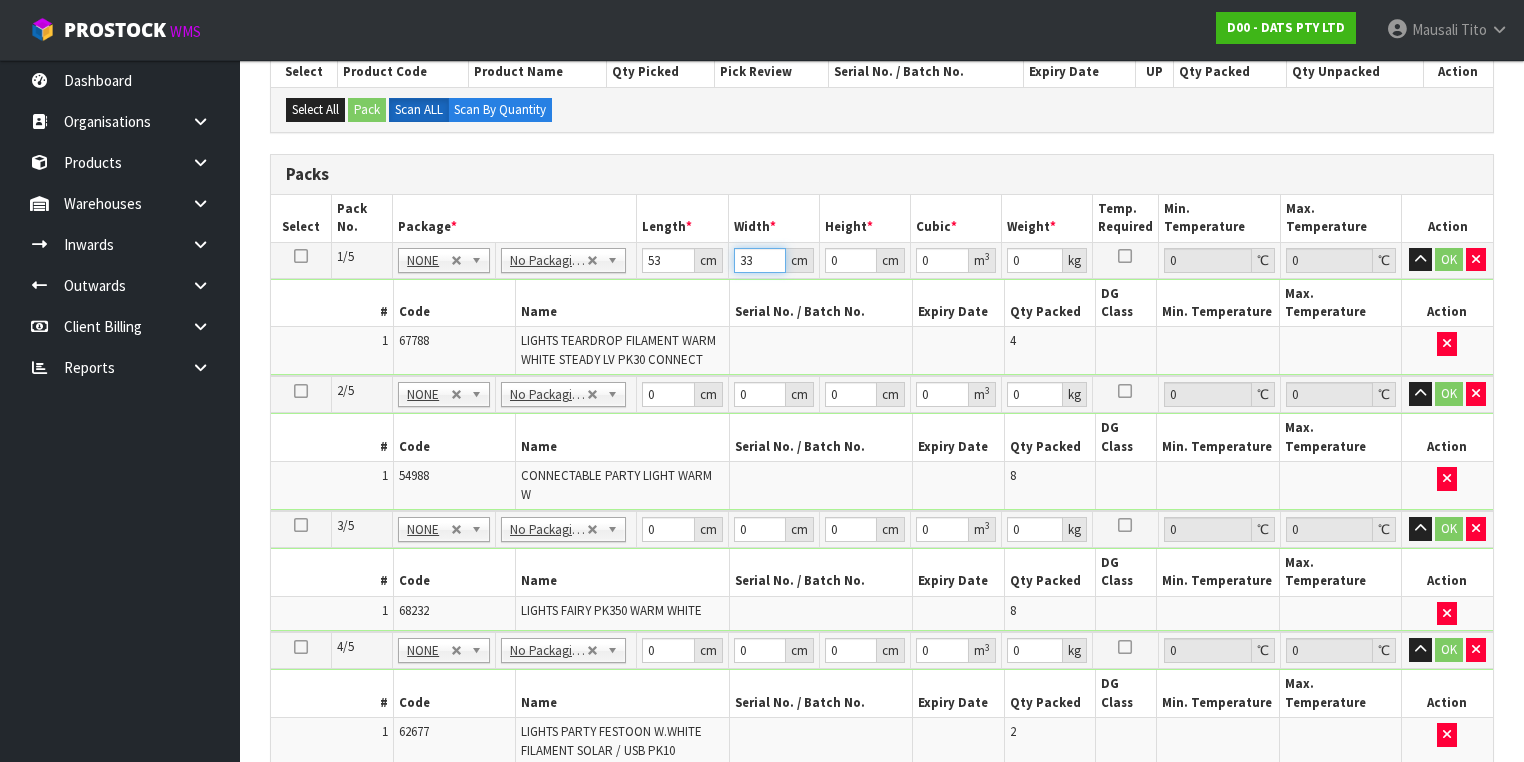 type on "33" 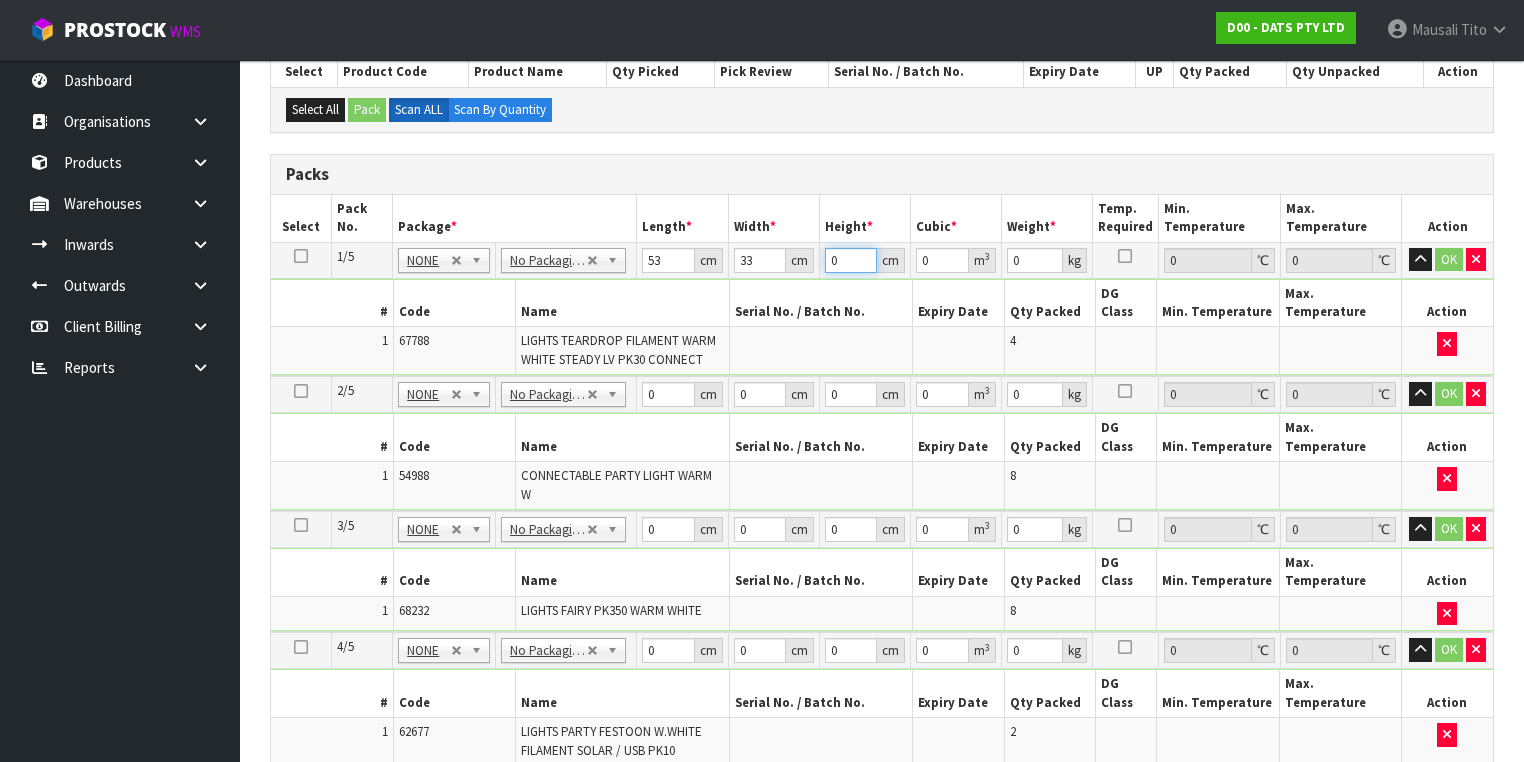 type on "3" 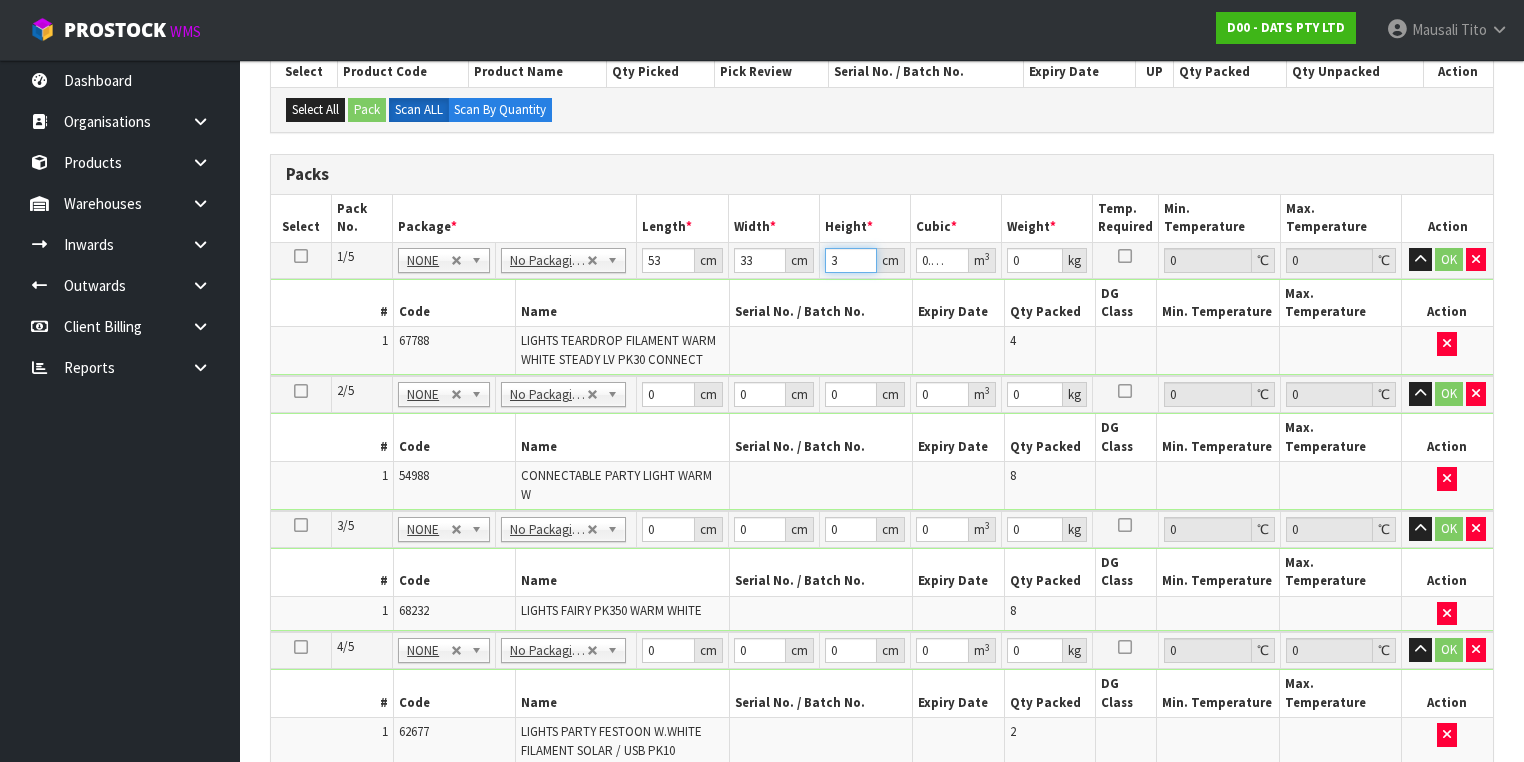 type on "31" 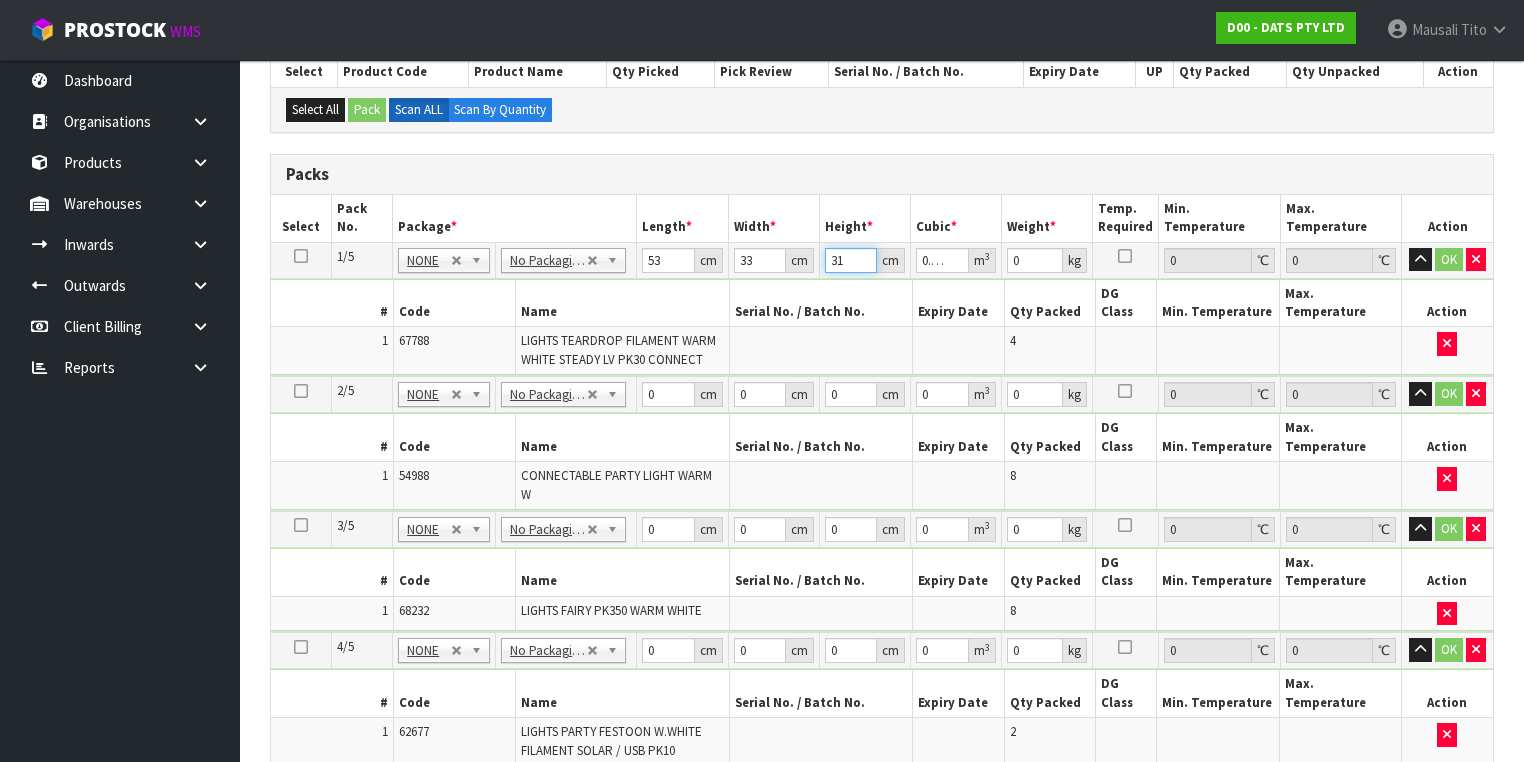 type on "31" 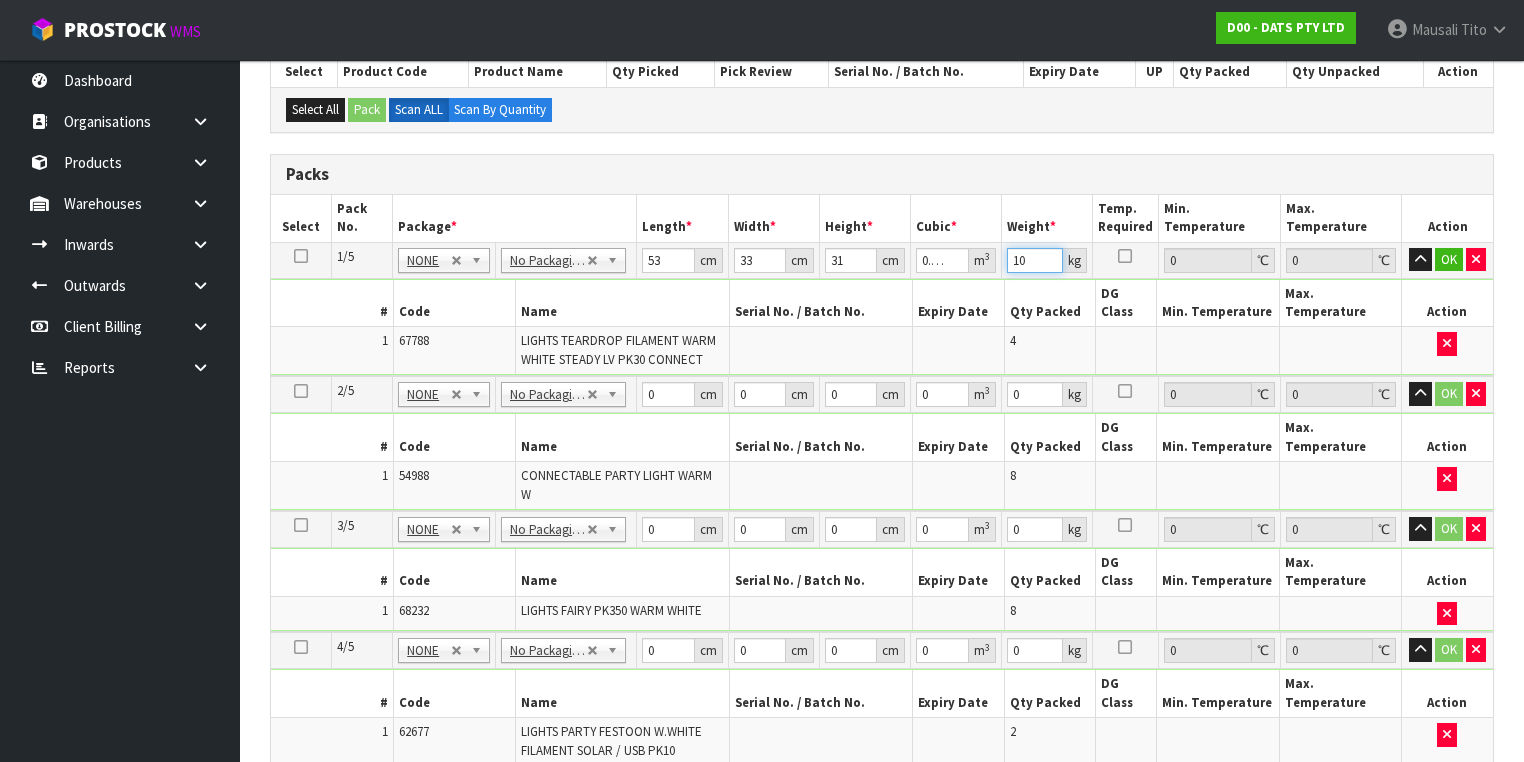 type on "10" 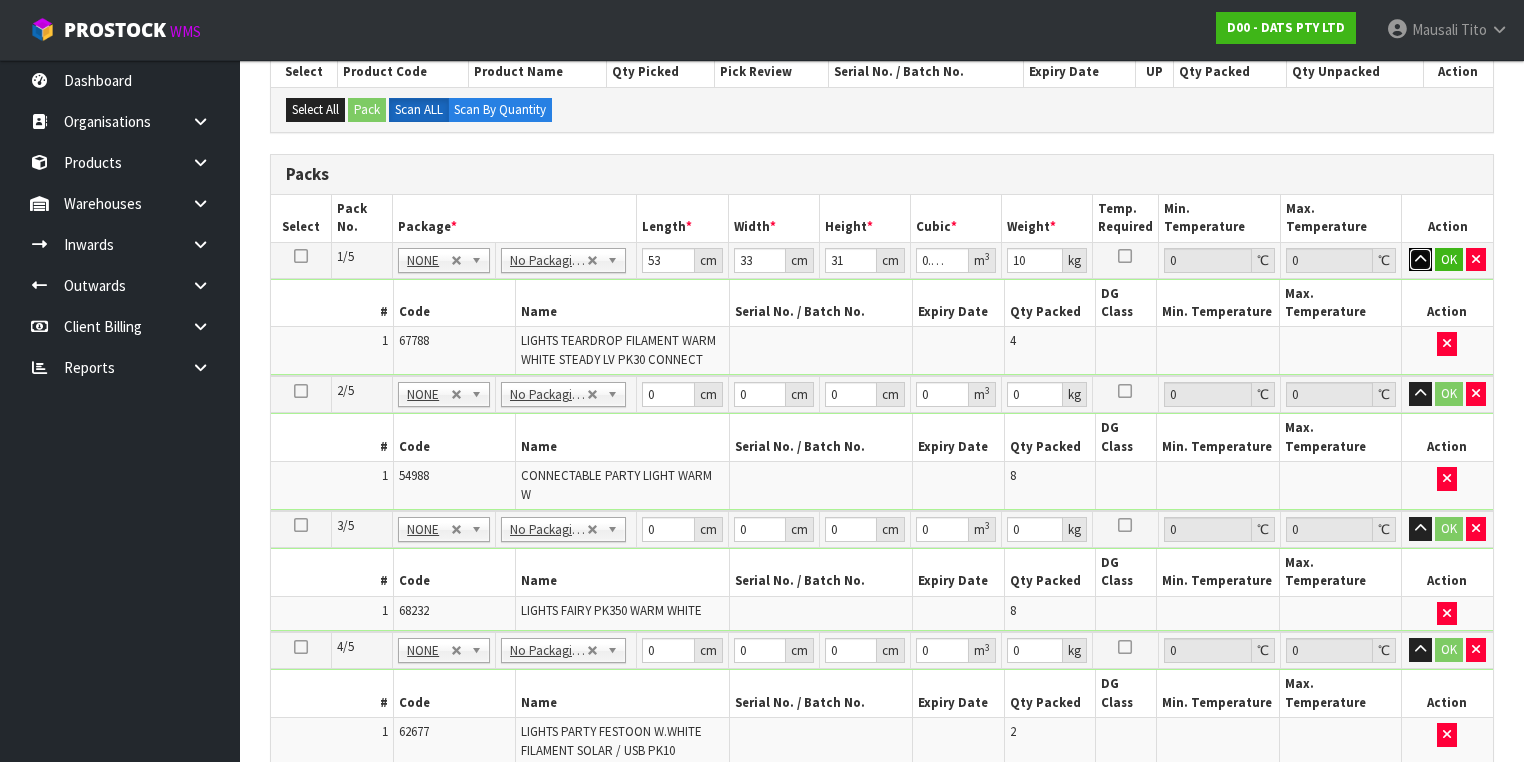 type 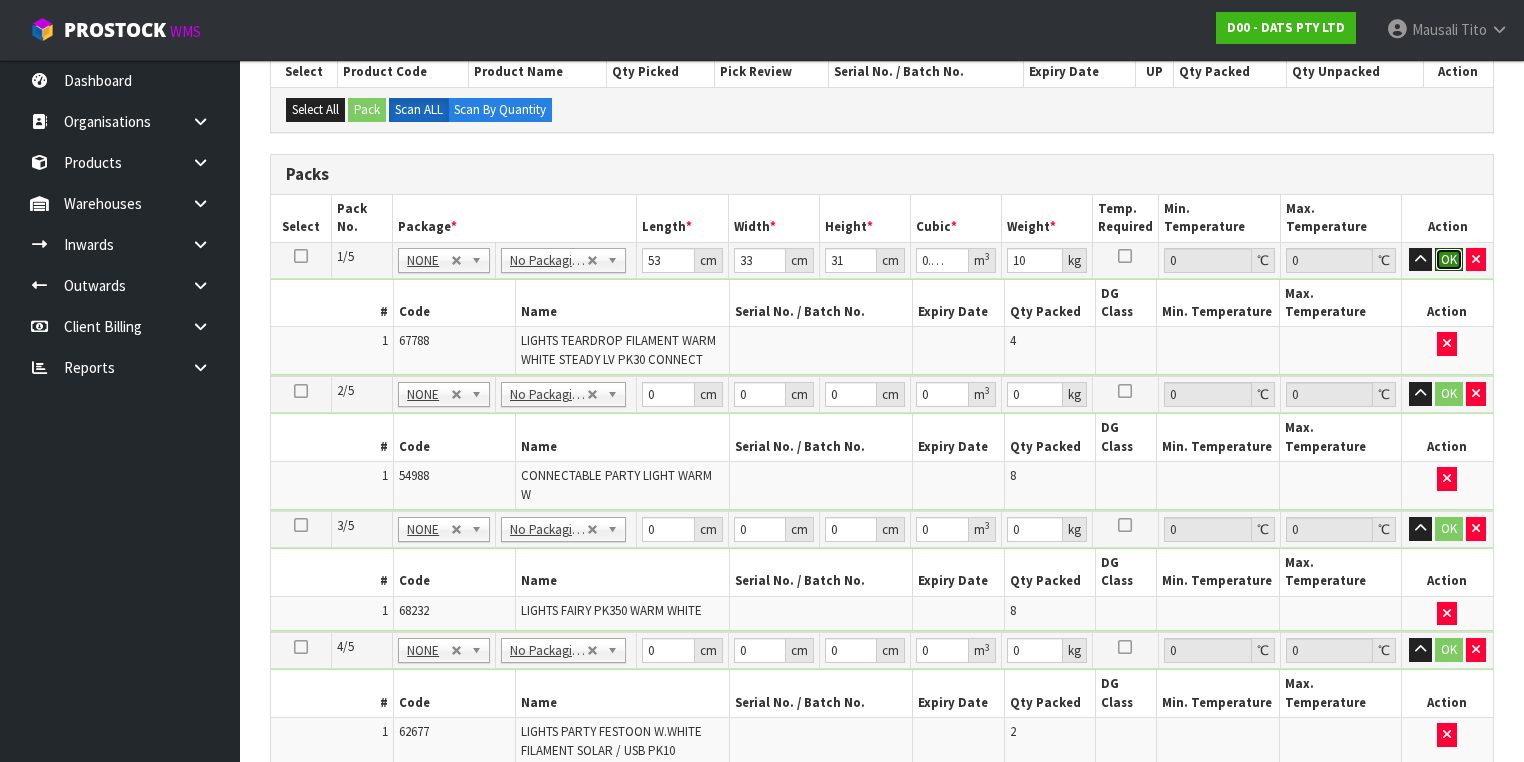 type 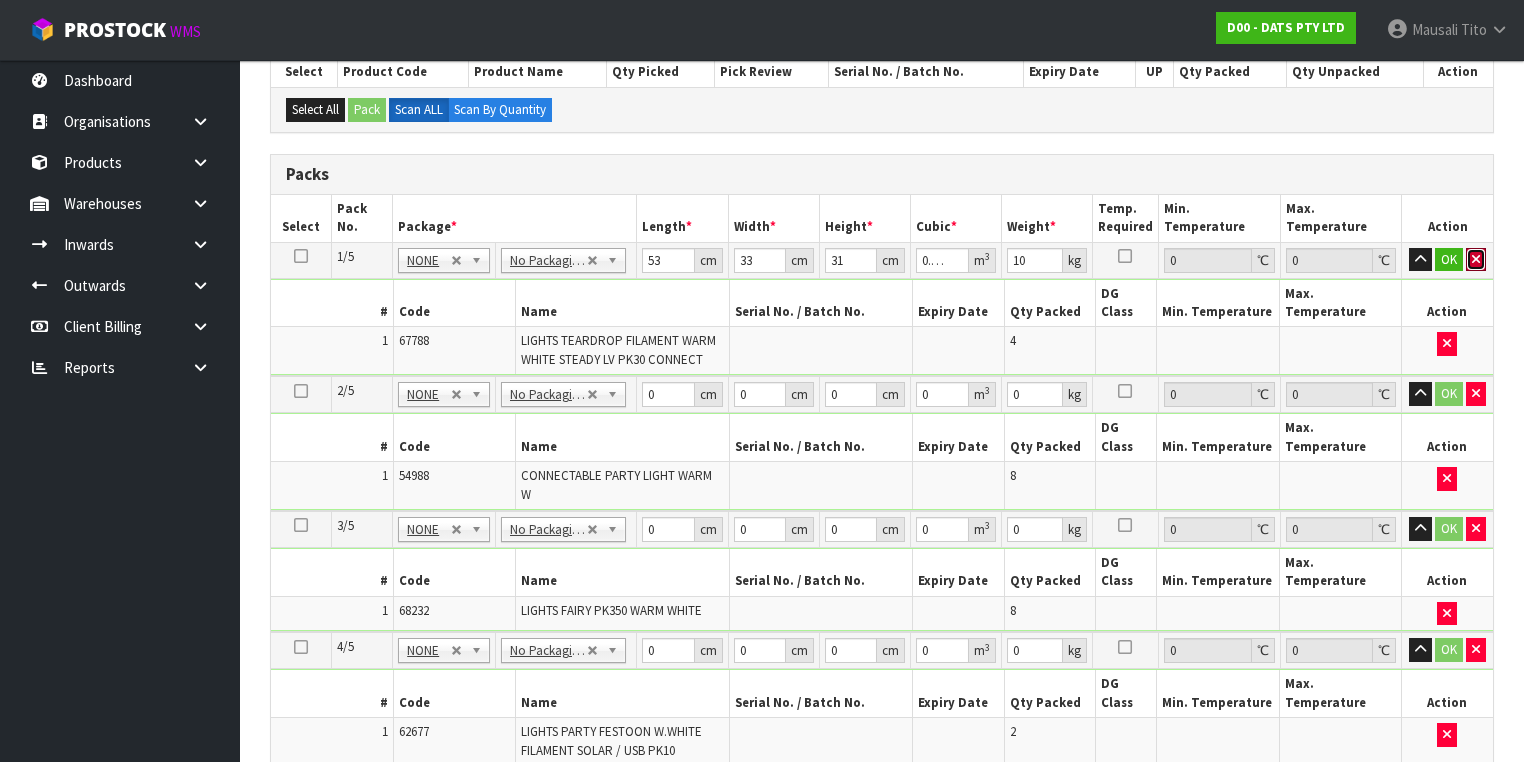 type 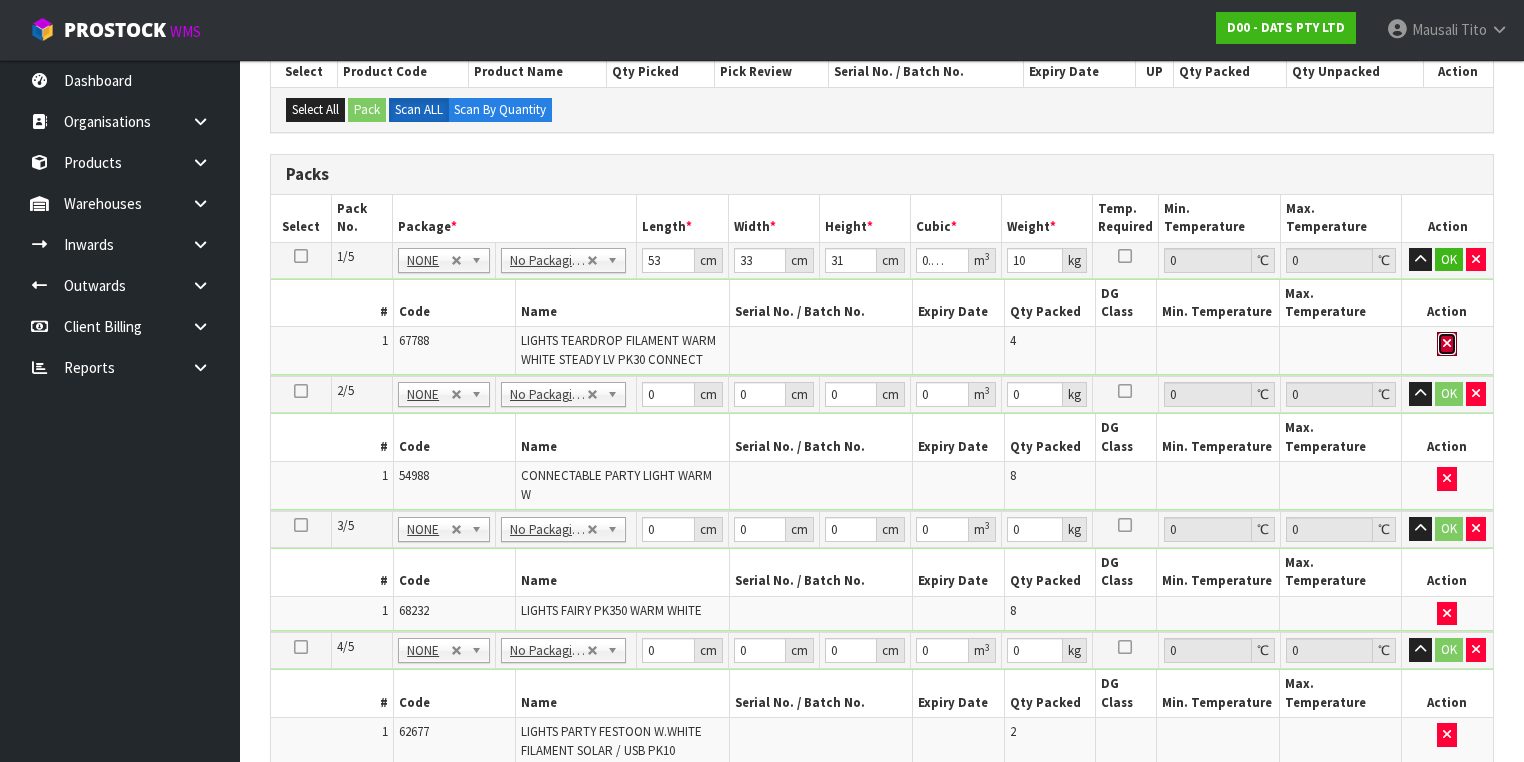 type 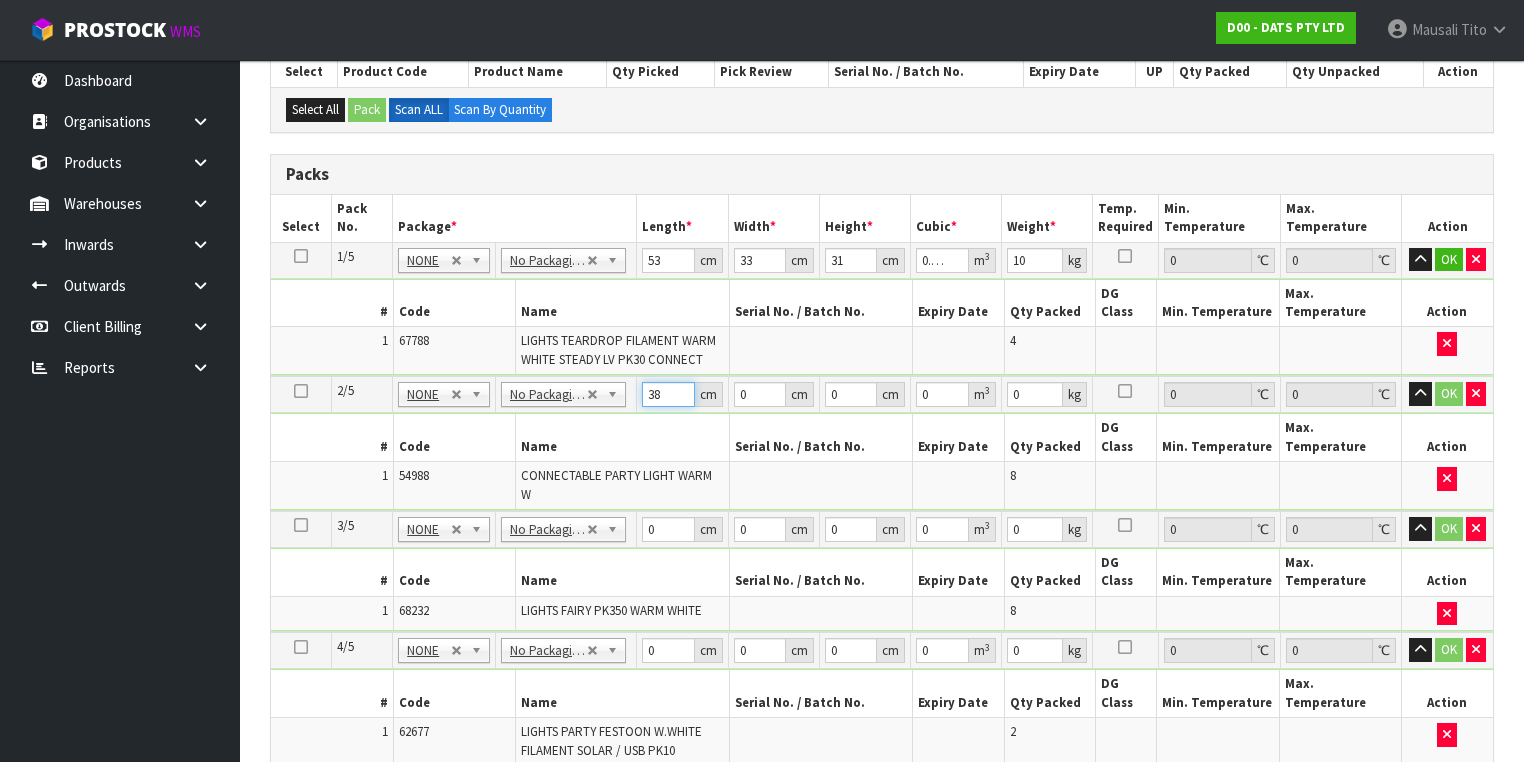 type on "38" 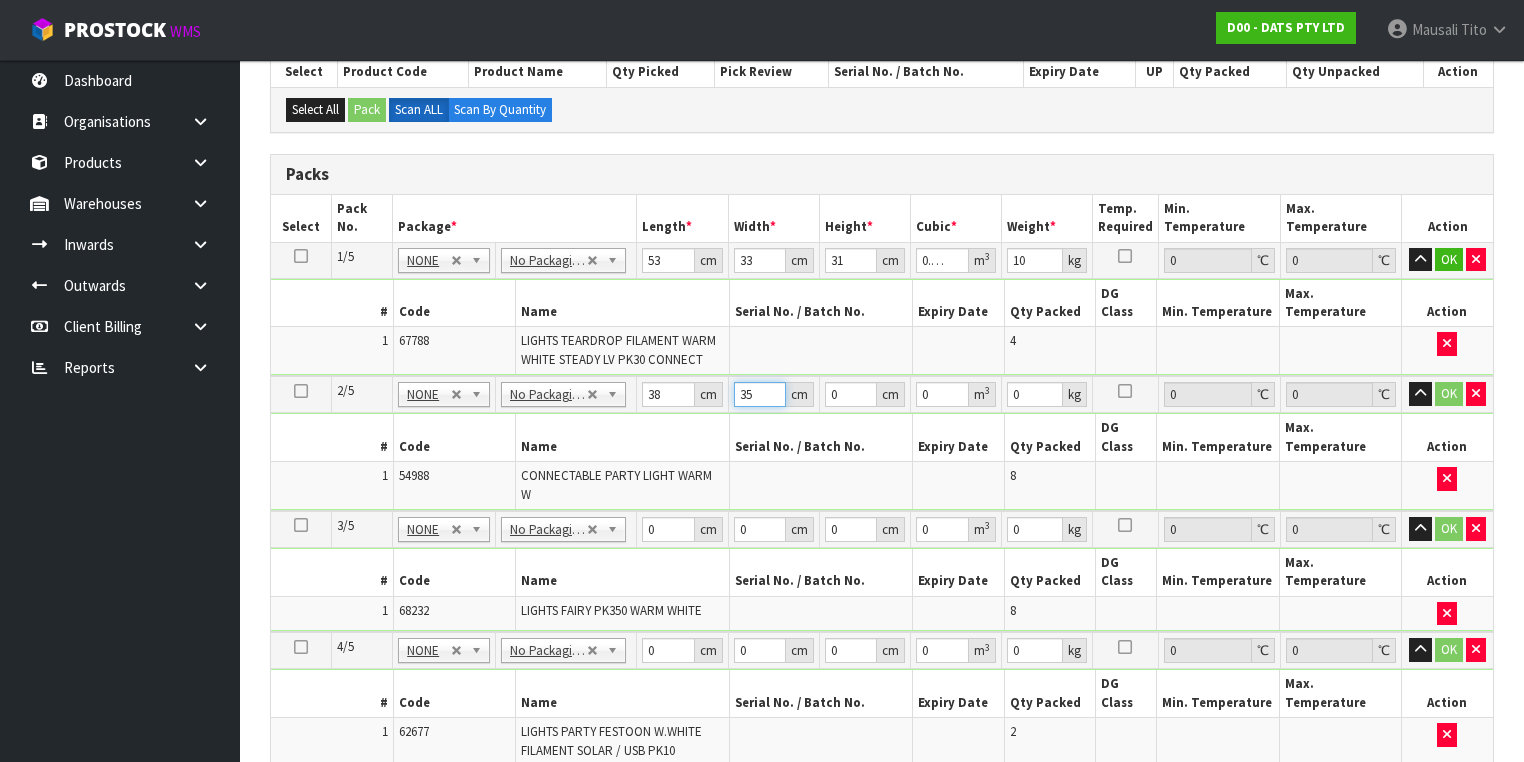 type on "35" 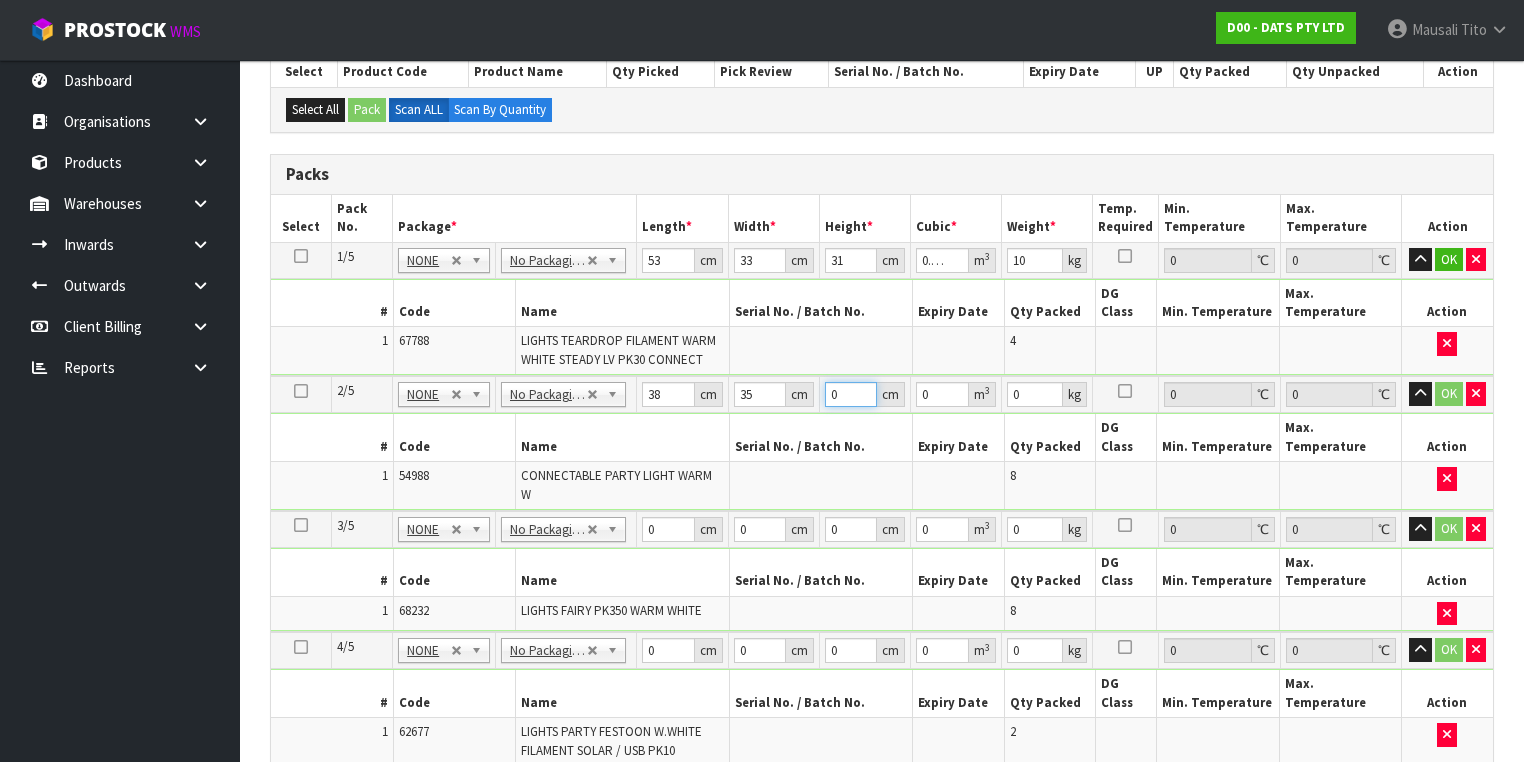 type on "4" 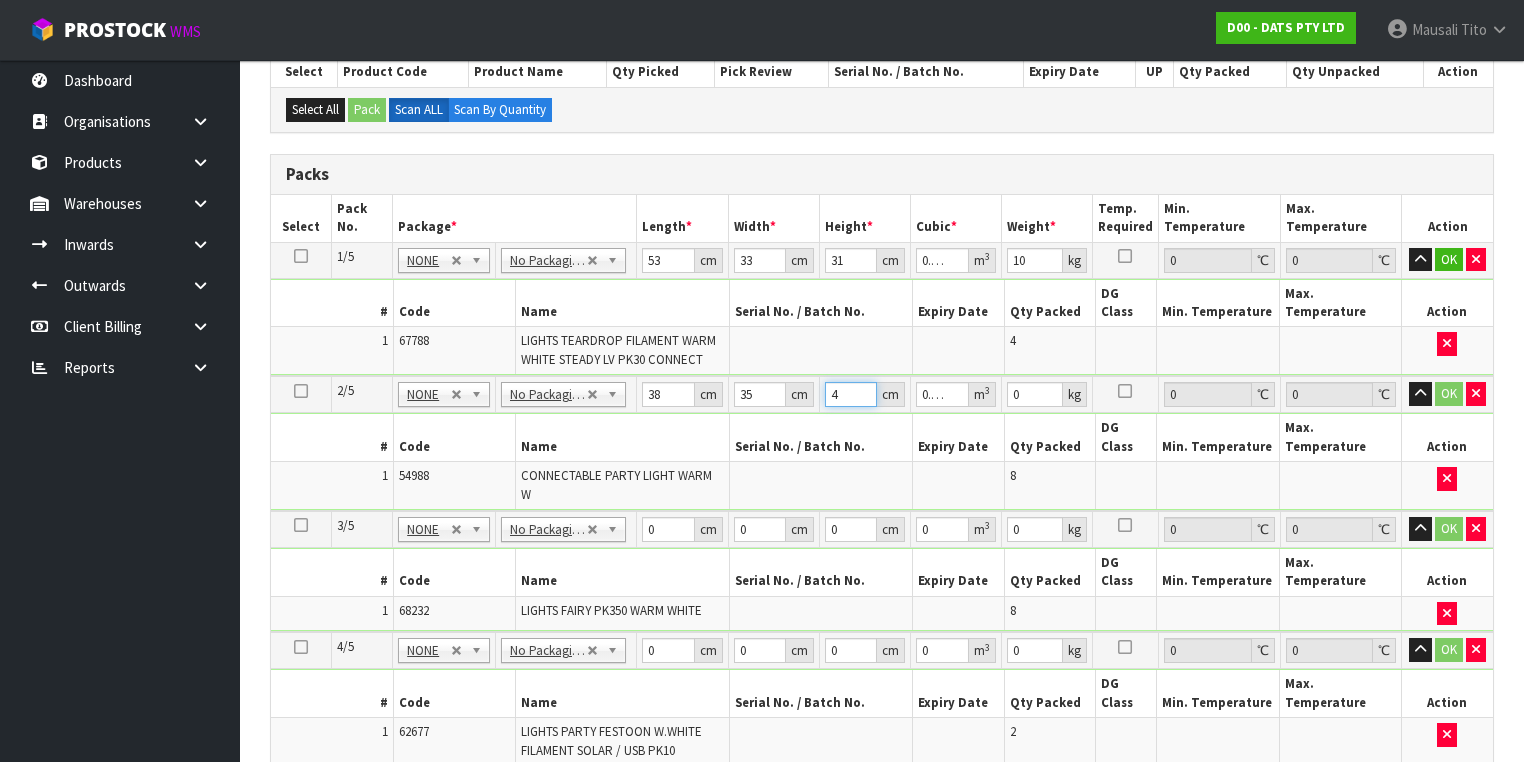 type on "43" 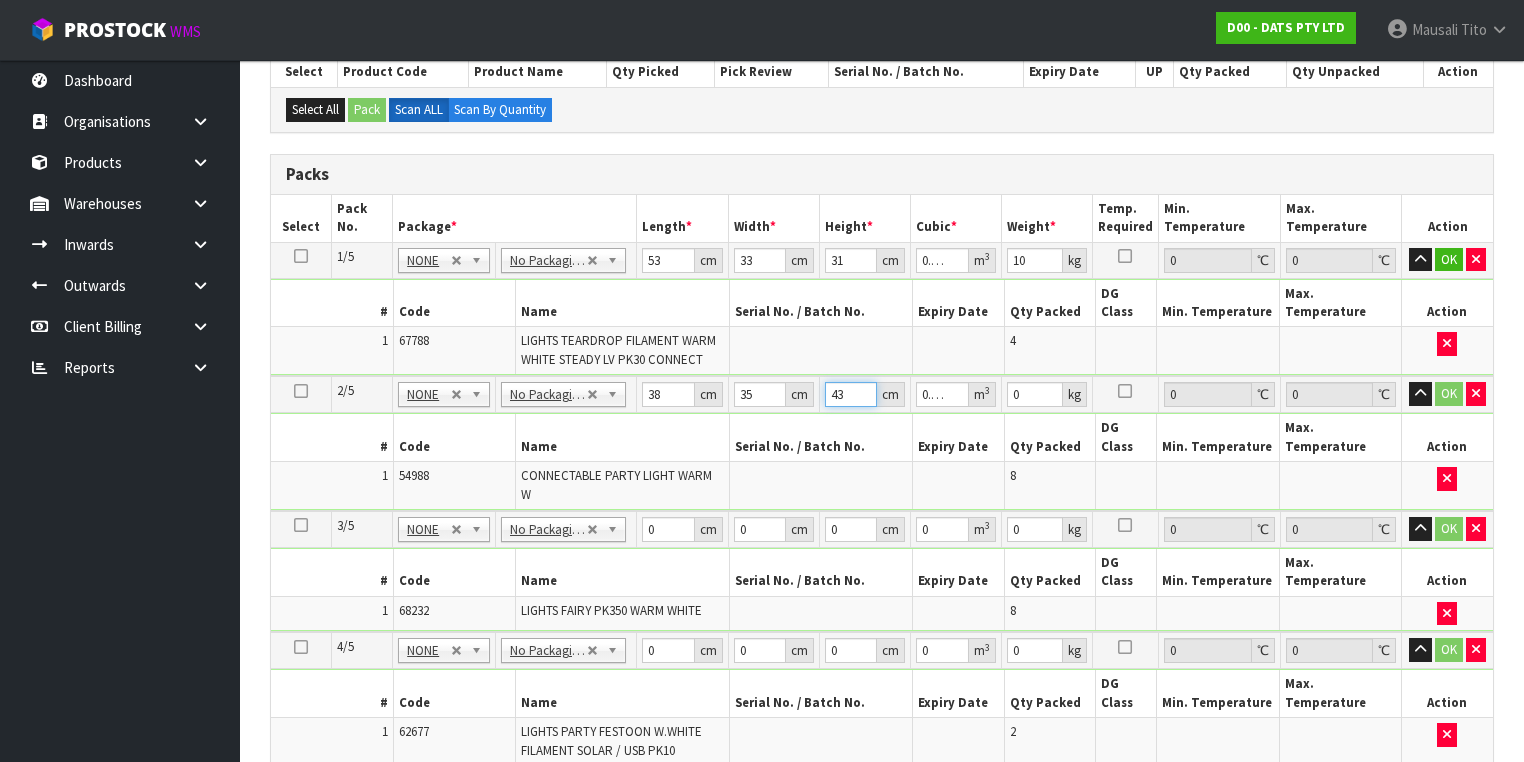 type on "43" 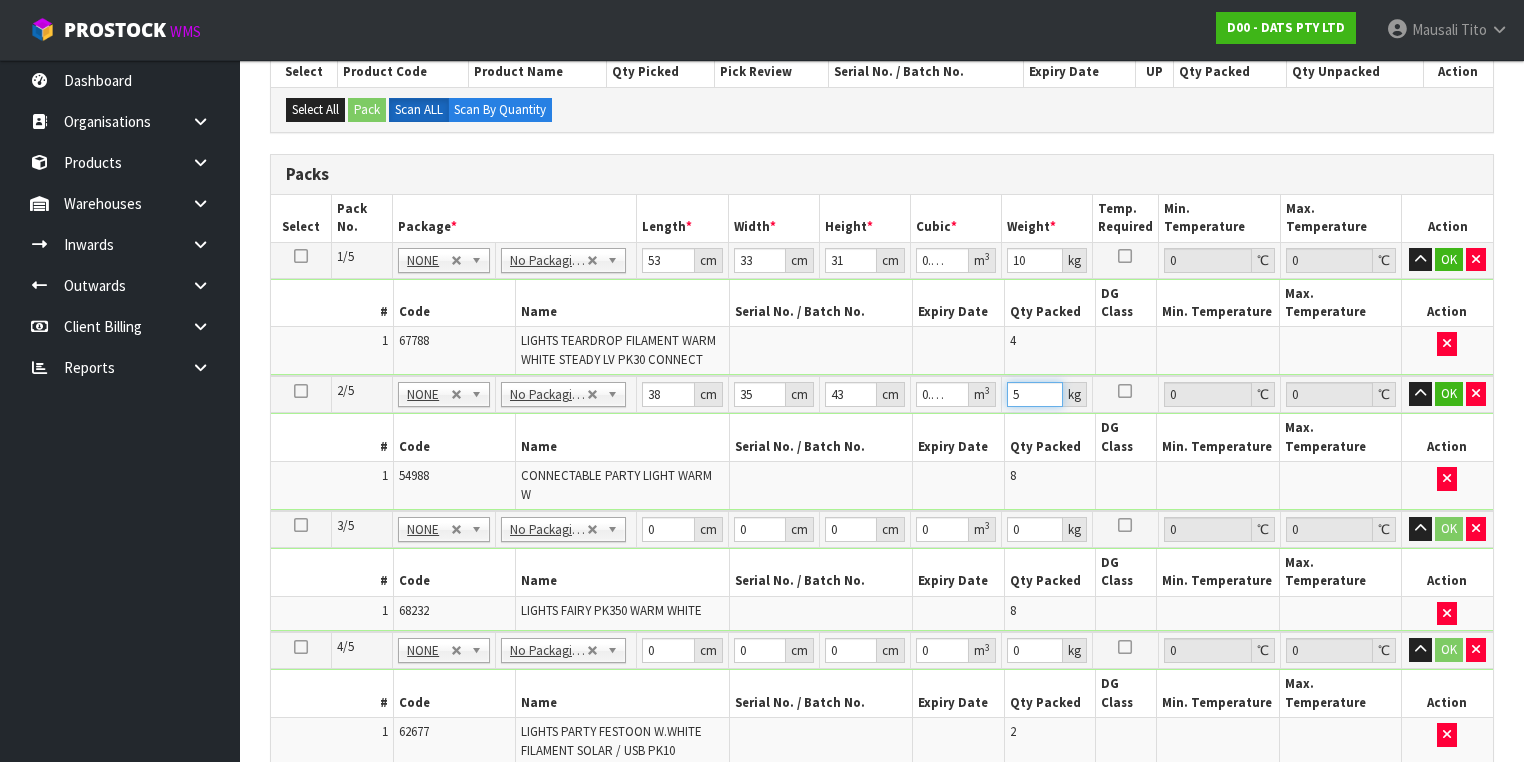 type on "5" 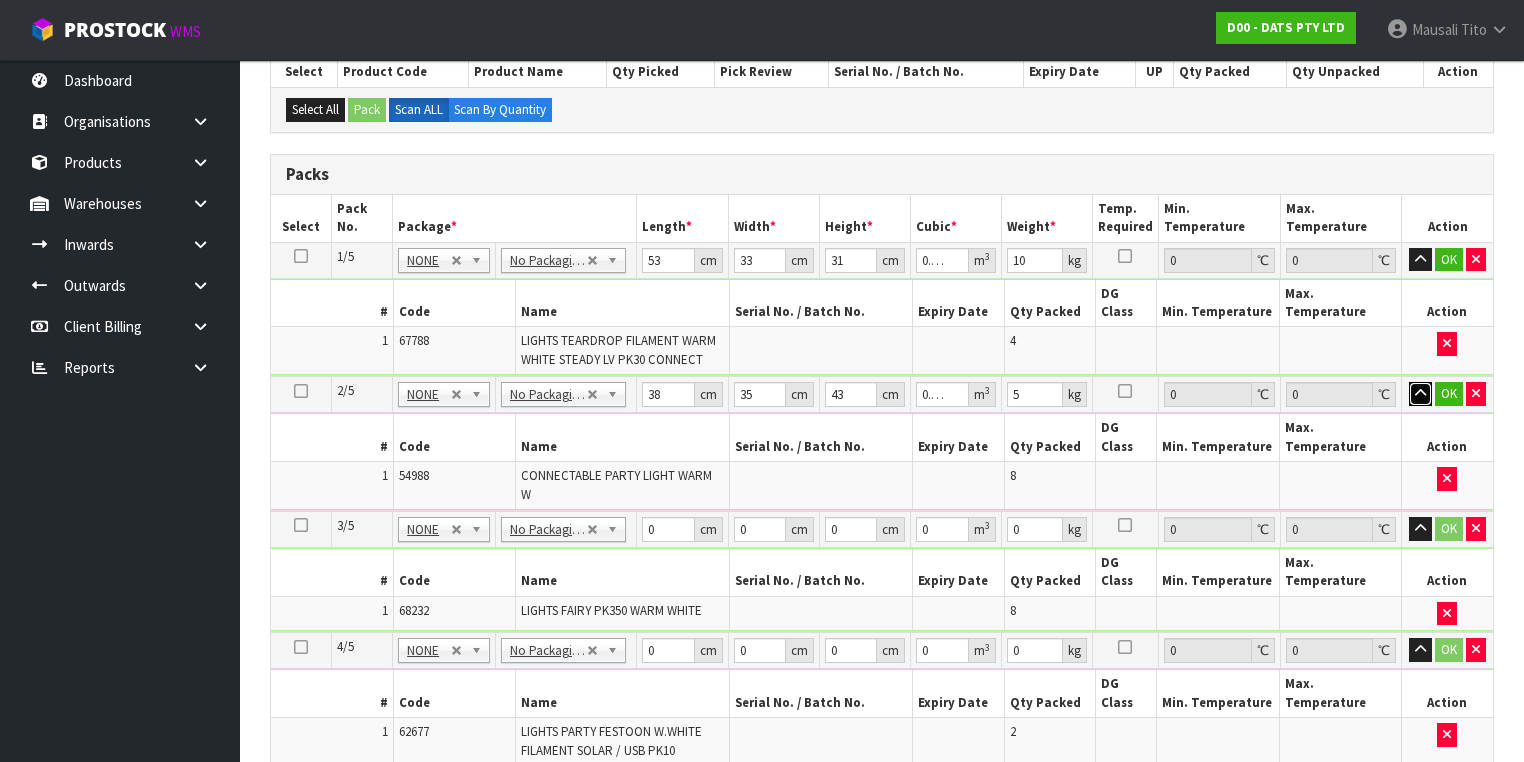 type 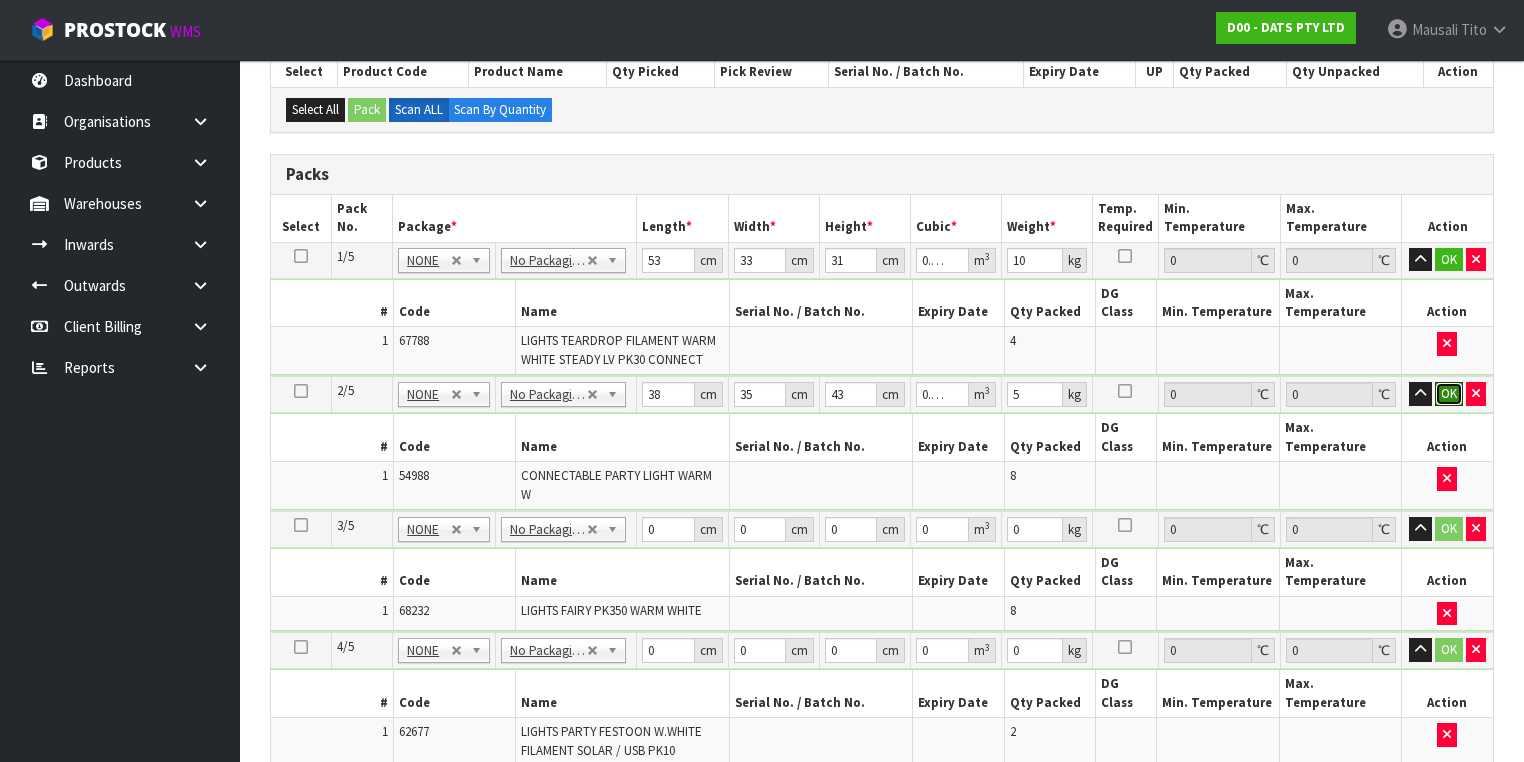 type 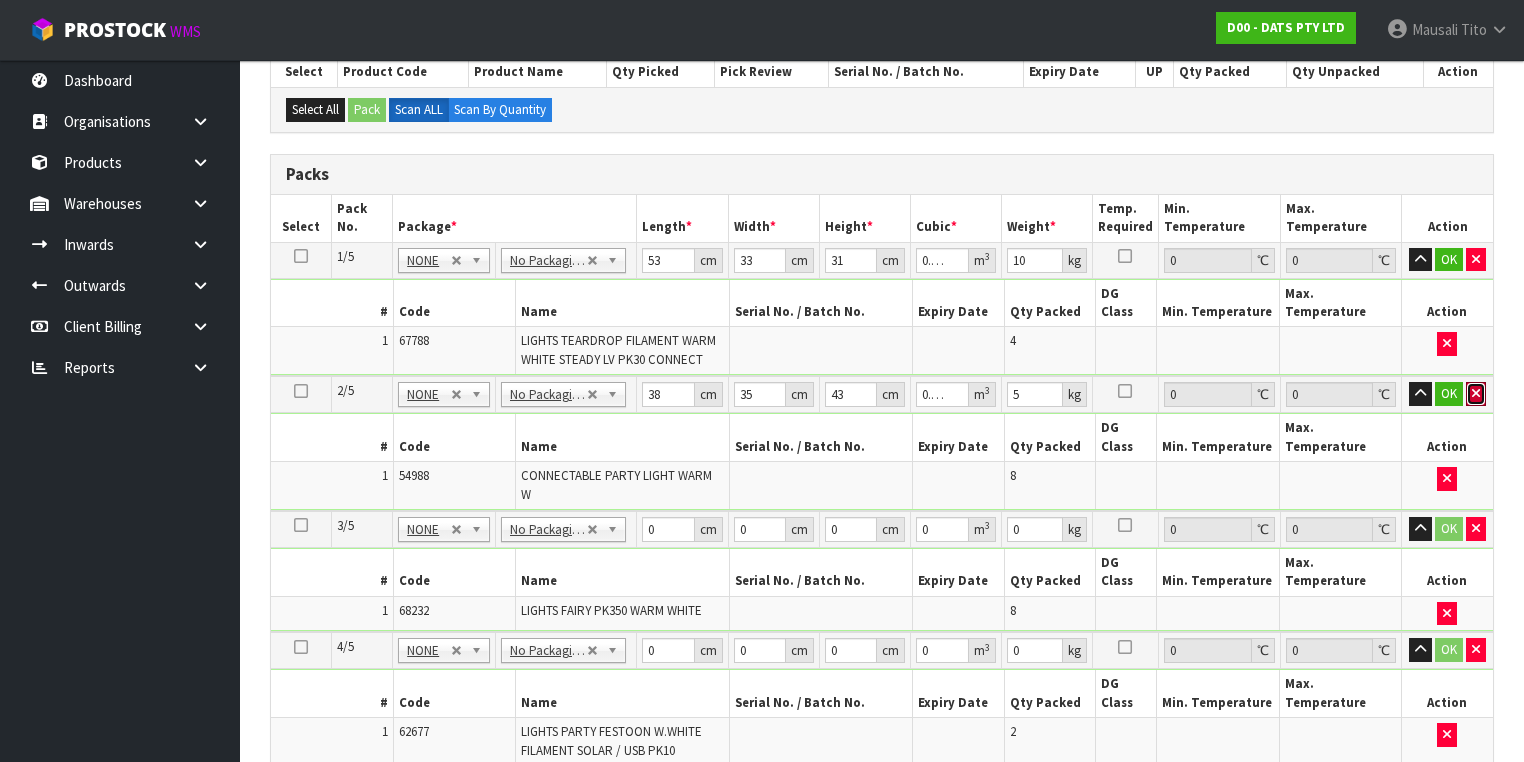 type 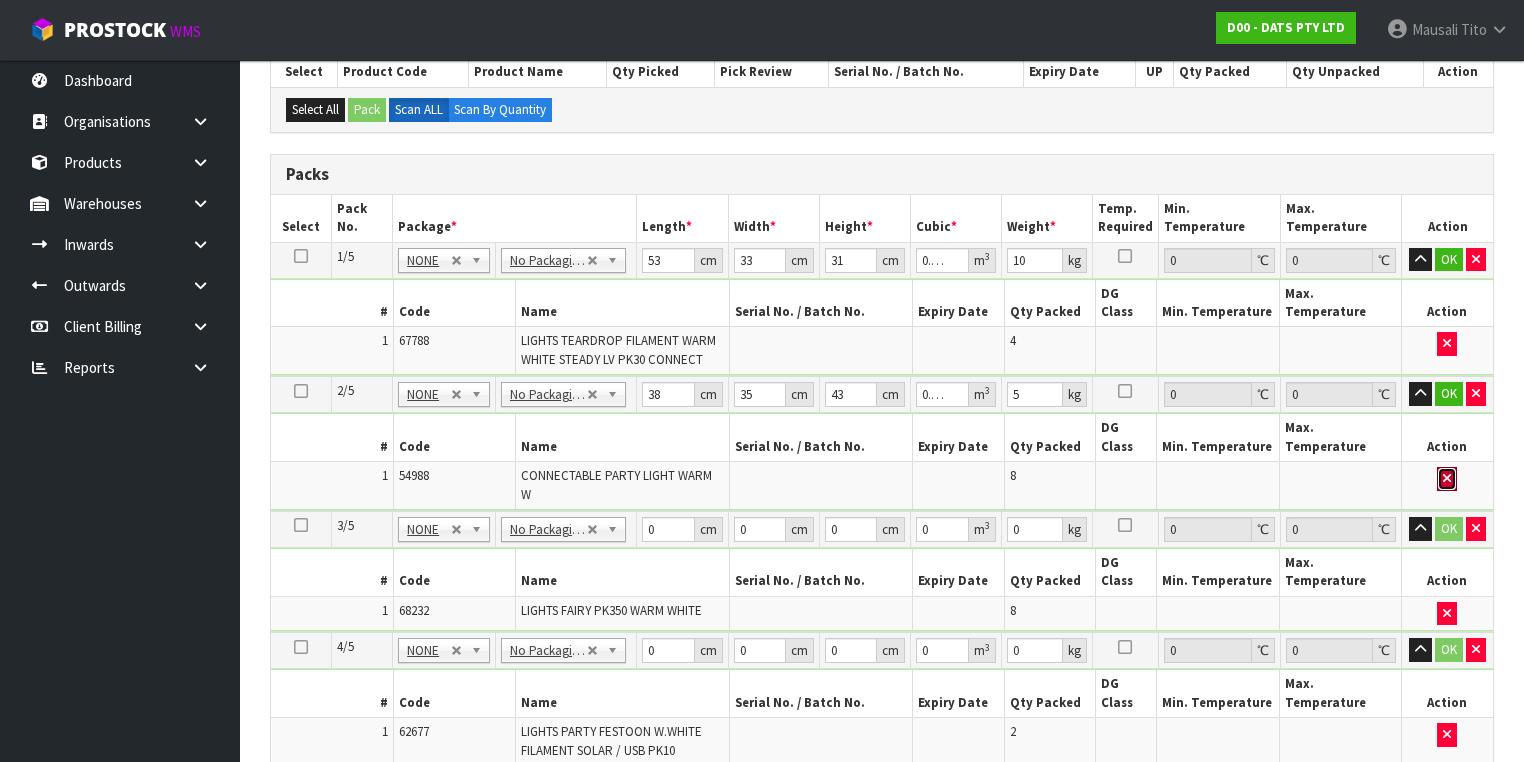 type 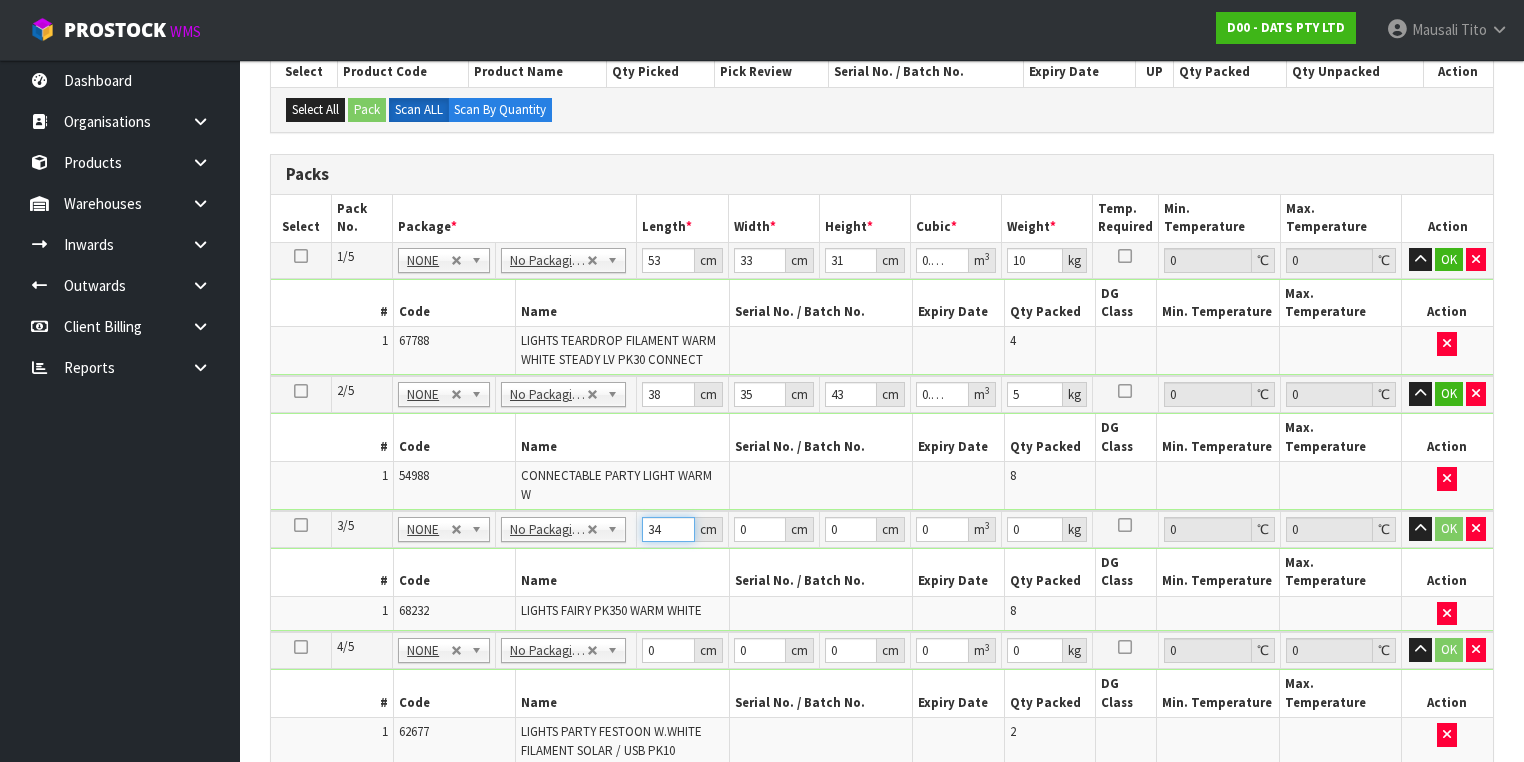 type on "34" 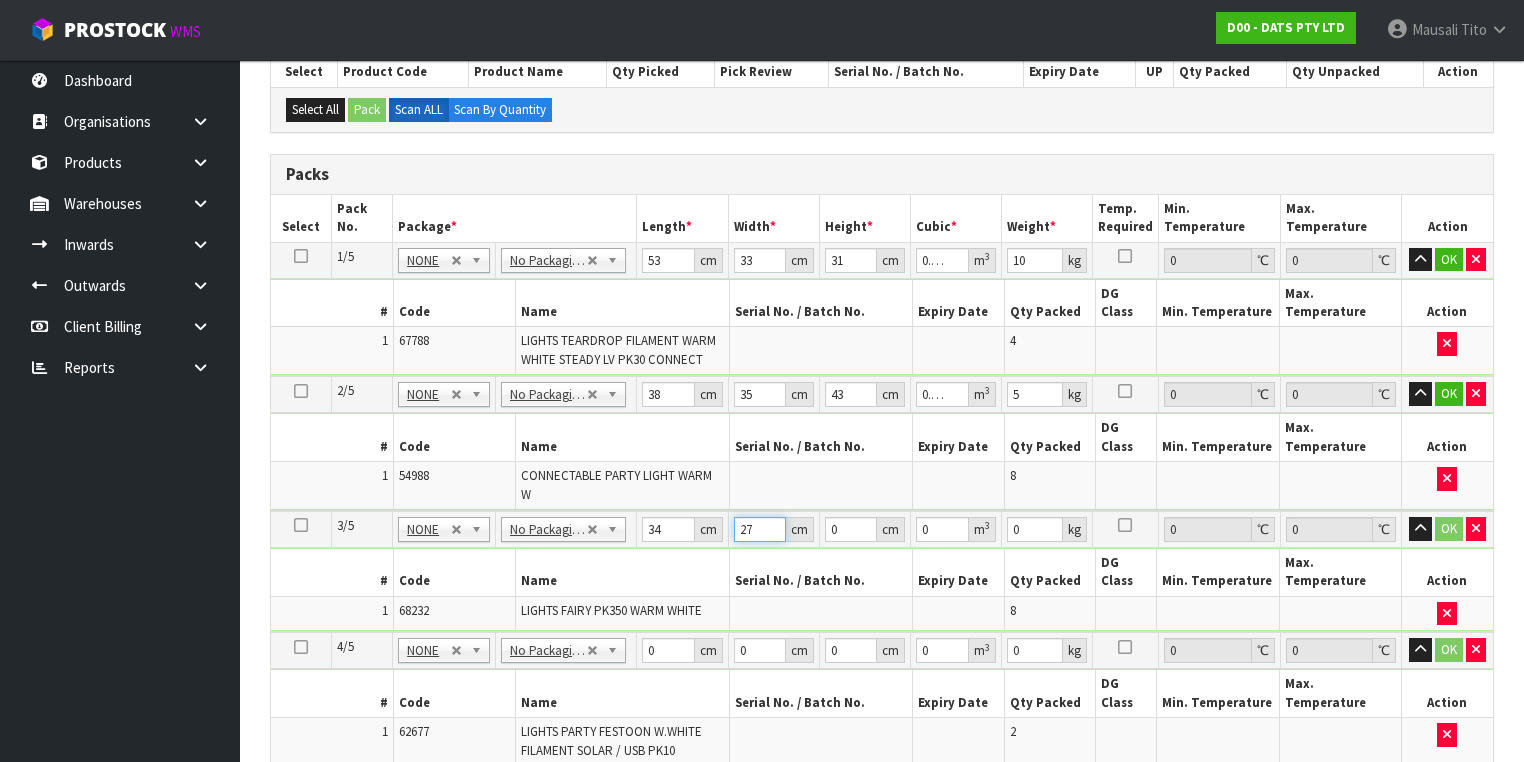 type on "27" 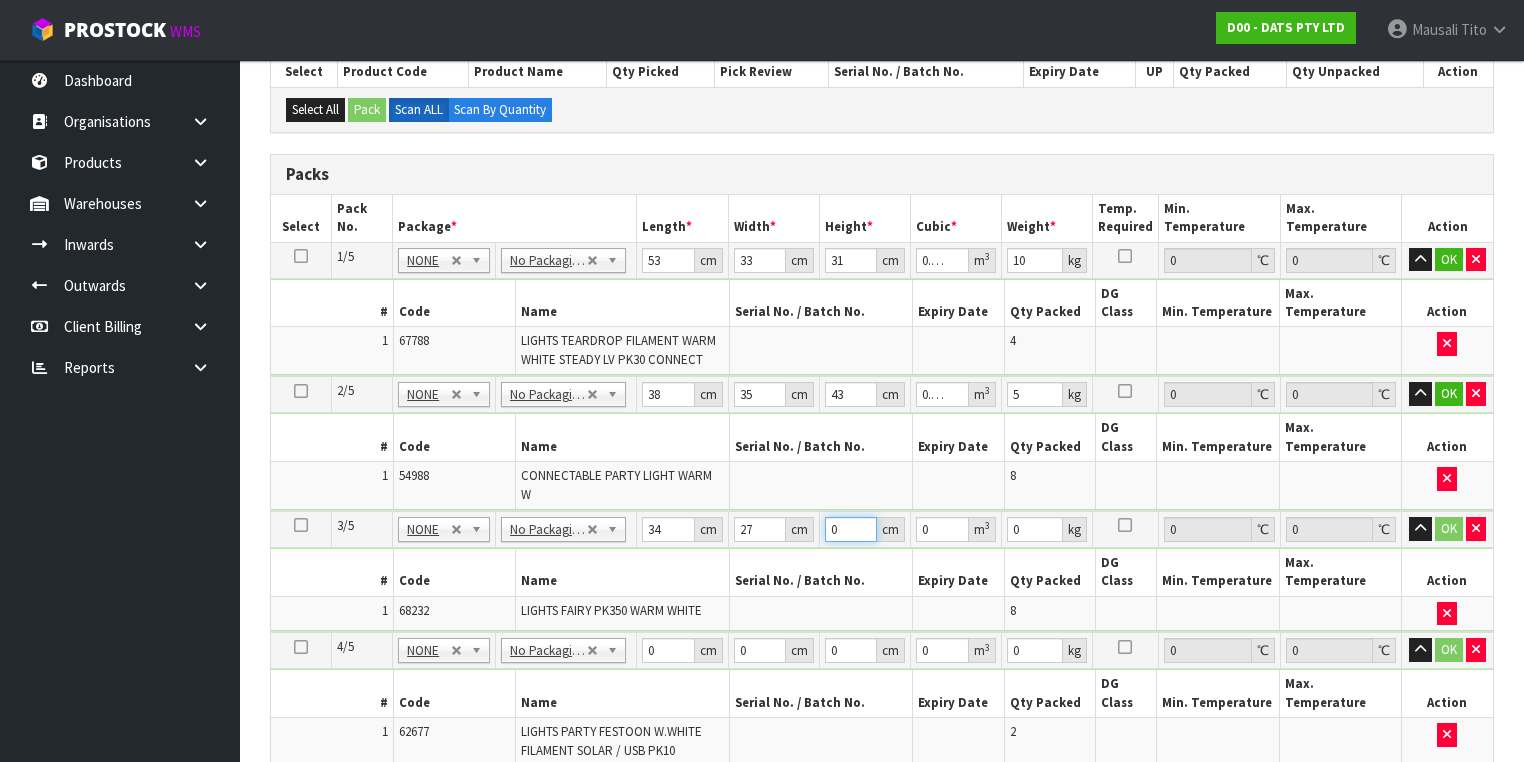 type on "4" 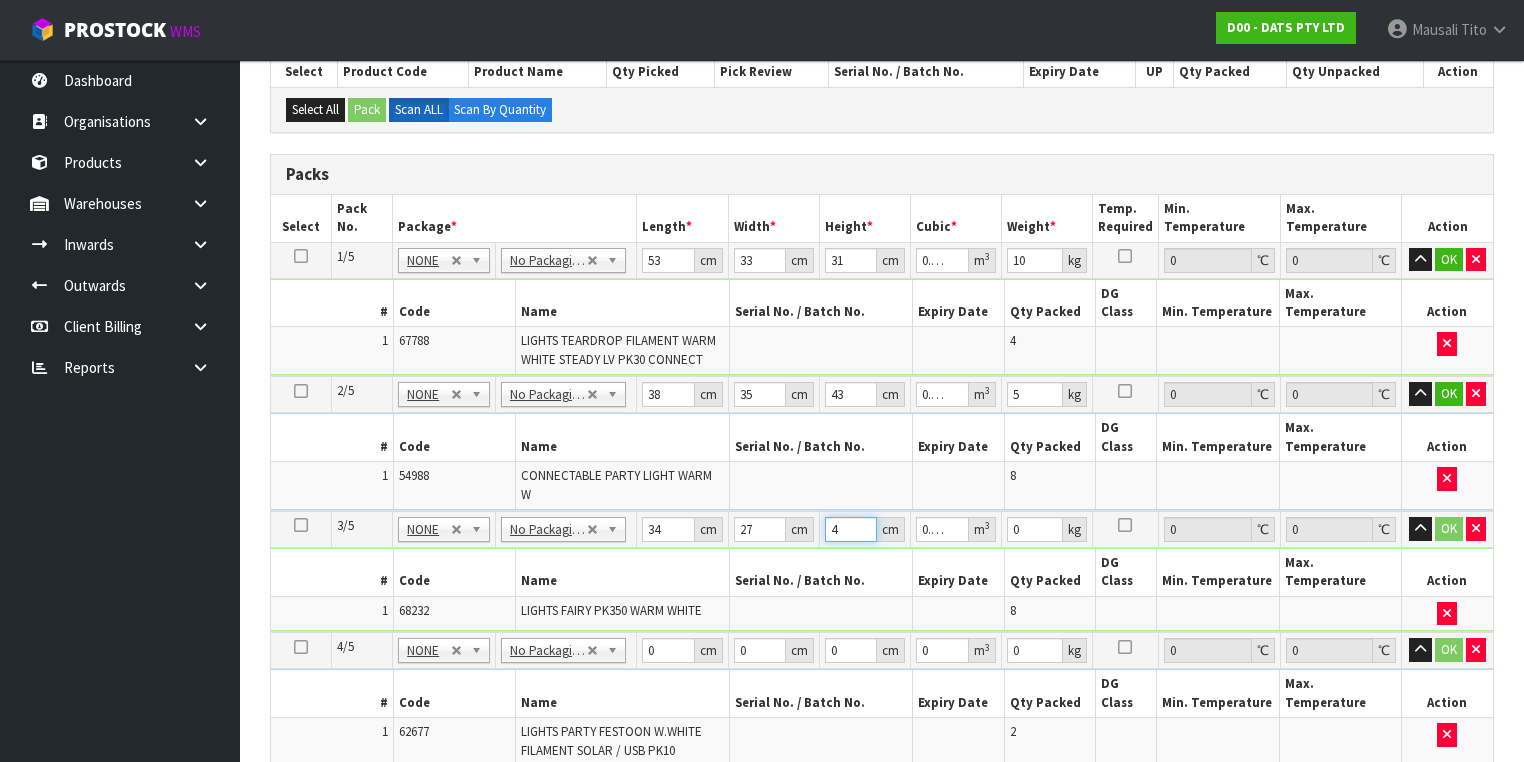 type on "46" 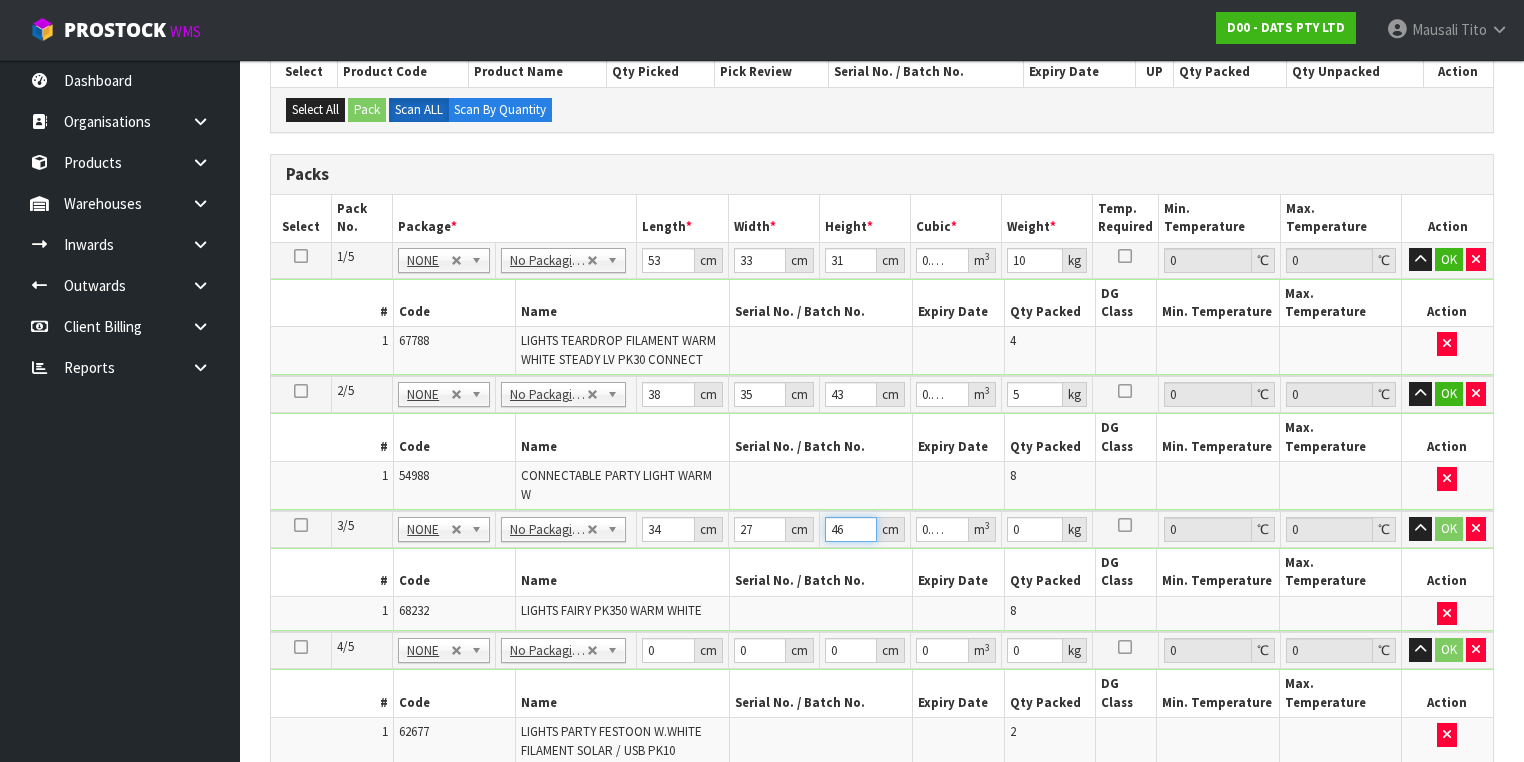 type on "46" 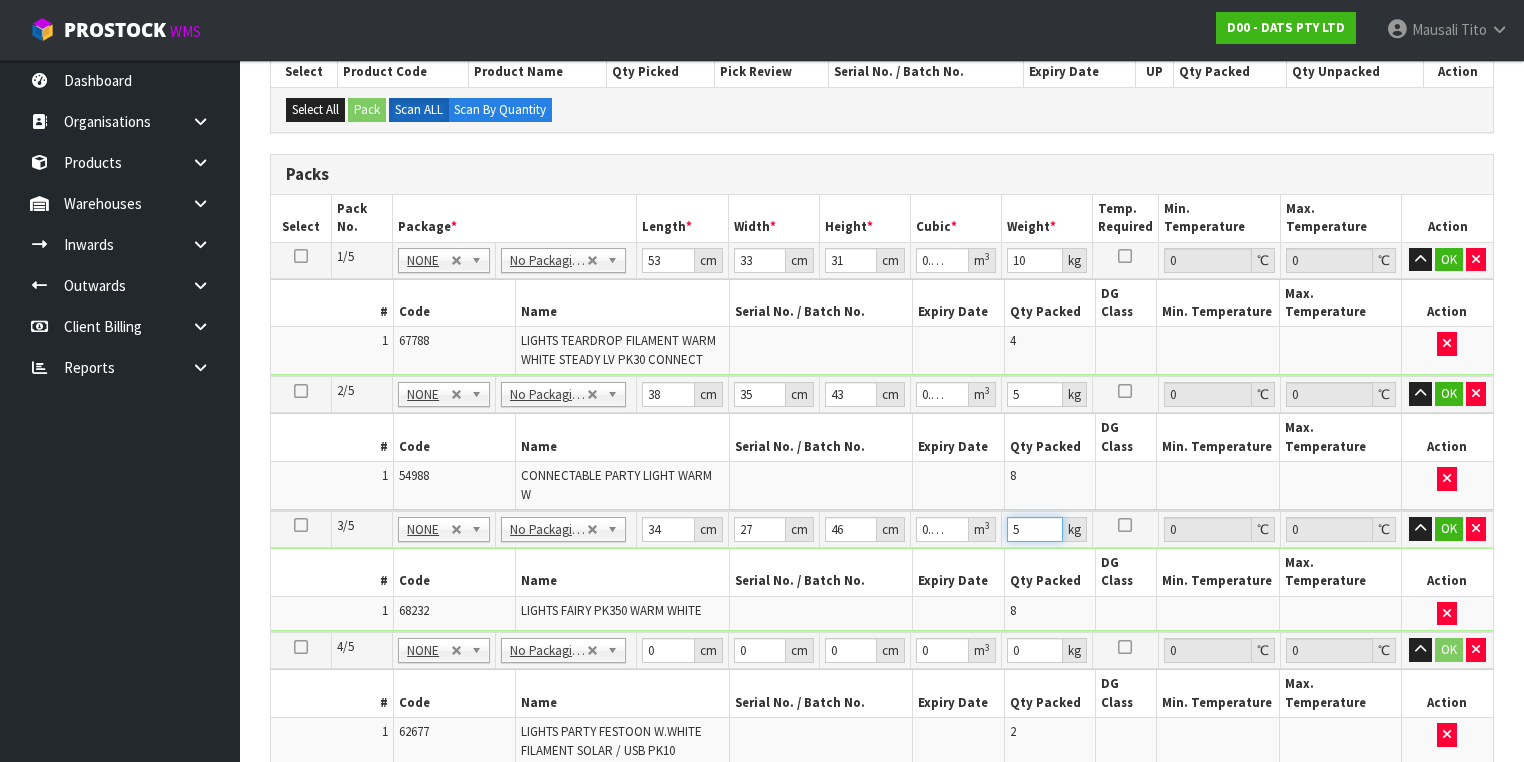 type on "5" 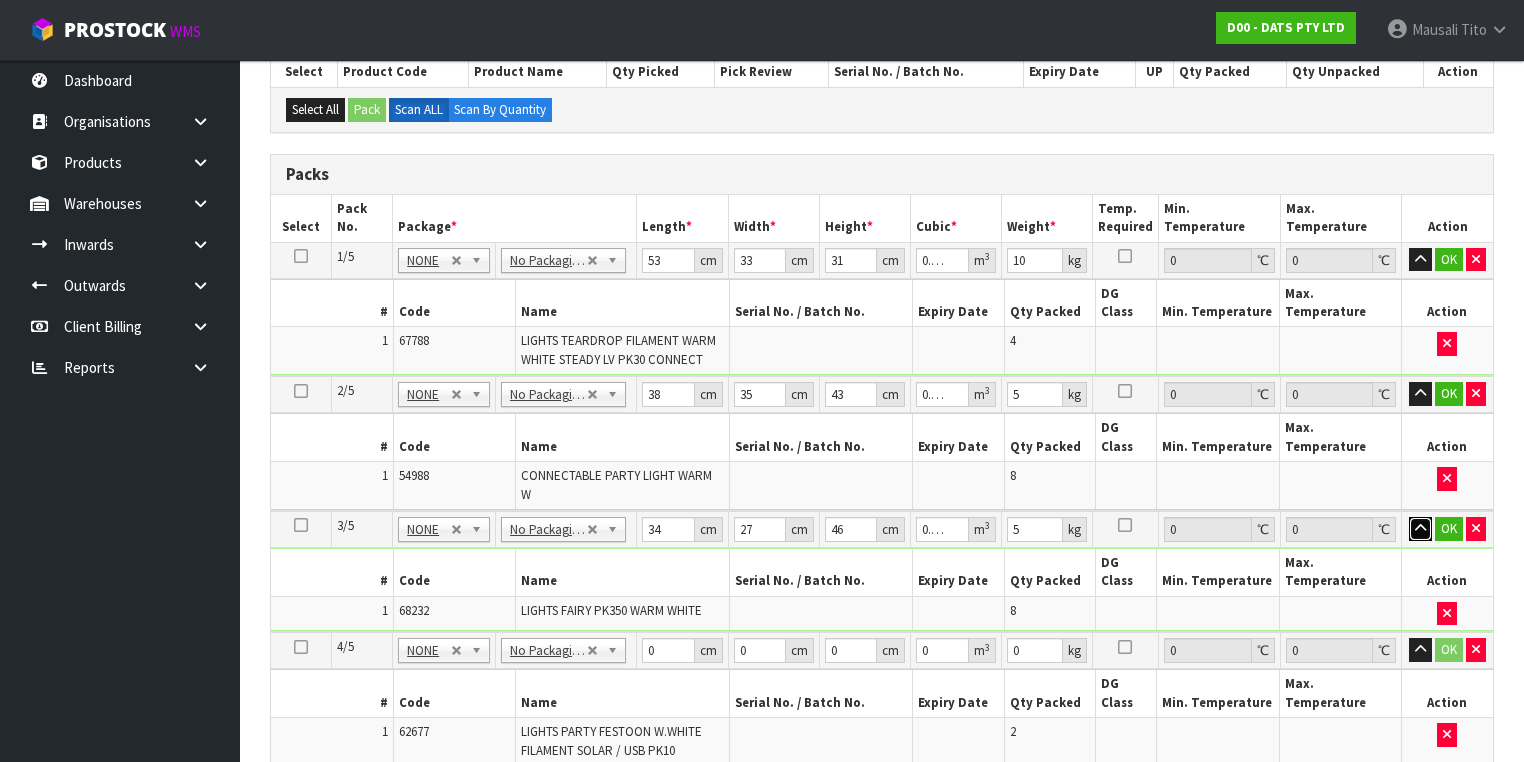 type 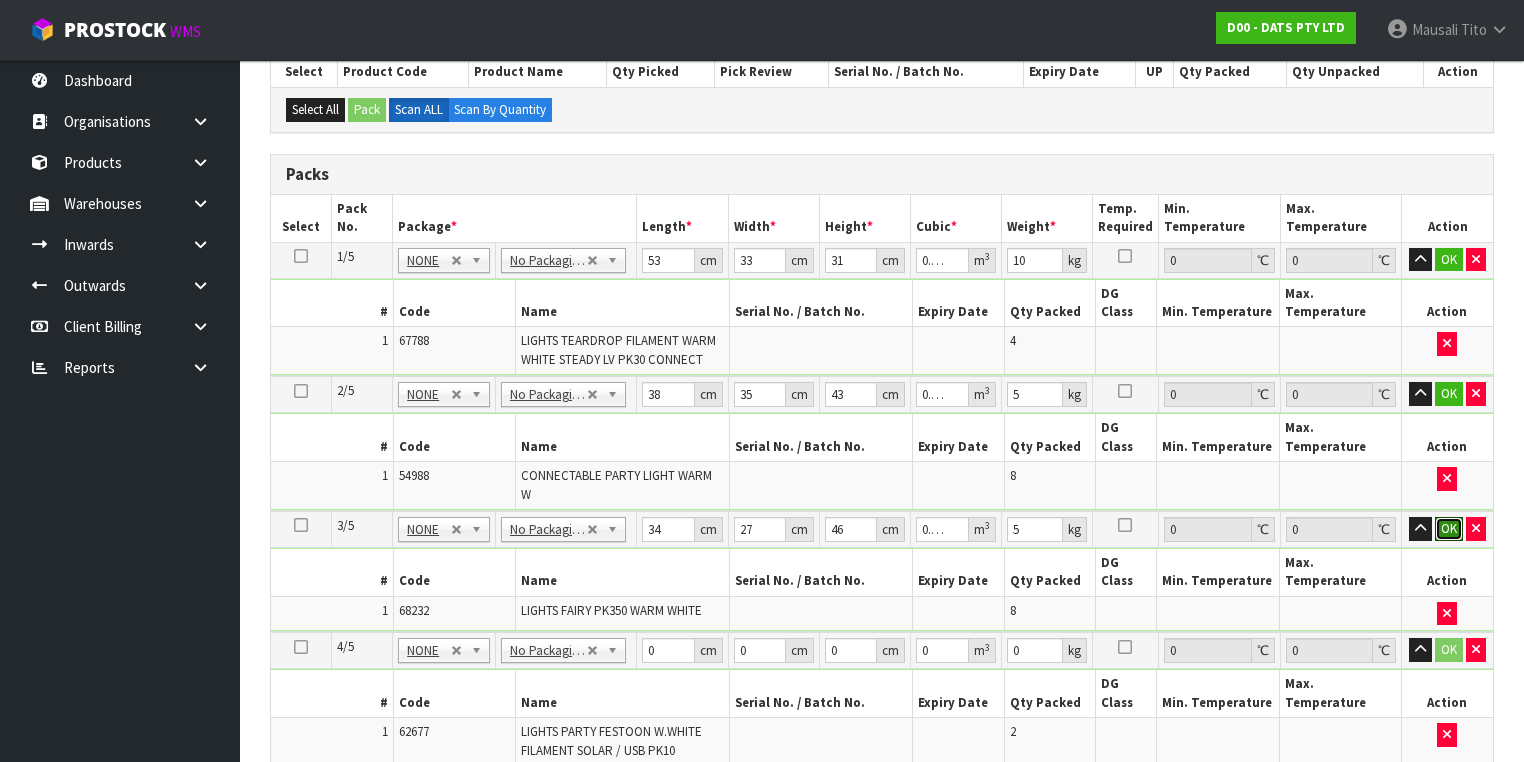 type 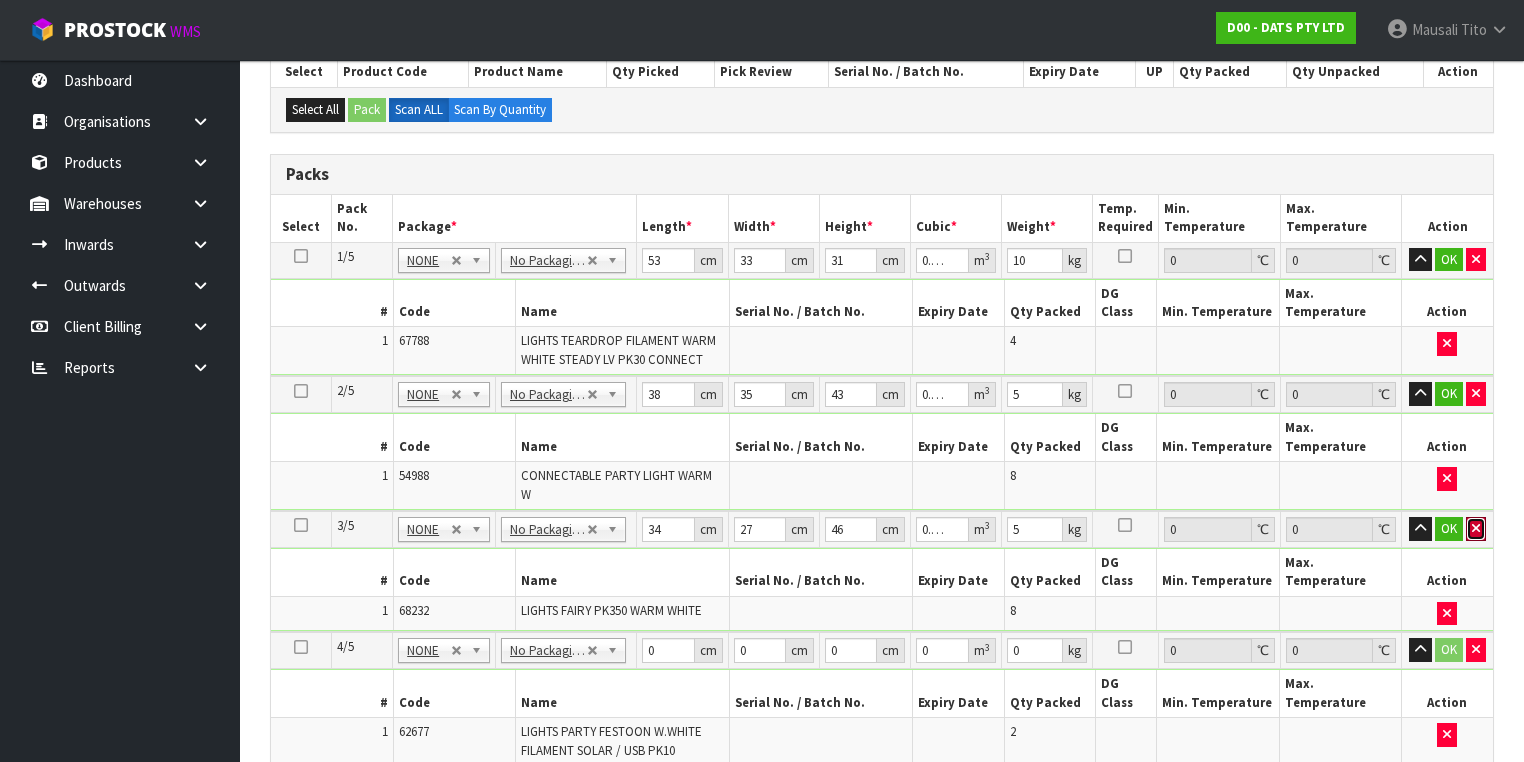 type 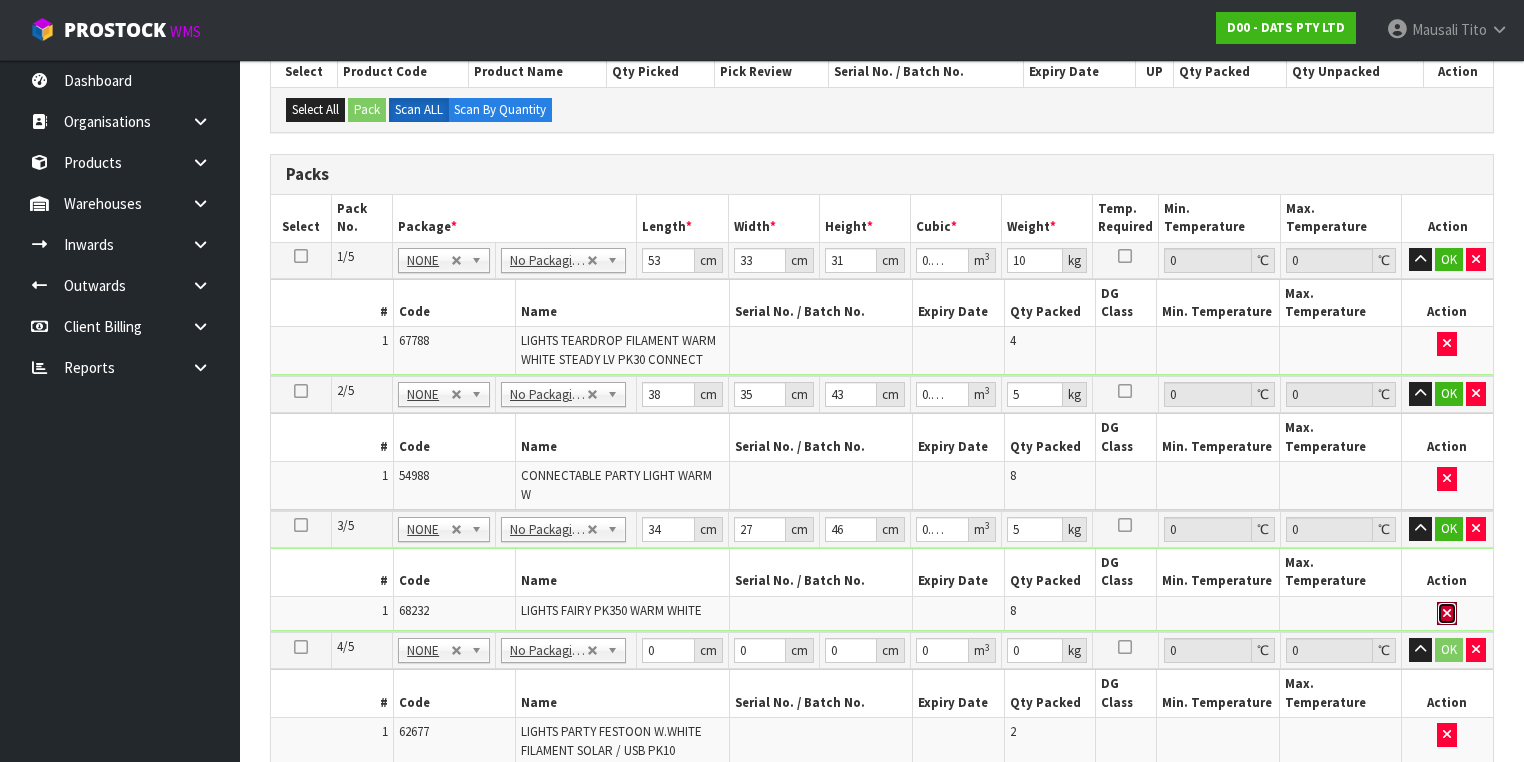 type 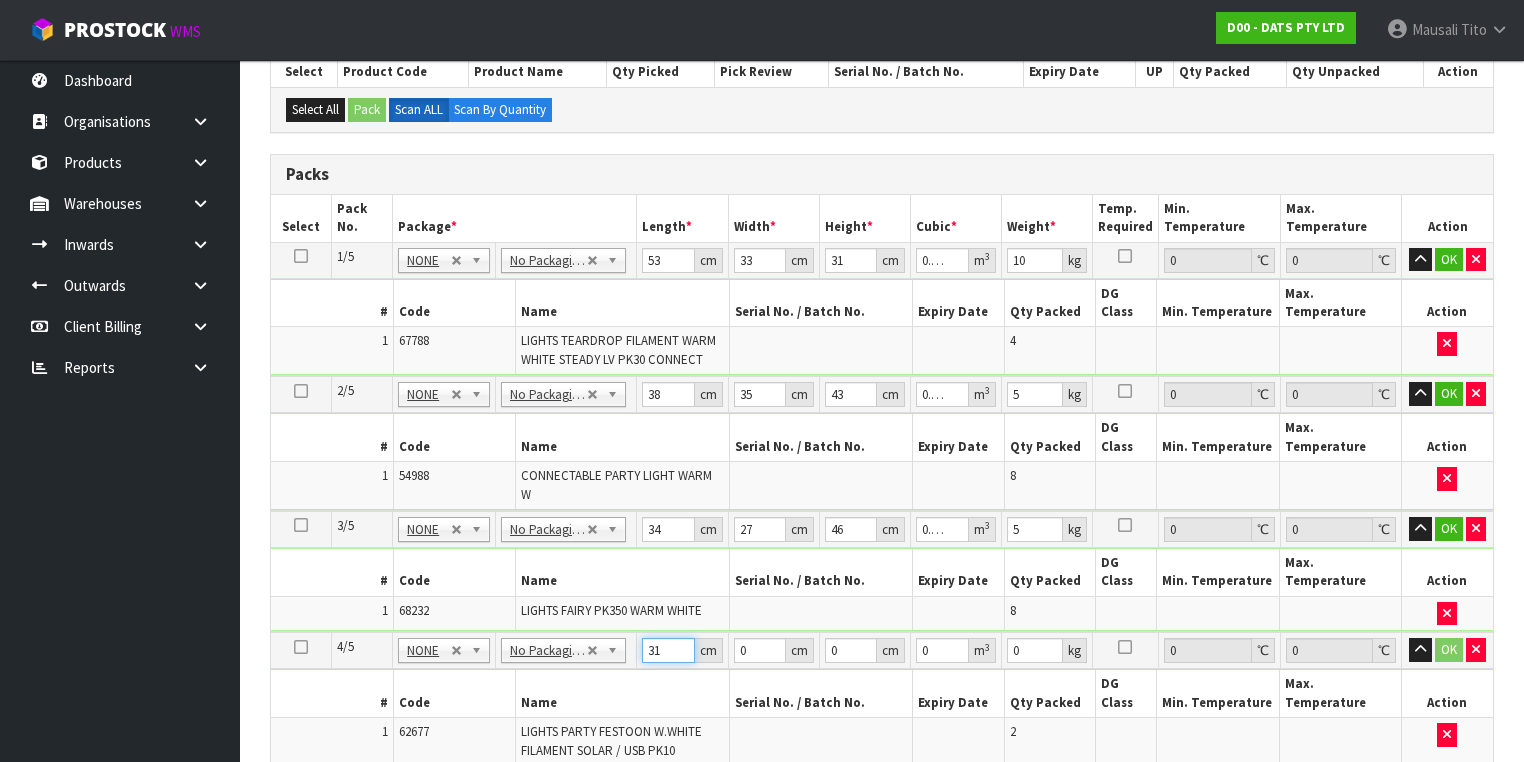 type on "31" 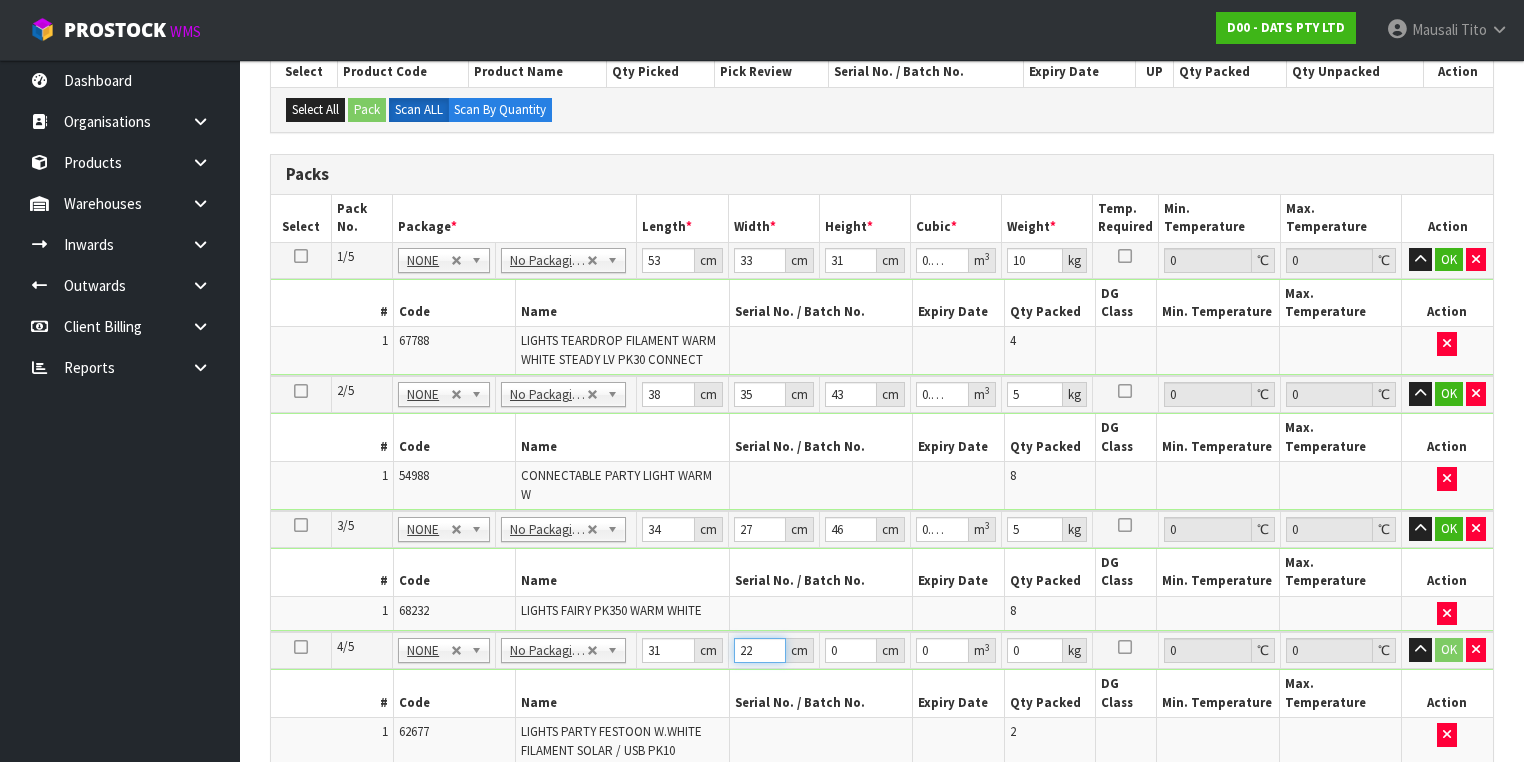 type on "22" 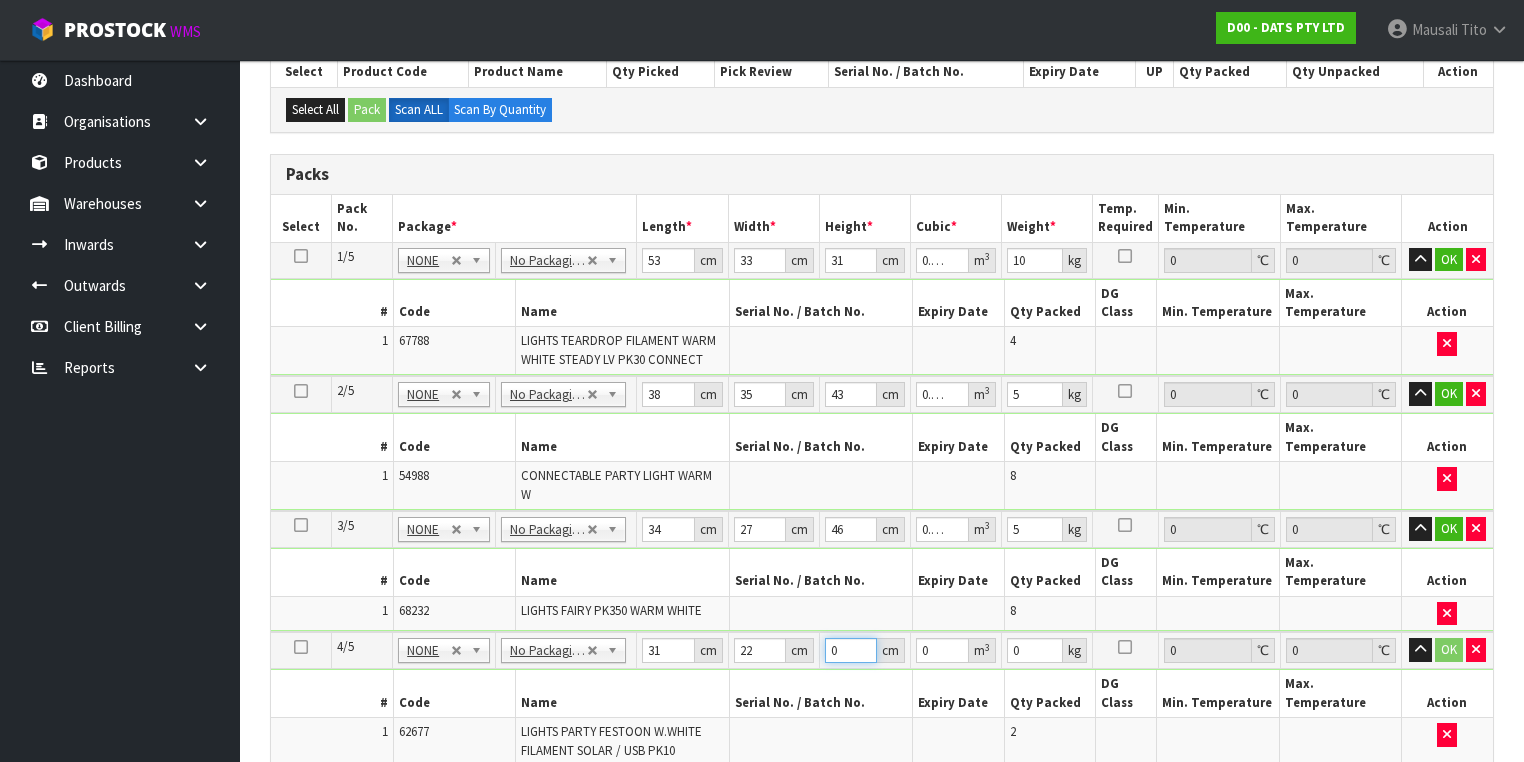 type on "4" 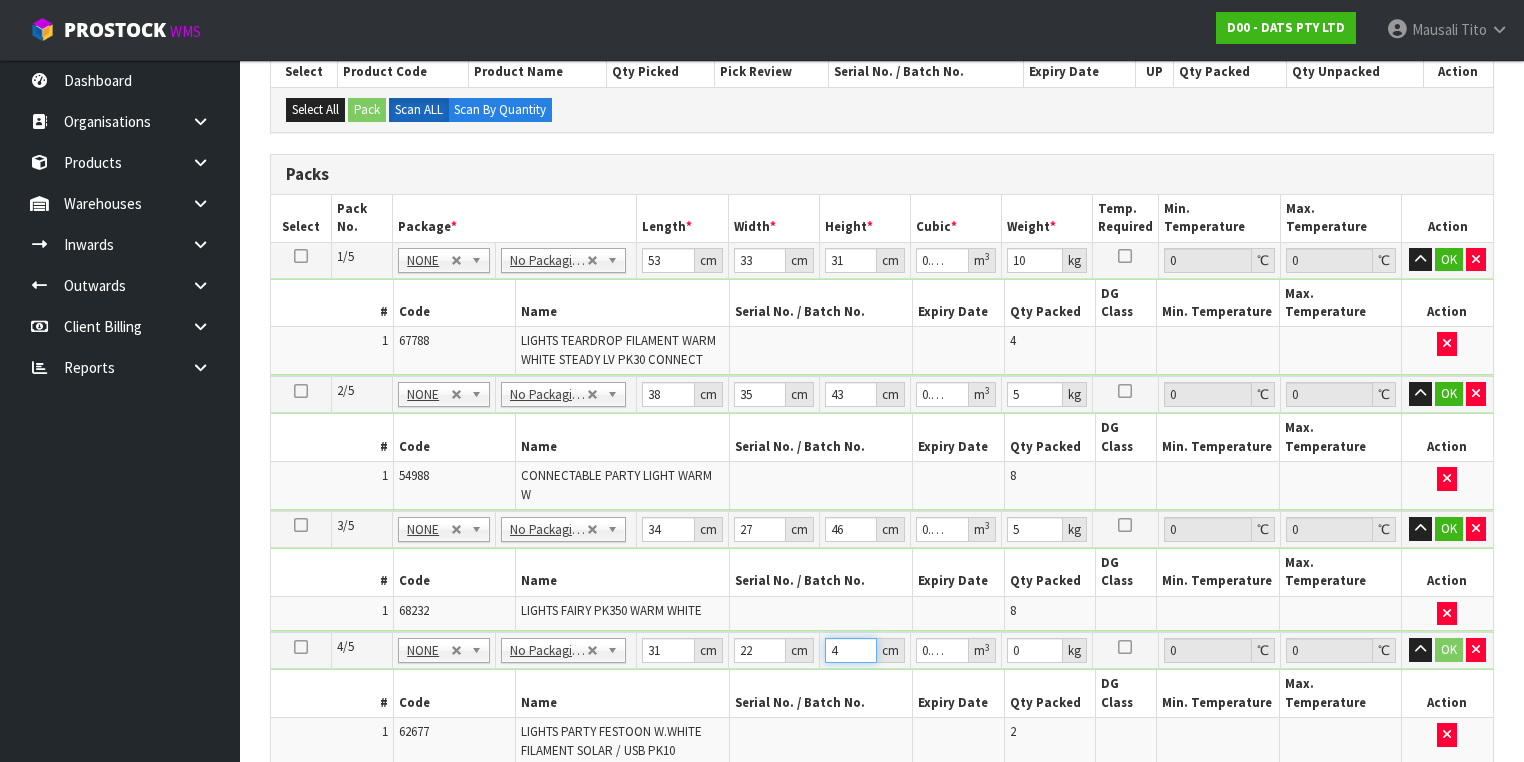 type on "43" 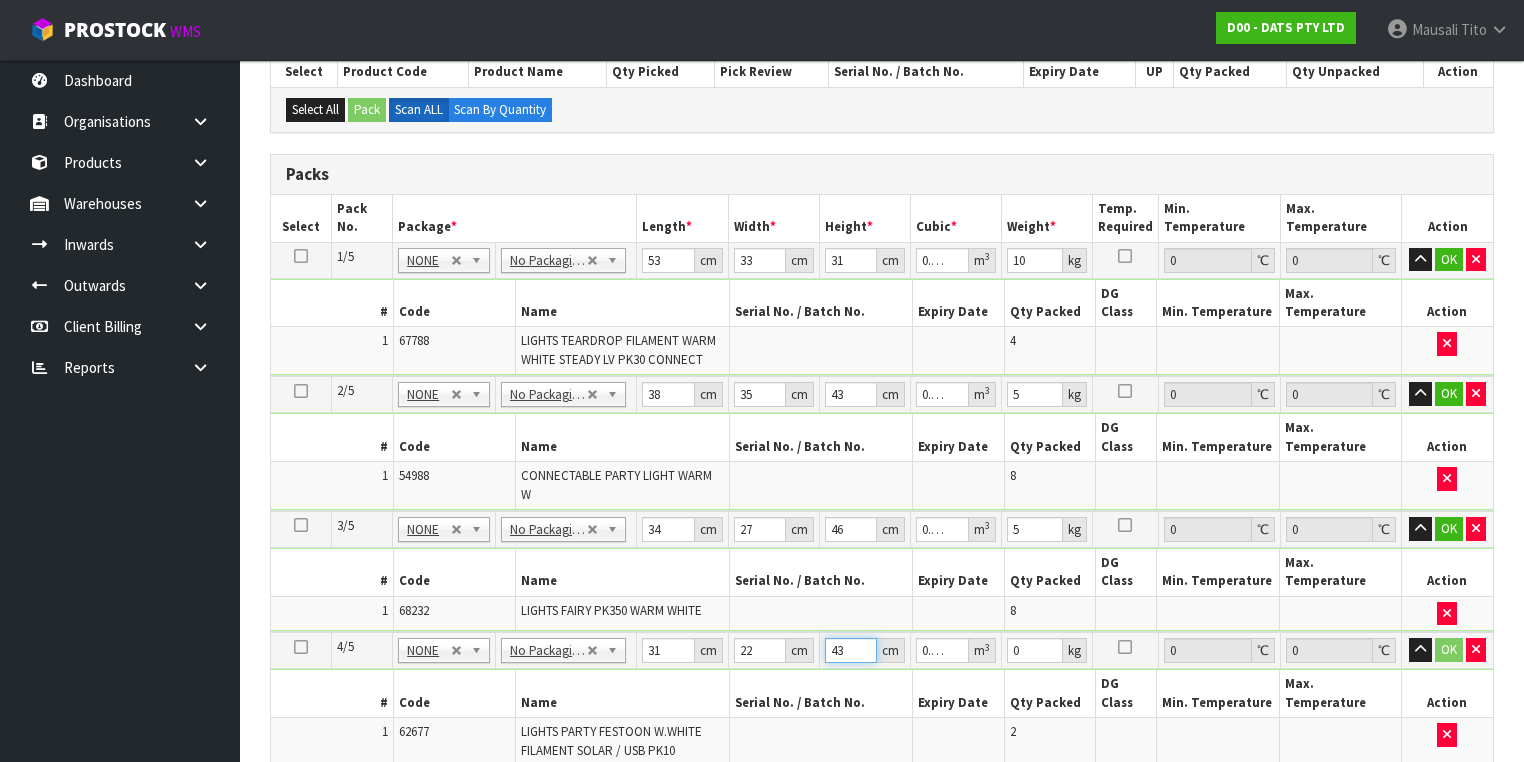 type on "43" 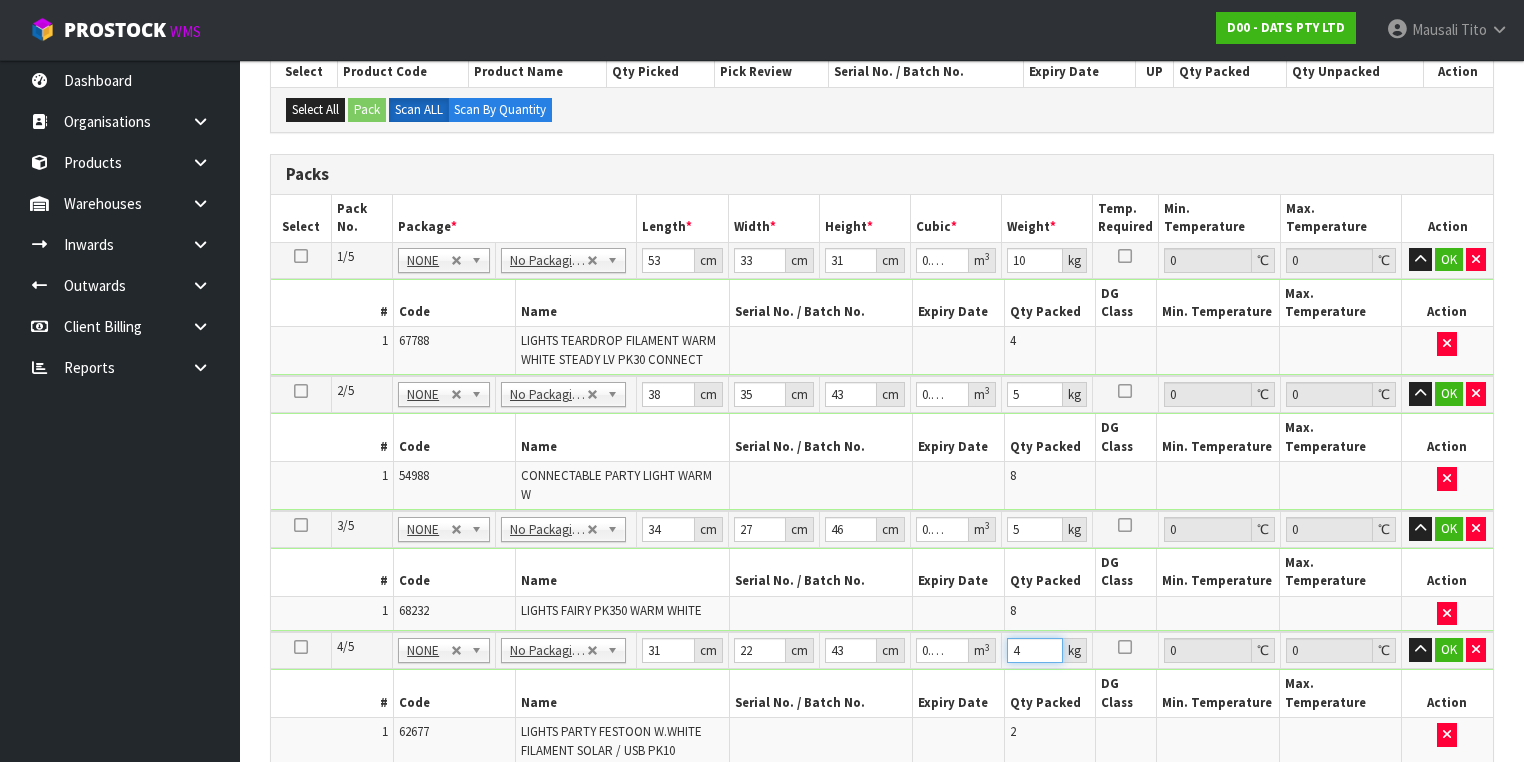 type on "4" 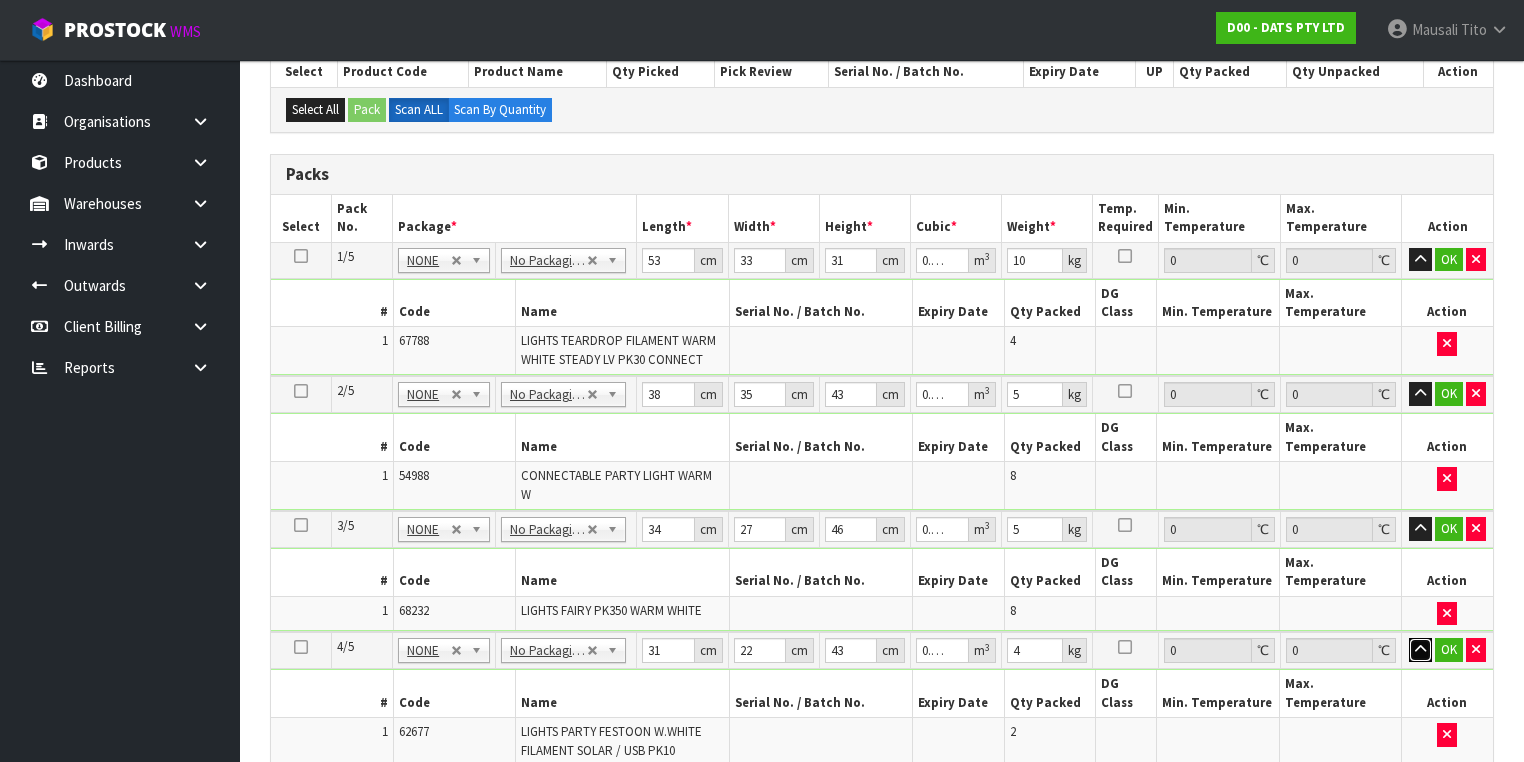 type 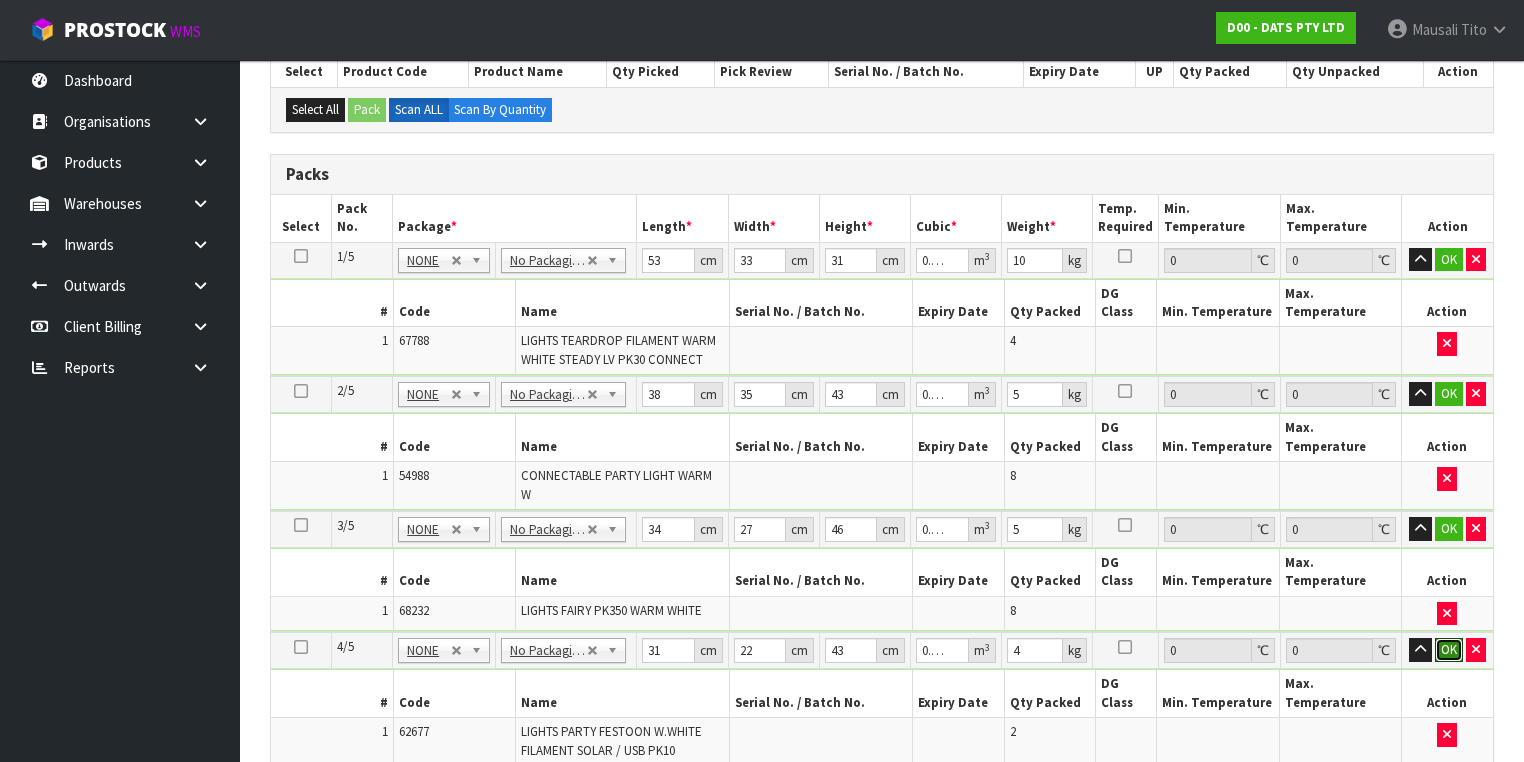 type 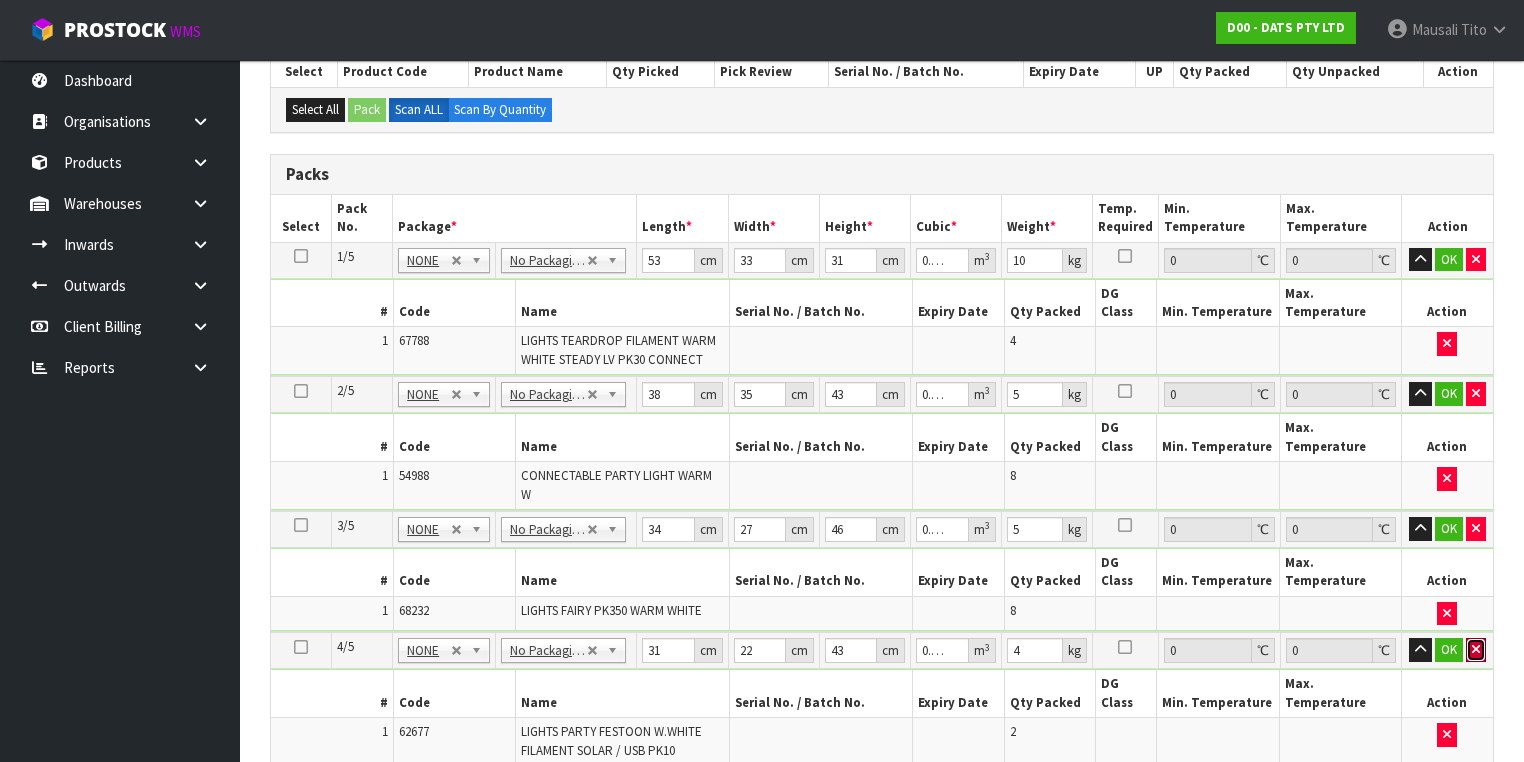 type 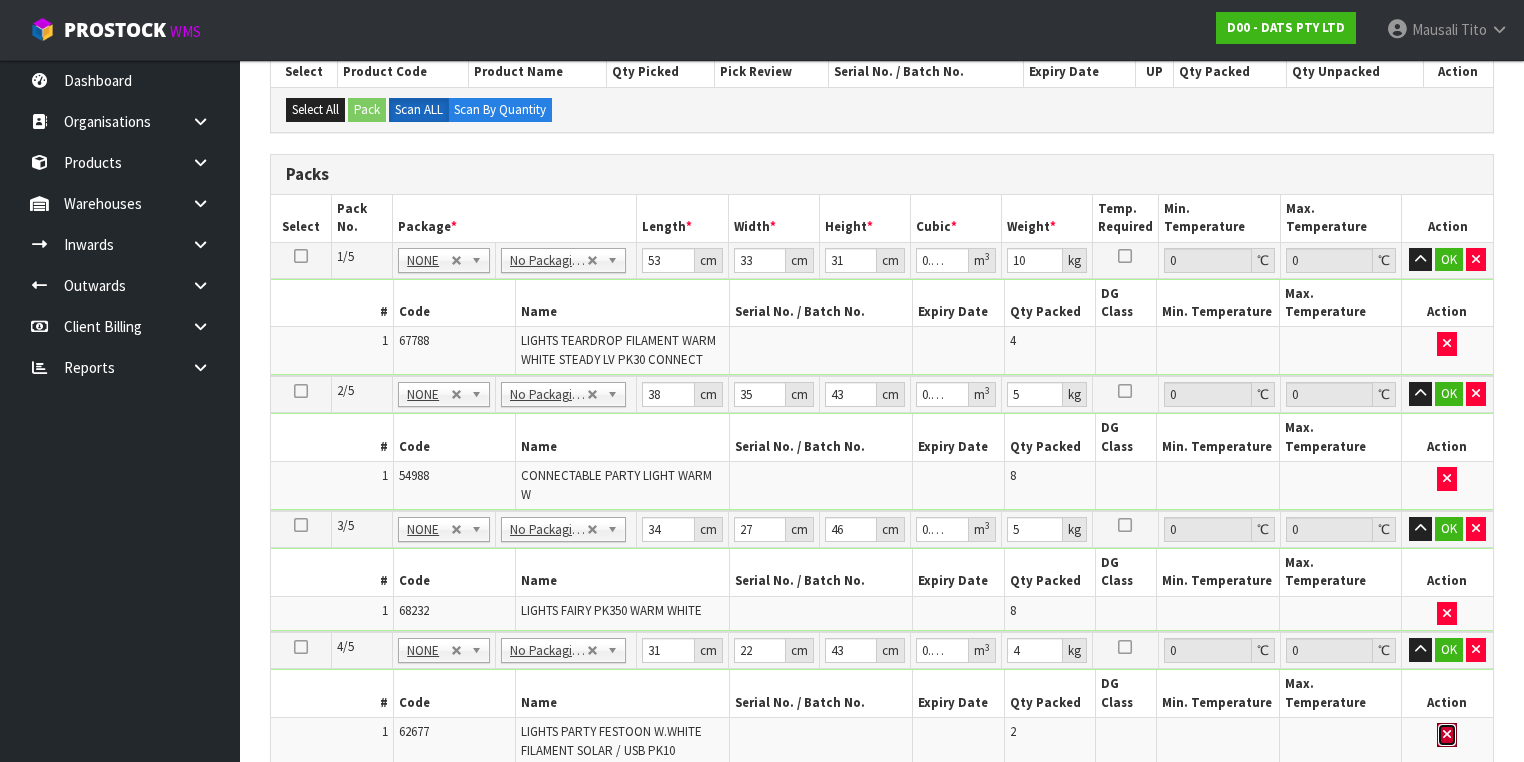 type 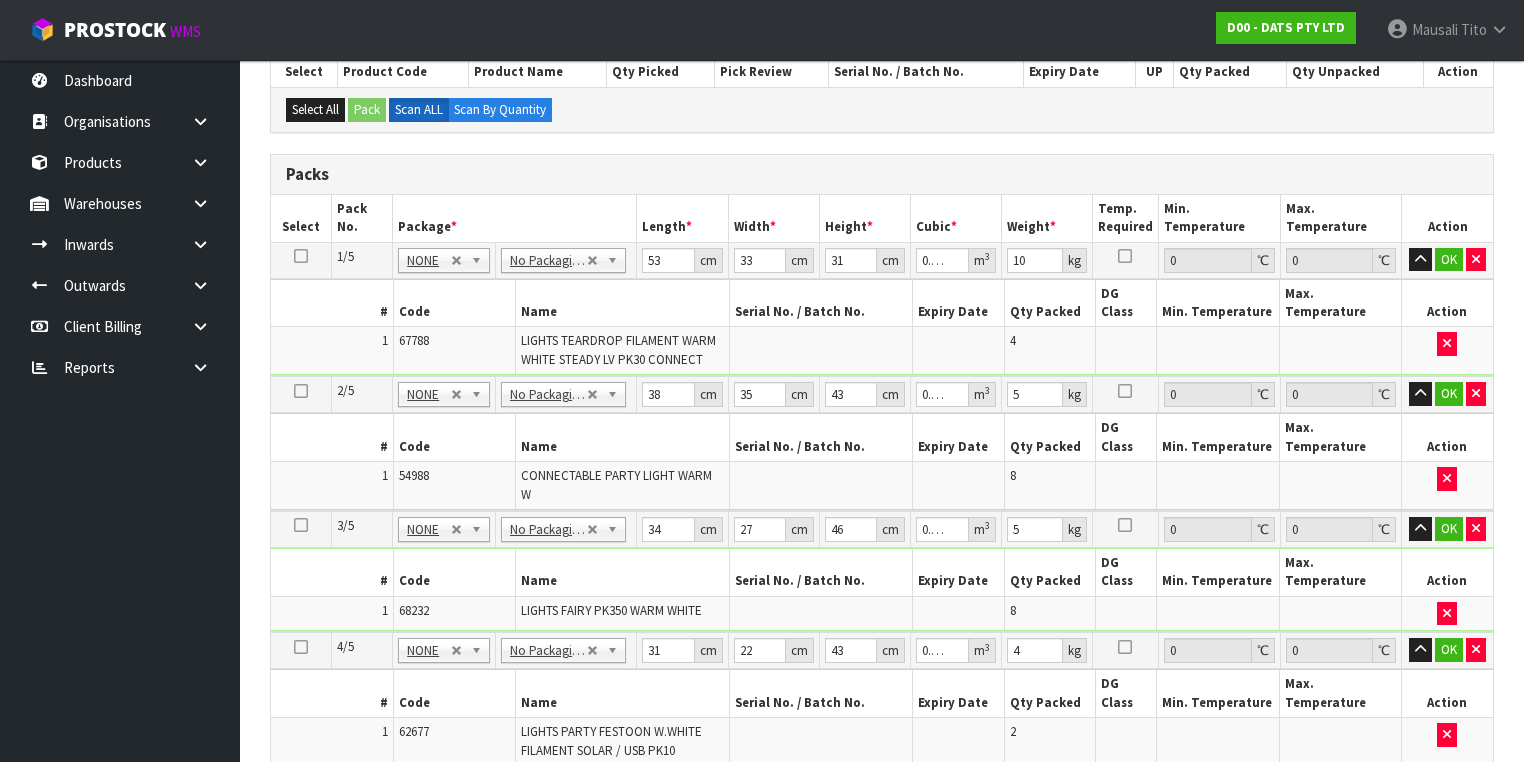 type on "5" 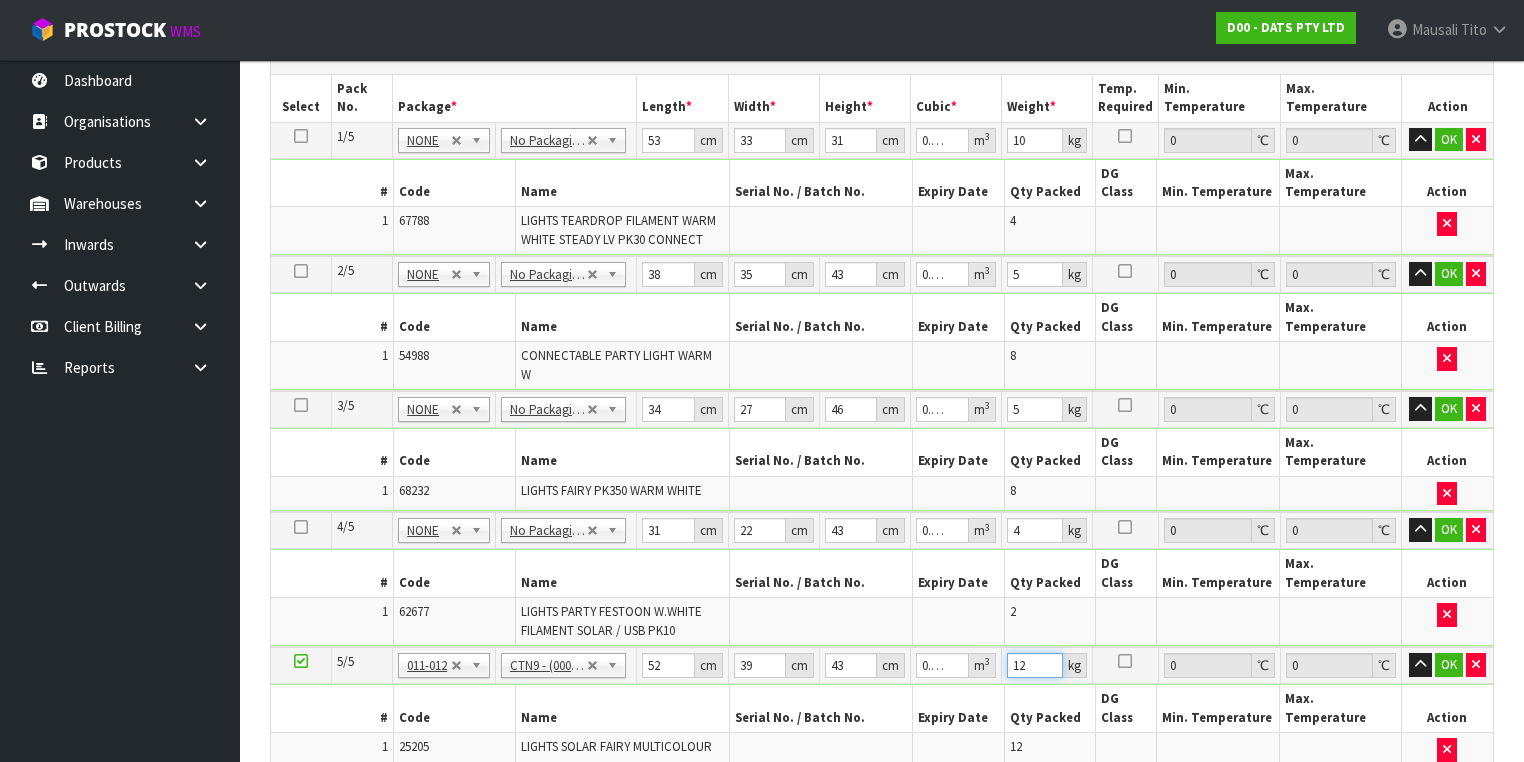 scroll, scrollTop: 763, scrollLeft: 0, axis: vertical 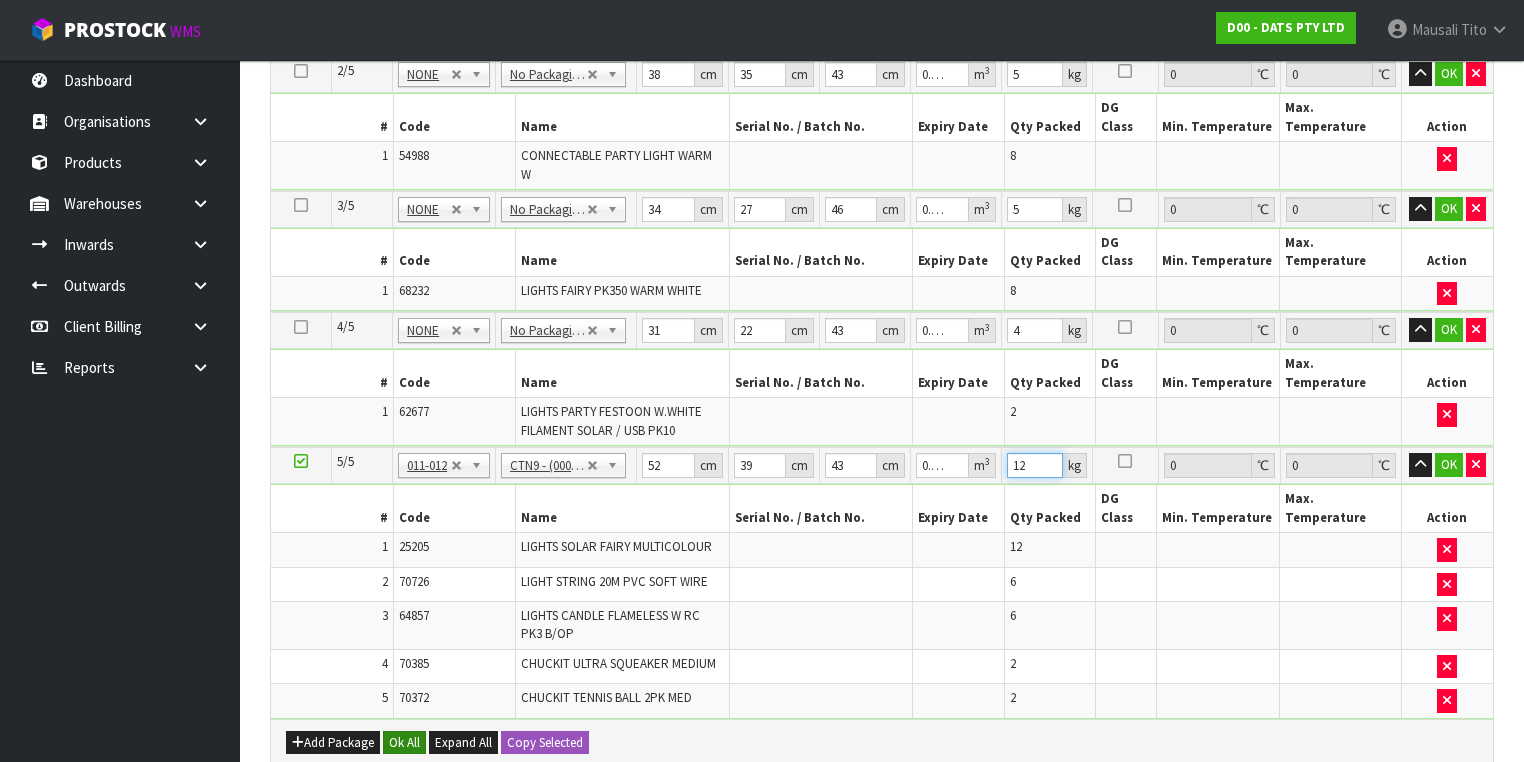 type on "12" 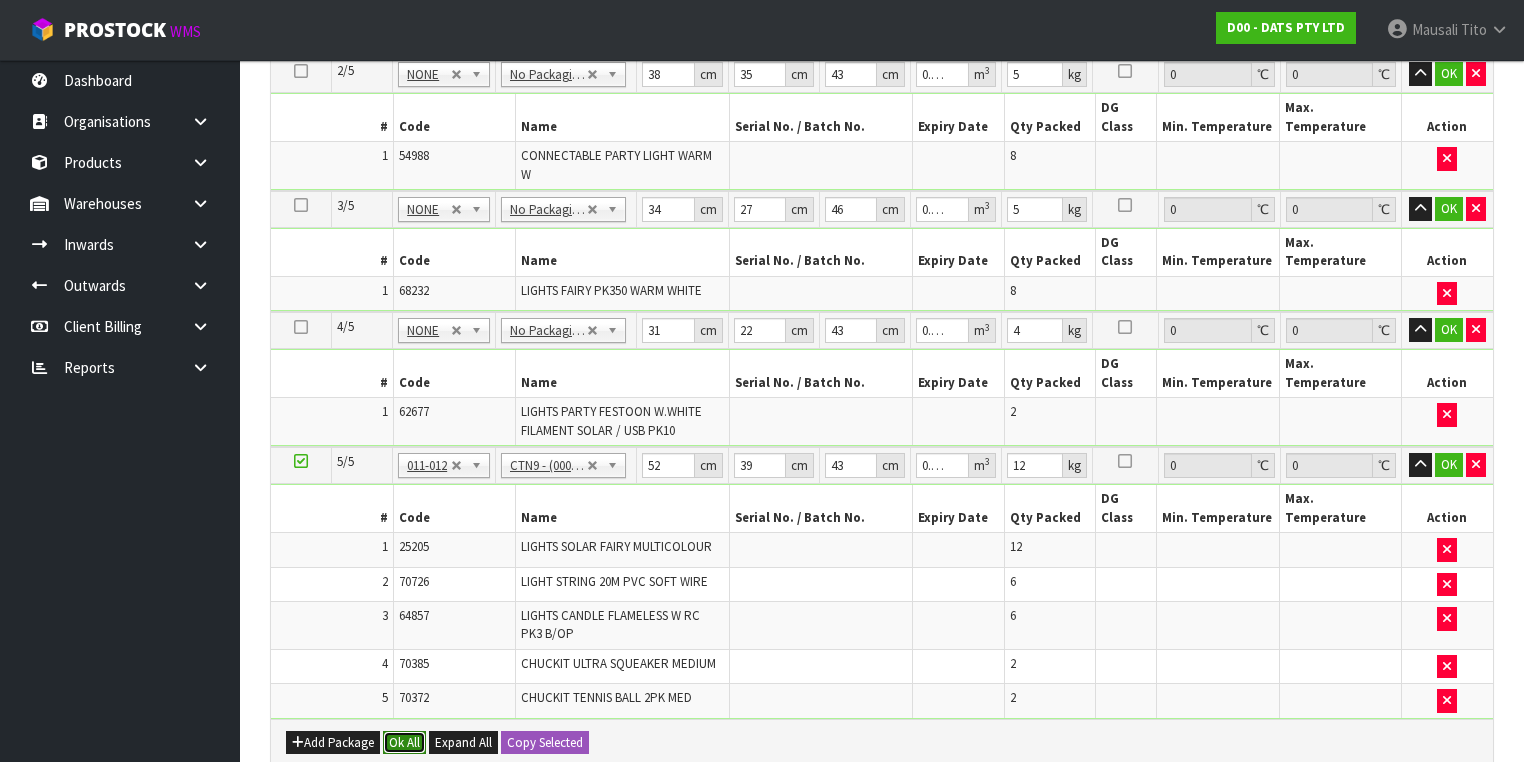 click on "Ok All" at bounding box center (404, 743) 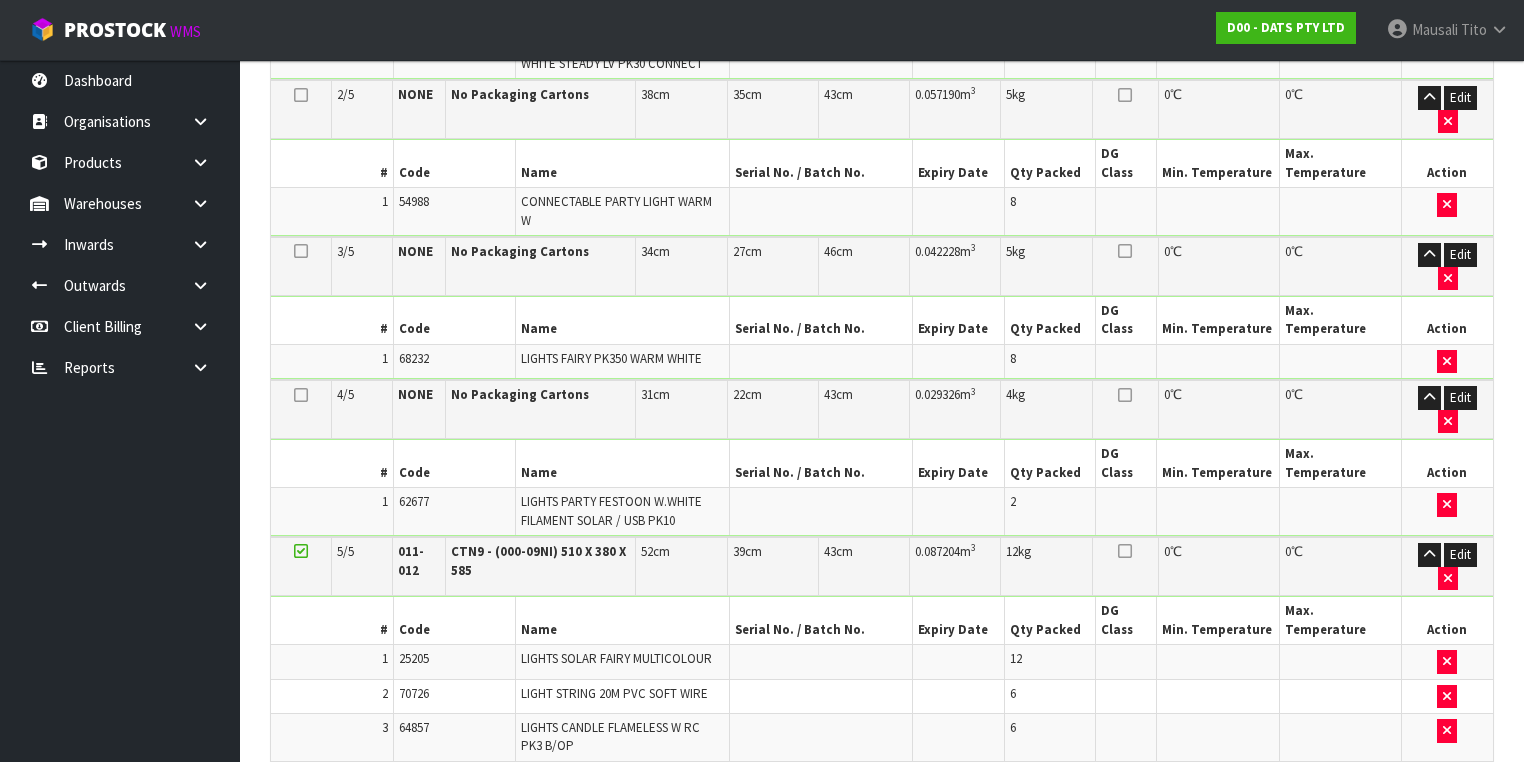 scroll, scrollTop: 1088, scrollLeft: 0, axis: vertical 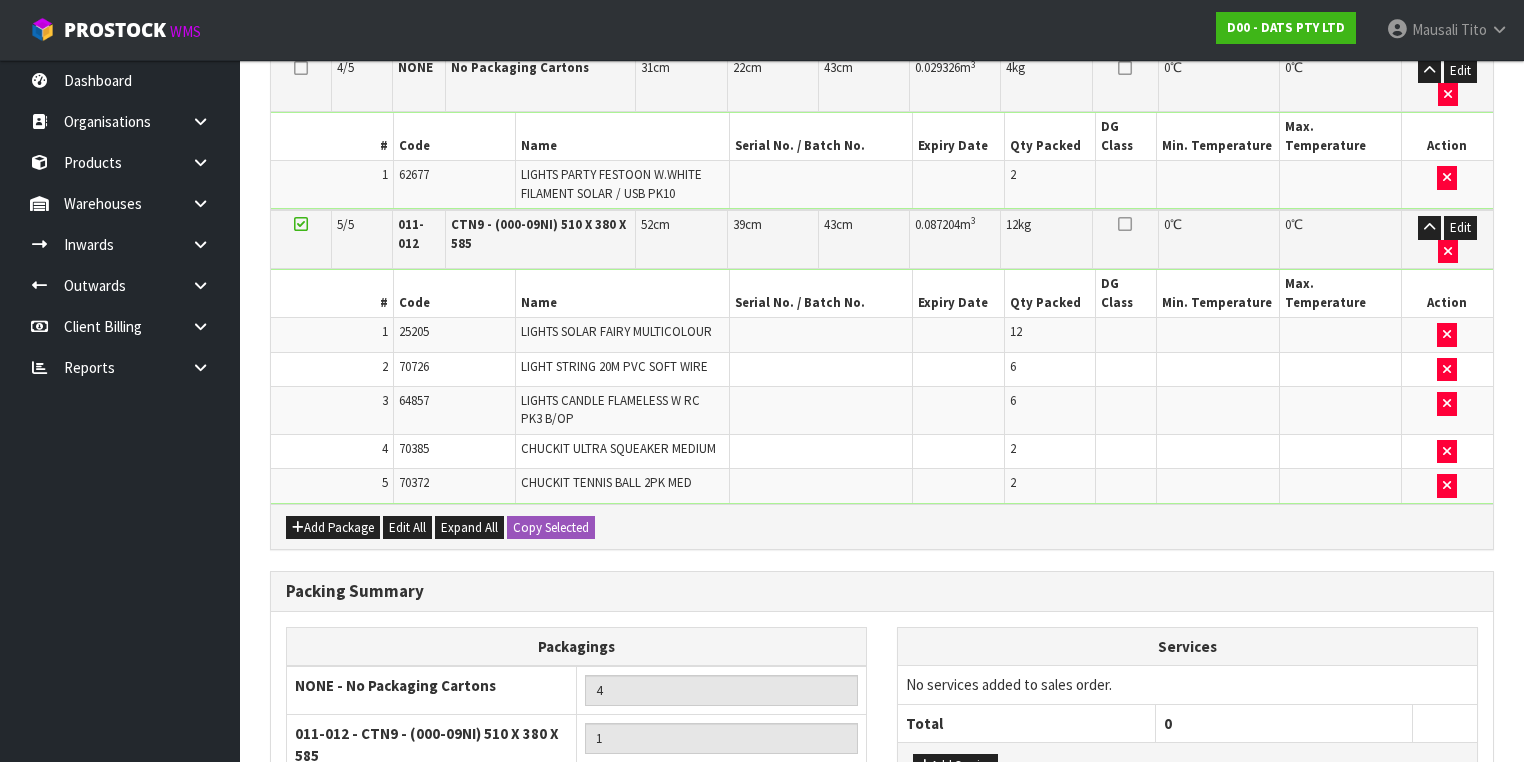 click on "Save & Confirm Packs" at bounding box center (427, 938) 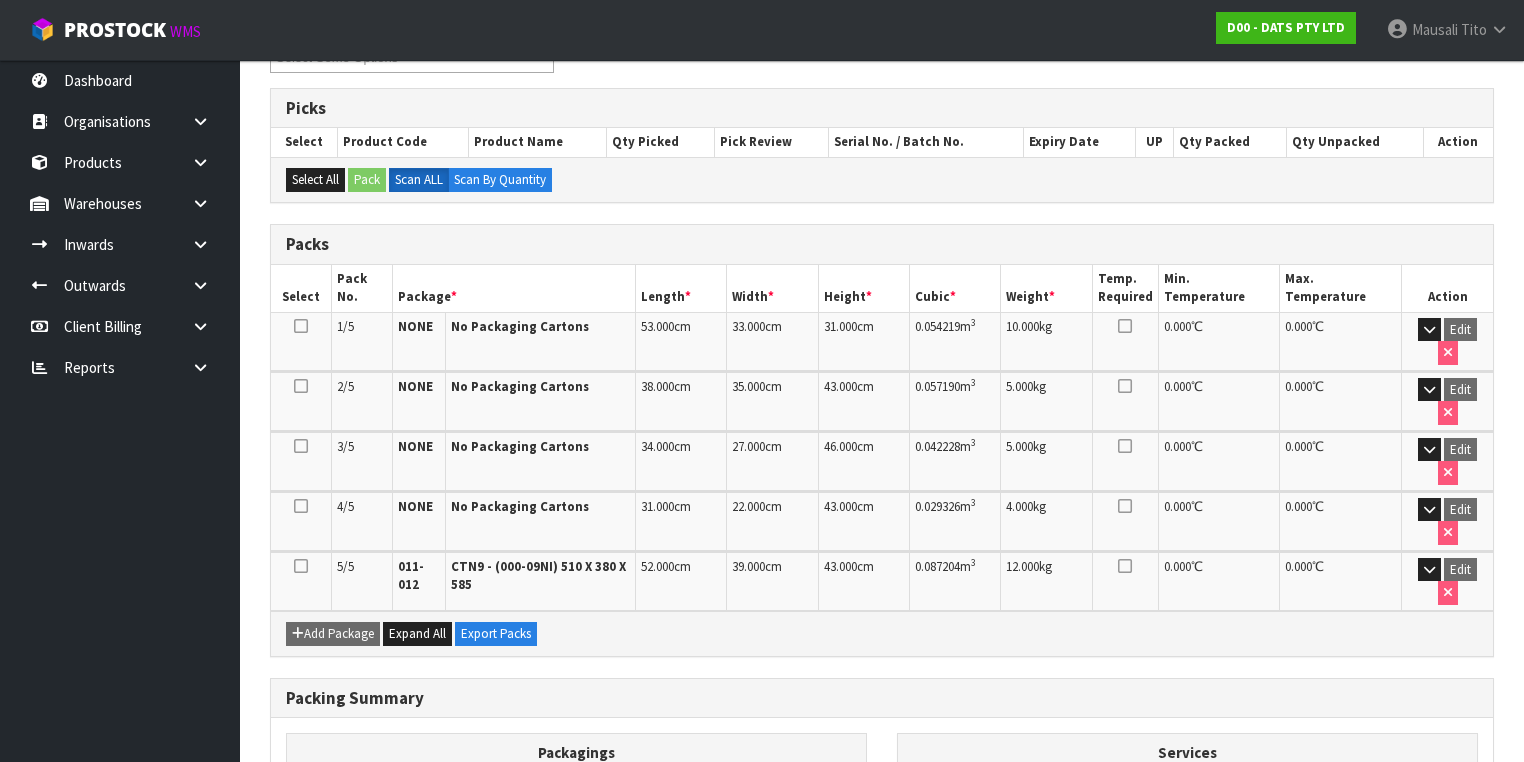 scroll, scrollTop: 548, scrollLeft: 0, axis: vertical 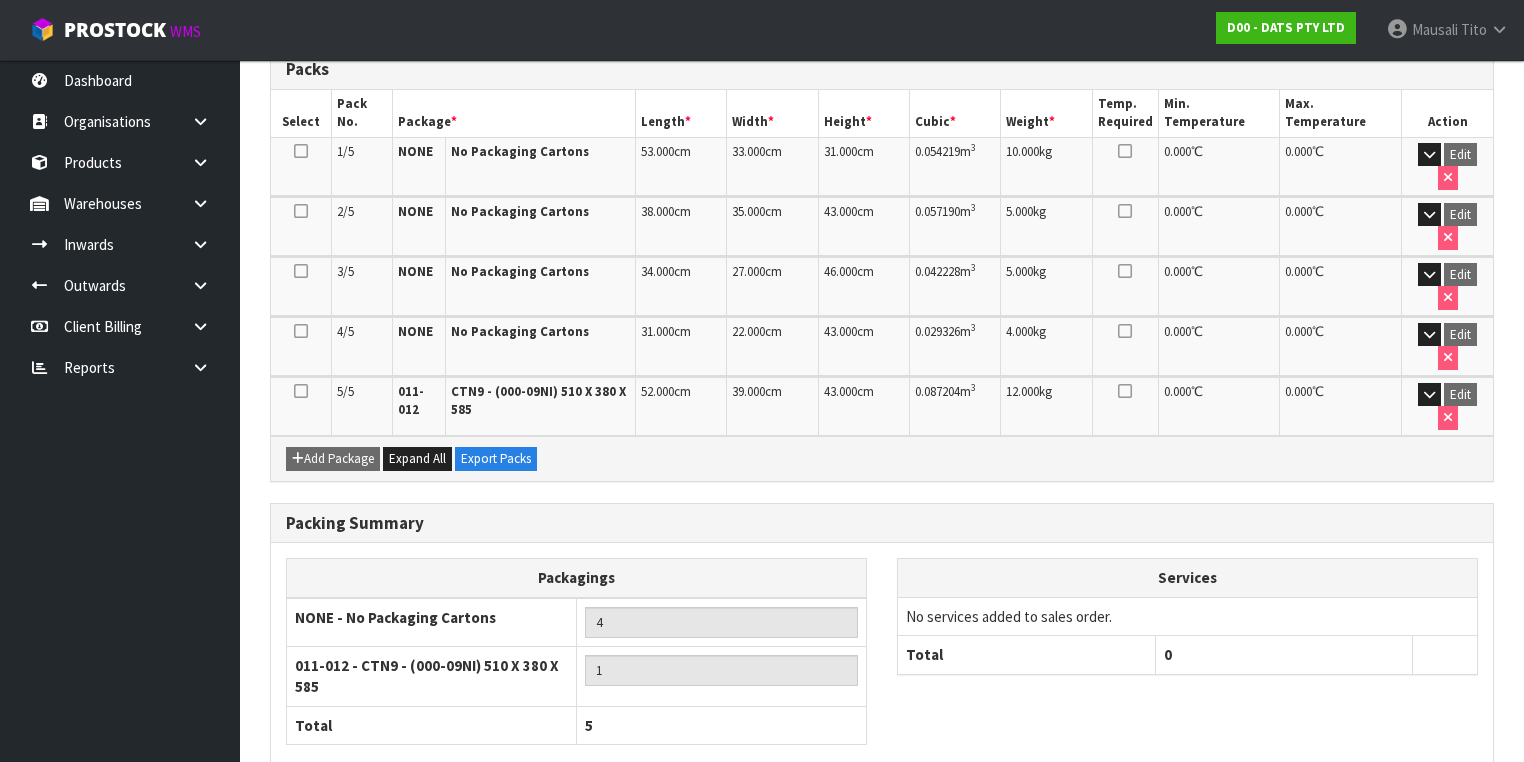 click on "Next" at bounding box center [1450, 824] 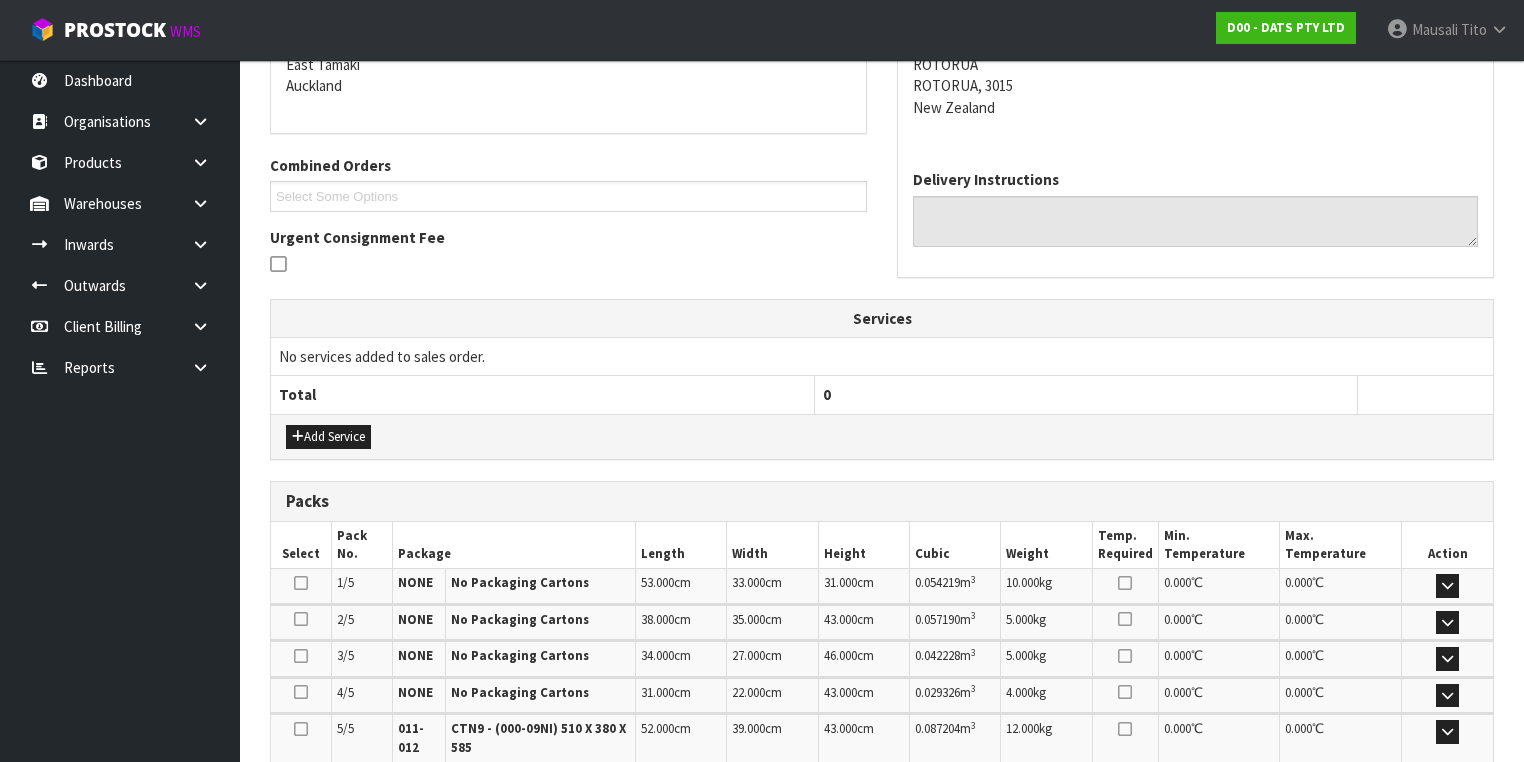 scroll, scrollTop: 685, scrollLeft: 0, axis: vertical 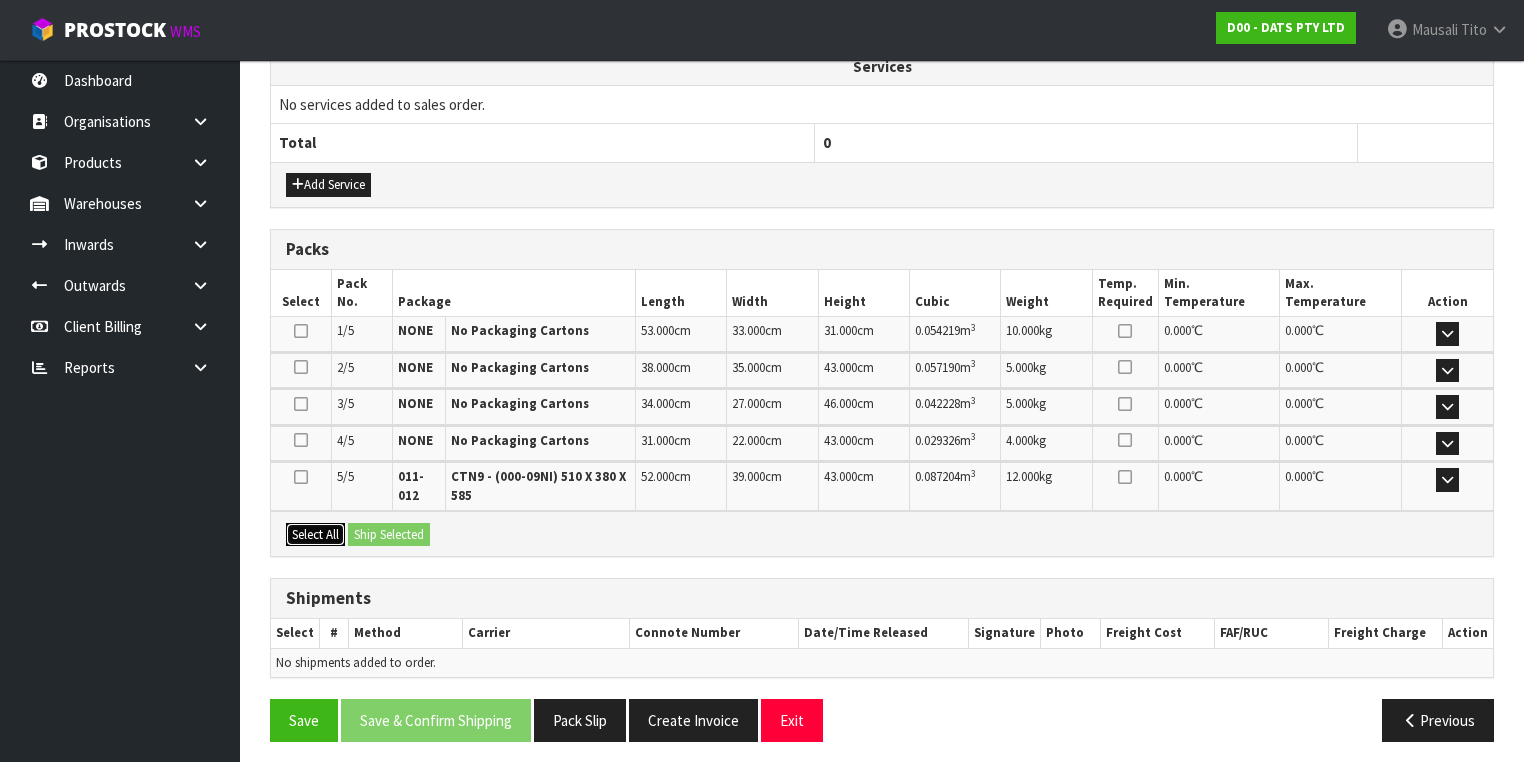 click on "Select All" at bounding box center [315, 535] 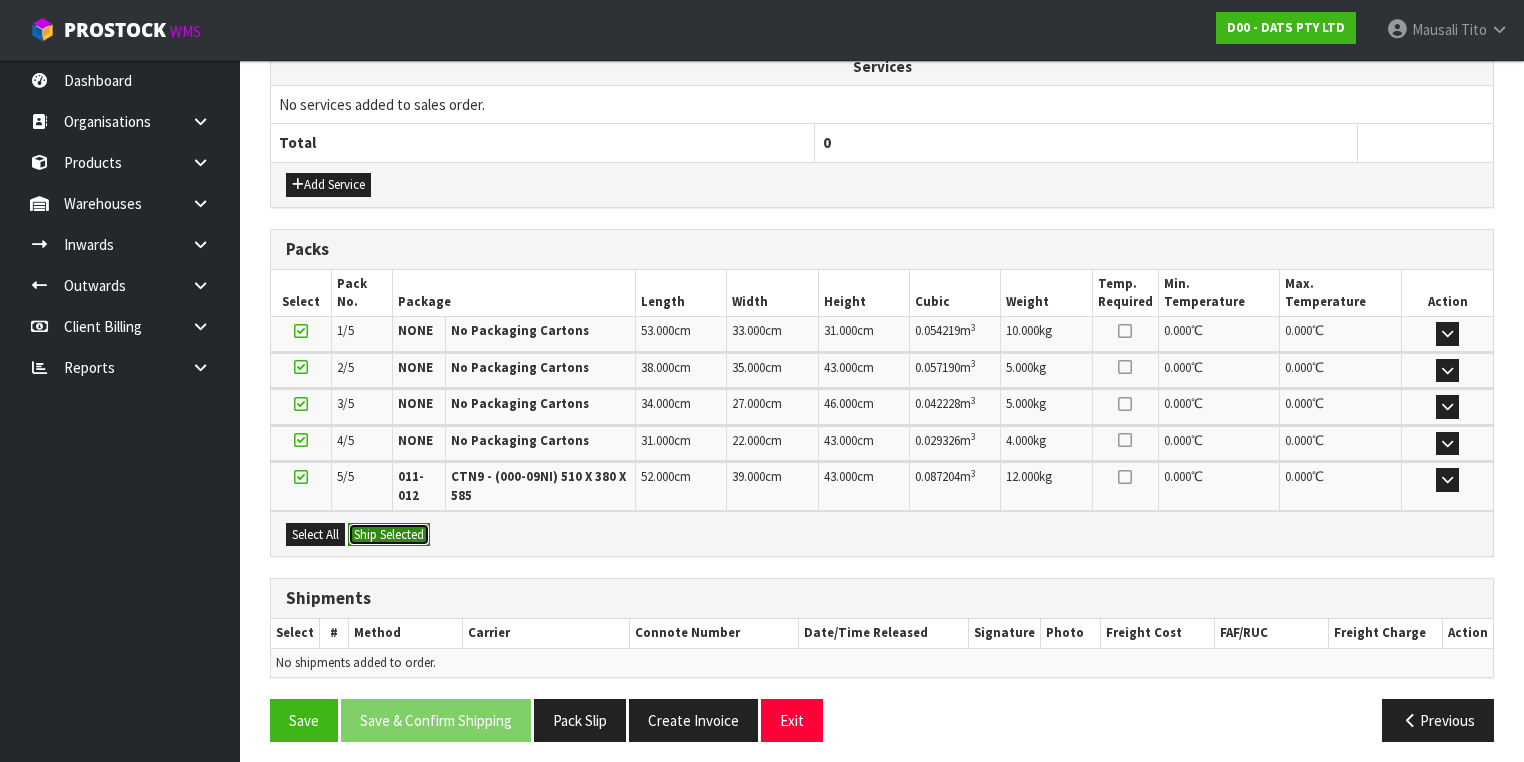 click on "Ship Selected" at bounding box center (389, 535) 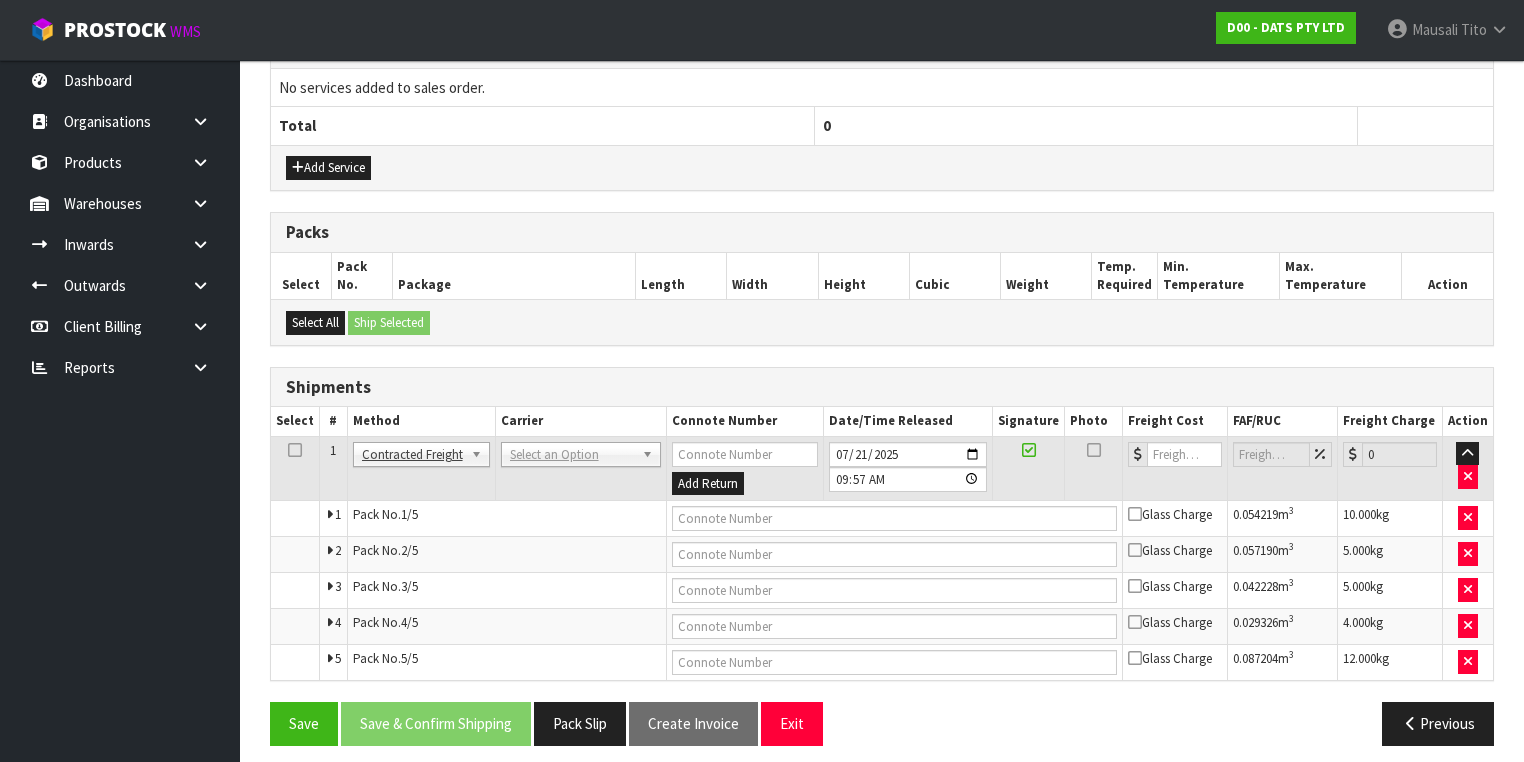 scroll, scrollTop: 707, scrollLeft: 0, axis: vertical 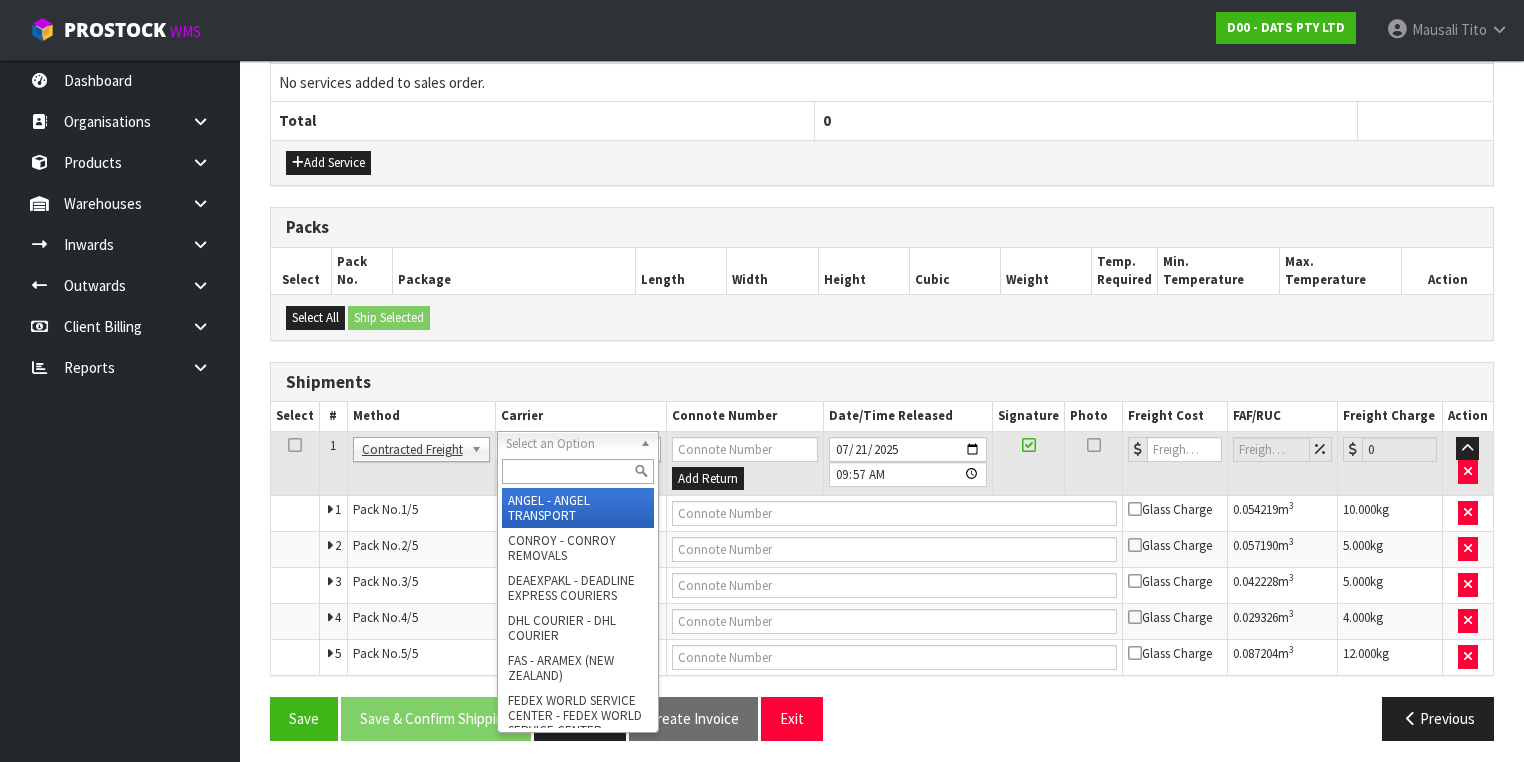 click at bounding box center [578, 471] 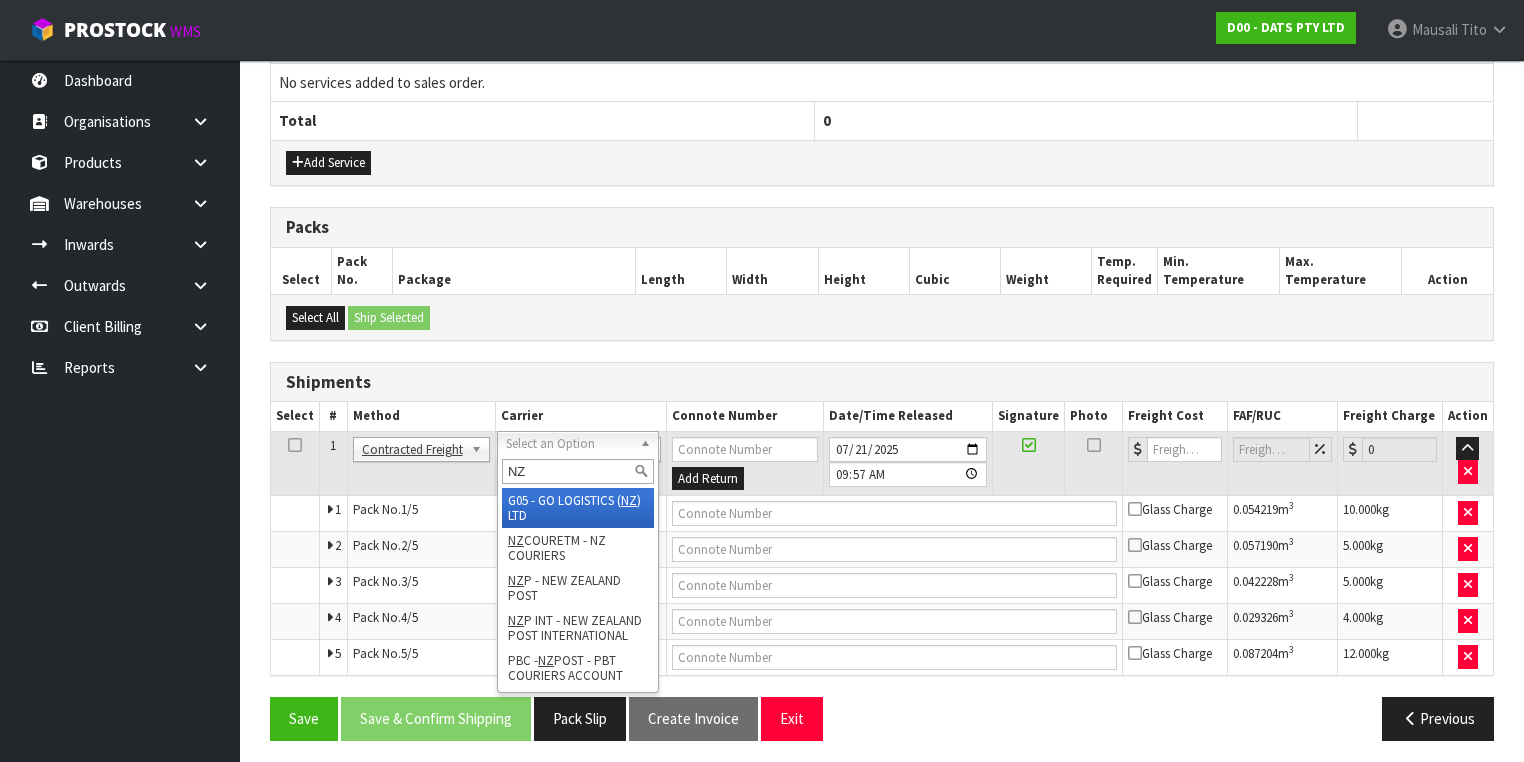type on "NZP" 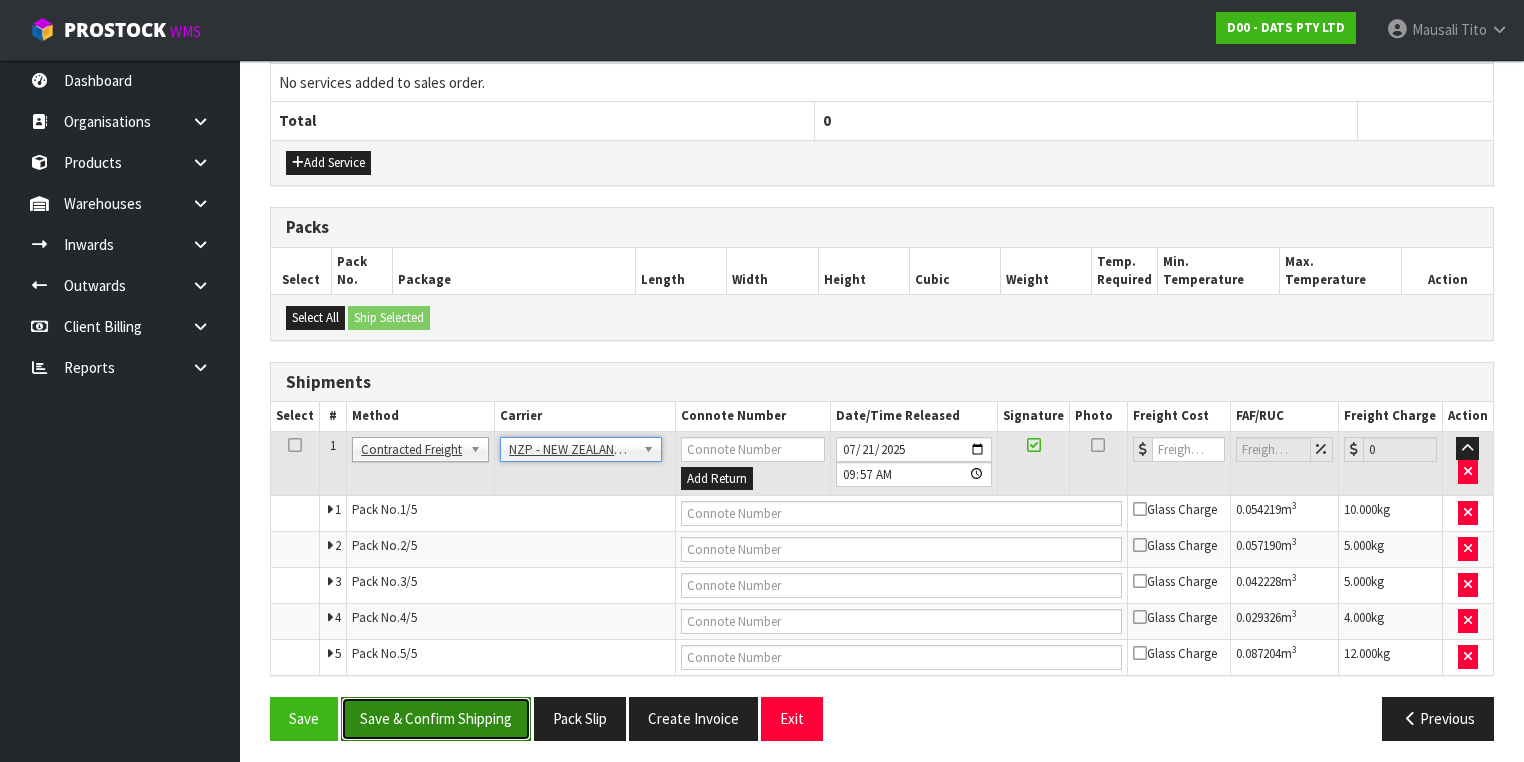 drag, startPoint x: 477, startPoint y: 713, endPoint x: 477, endPoint y: 702, distance: 11 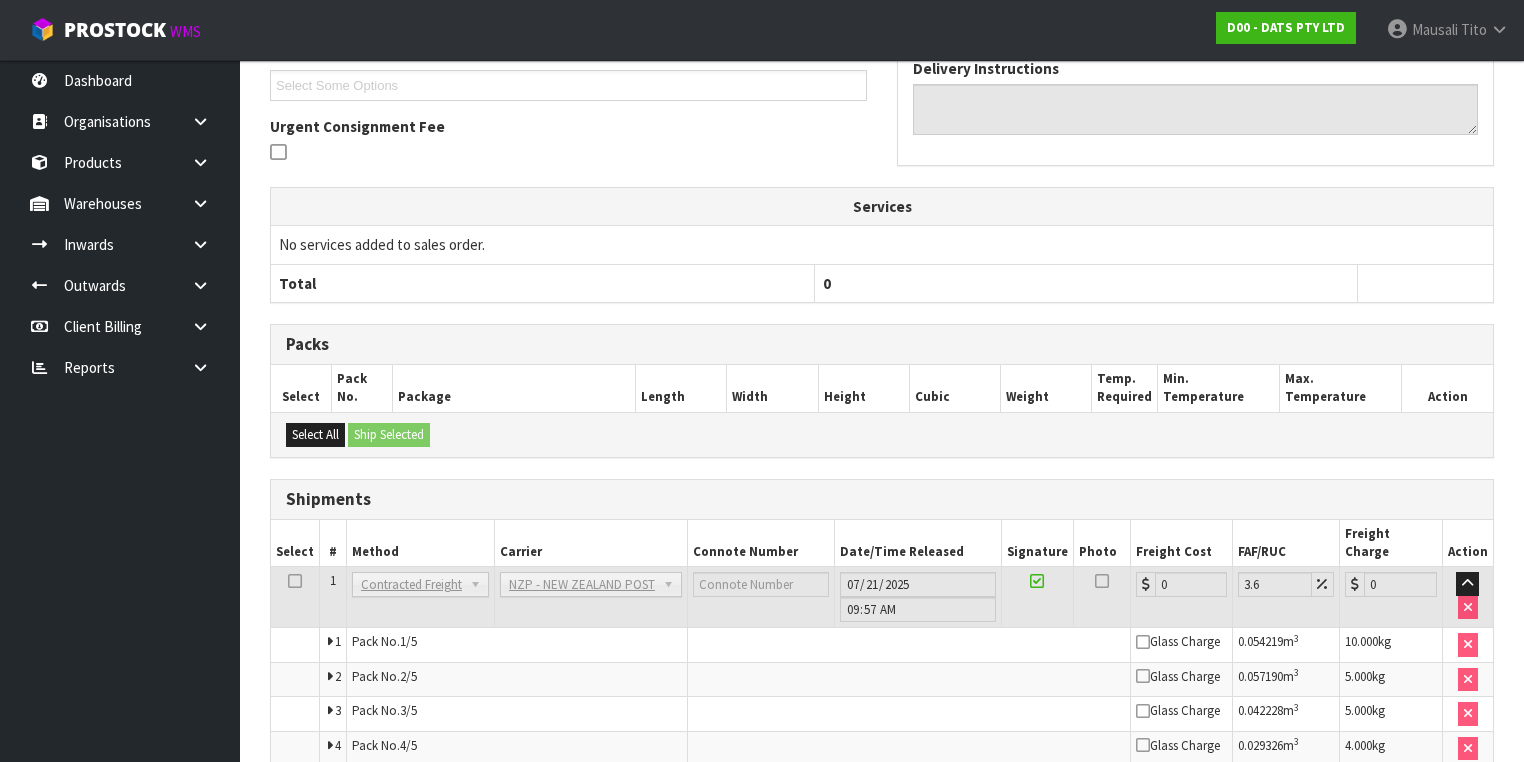 scroll, scrollTop: 672, scrollLeft: 0, axis: vertical 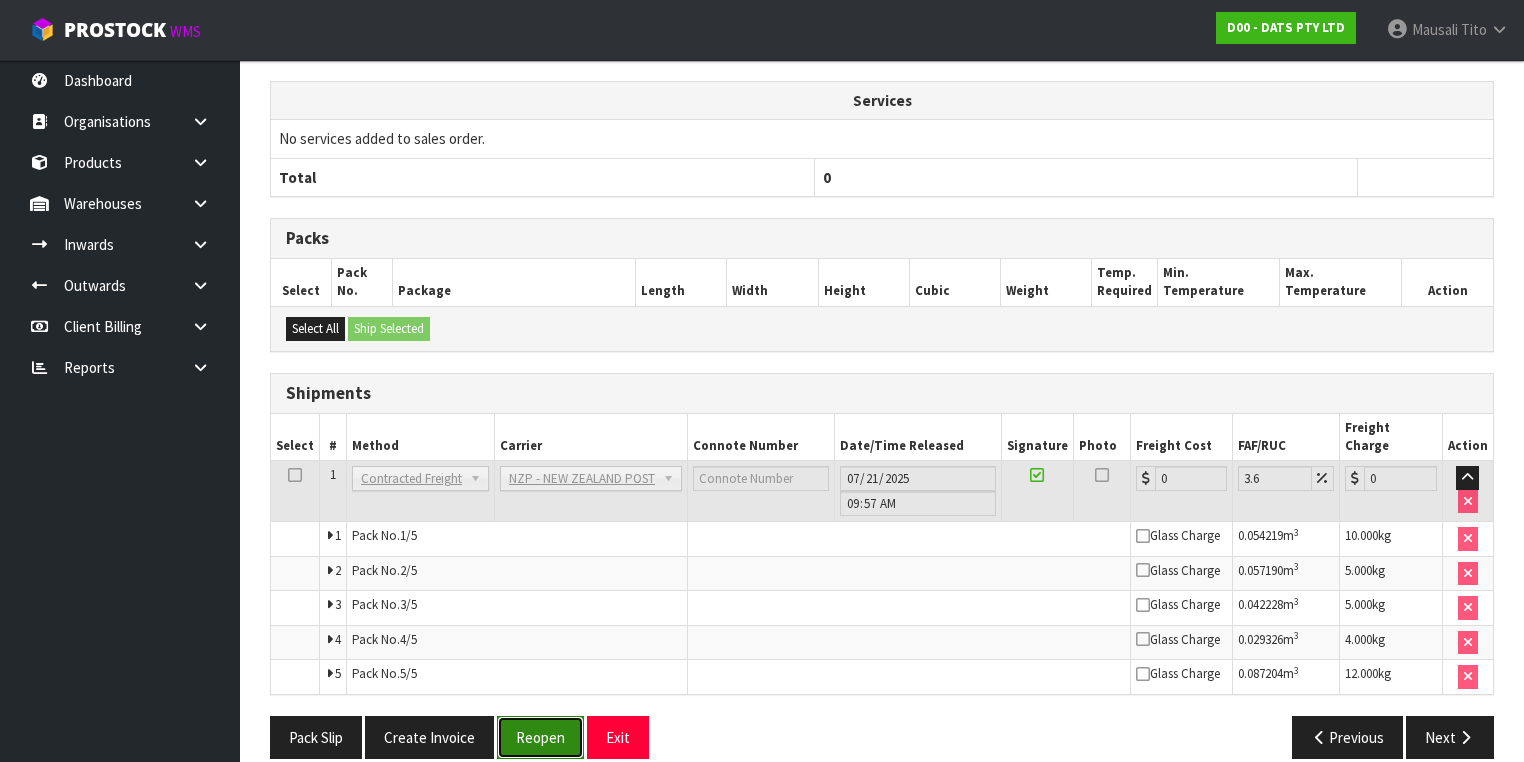 click on "Reopen" at bounding box center (540, 737) 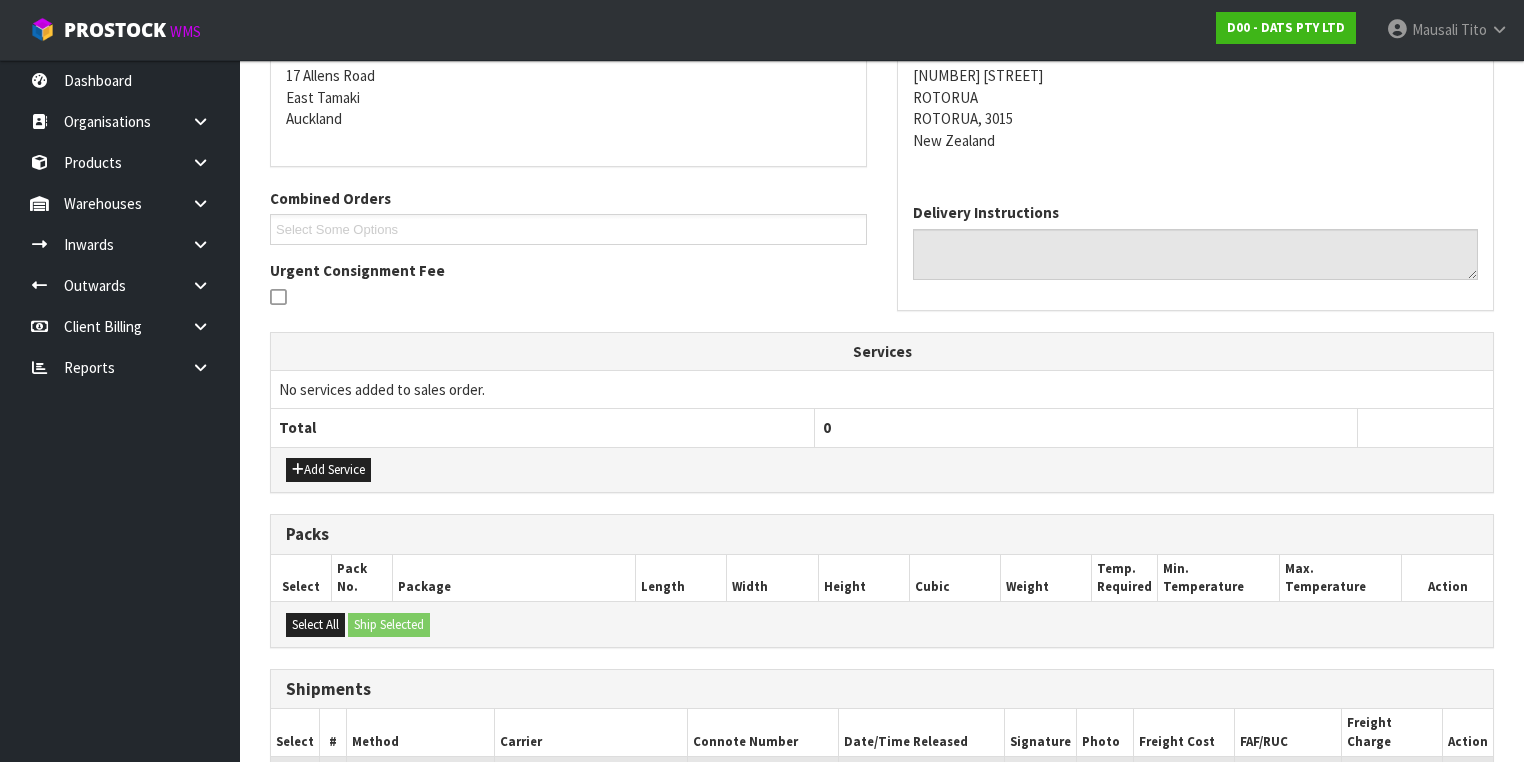 scroll, scrollTop: 725, scrollLeft: 0, axis: vertical 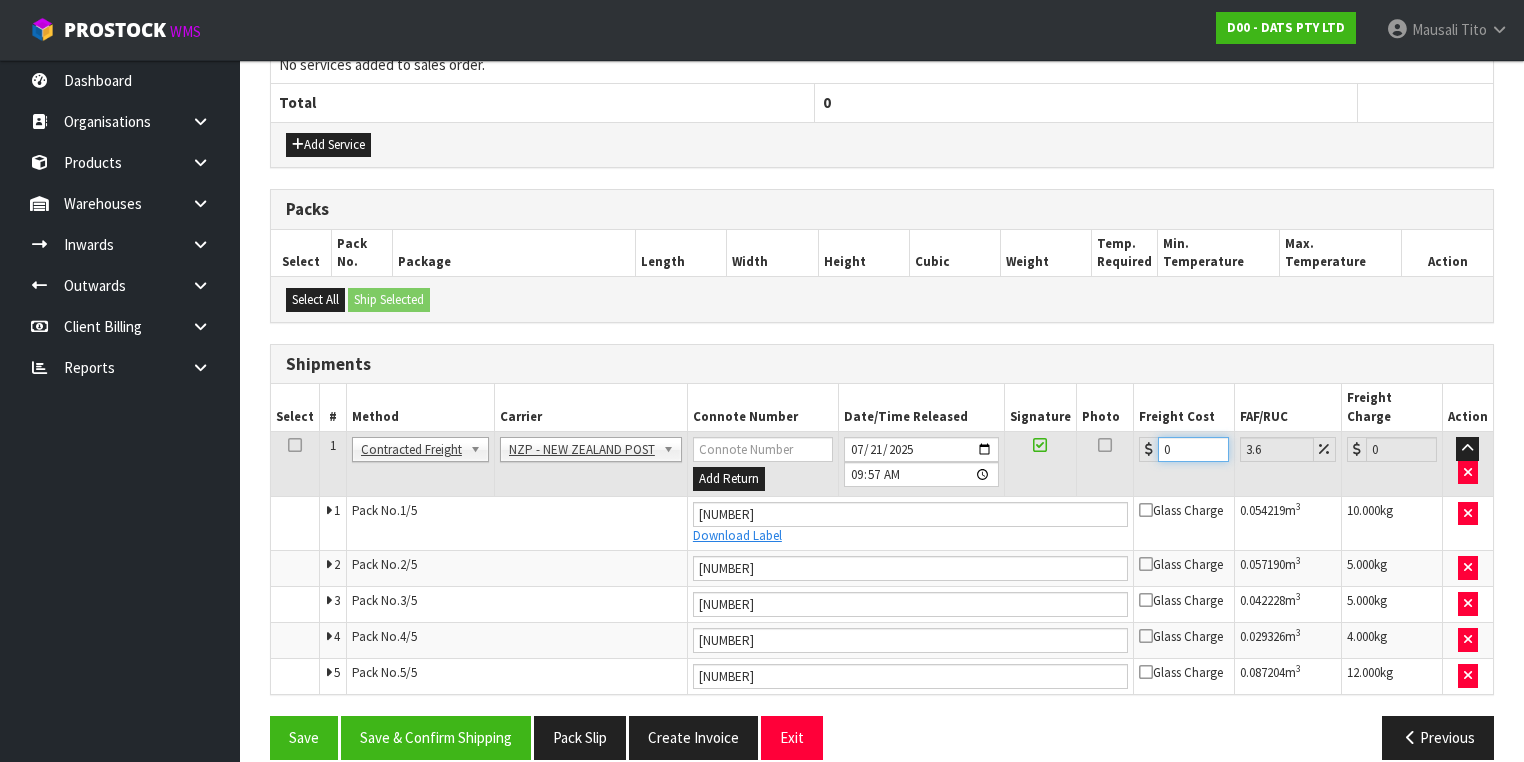drag, startPoint x: 1186, startPoint y: 428, endPoint x: 1139, endPoint y: 439, distance: 48.270073 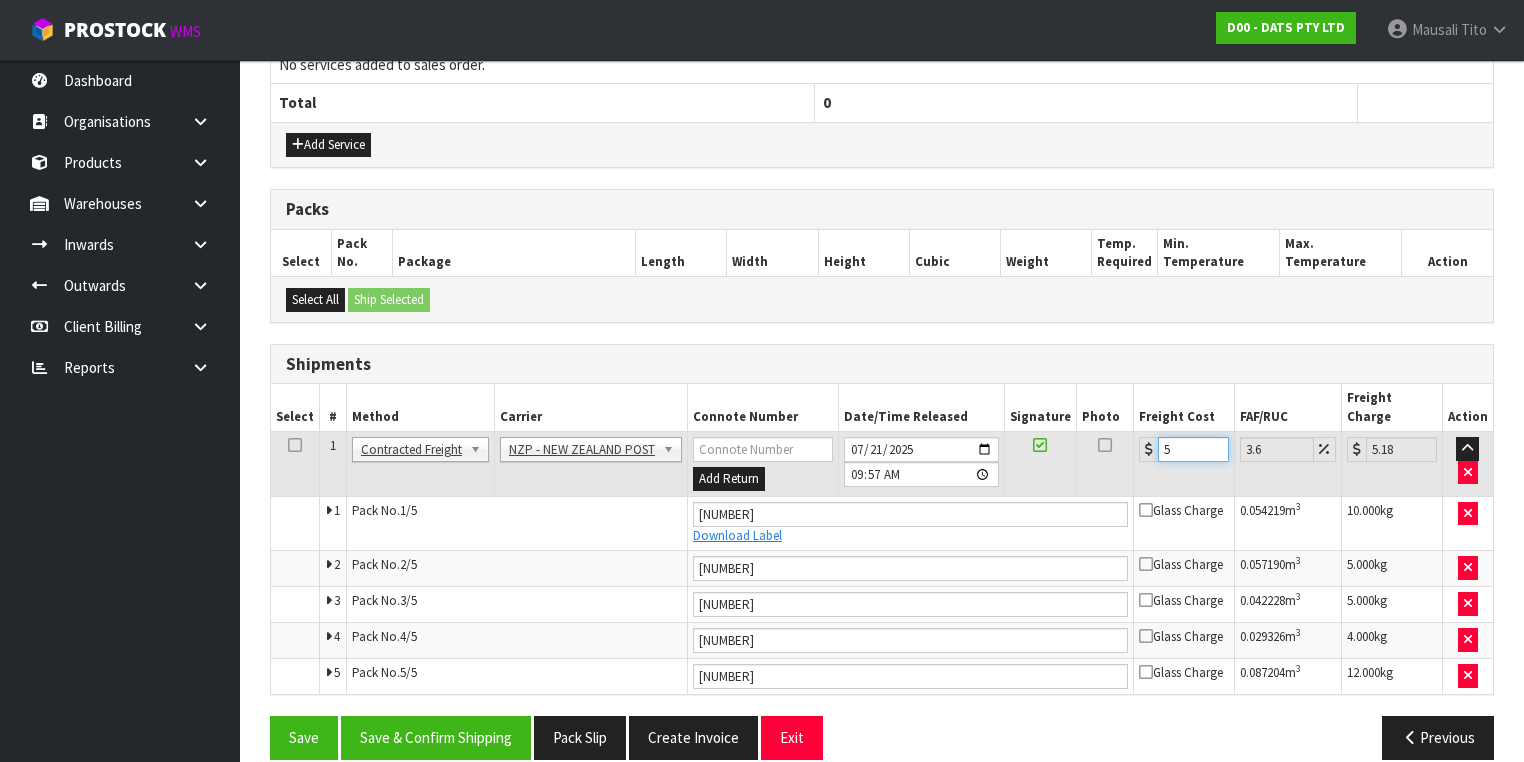 type on "51" 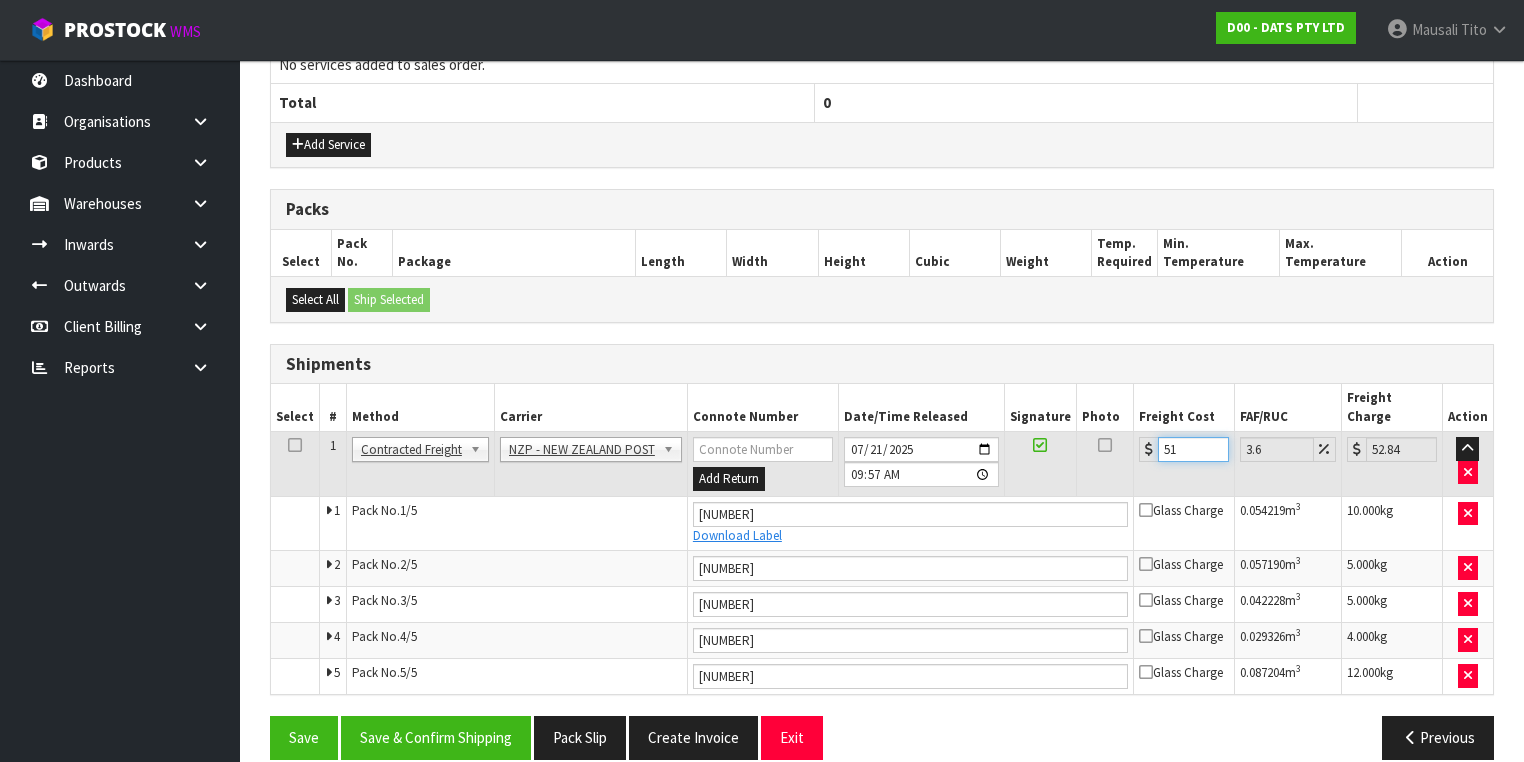 type on "51.1" 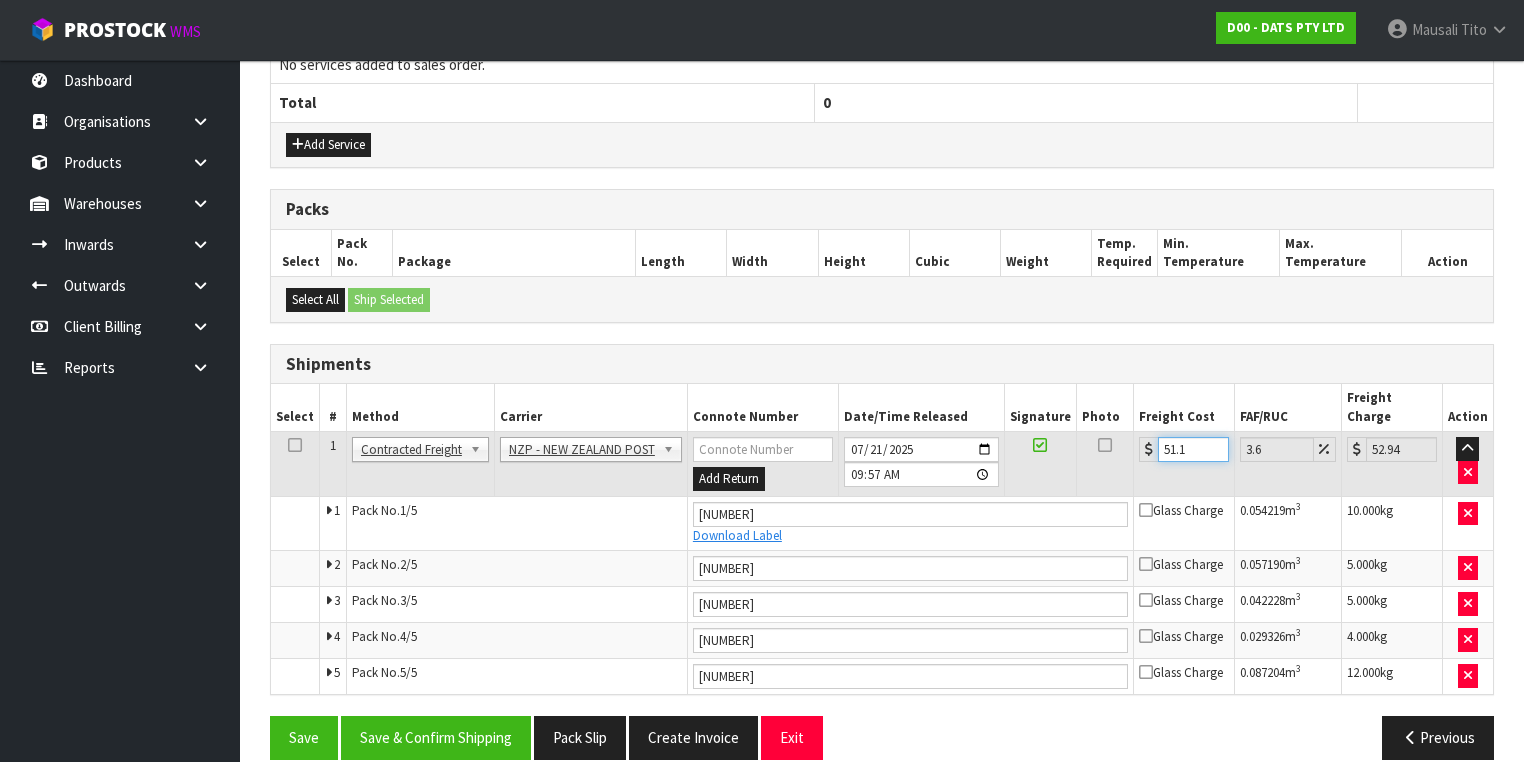 type on "51.18" 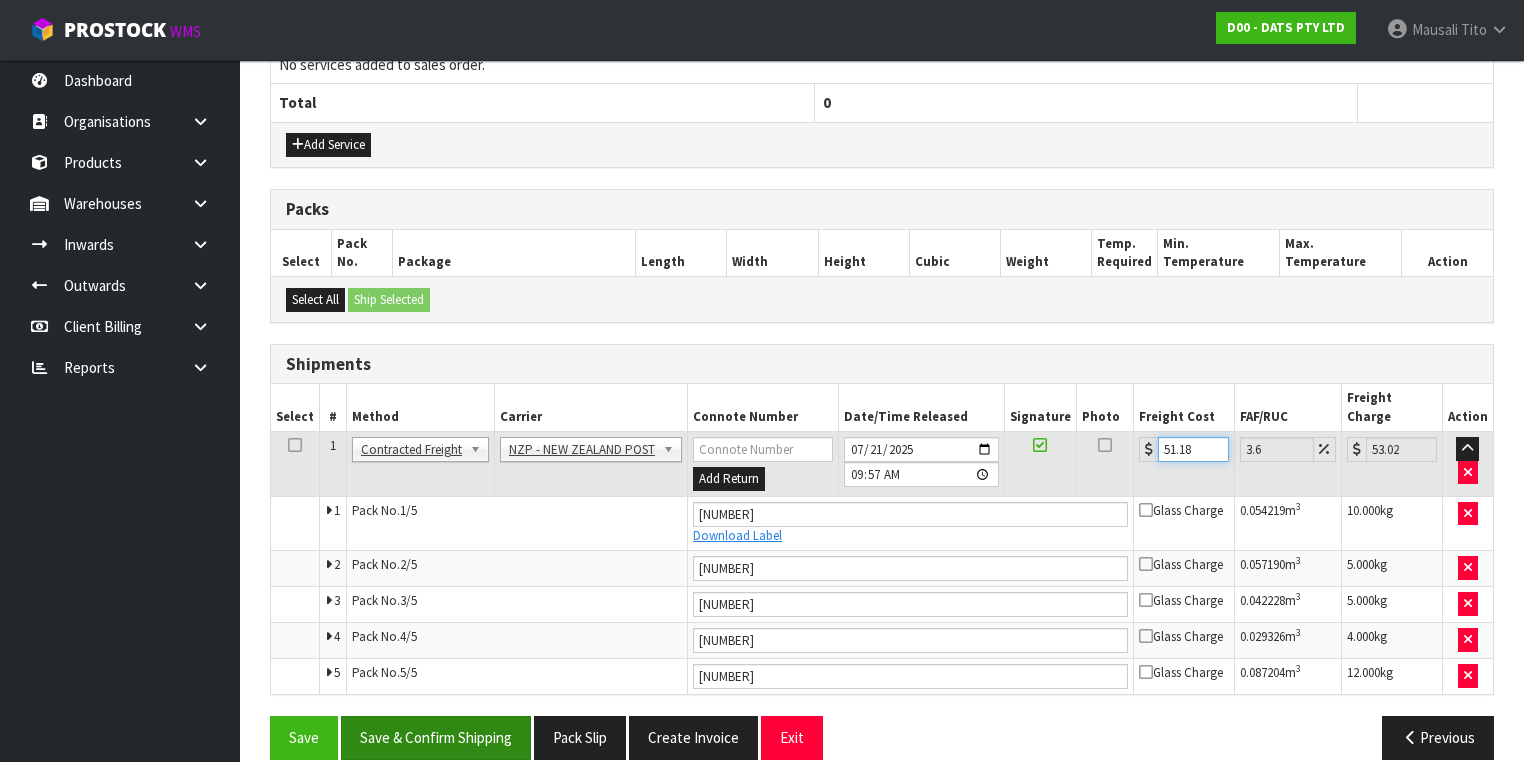 type on "51.18" 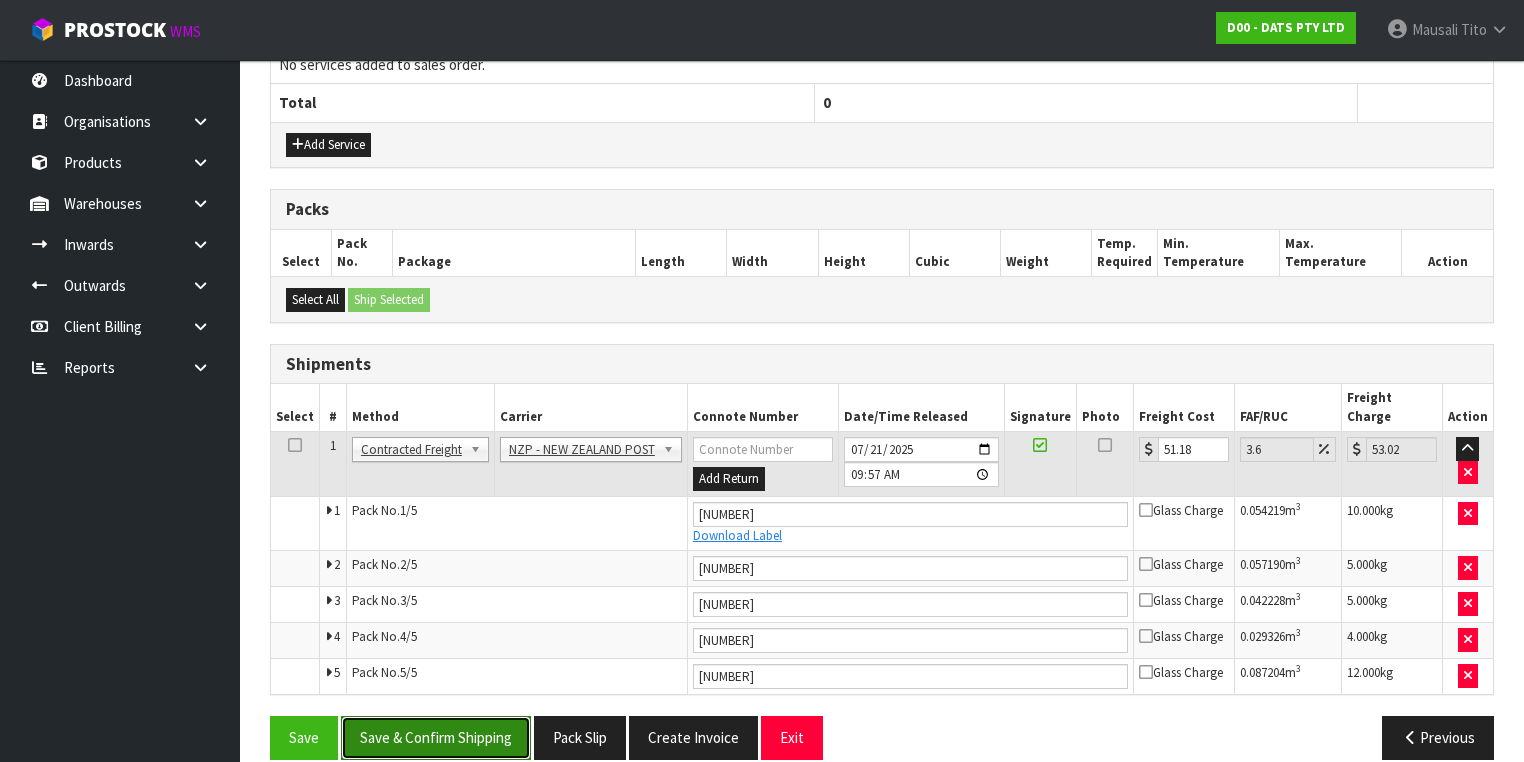 click on "Save & Confirm Shipping" at bounding box center (436, 737) 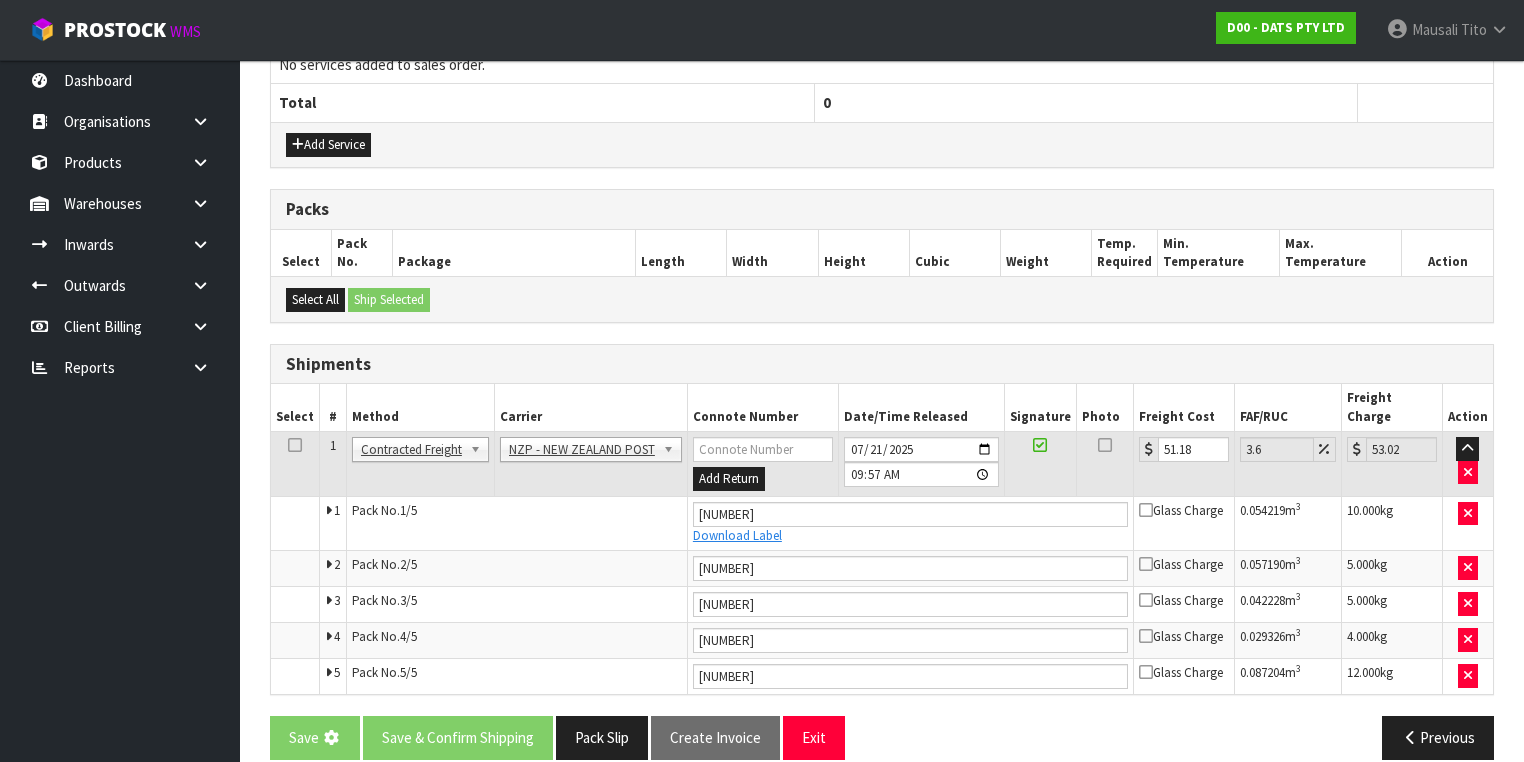 scroll, scrollTop: 0, scrollLeft: 0, axis: both 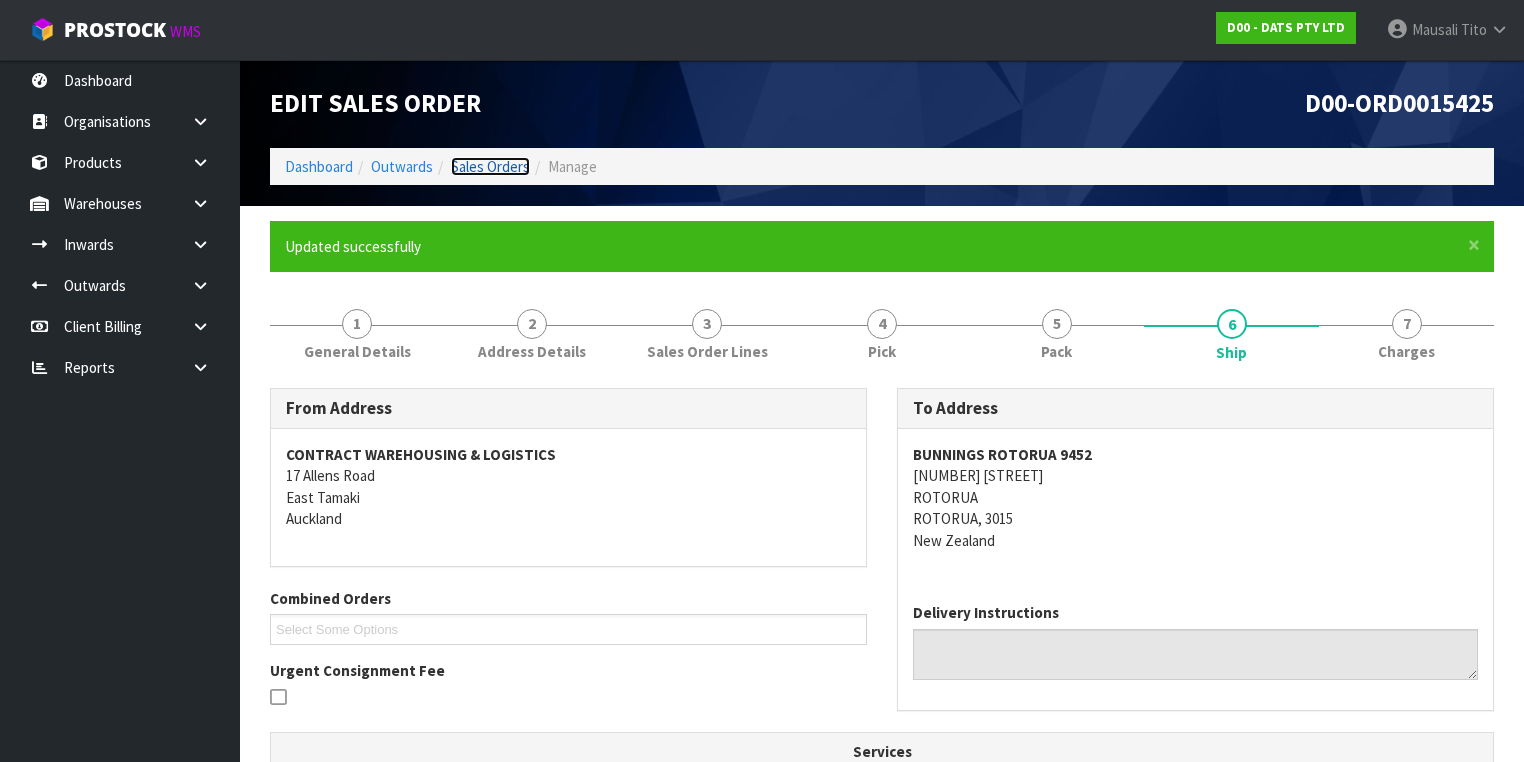 click on "Sales Orders" at bounding box center [490, 166] 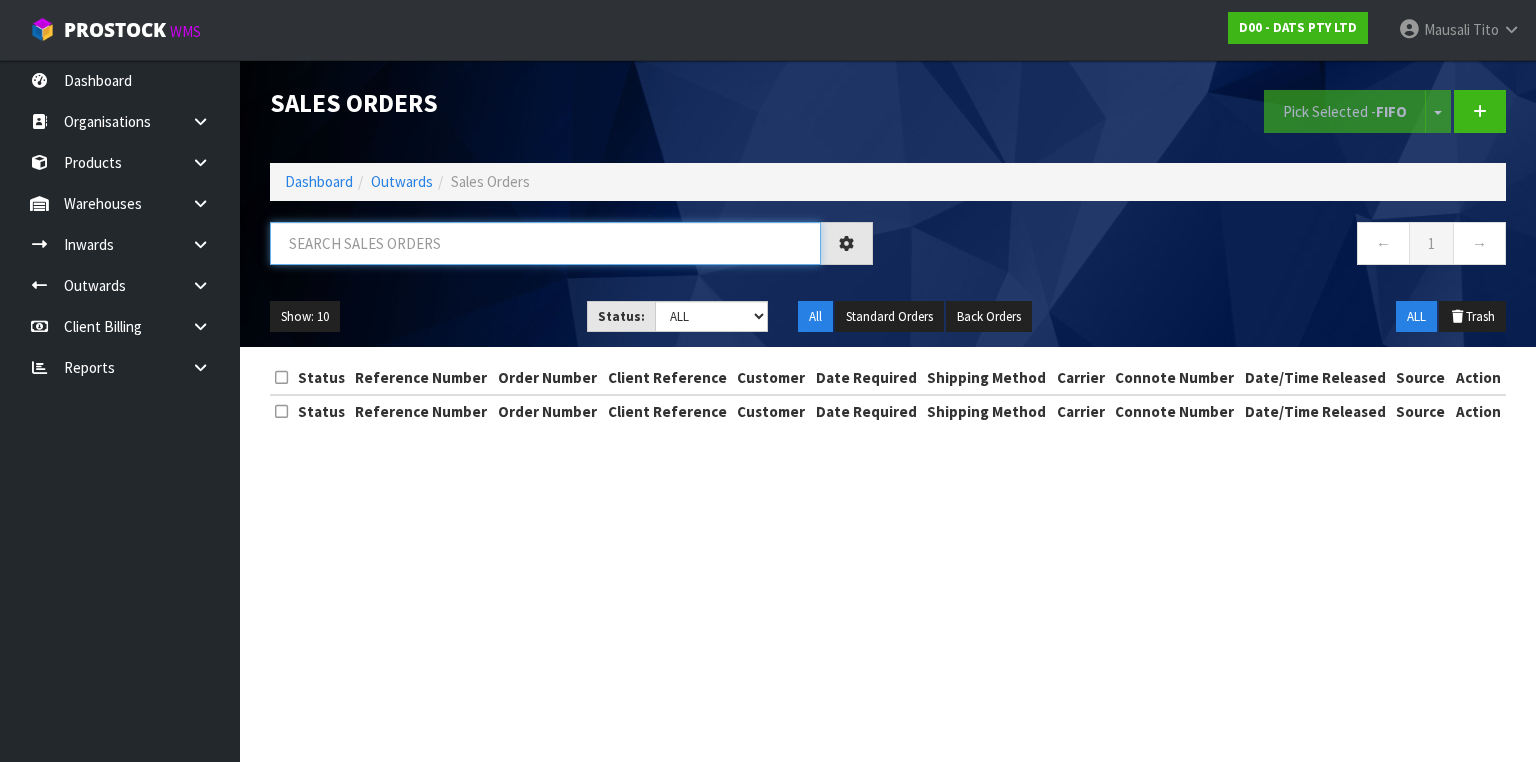 click at bounding box center [545, 243] 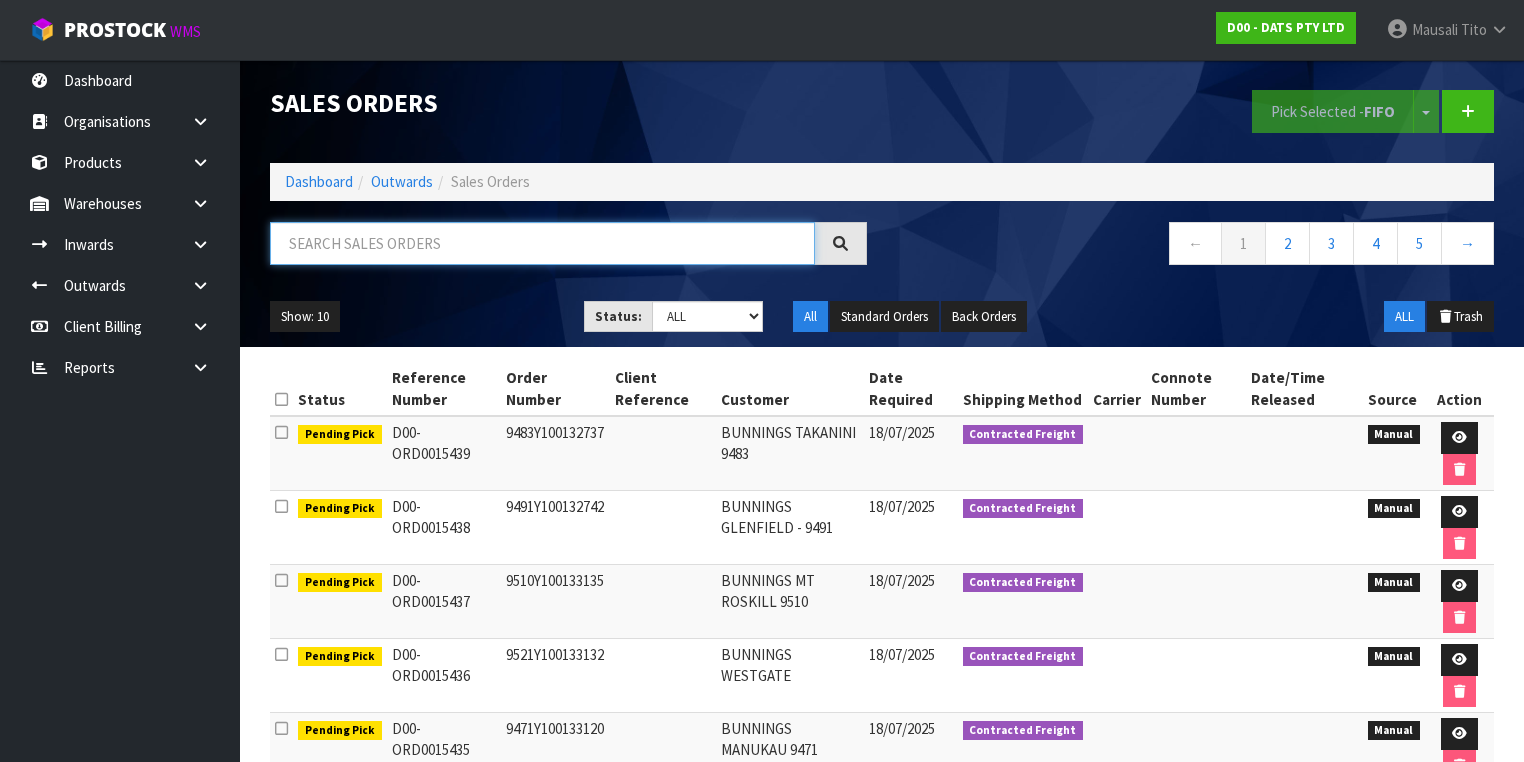 click at bounding box center [542, 243] 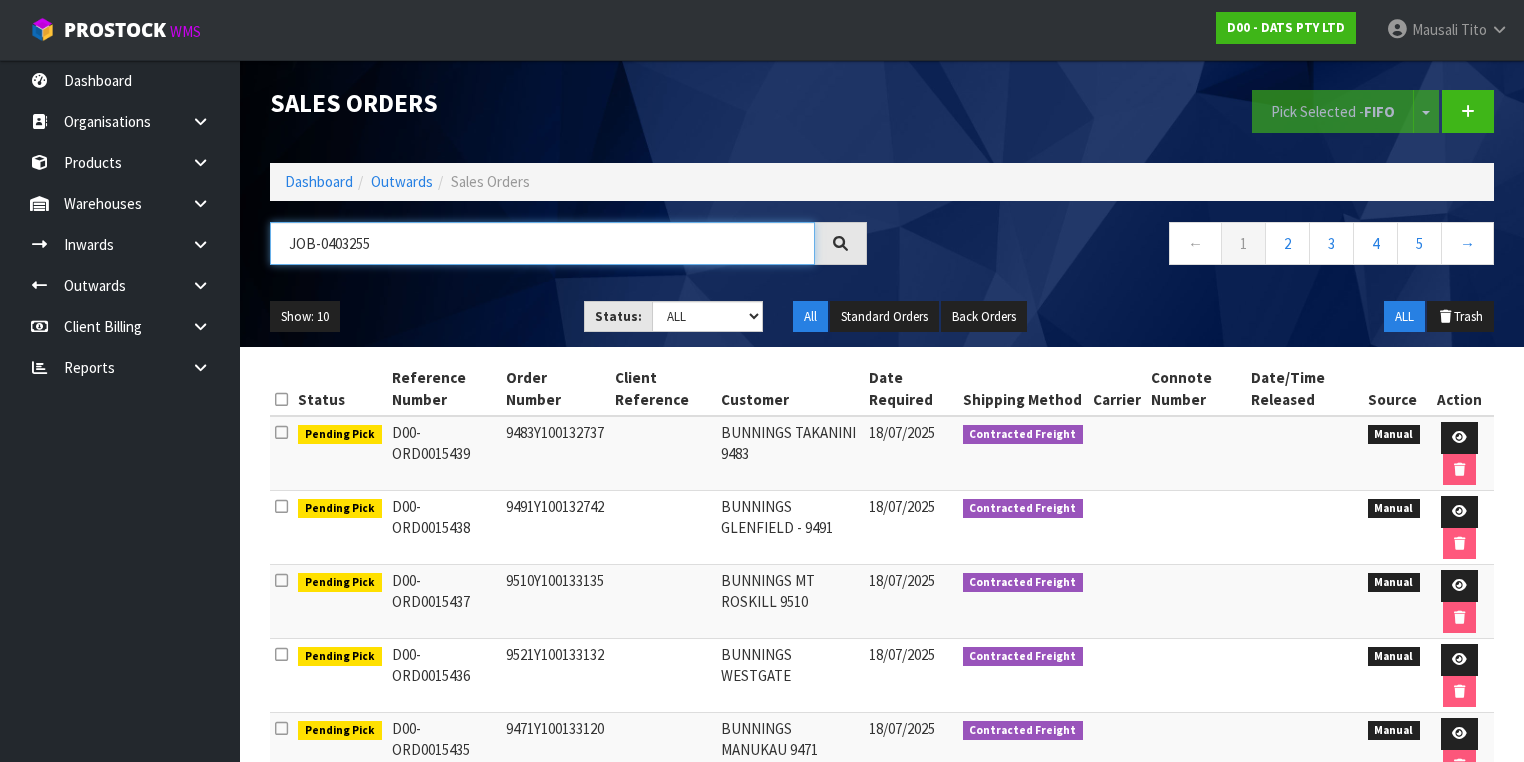 type on "JOB-0403255" 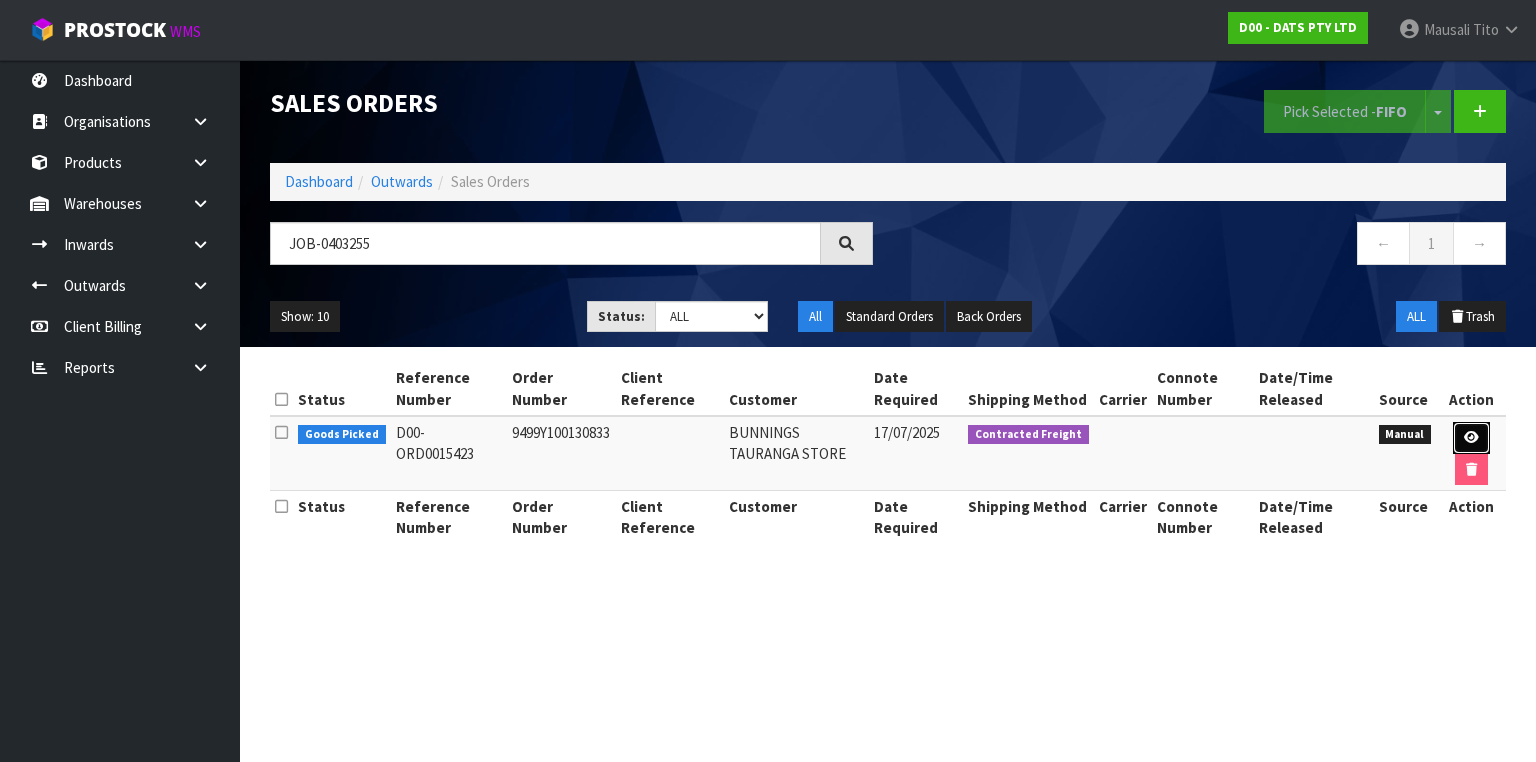 click at bounding box center (1471, 438) 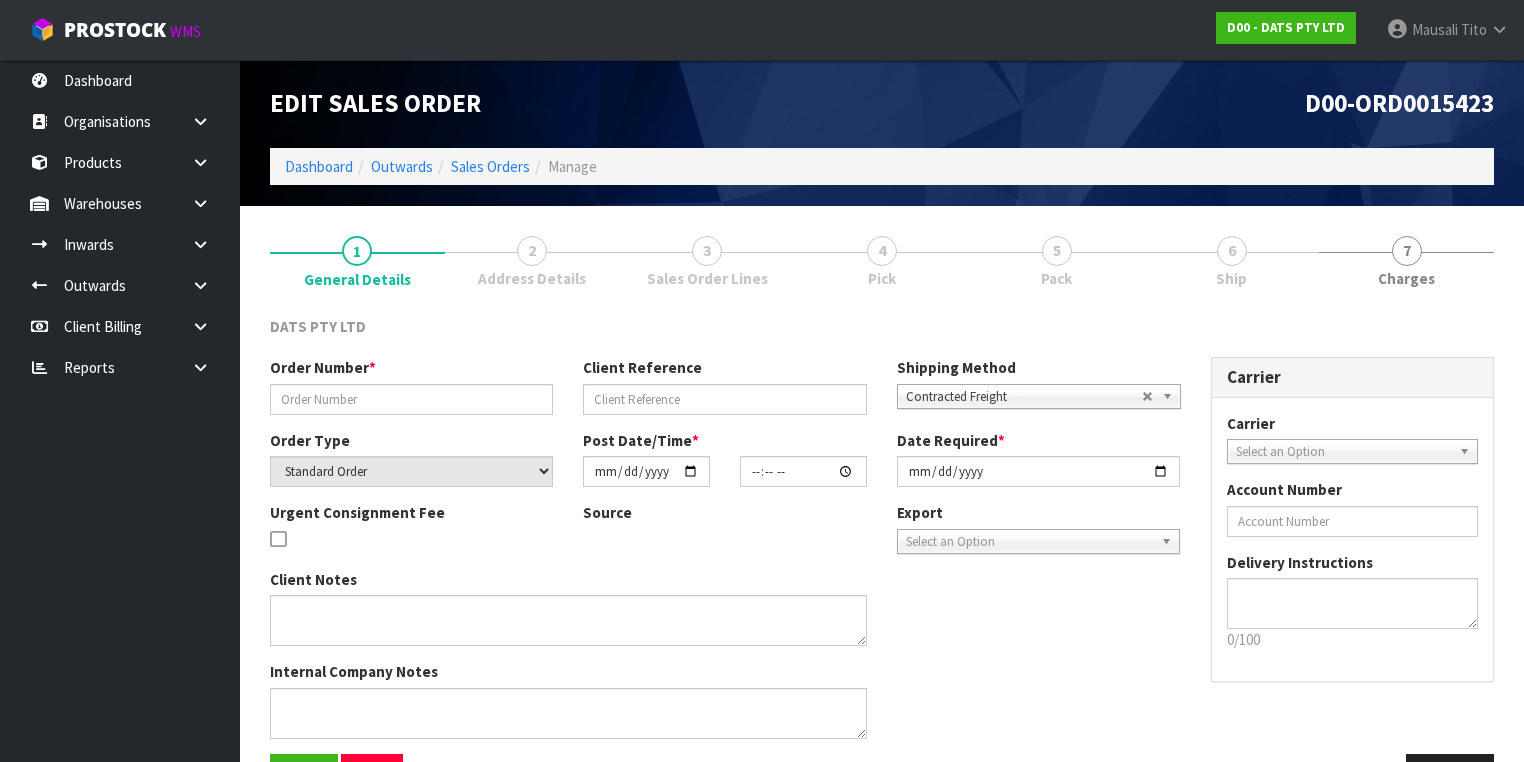 type on "9499Y100130833" 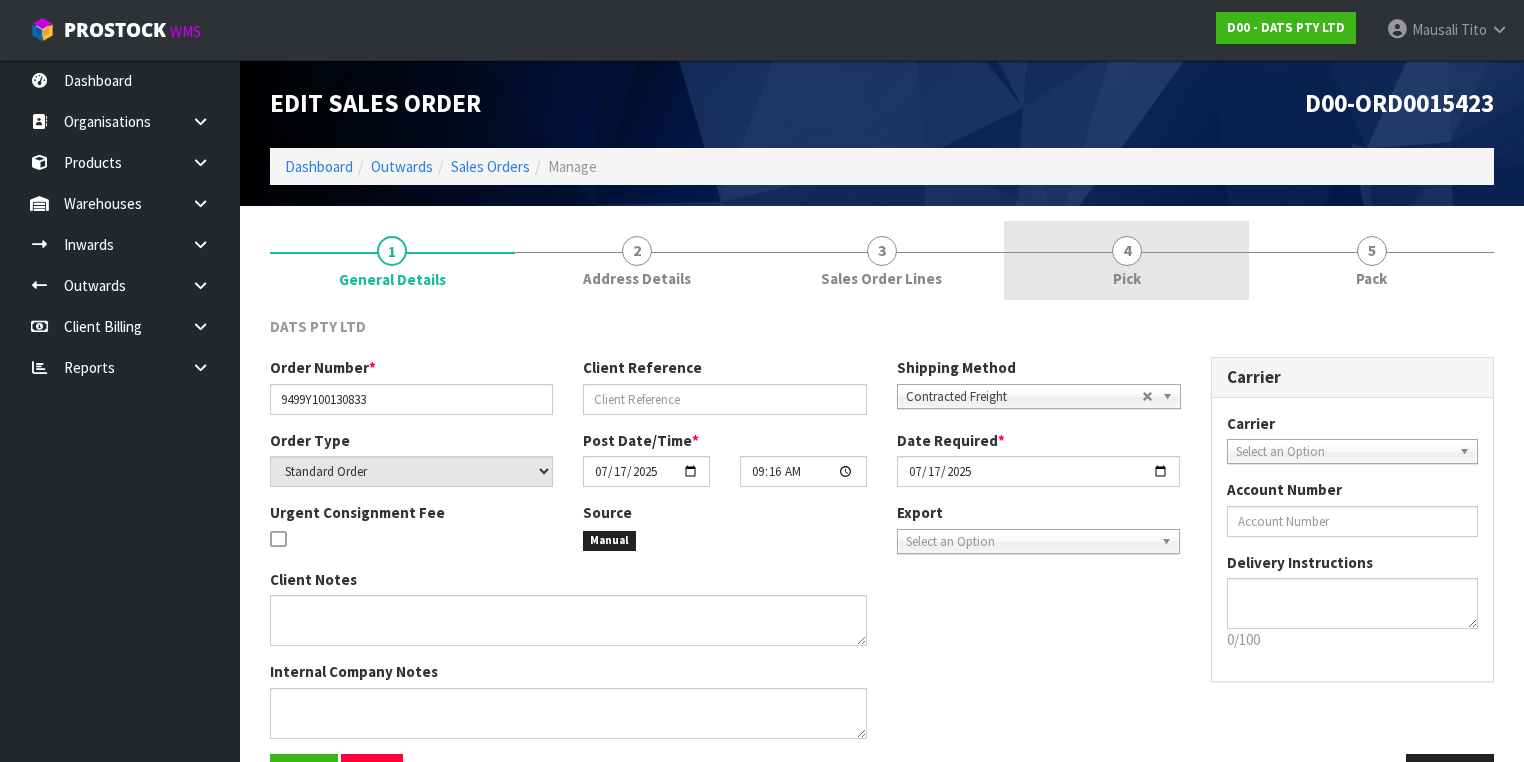 click on "4
Pick" at bounding box center [1126, 260] 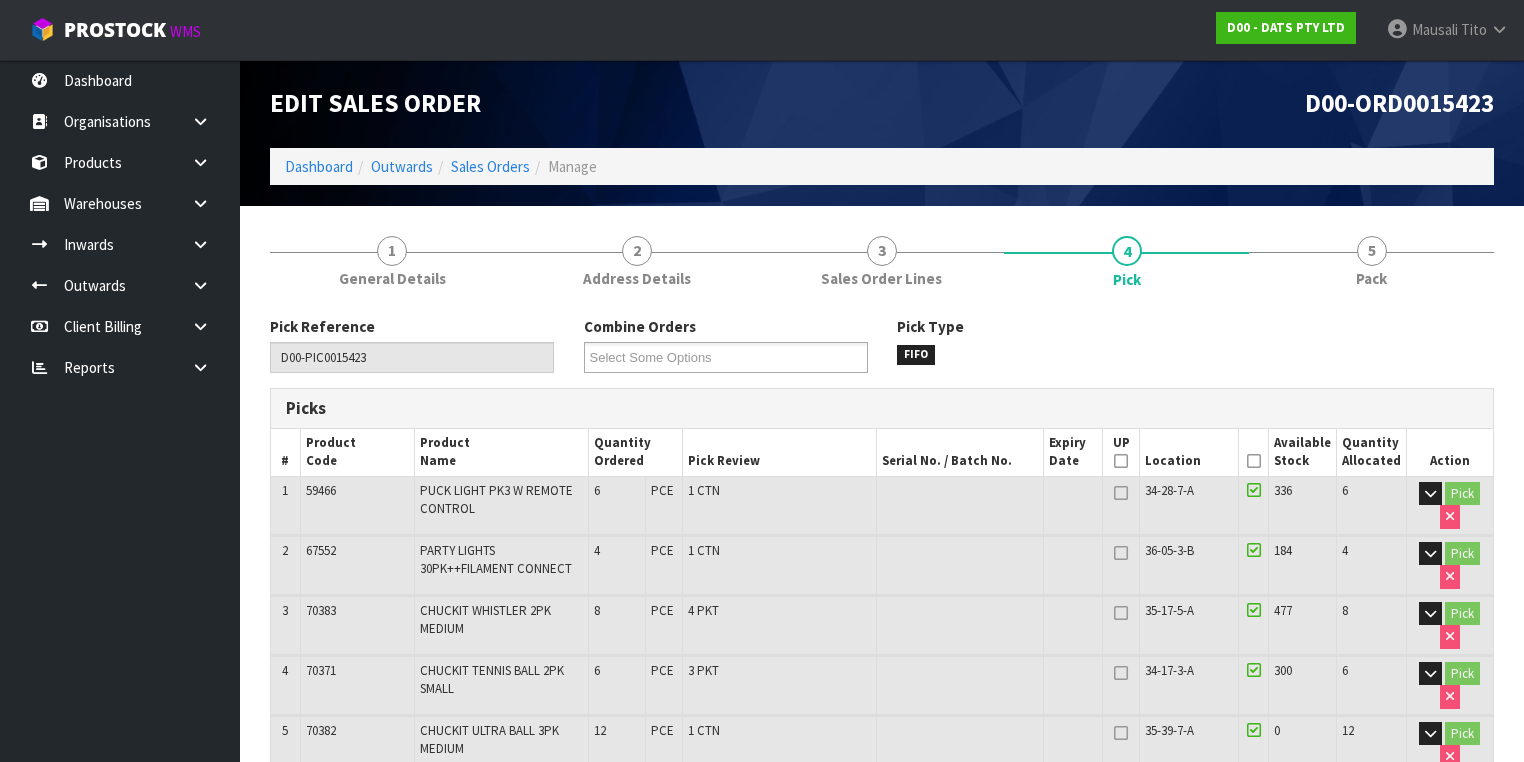 click at bounding box center (1254, 461) 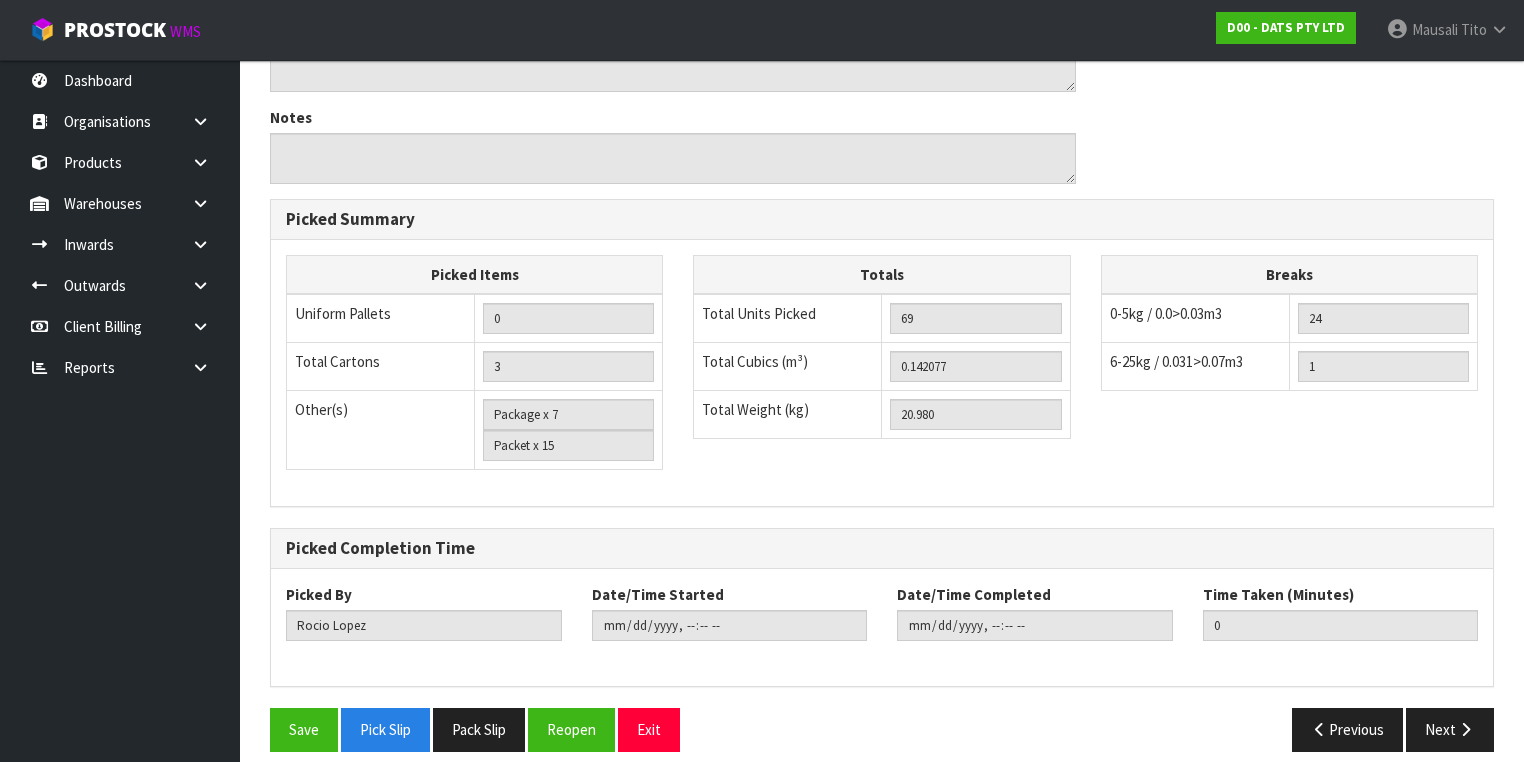 scroll, scrollTop: 1141, scrollLeft: 0, axis: vertical 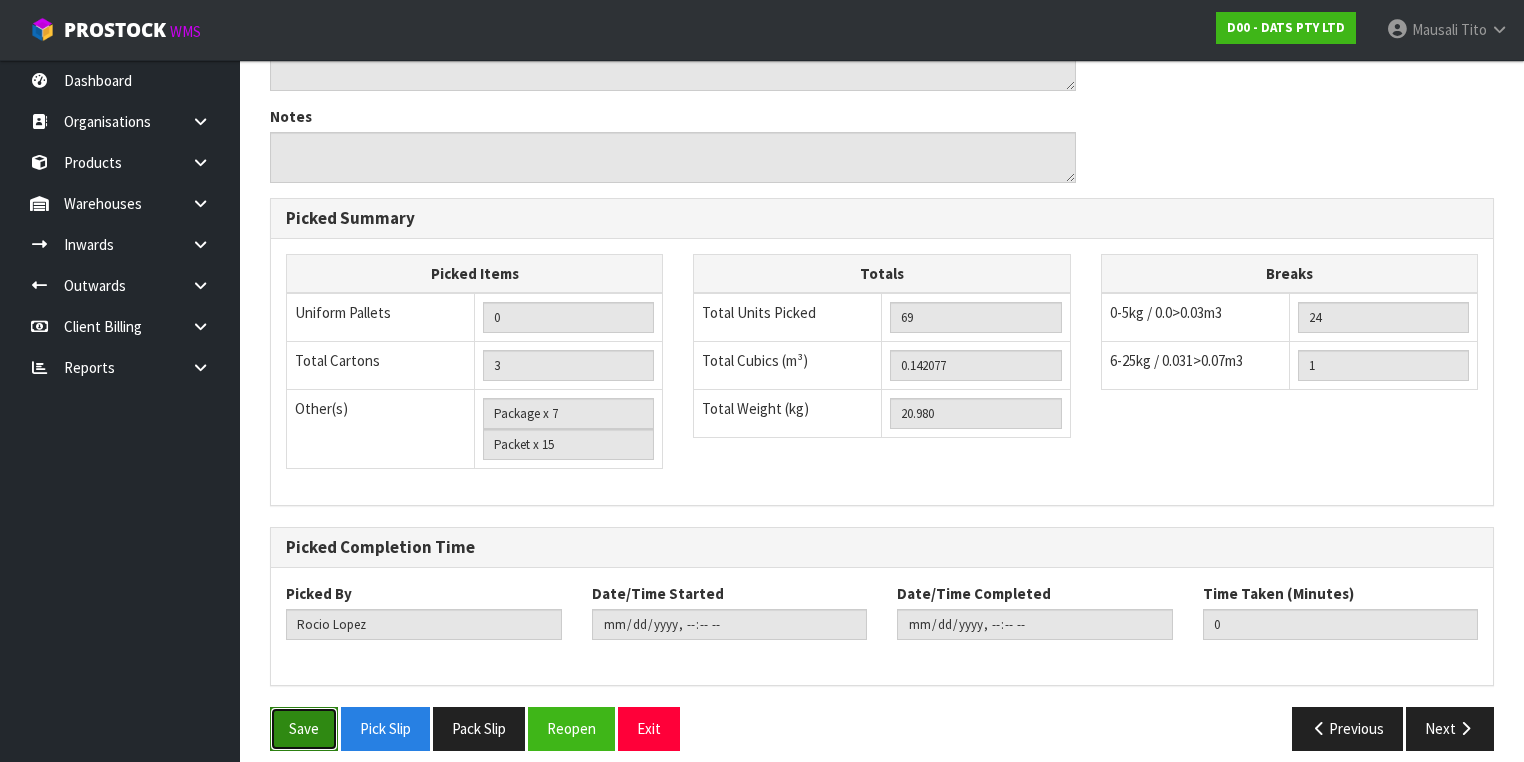 click on "Save" at bounding box center [304, 728] 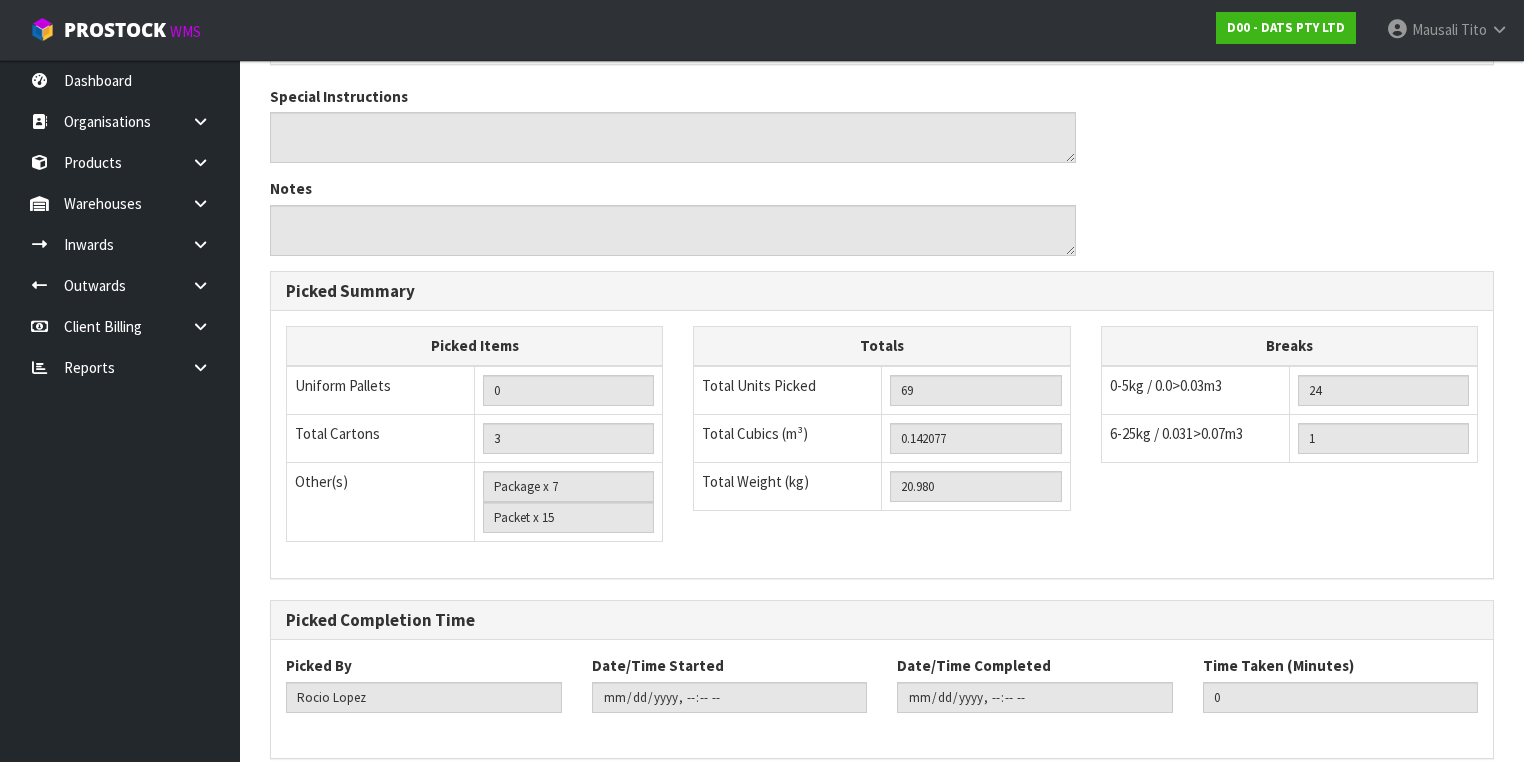 scroll, scrollTop: 0, scrollLeft: 0, axis: both 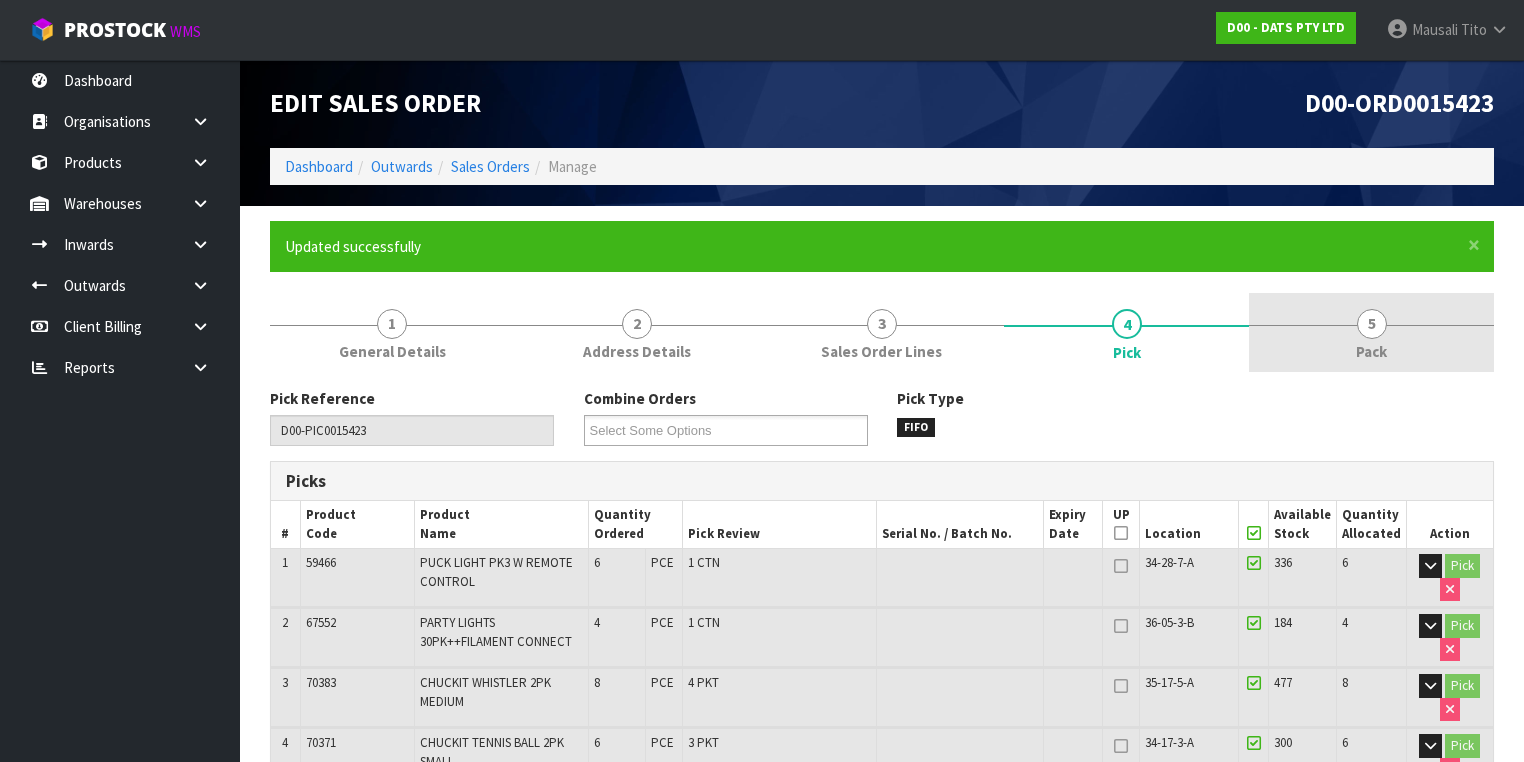 type on "Mausali Tito" 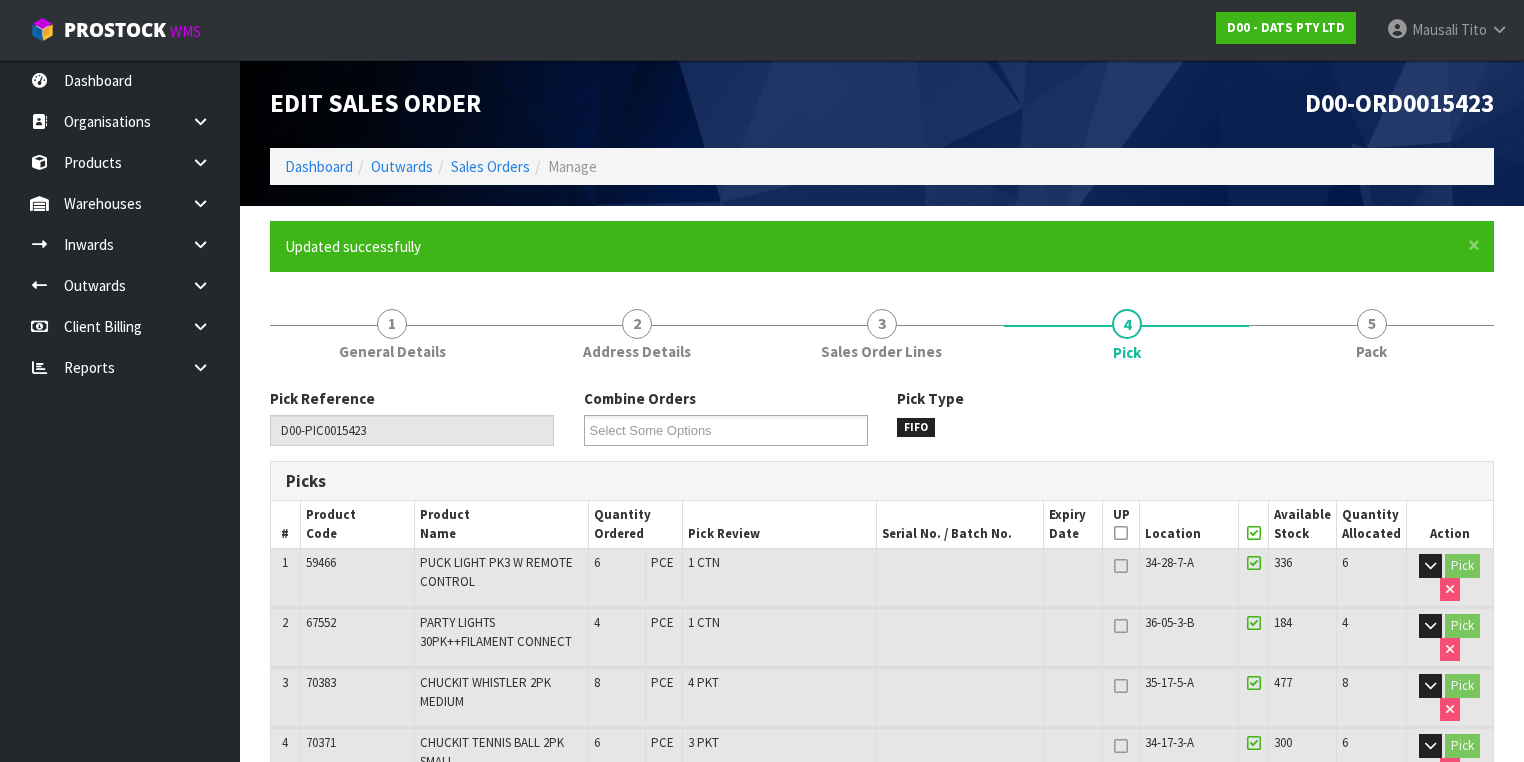 drag, startPoint x: 1372, startPoint y: 332, endPoint x: 1234, endPoint y: 420, distance: 163.6704 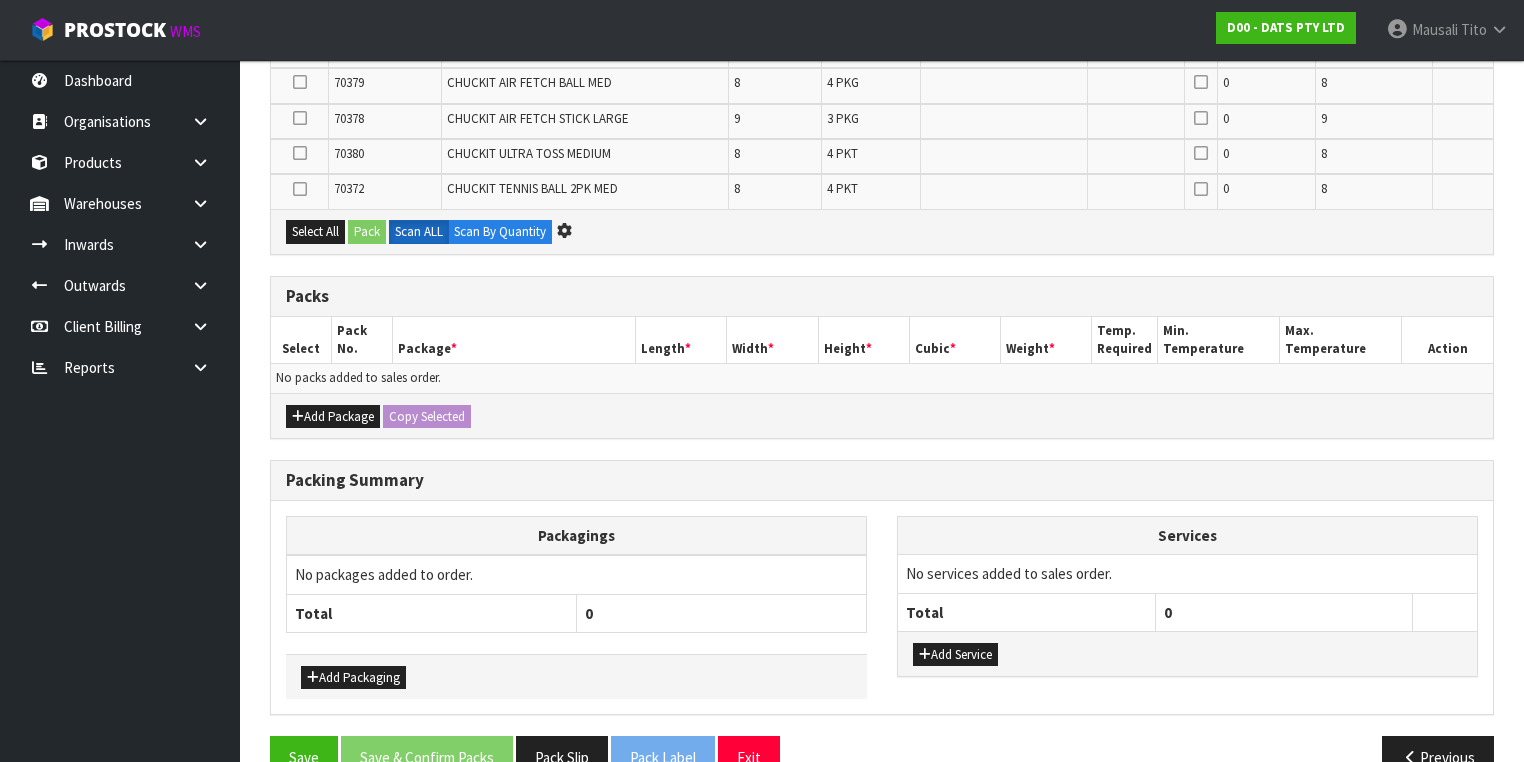 scroll, scrollTop: 604, scrollLeft: 0, axis: vertical 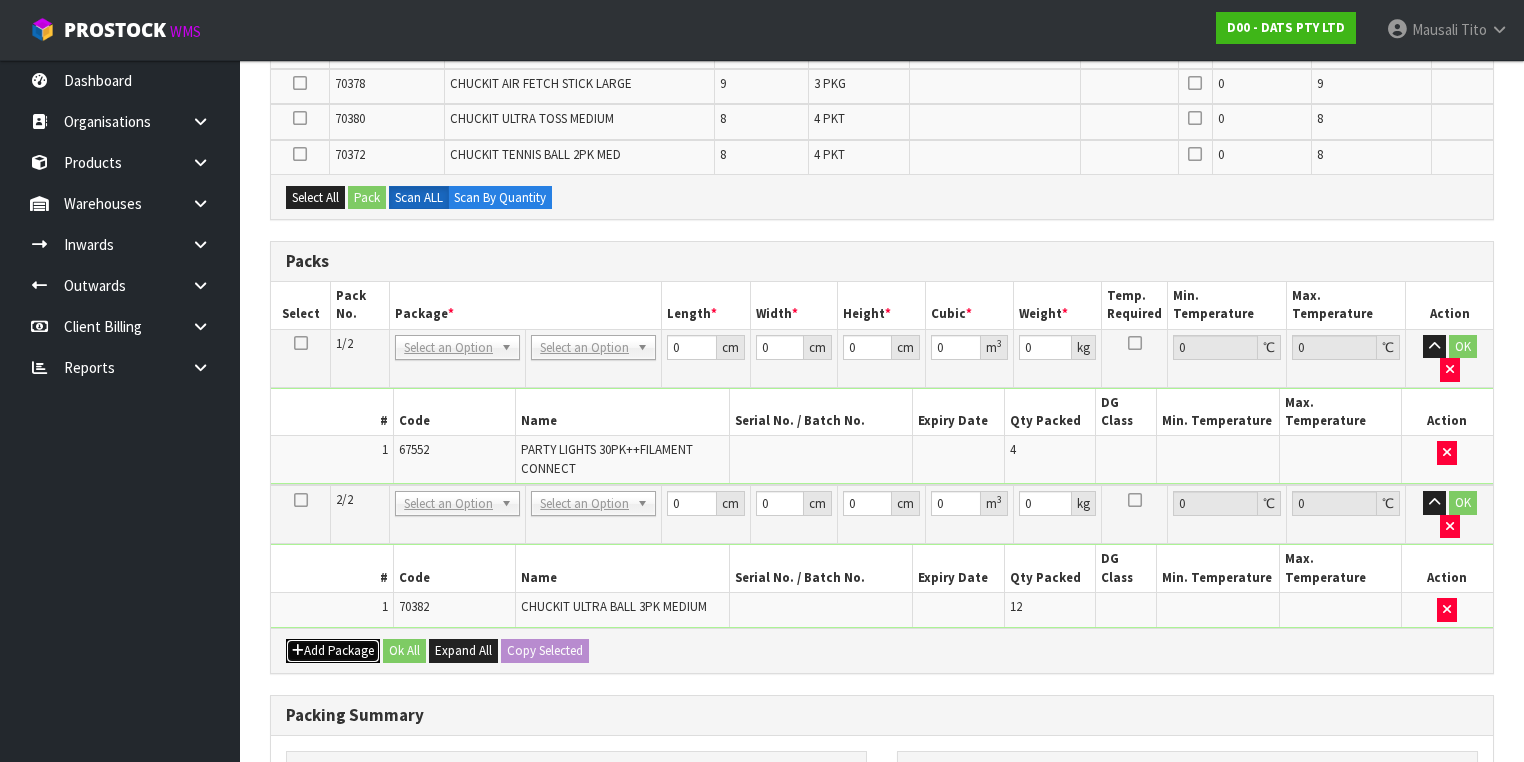 click on "Add Package" at bounding box center [333, 651] 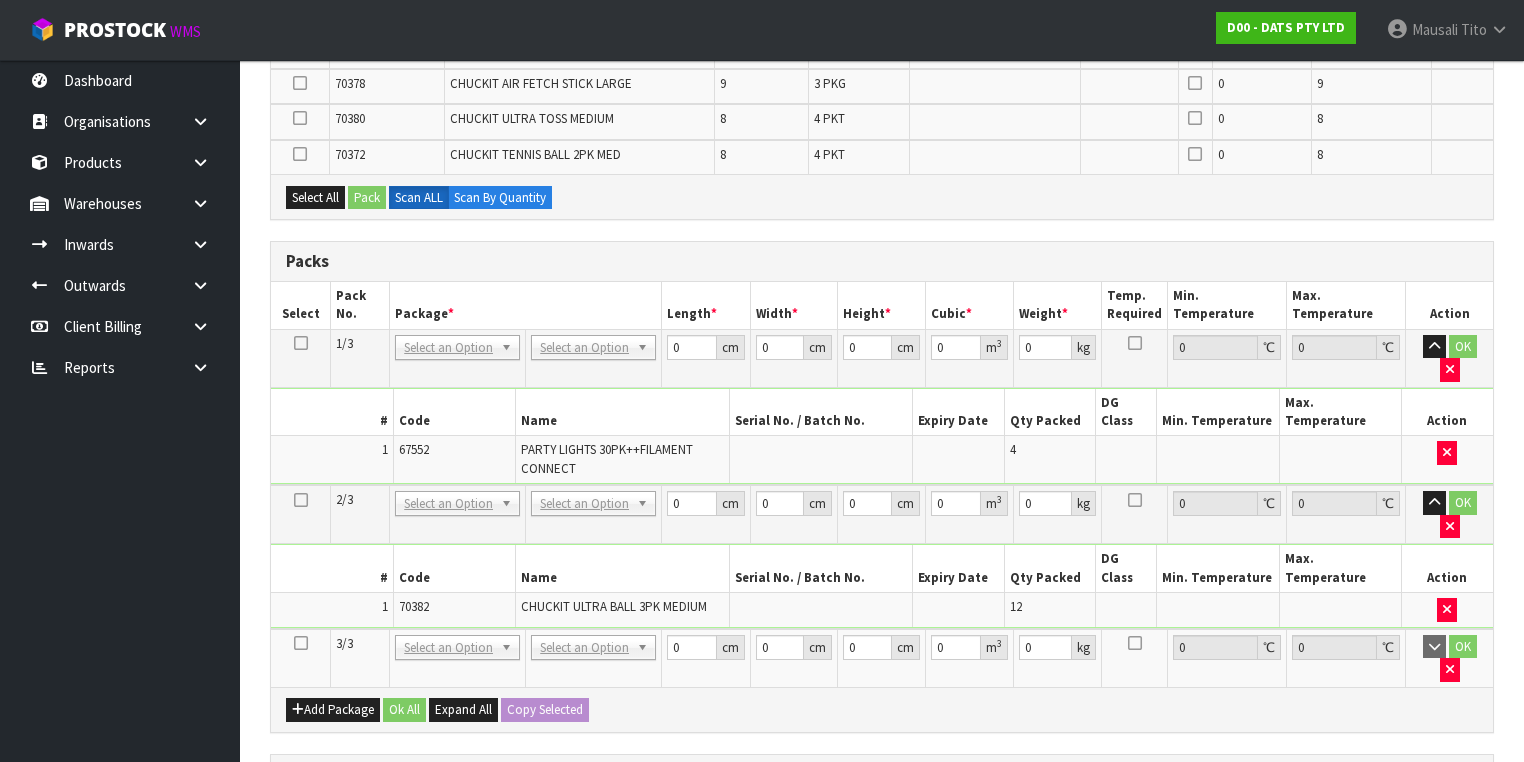 click at bounding box center (301, 643) 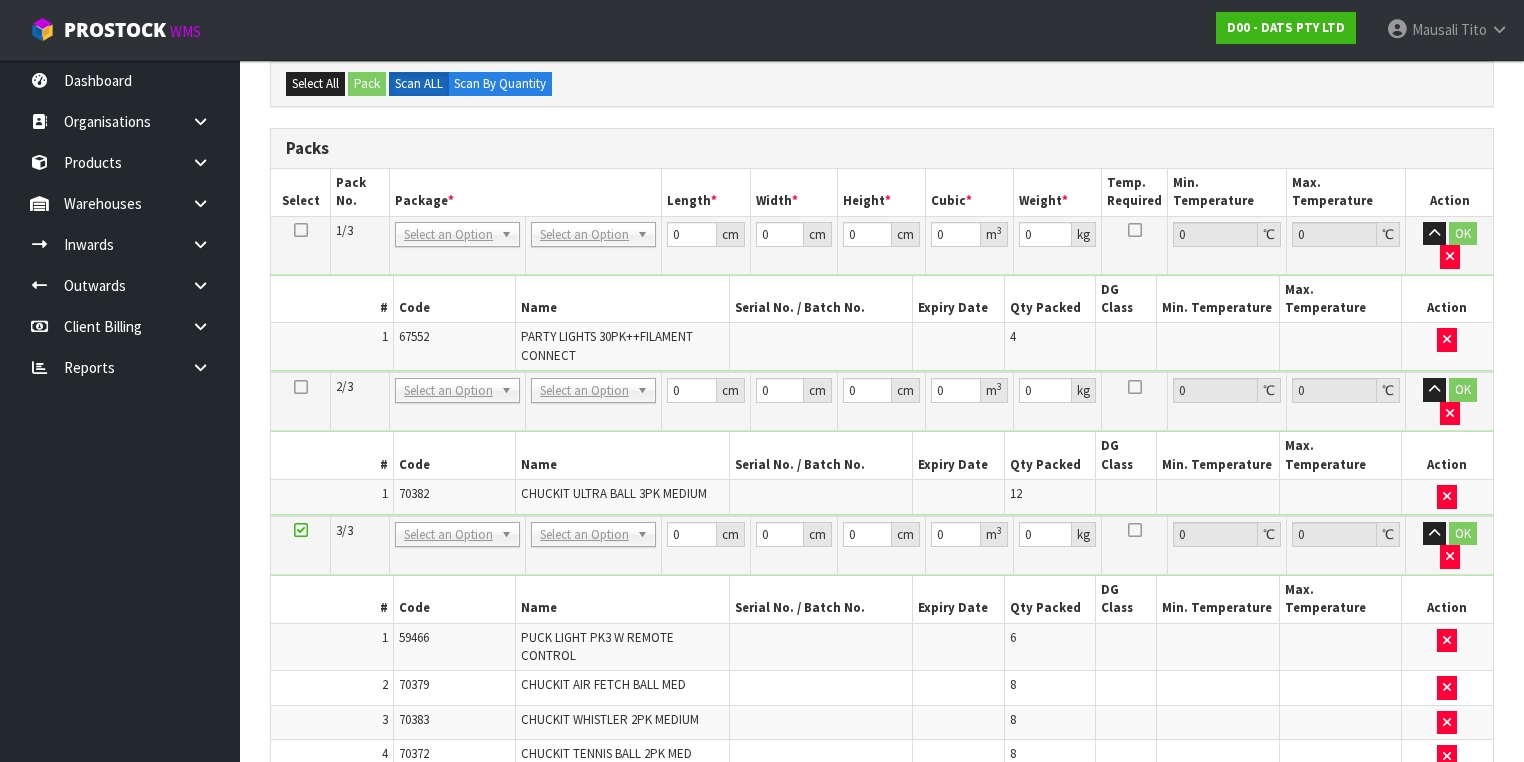 scroll, scrollTop: 464, scrollLeft: 0, axis: vertical 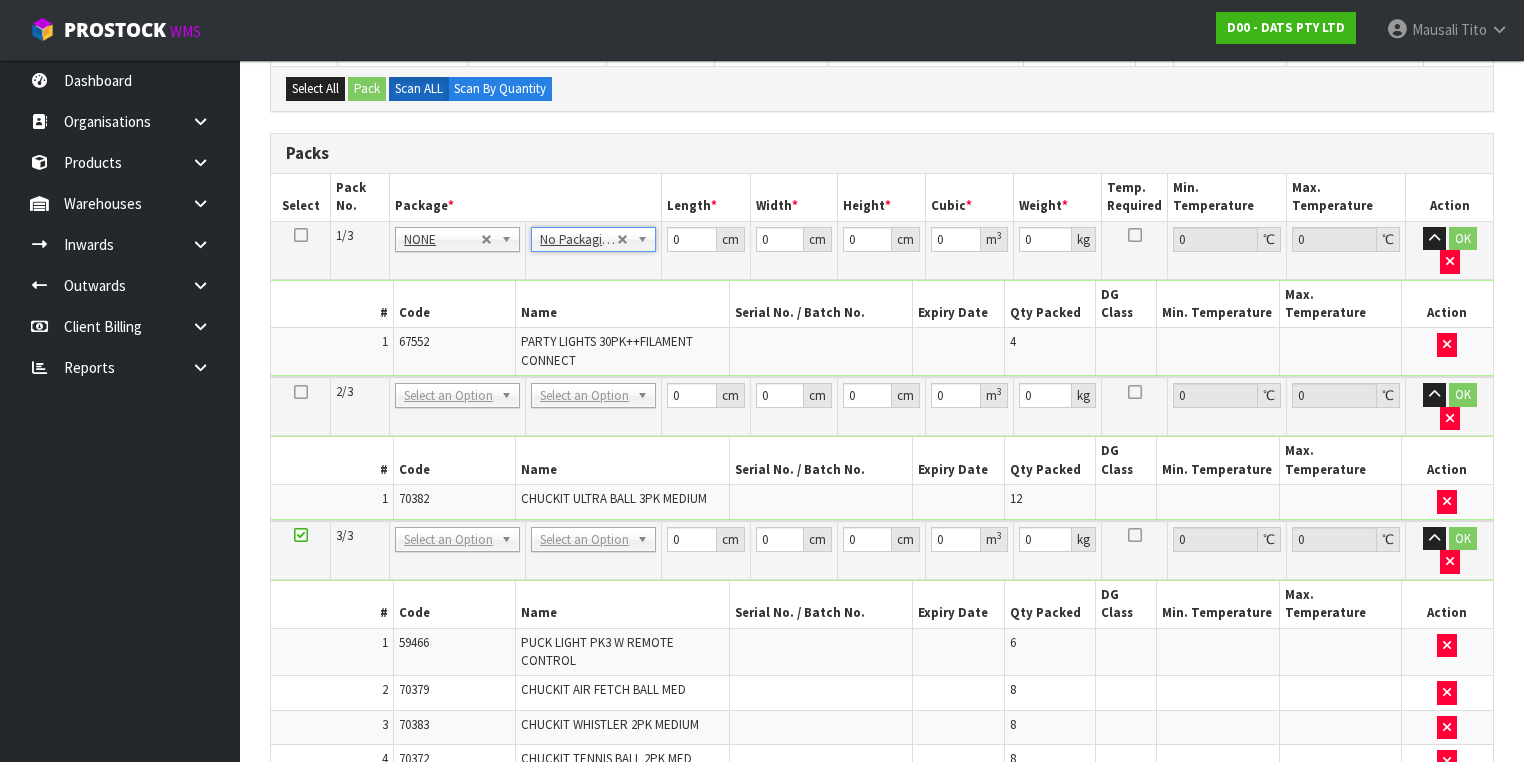 drag, startPoint x: 577, startPoint y: 336, endPoint x: 580, endPoint y: 349, distance: 13.341664 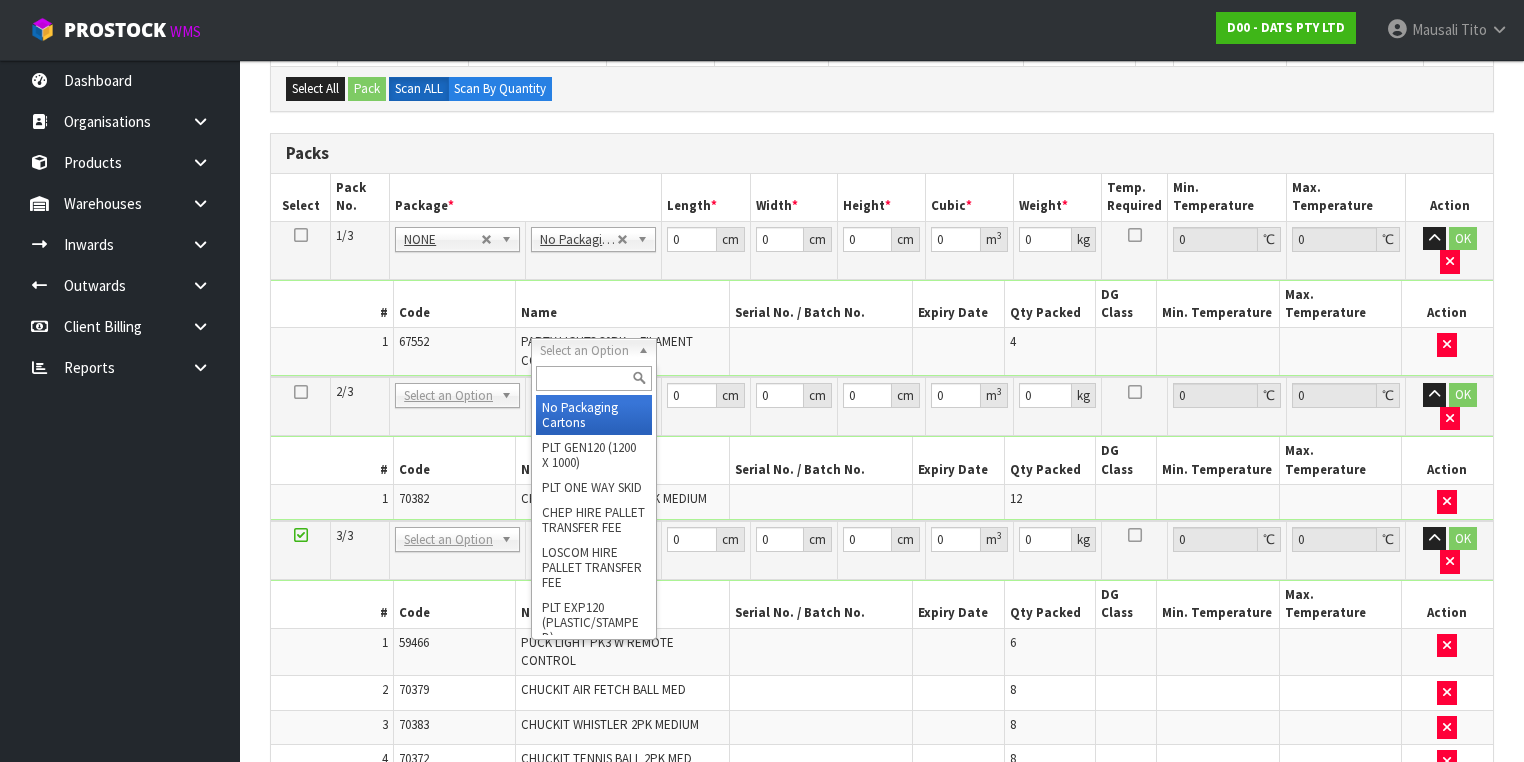 type on "2" 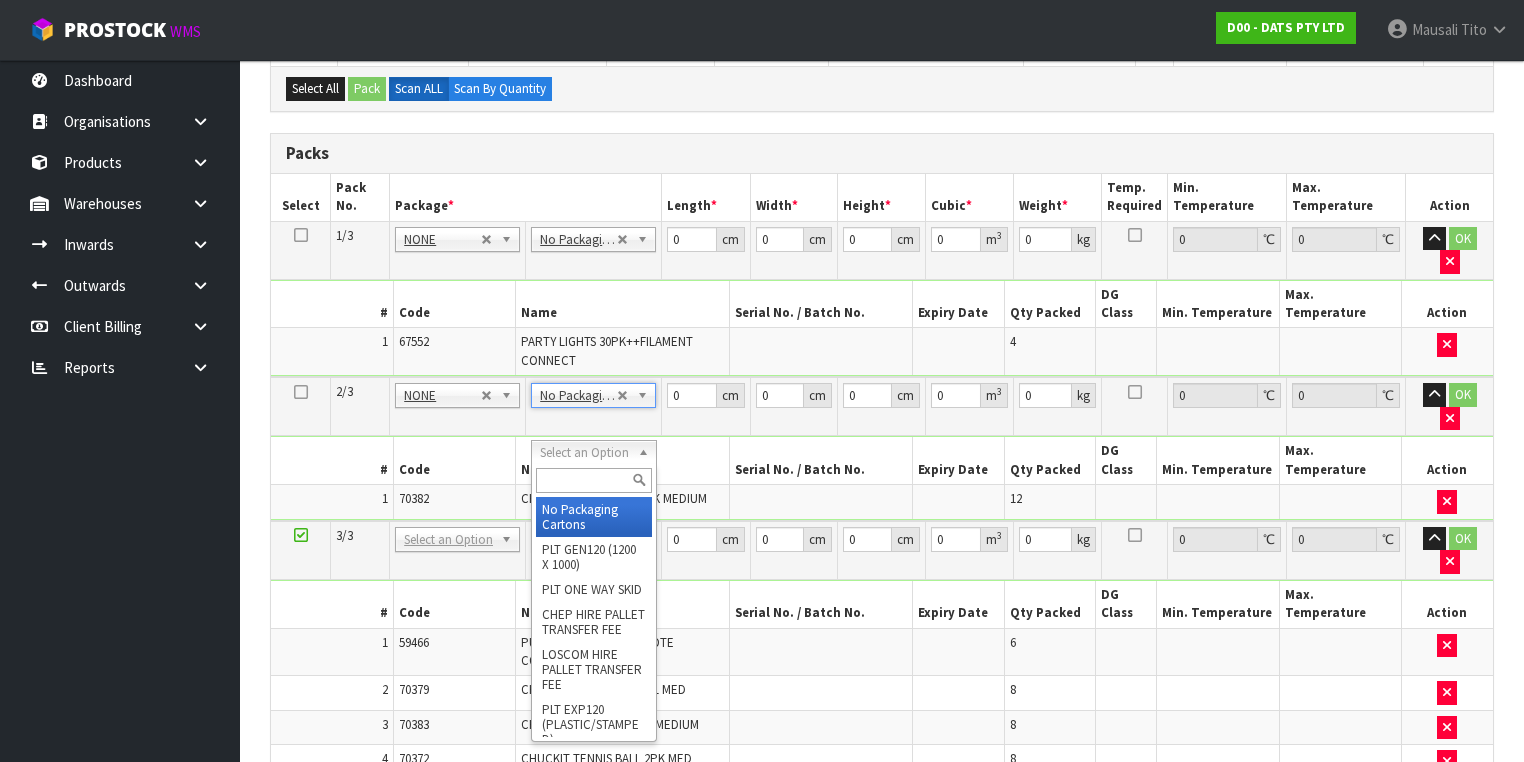 click at bounding box center [593, 480] 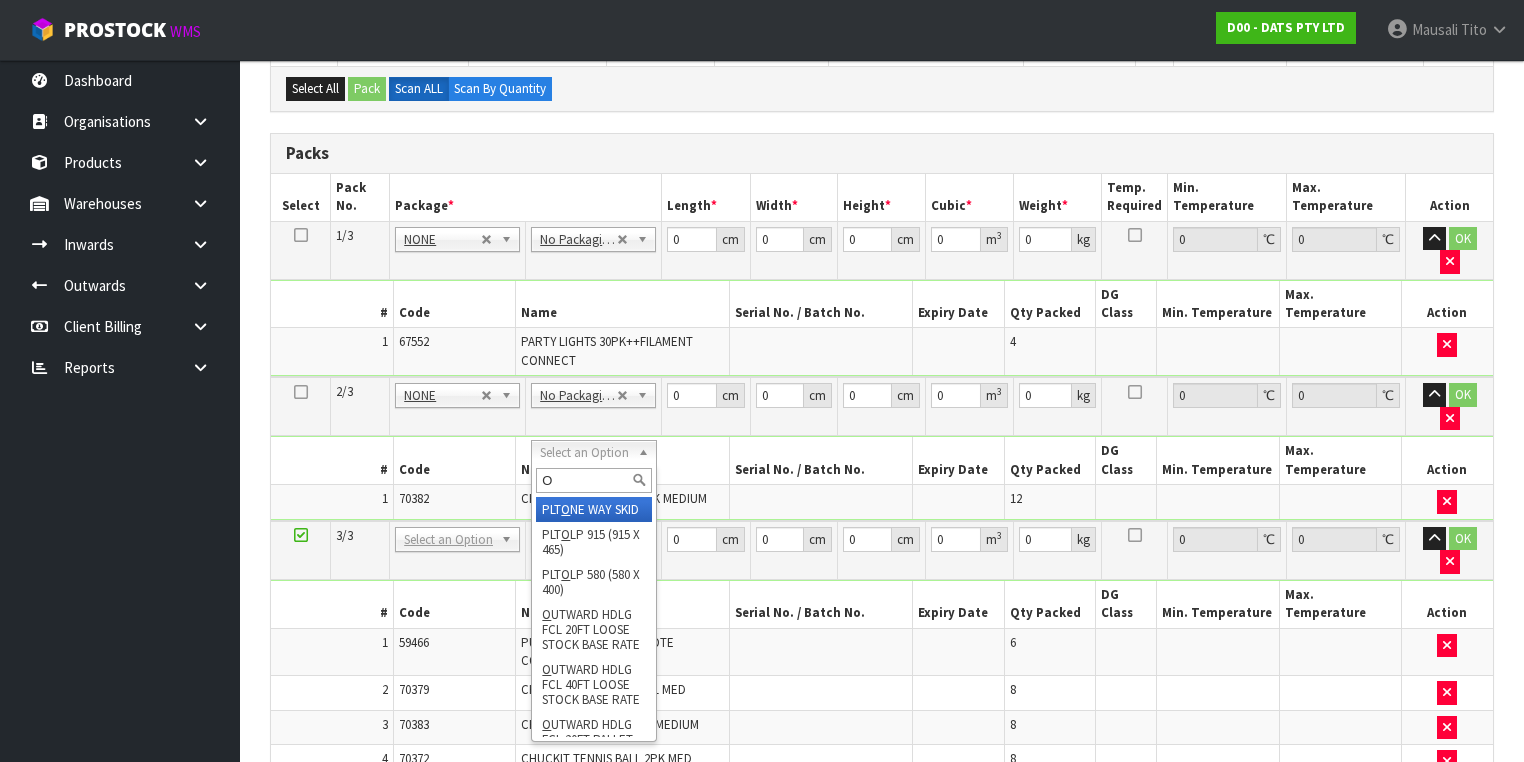 type on "OC" 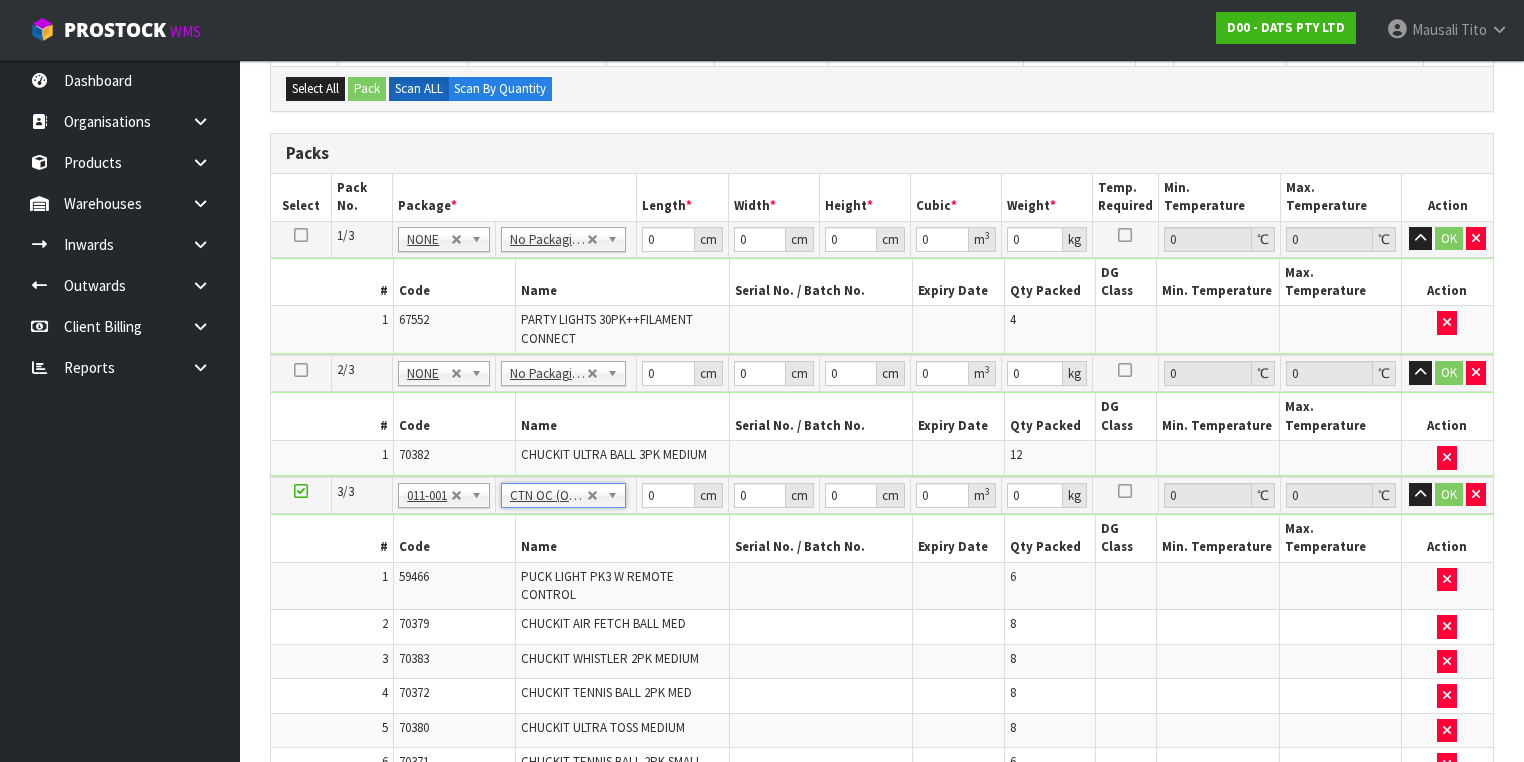type on "8.78" 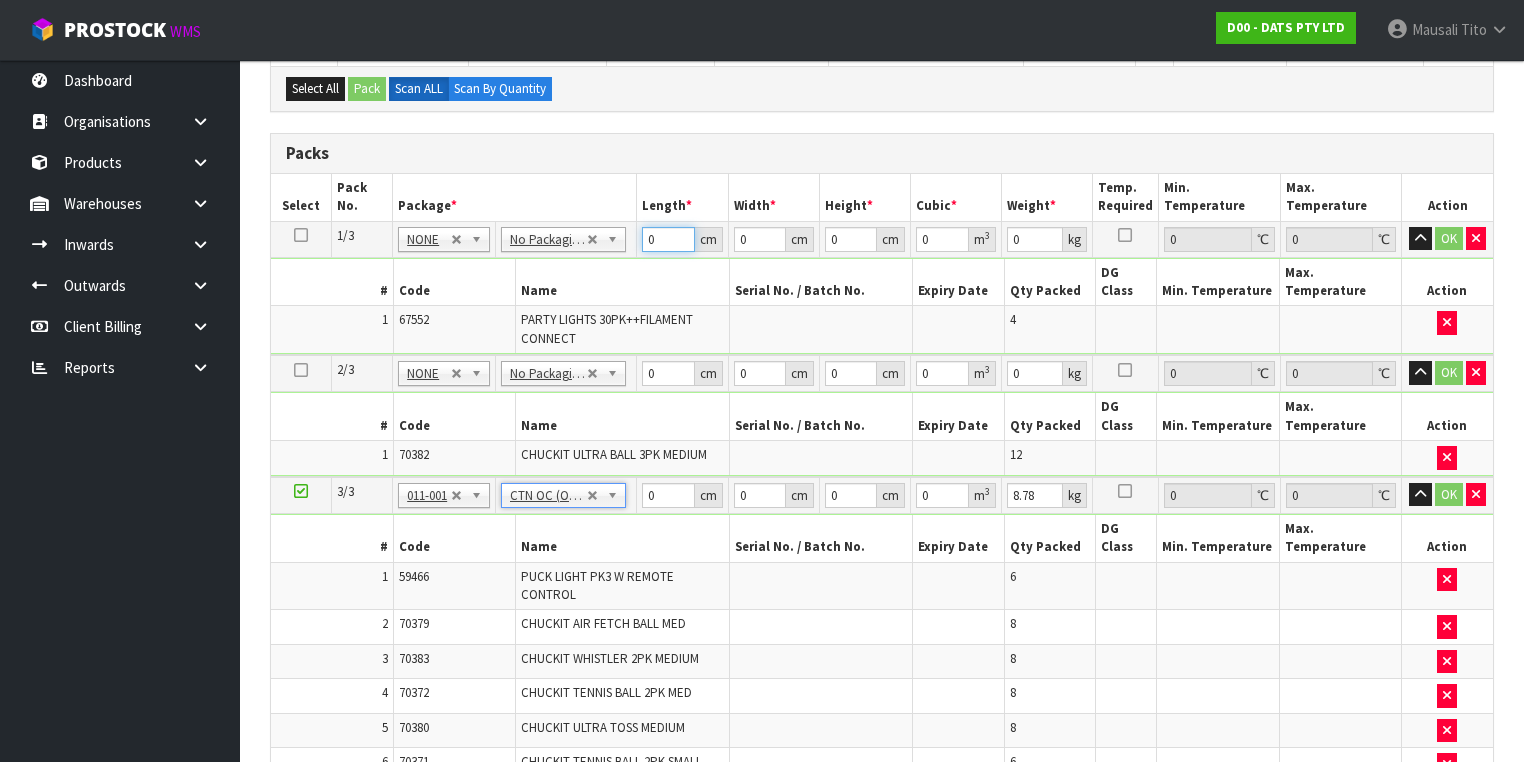 drag, startPoint x: 660, startPoint y: 233, endPoint x: 640, endPoint y: 244, distance: 22.825424 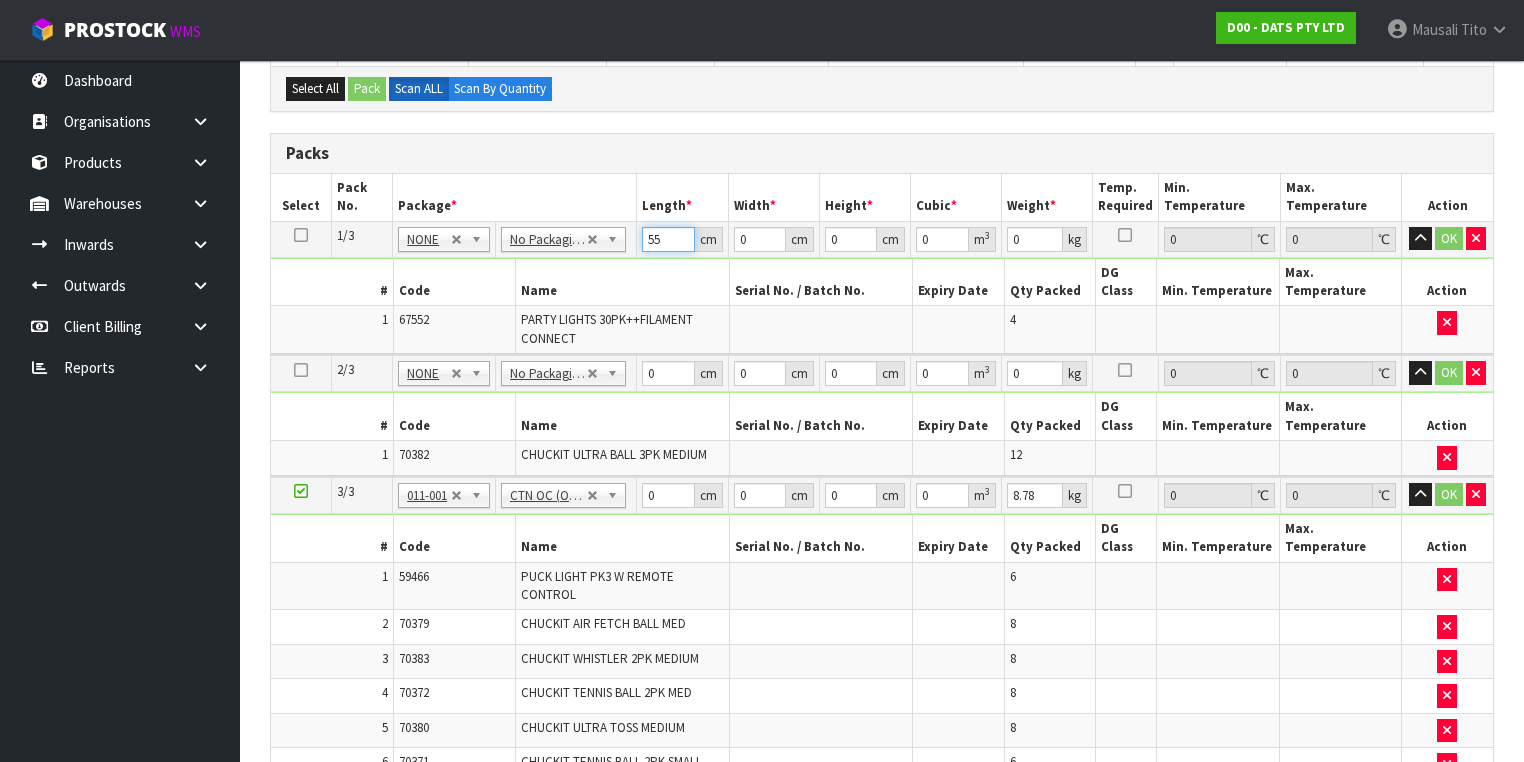 type on "55" 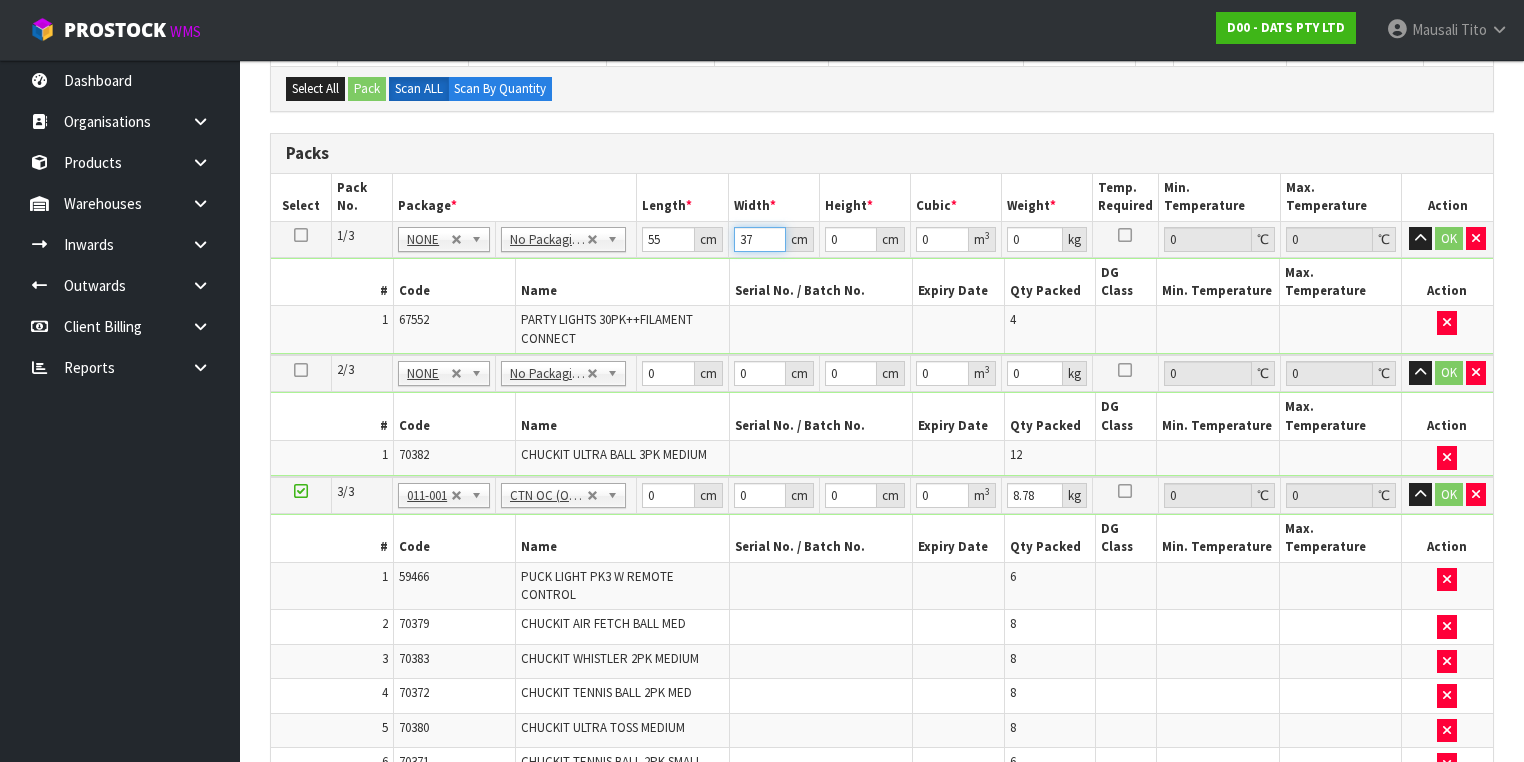 type on "37" 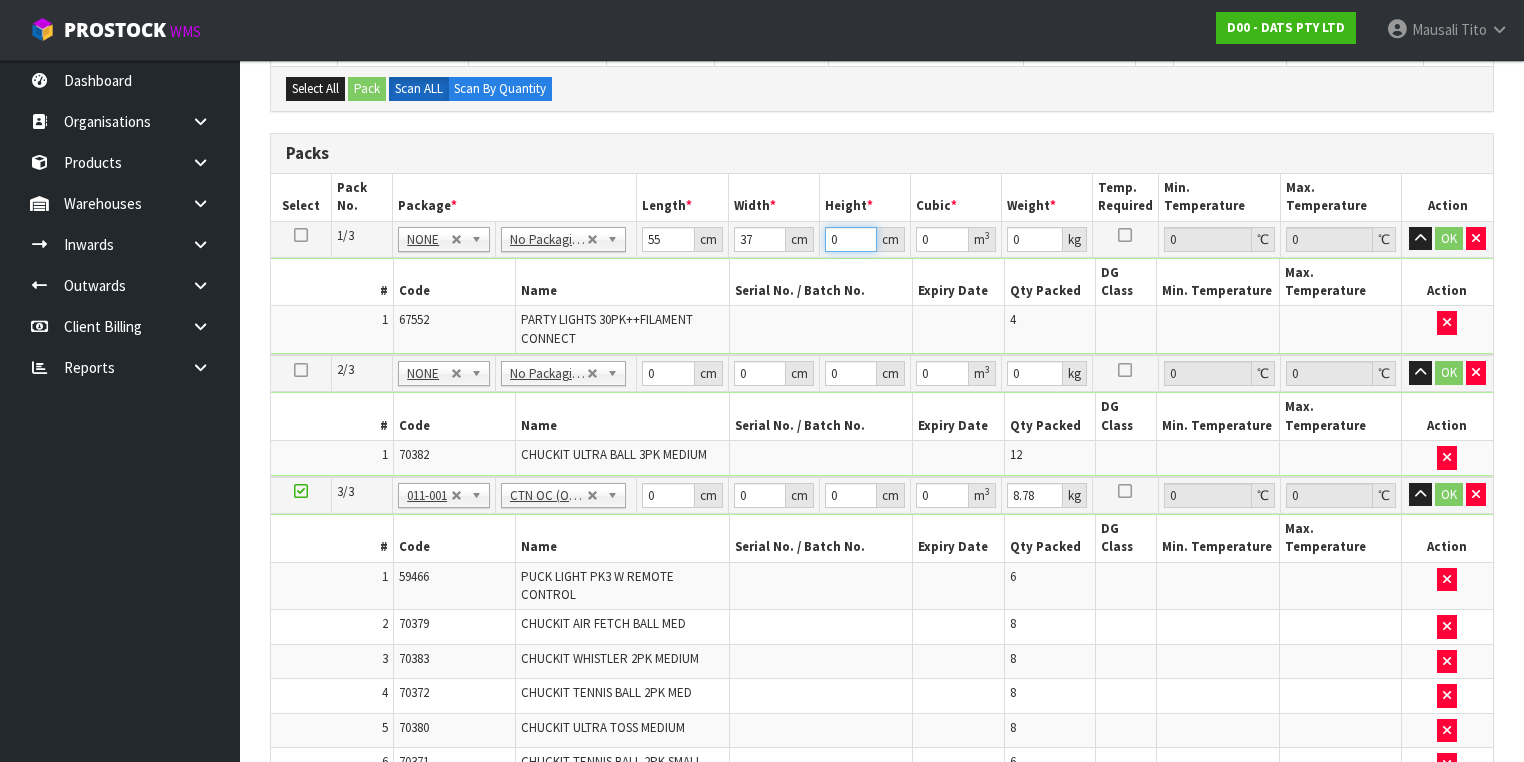 type on "3" 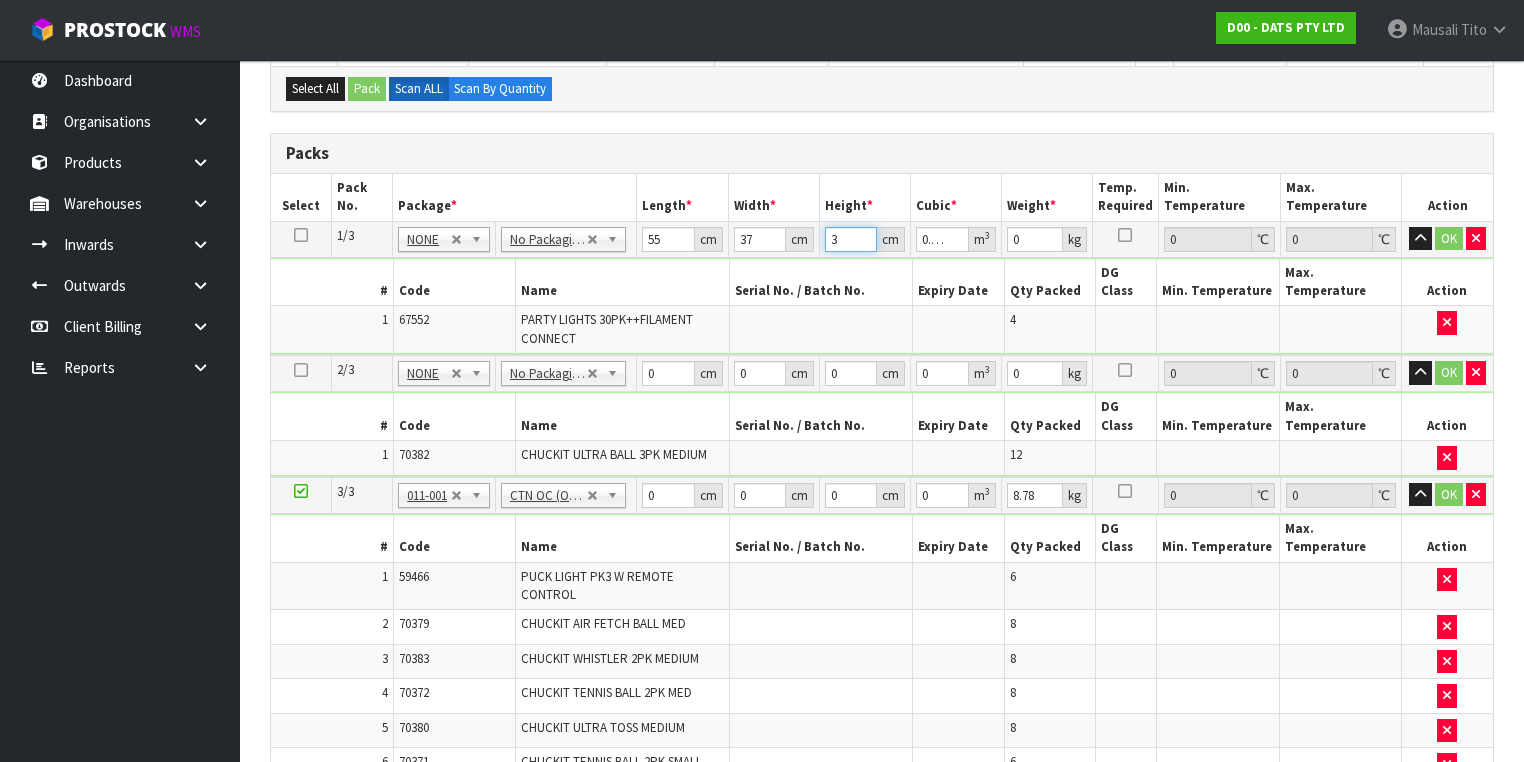 type on "37" 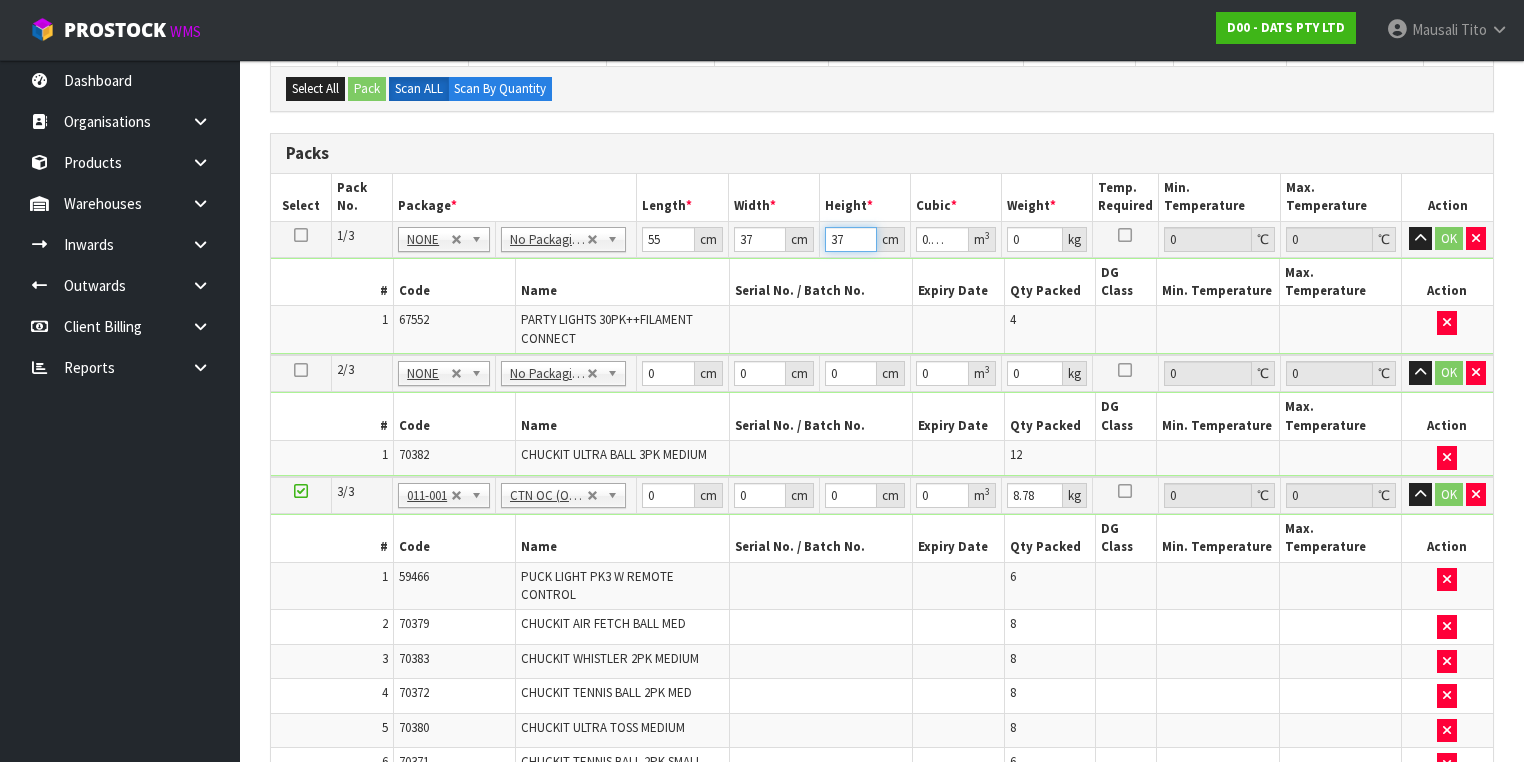 type on "37" 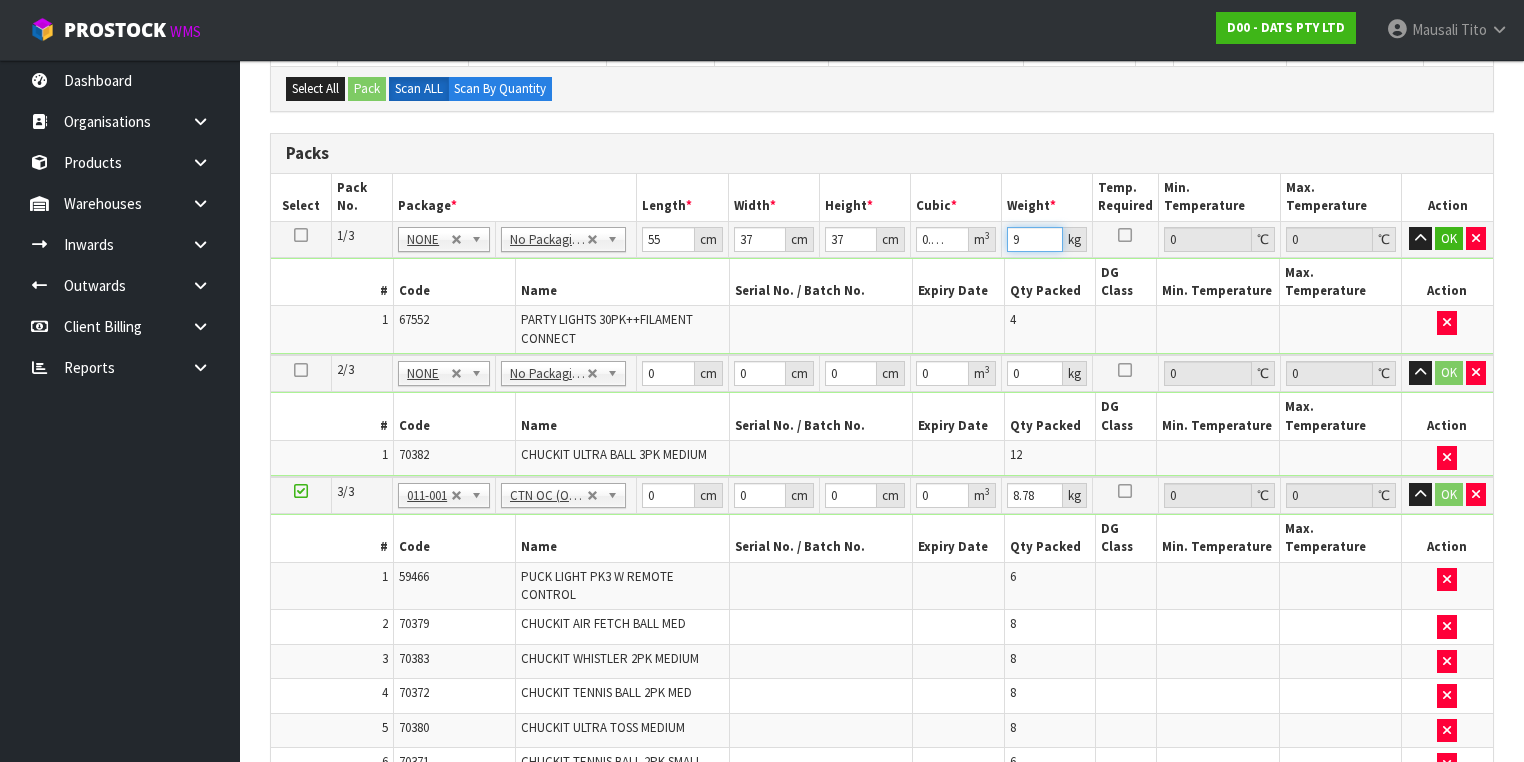 type on "9" 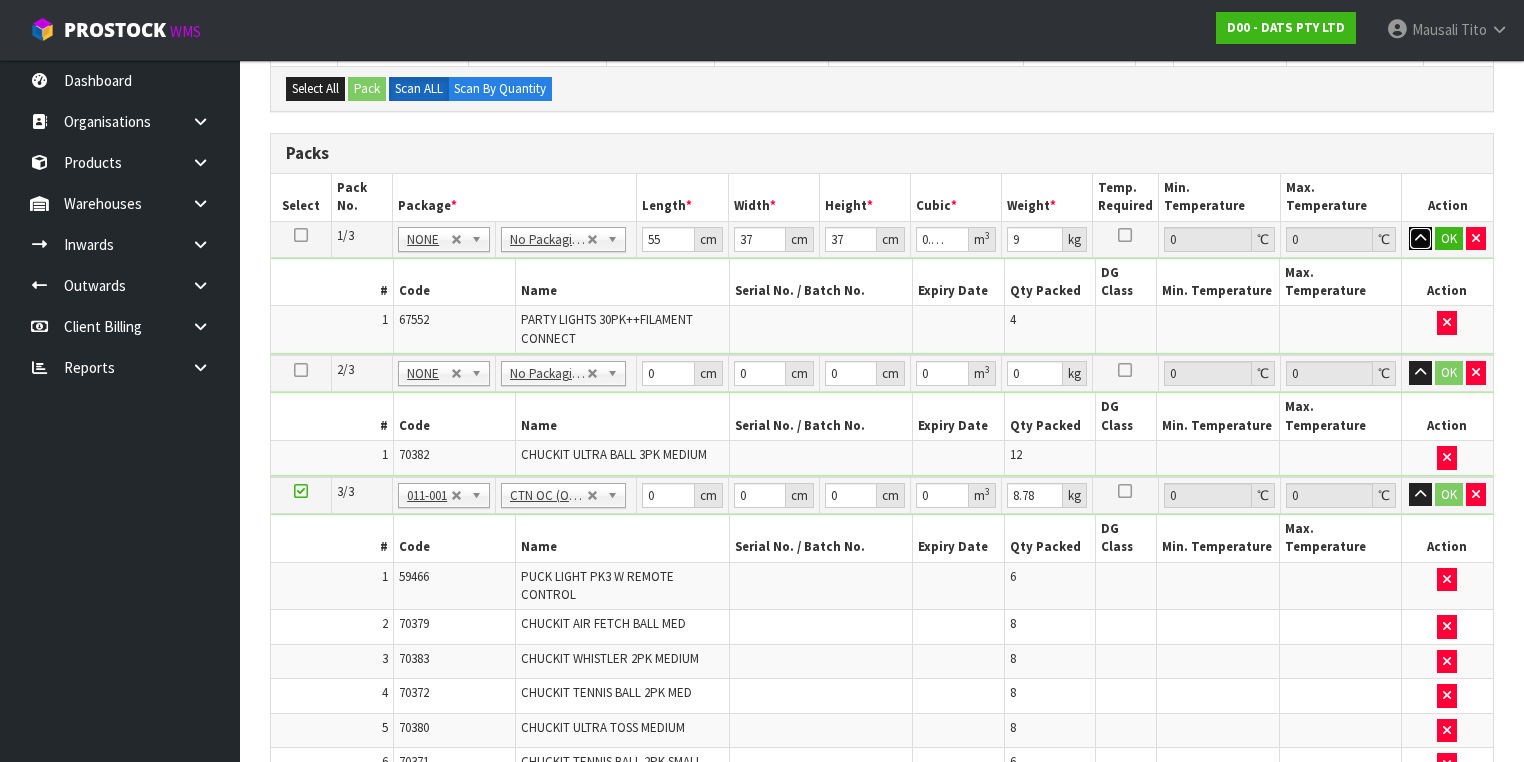 type 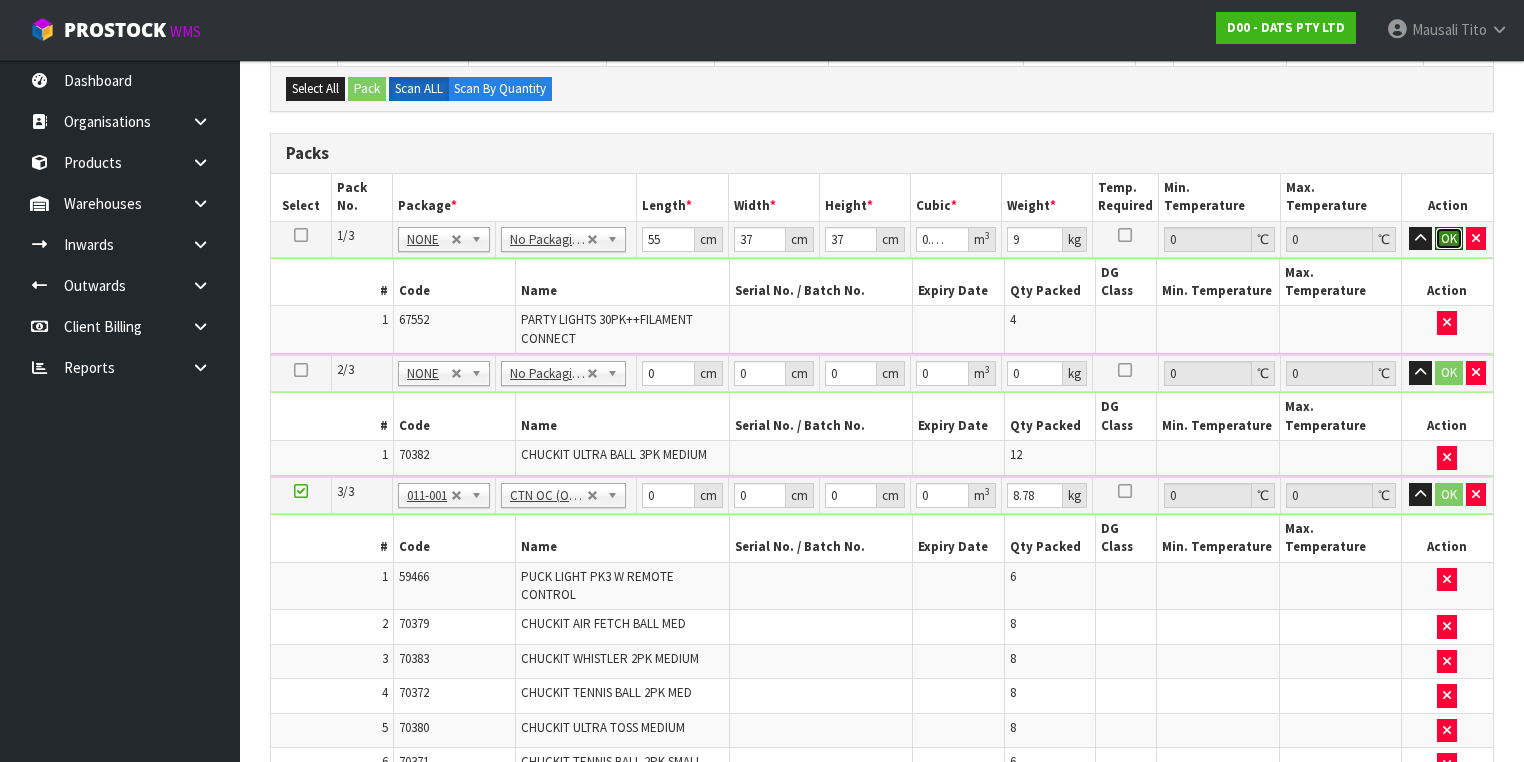 type 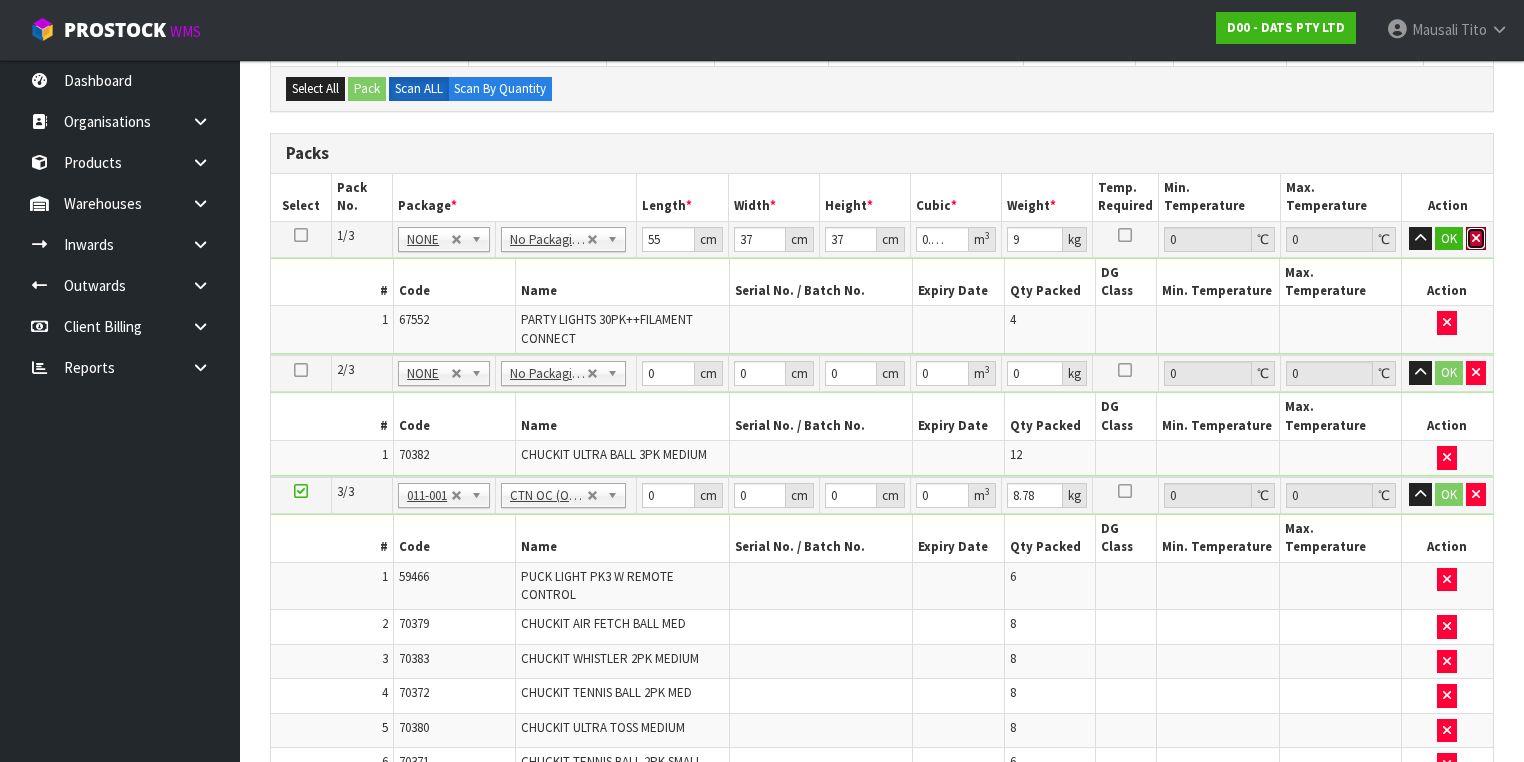type 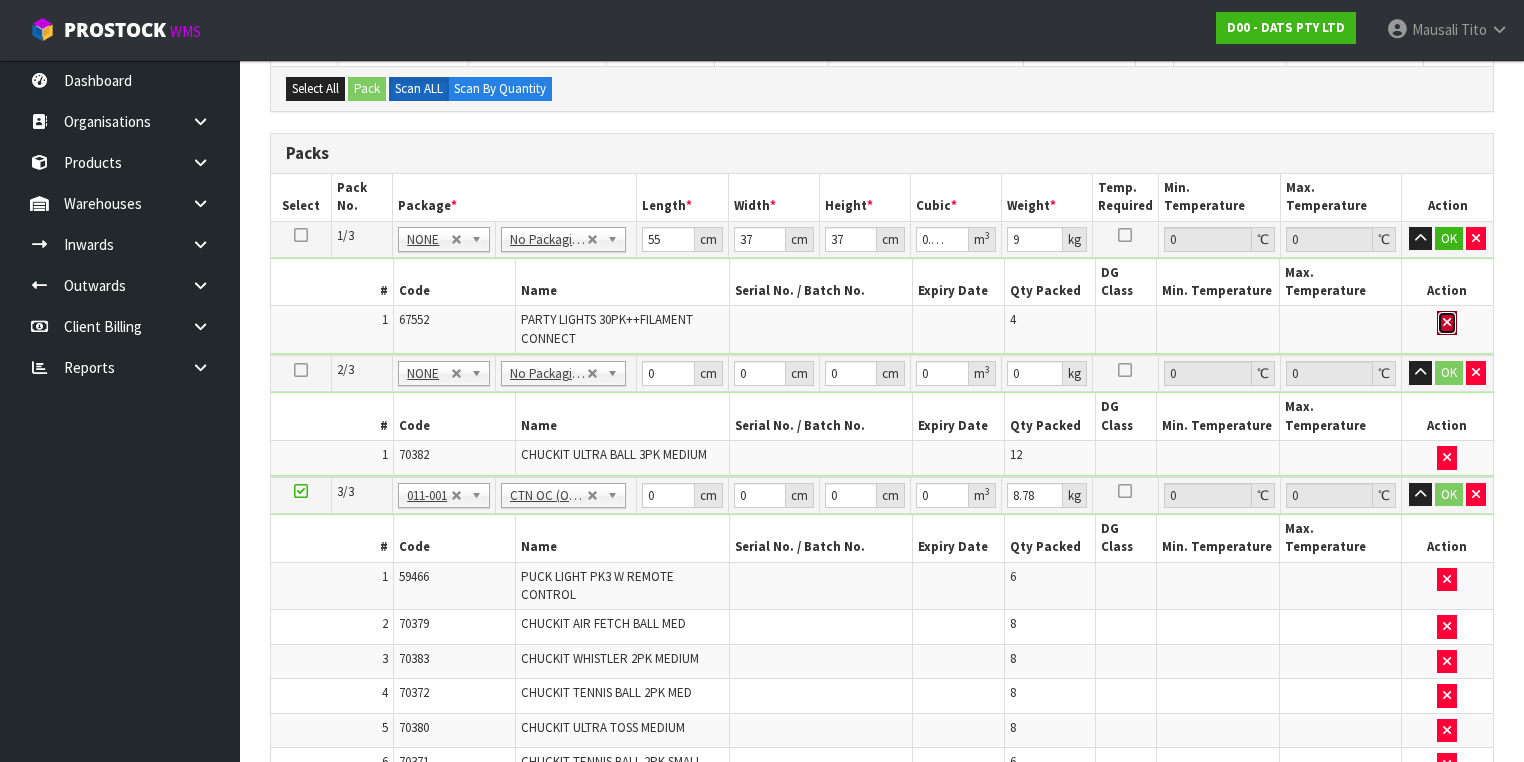 type 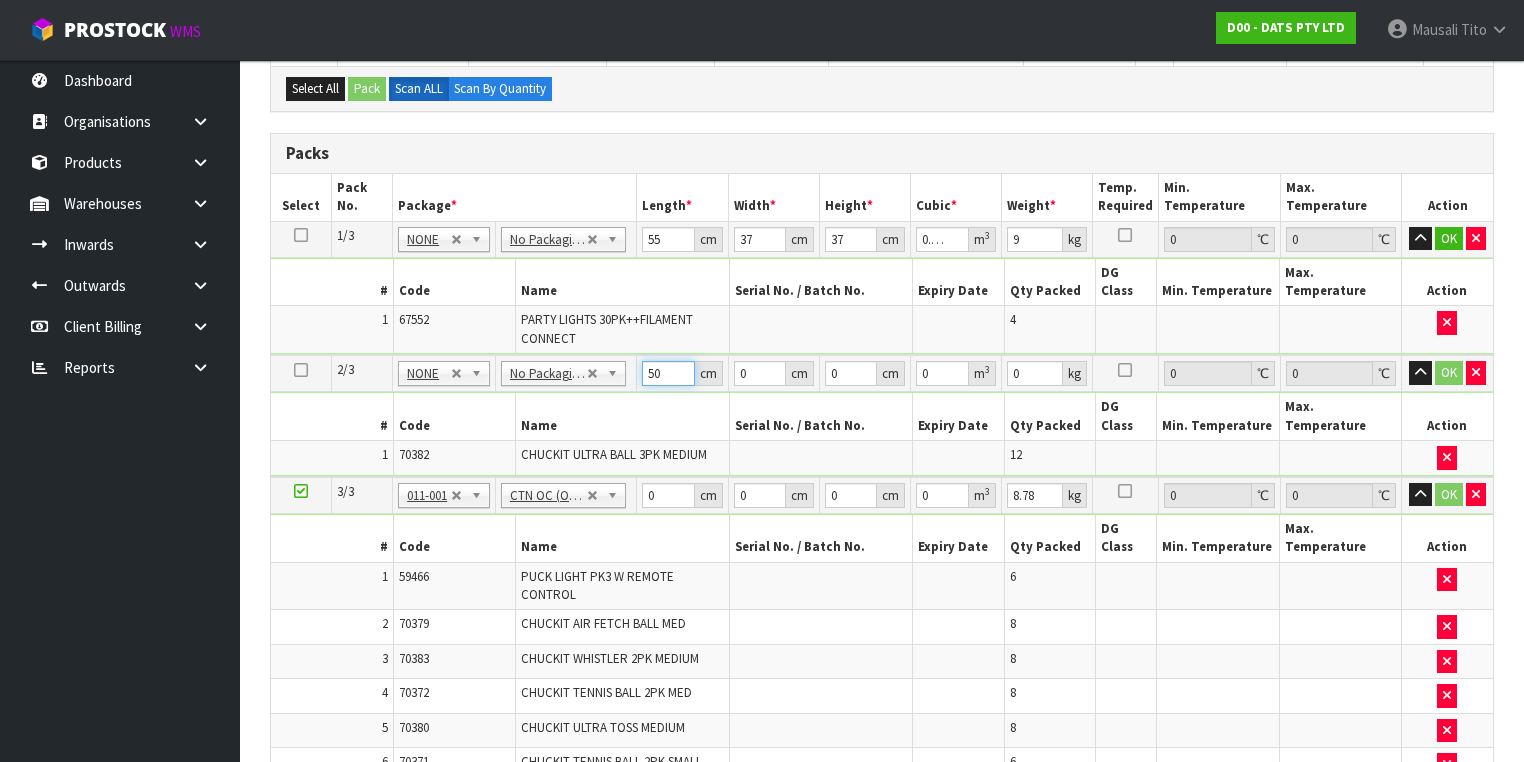 type on "50" 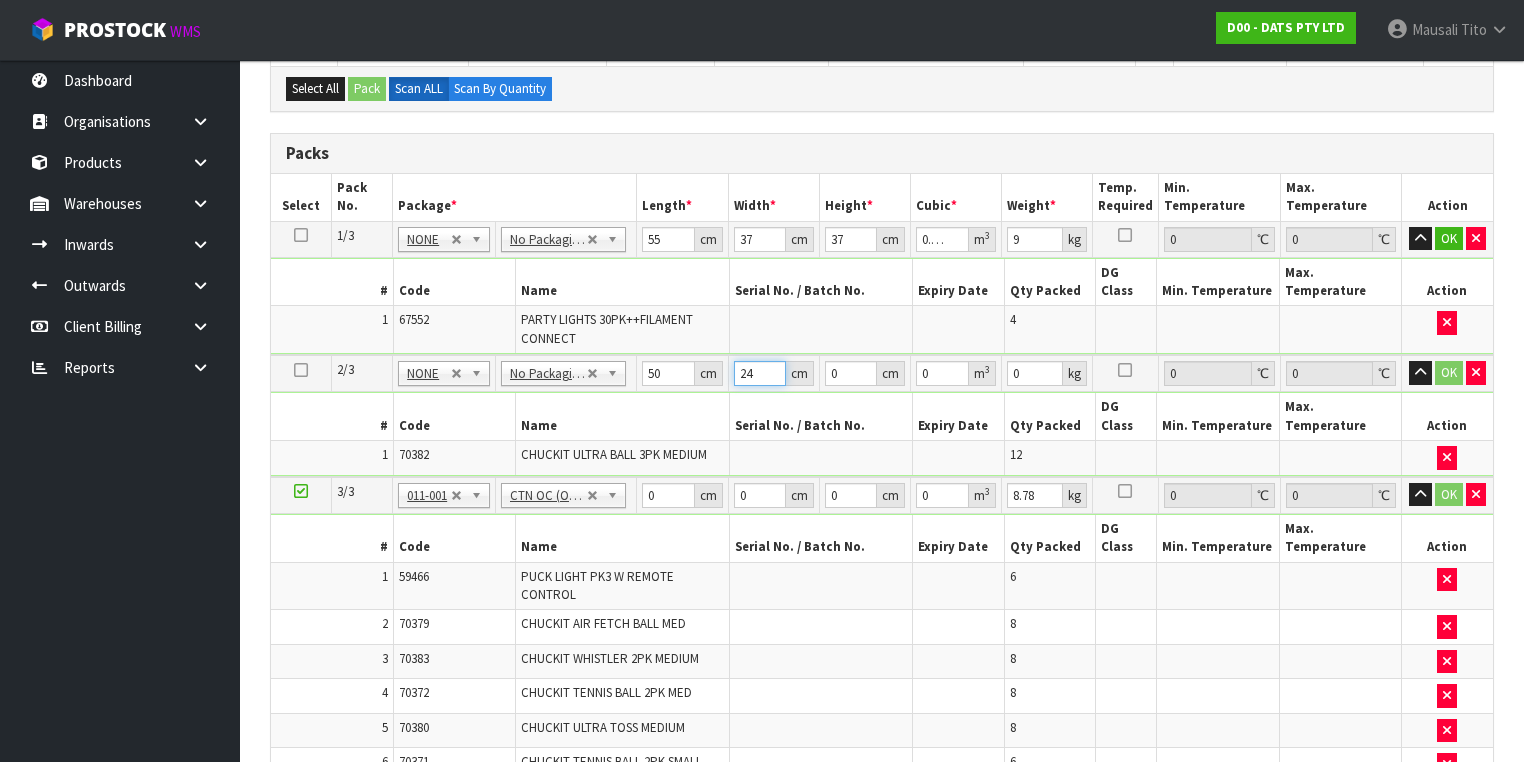type on "24" 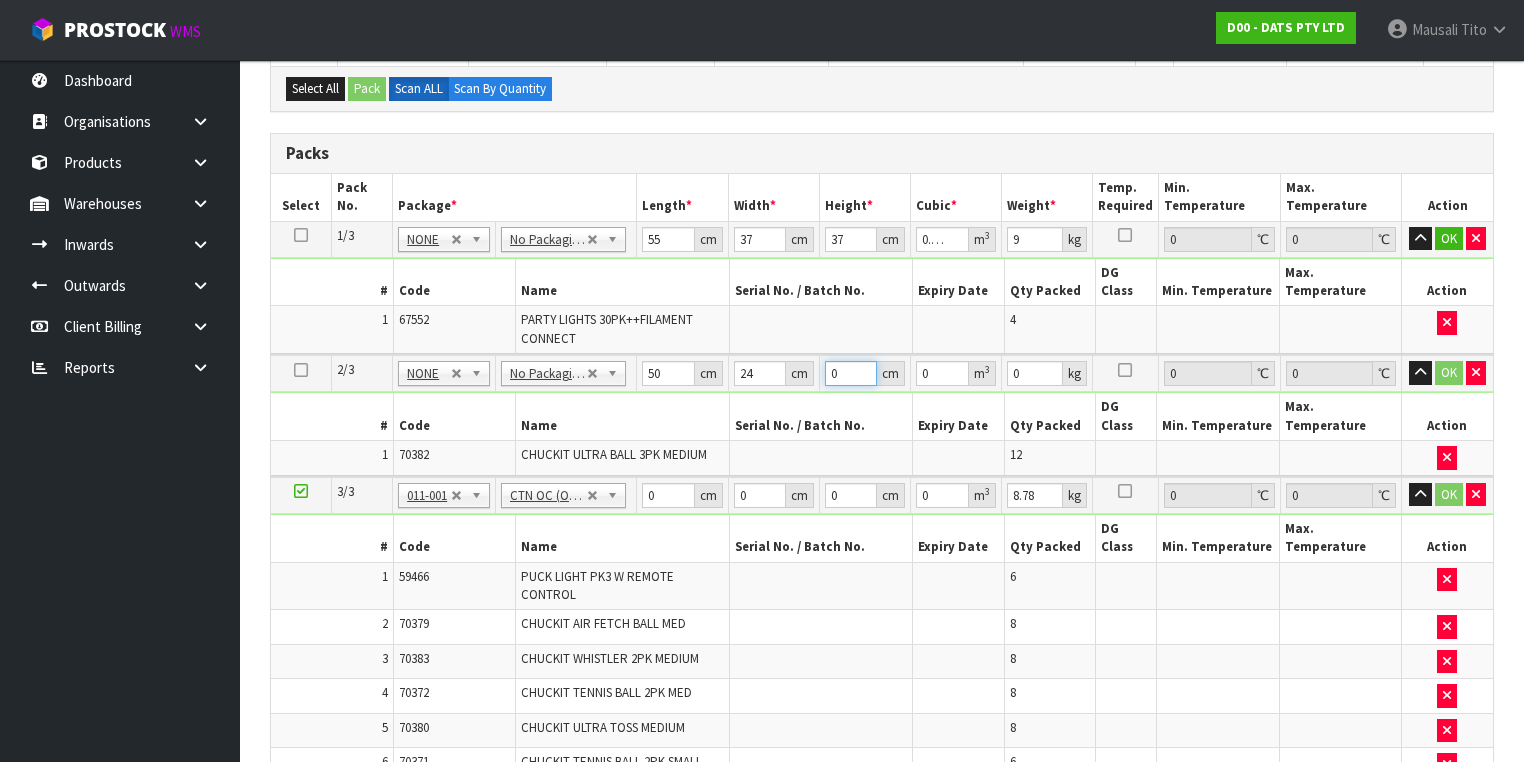 type on "2" 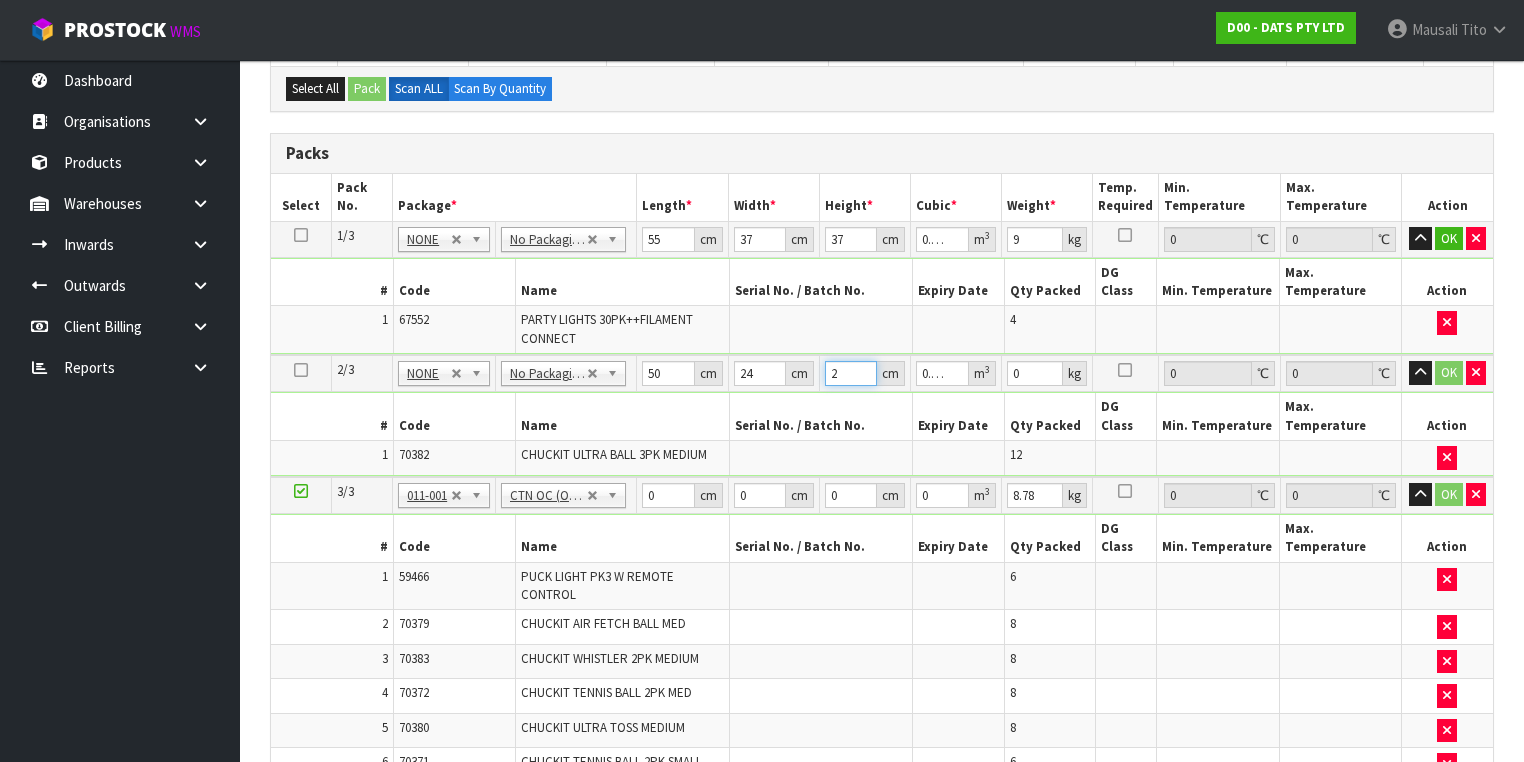 type on "22" 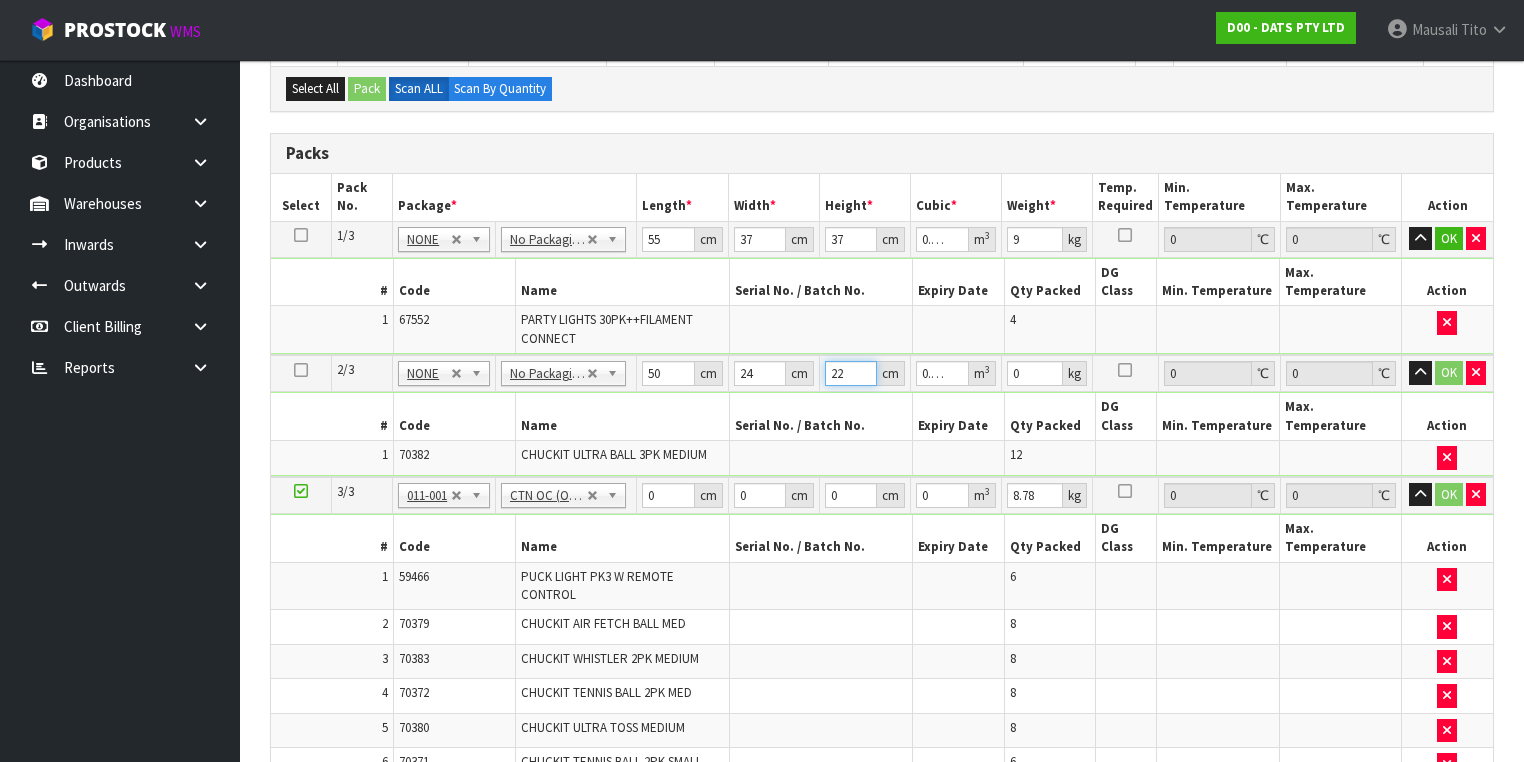 type on "22" 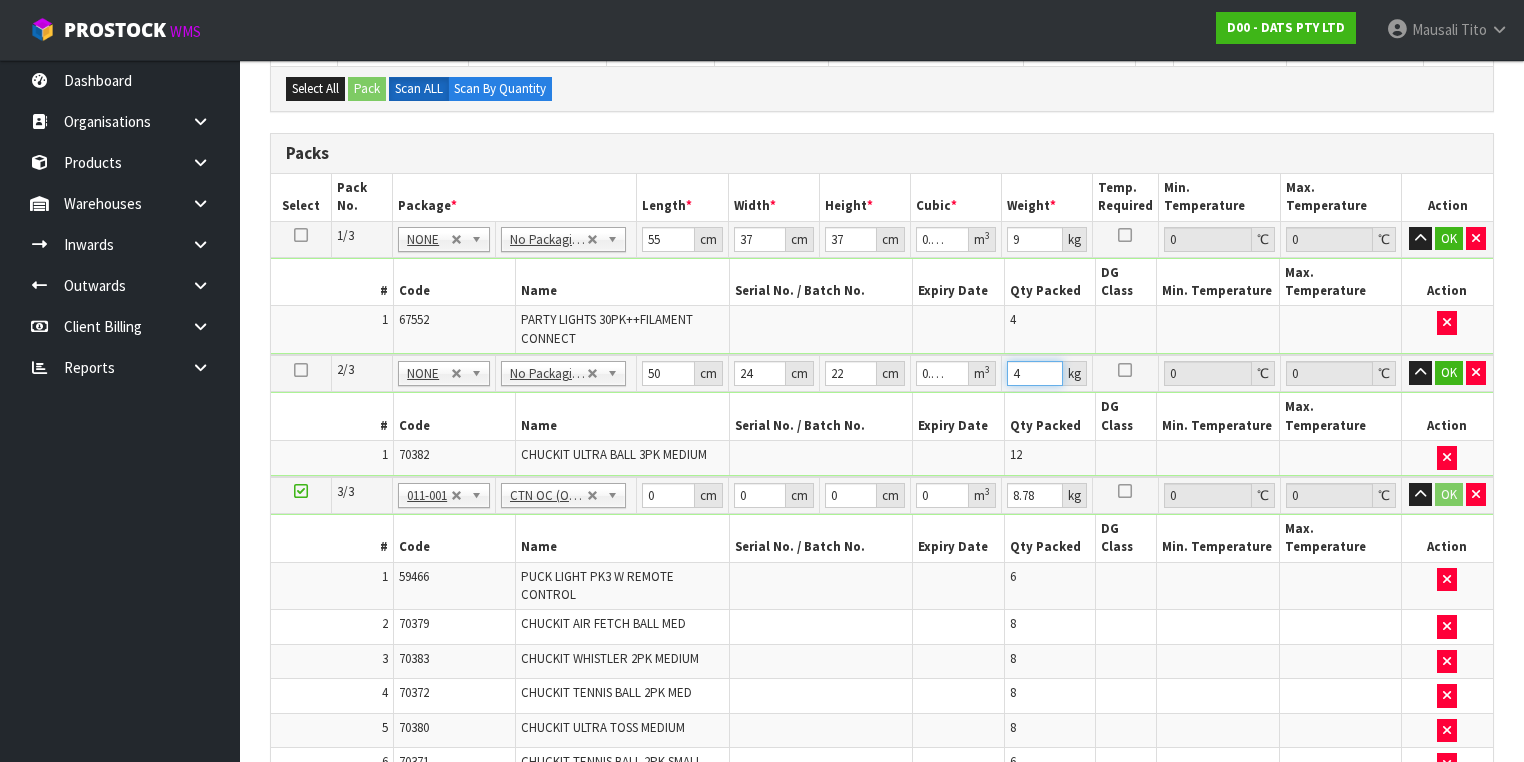 type on "4" 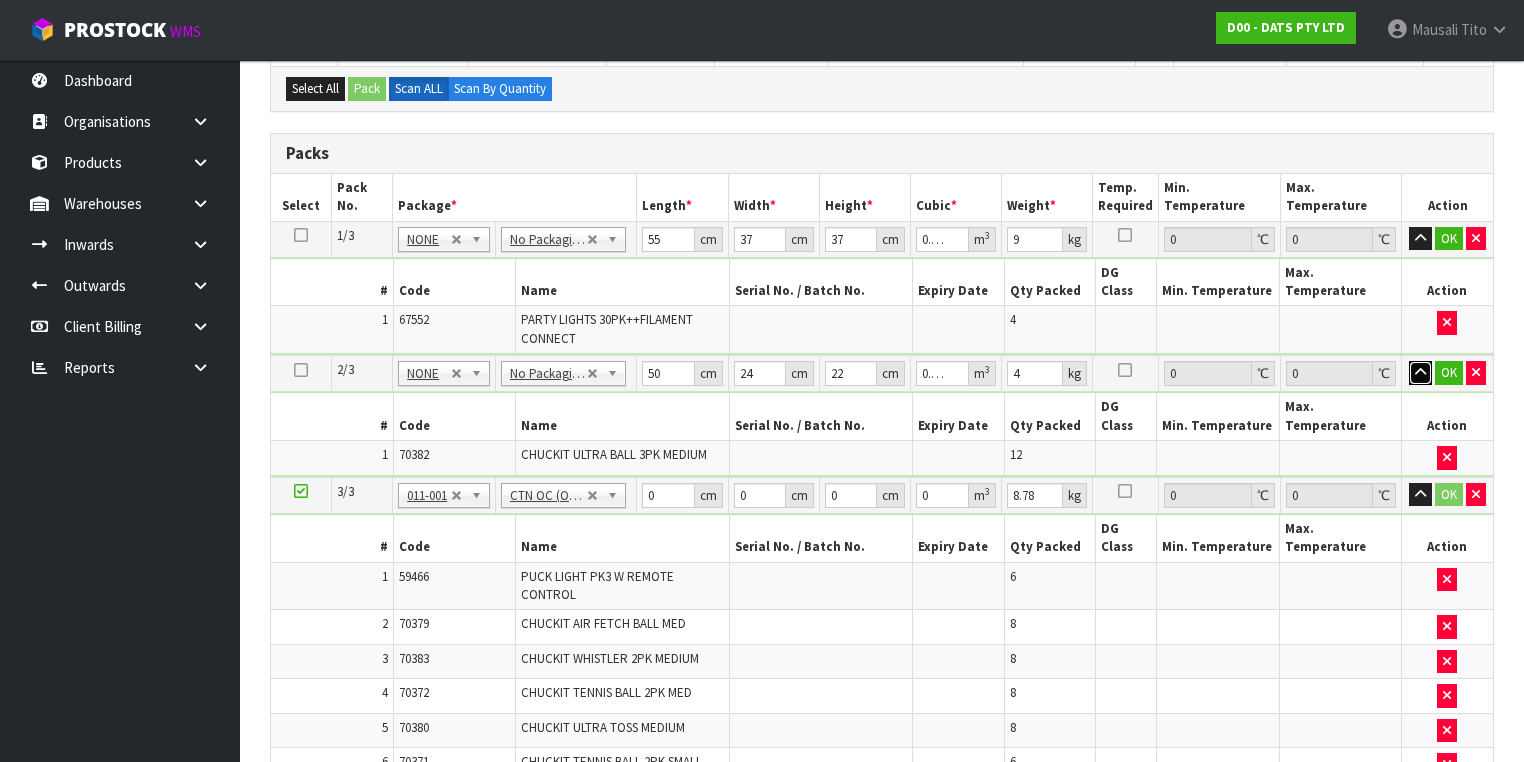 type 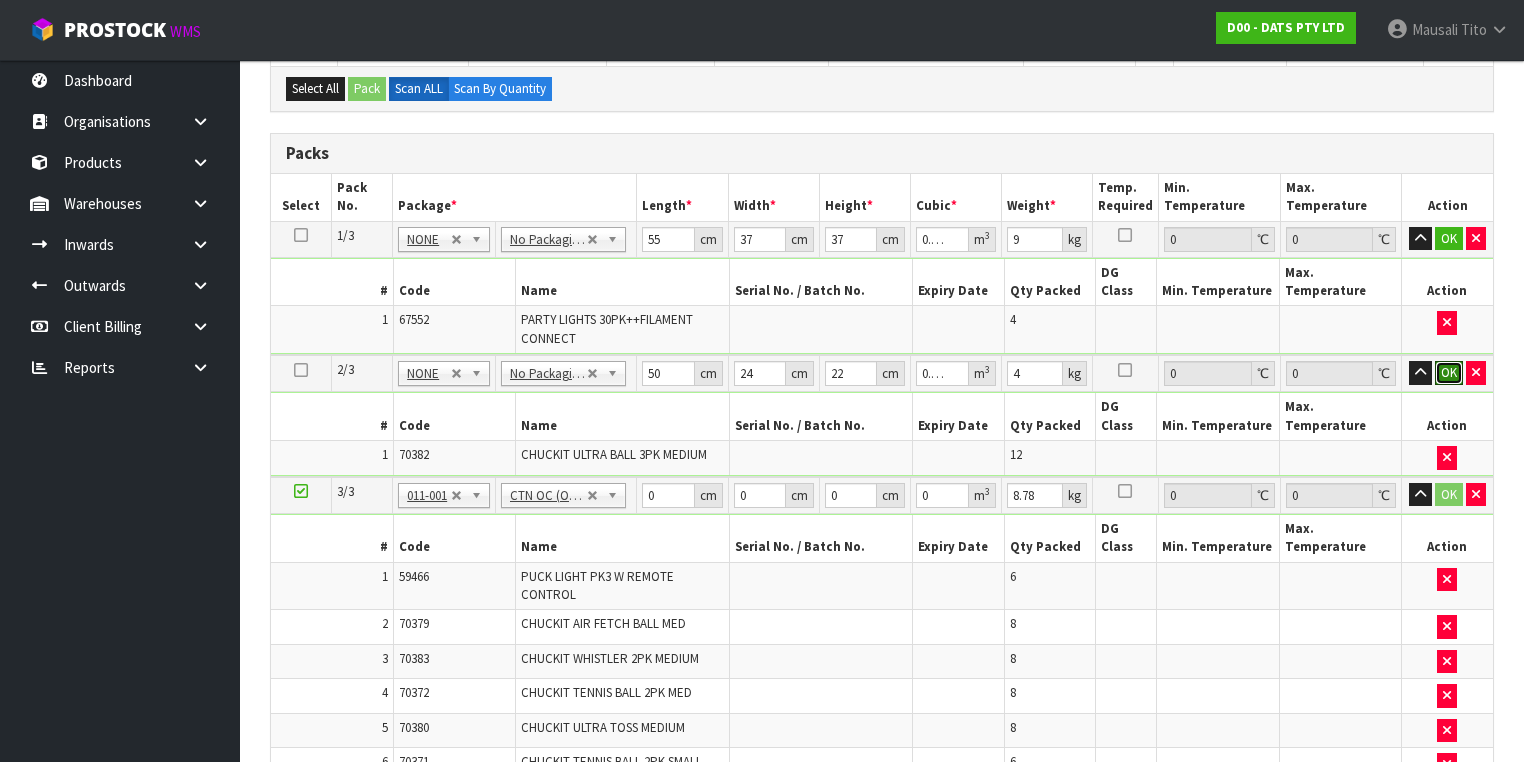 type 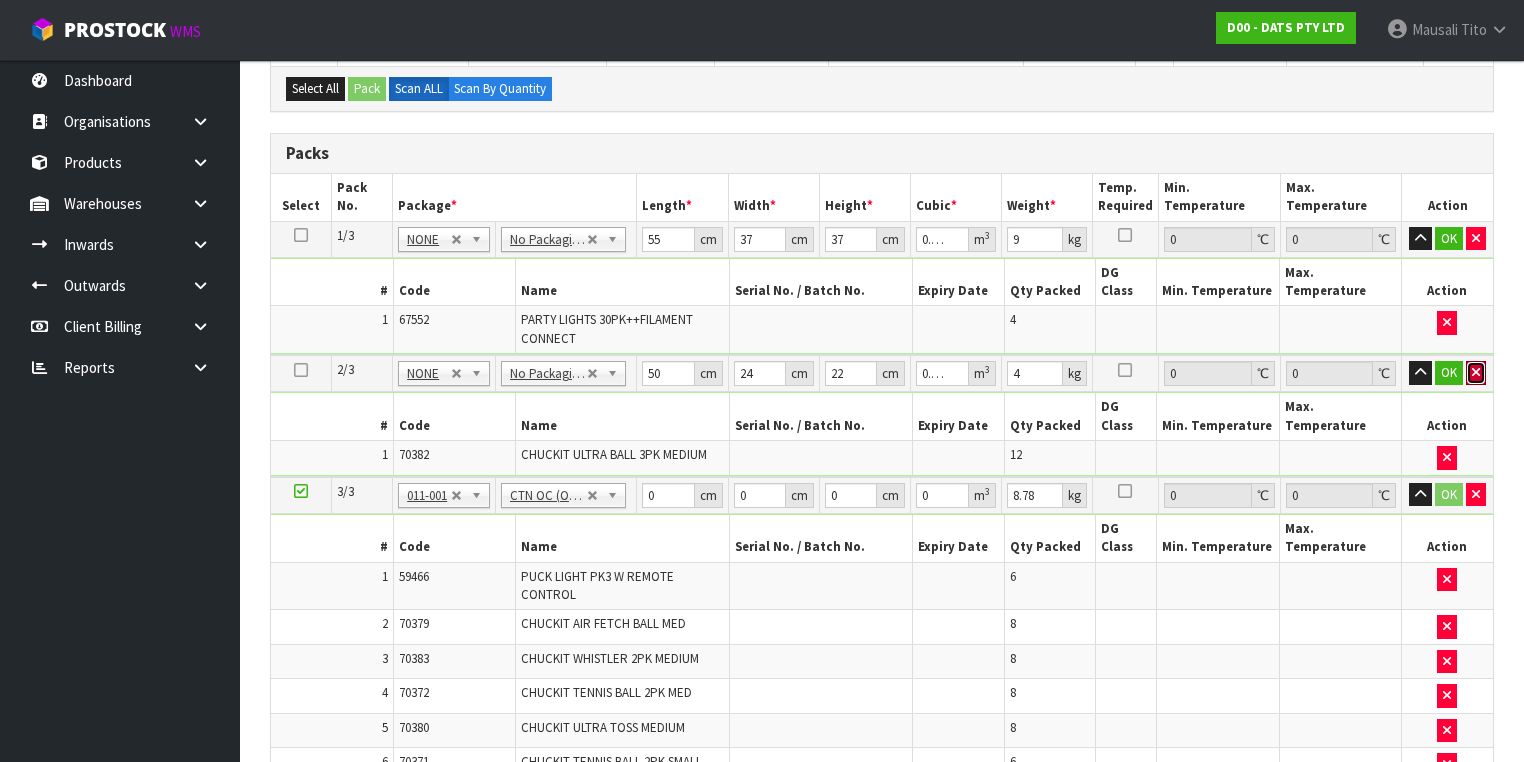 type 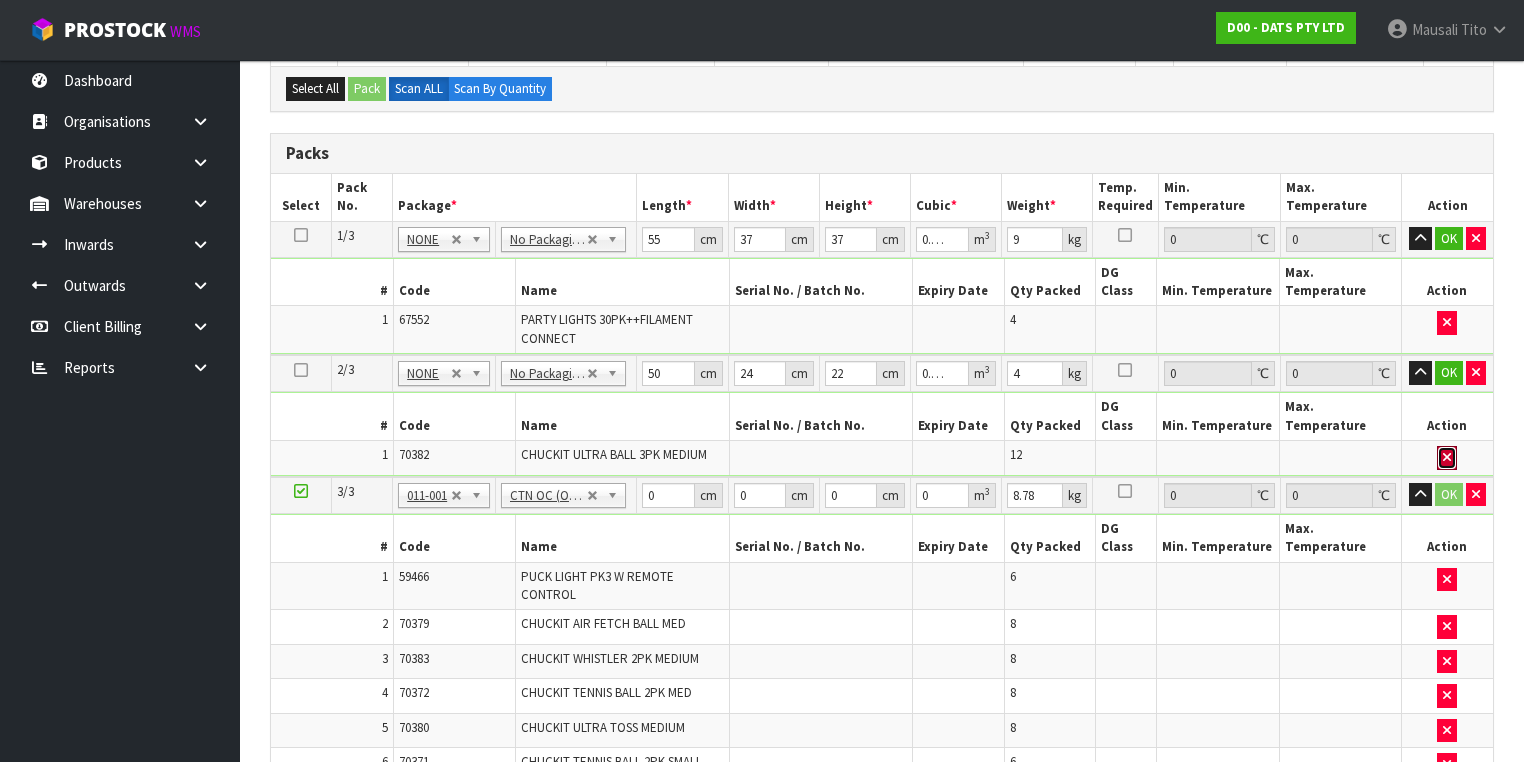 type 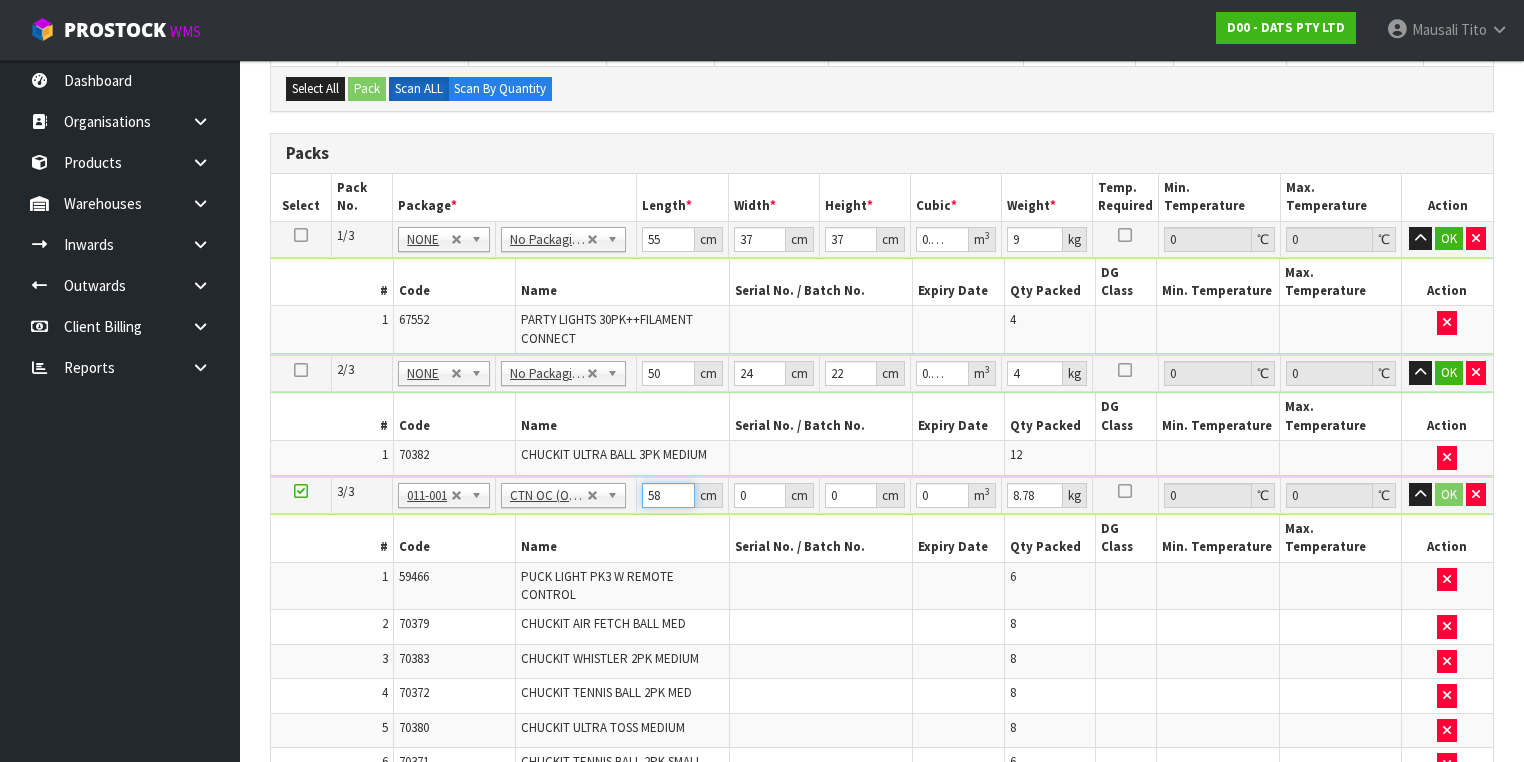 type on "58" 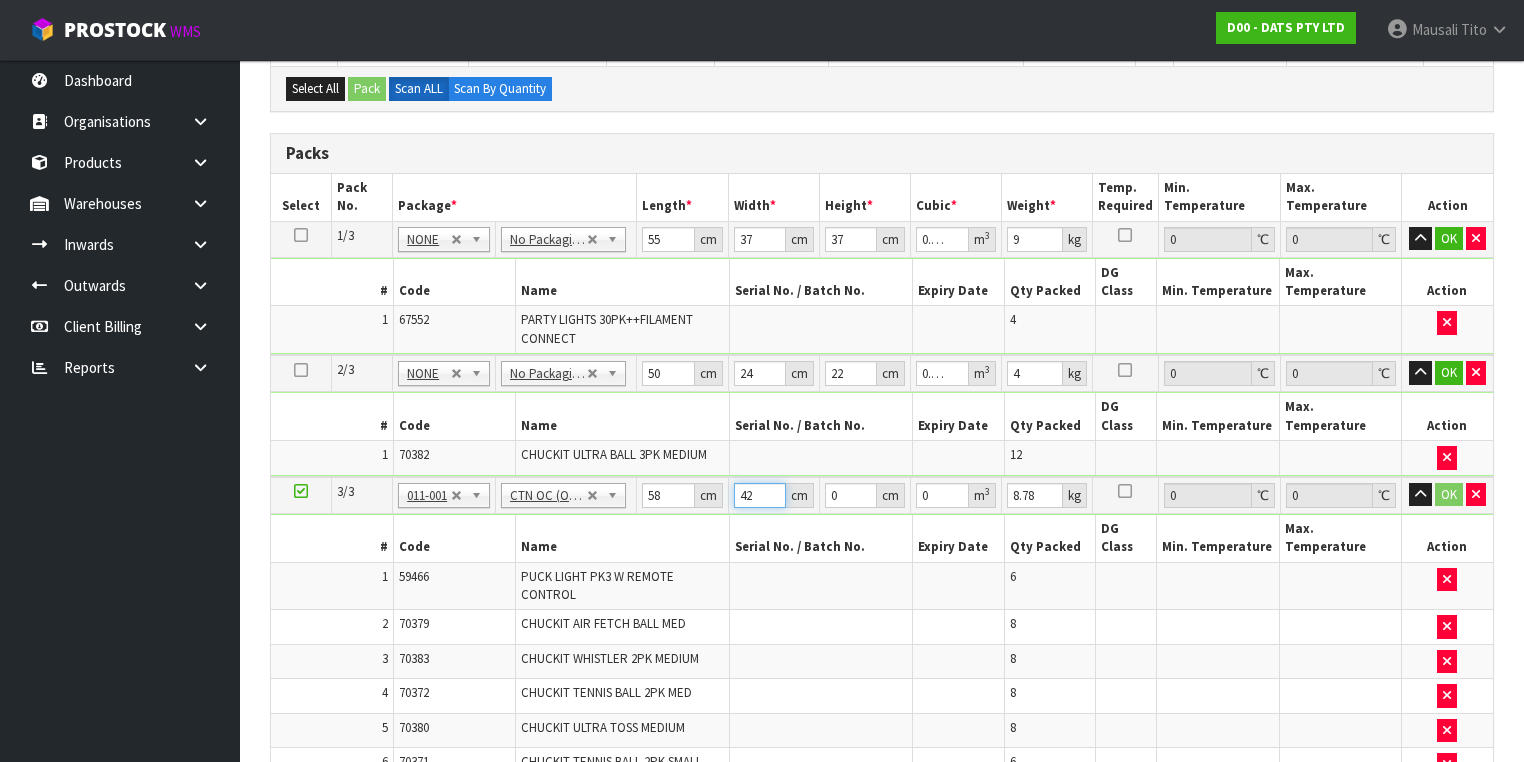 type on "42" 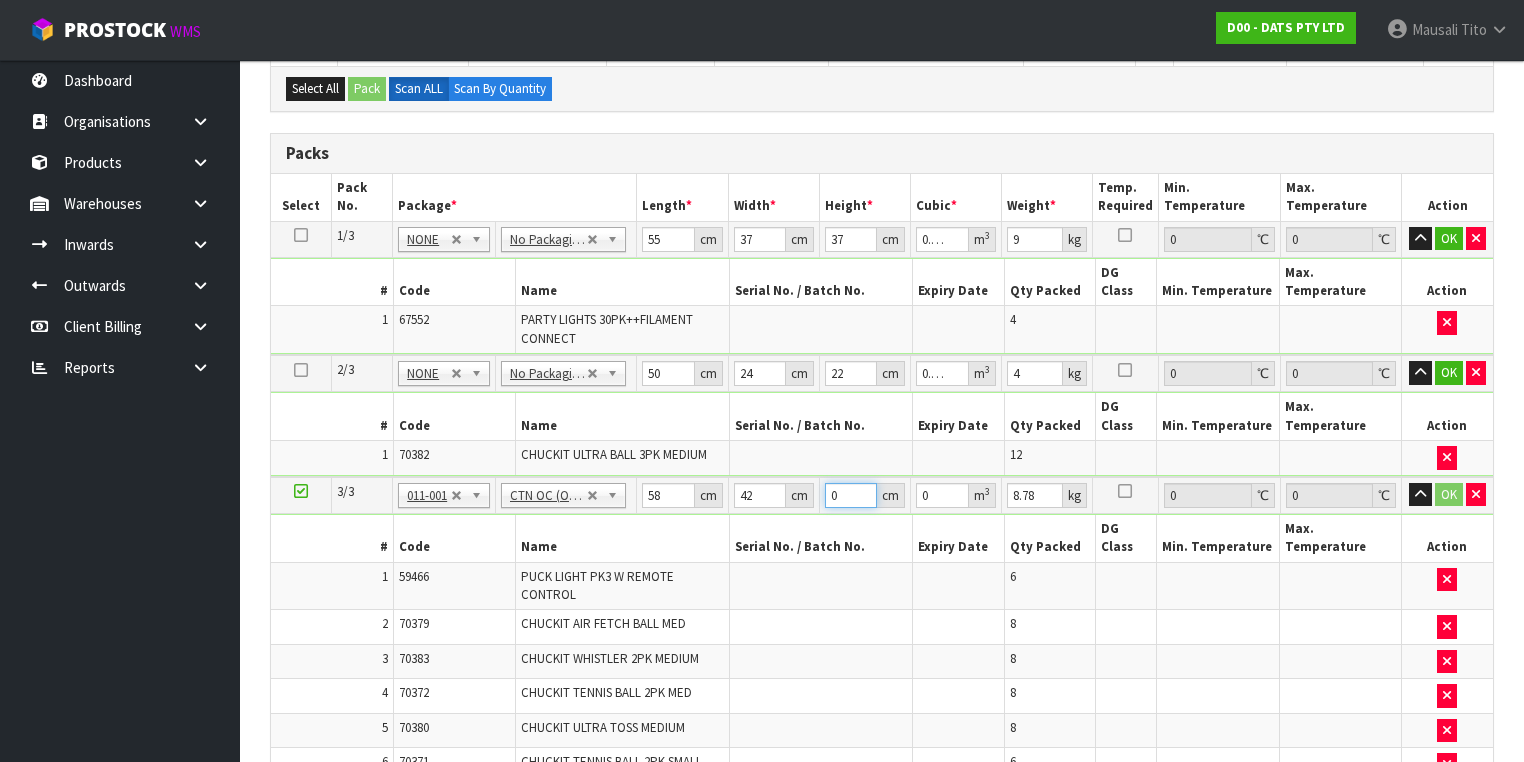 type on "2" 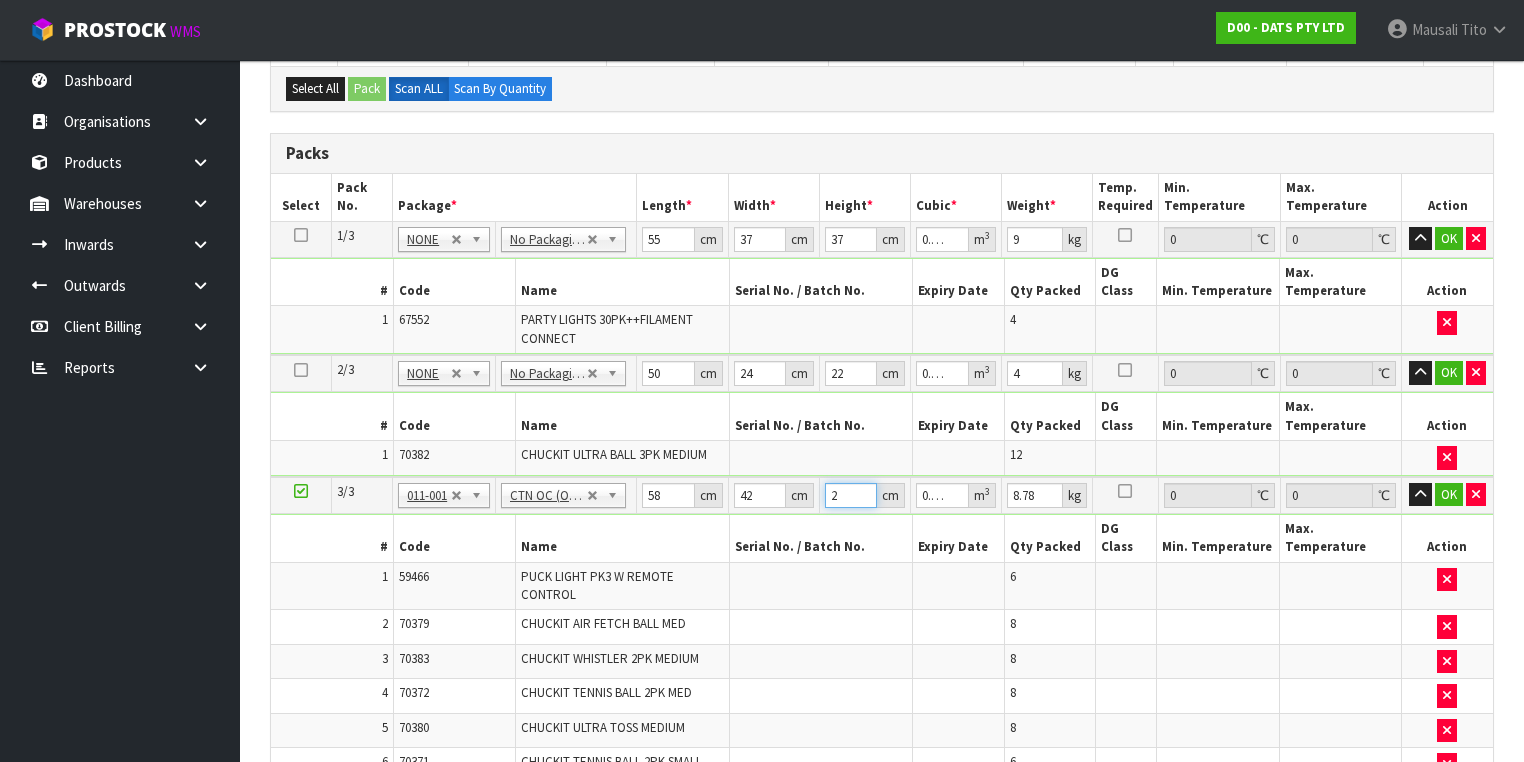 type on "27" 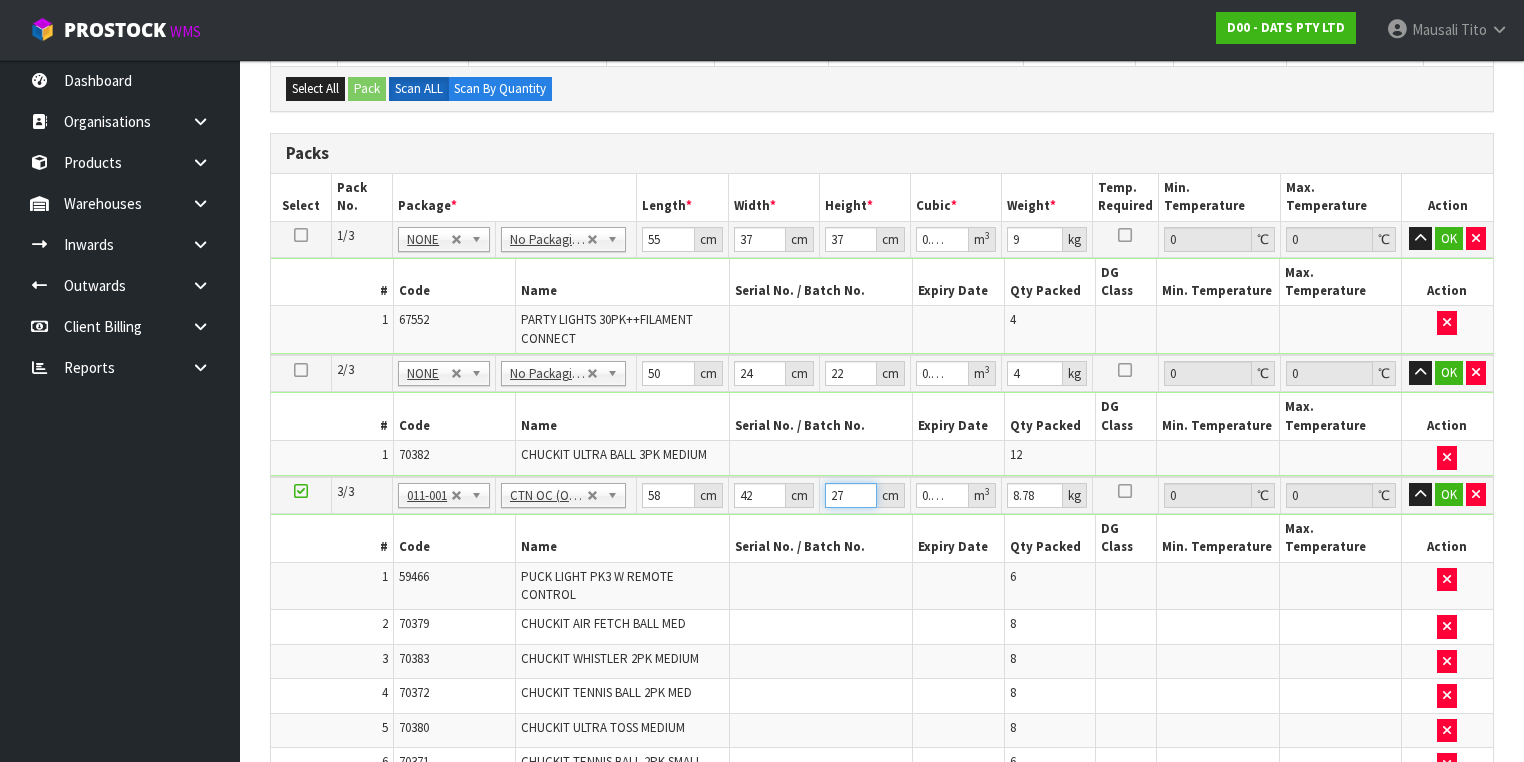 type on "27" 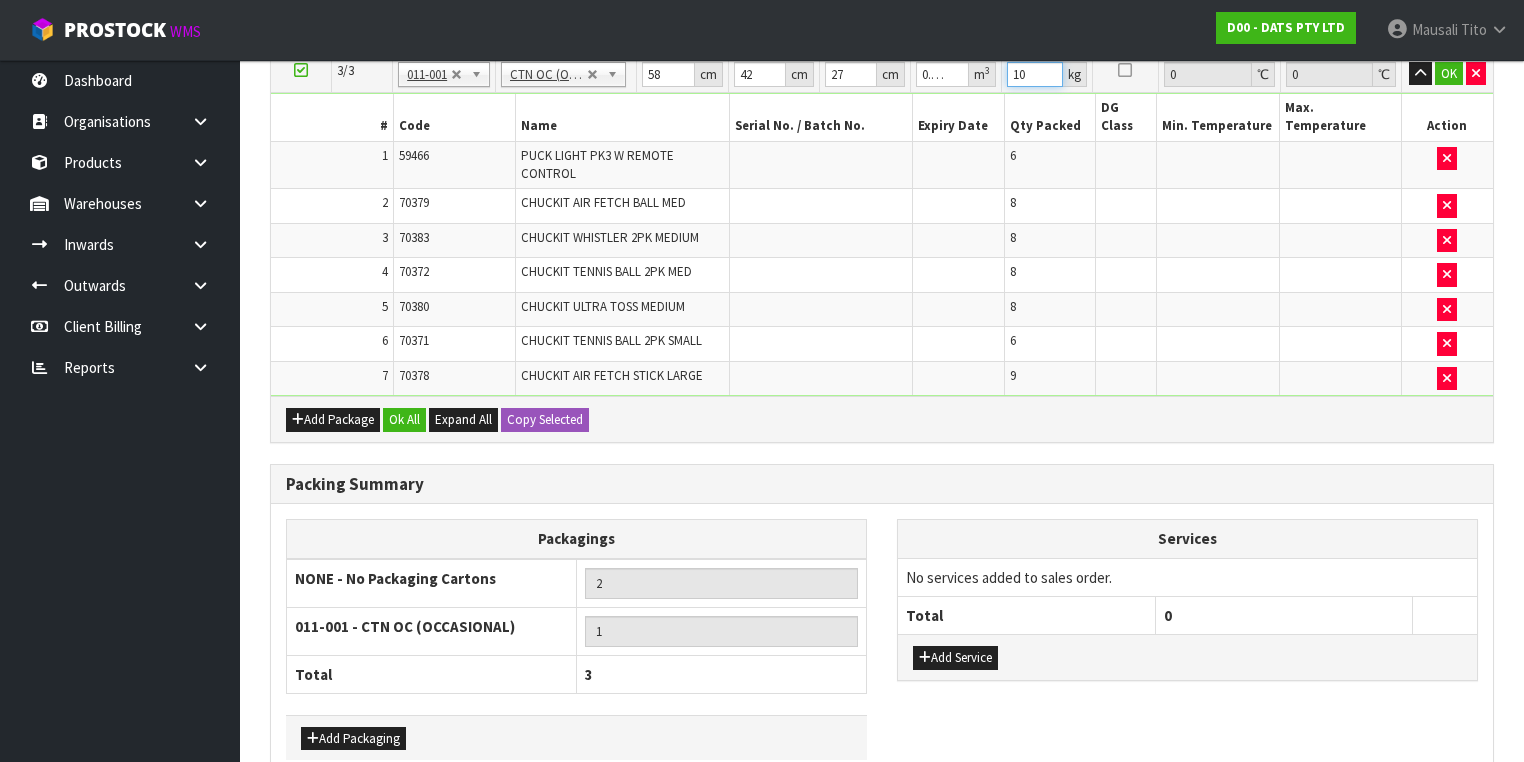 scroll, scrollTop: 922, scrollLeft: 0, axis: vertical 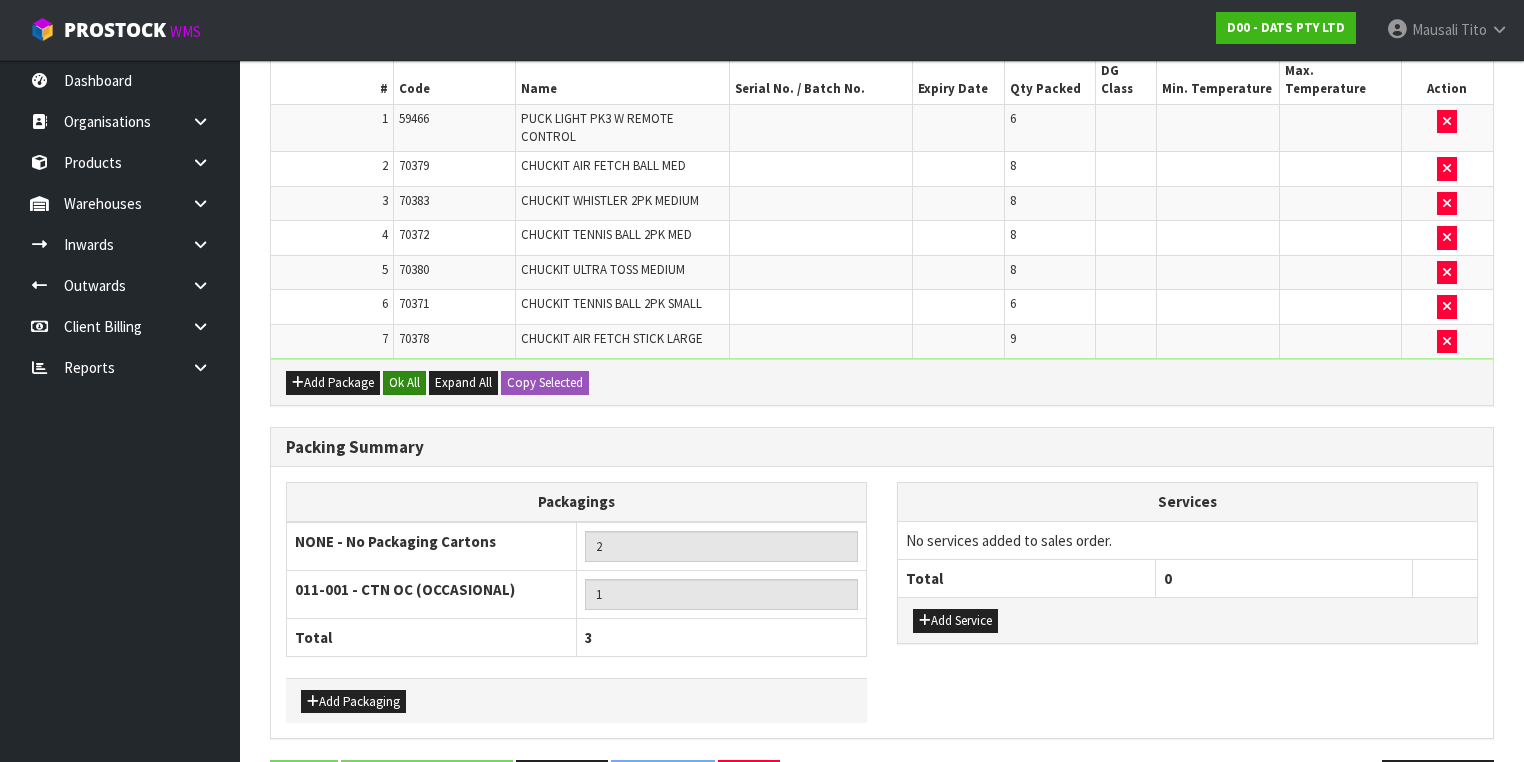 type on "10" 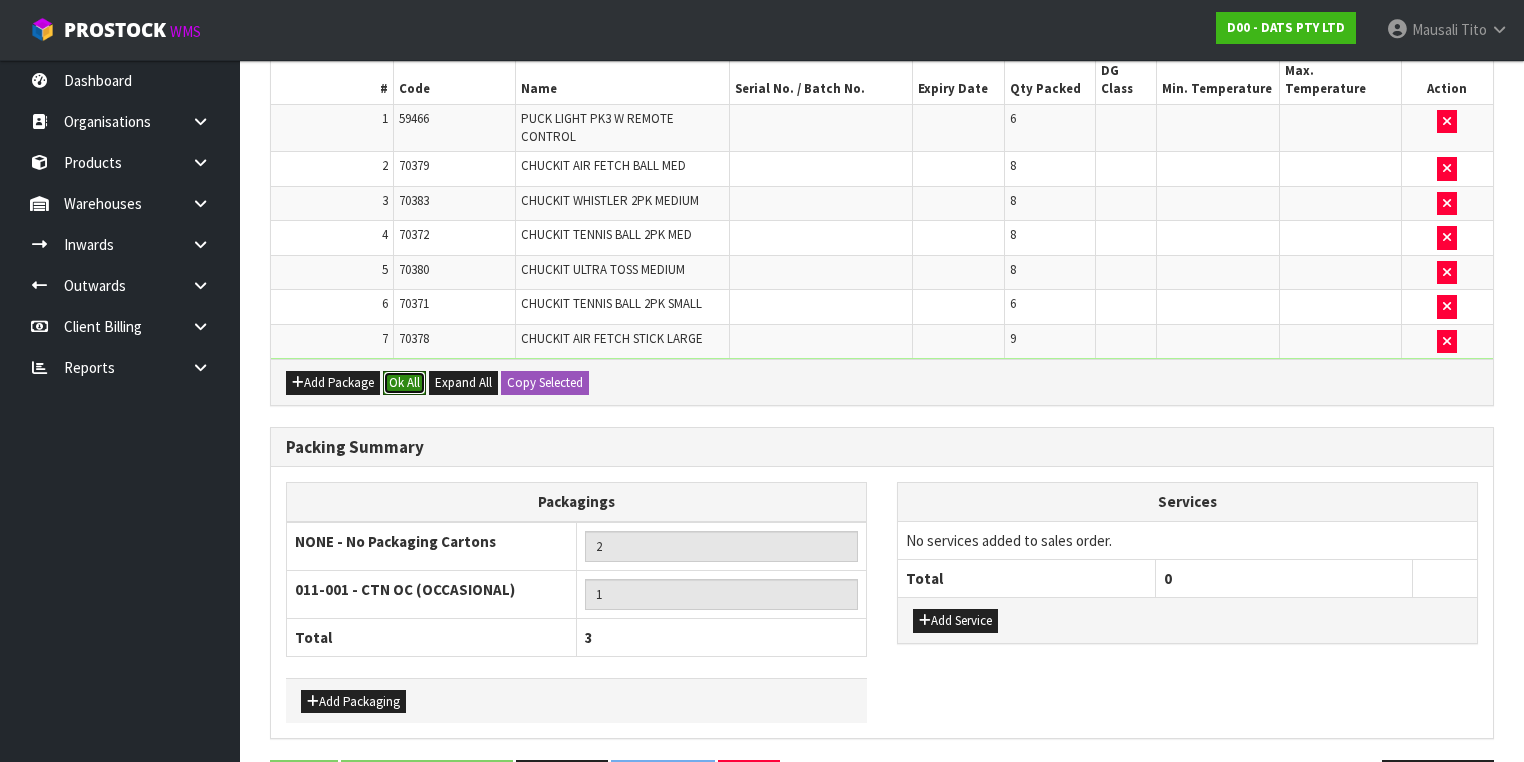 drag, startPoint x: 411, startPoint y: 316, endPoint x: 401, endPoint y: 364, distance: 49.0306 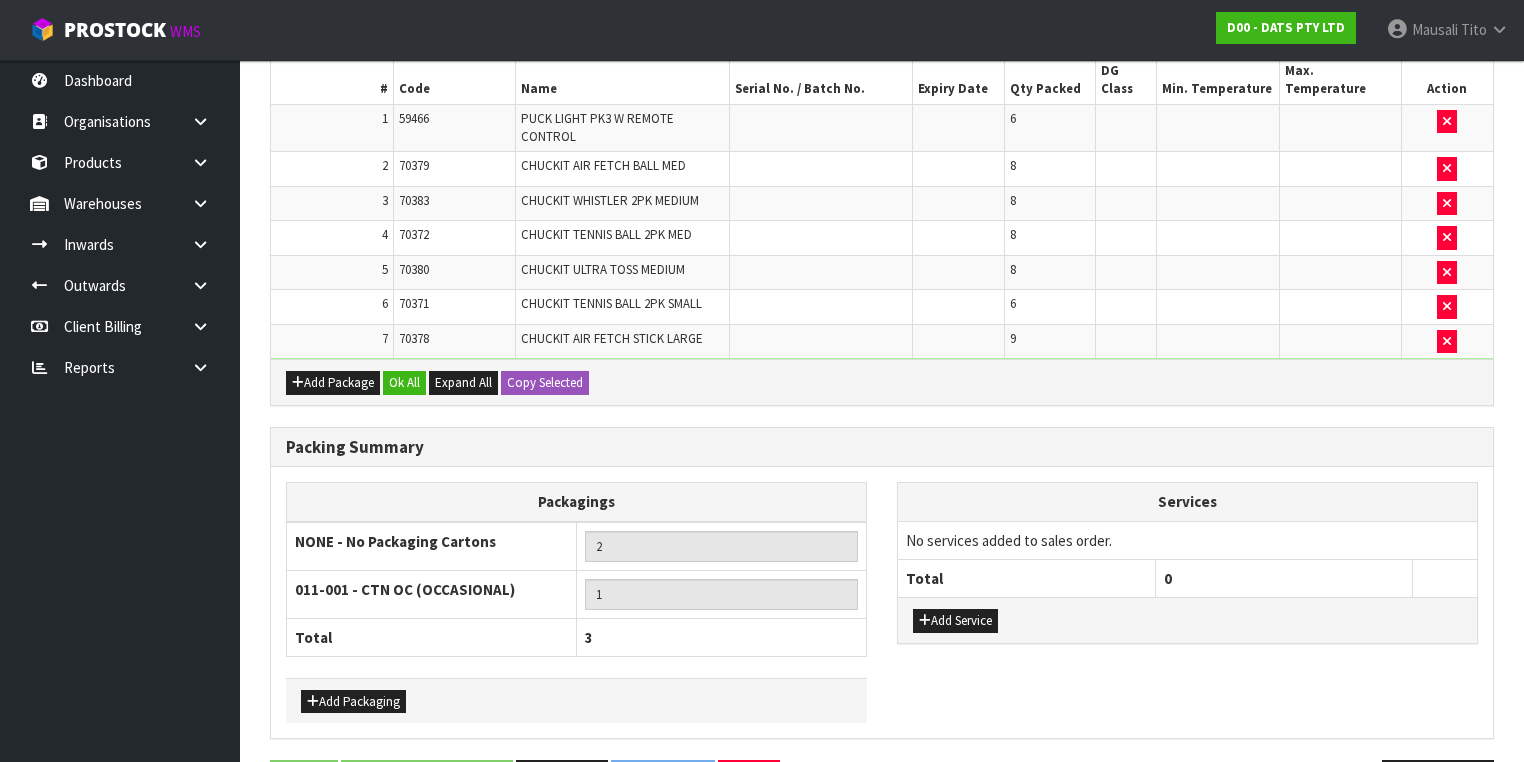 scroll, scrollTop: 917, scrollLeft: 0, axis: vertical 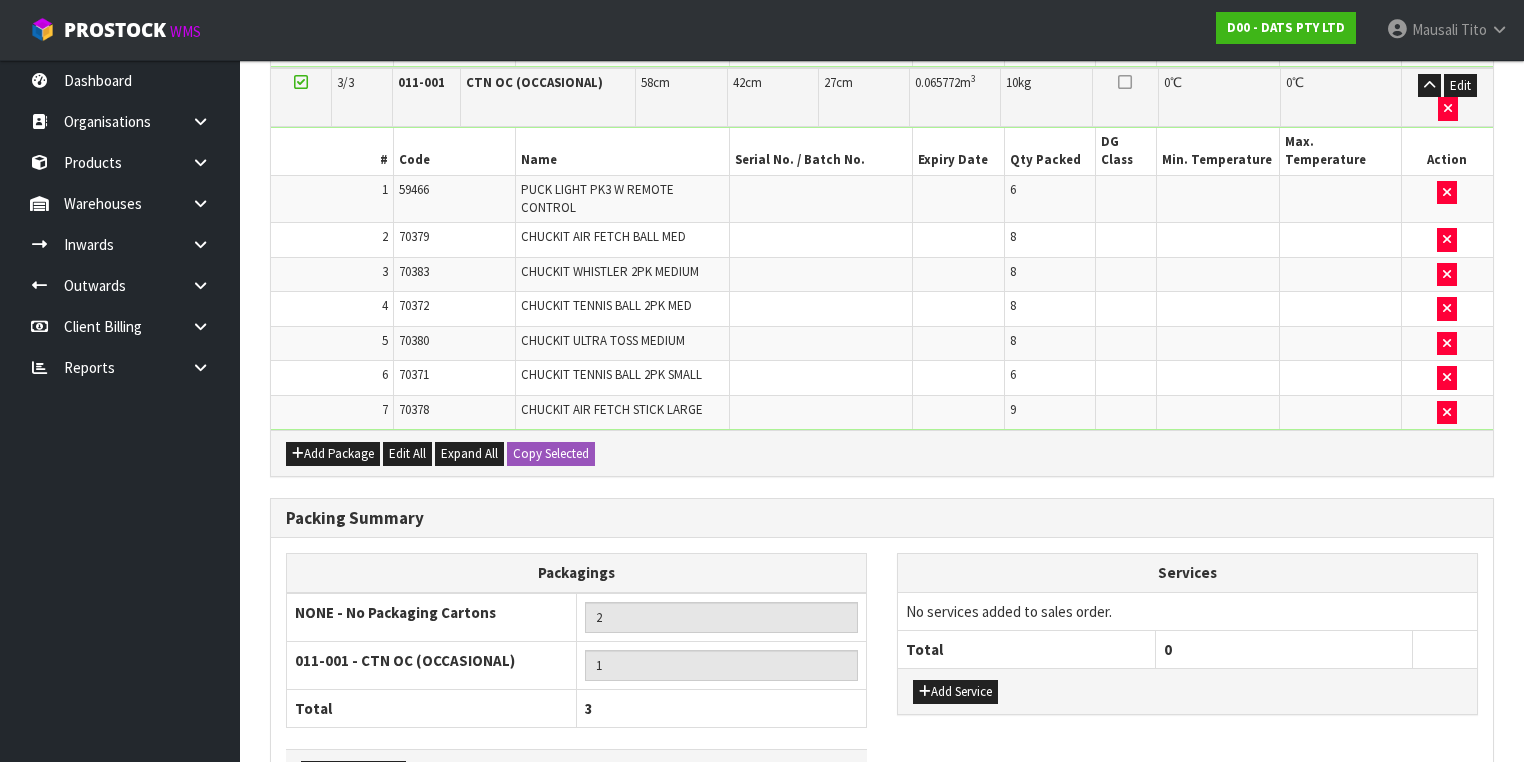 click on "Save & Confirm Packs" at bounding box center (427, 852) 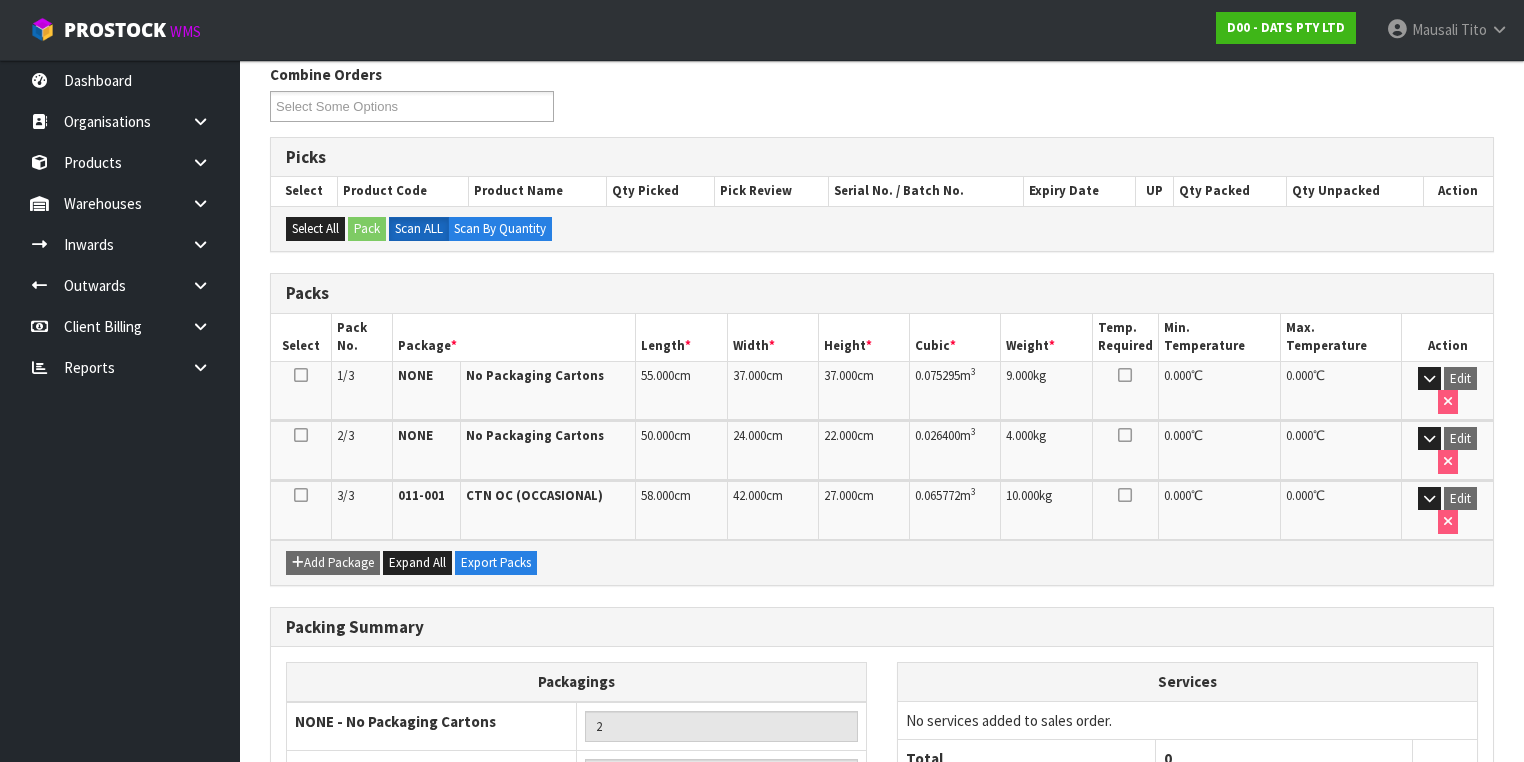 scroll, scrollTop: 451, scrollLeft: 0, axis: vertical 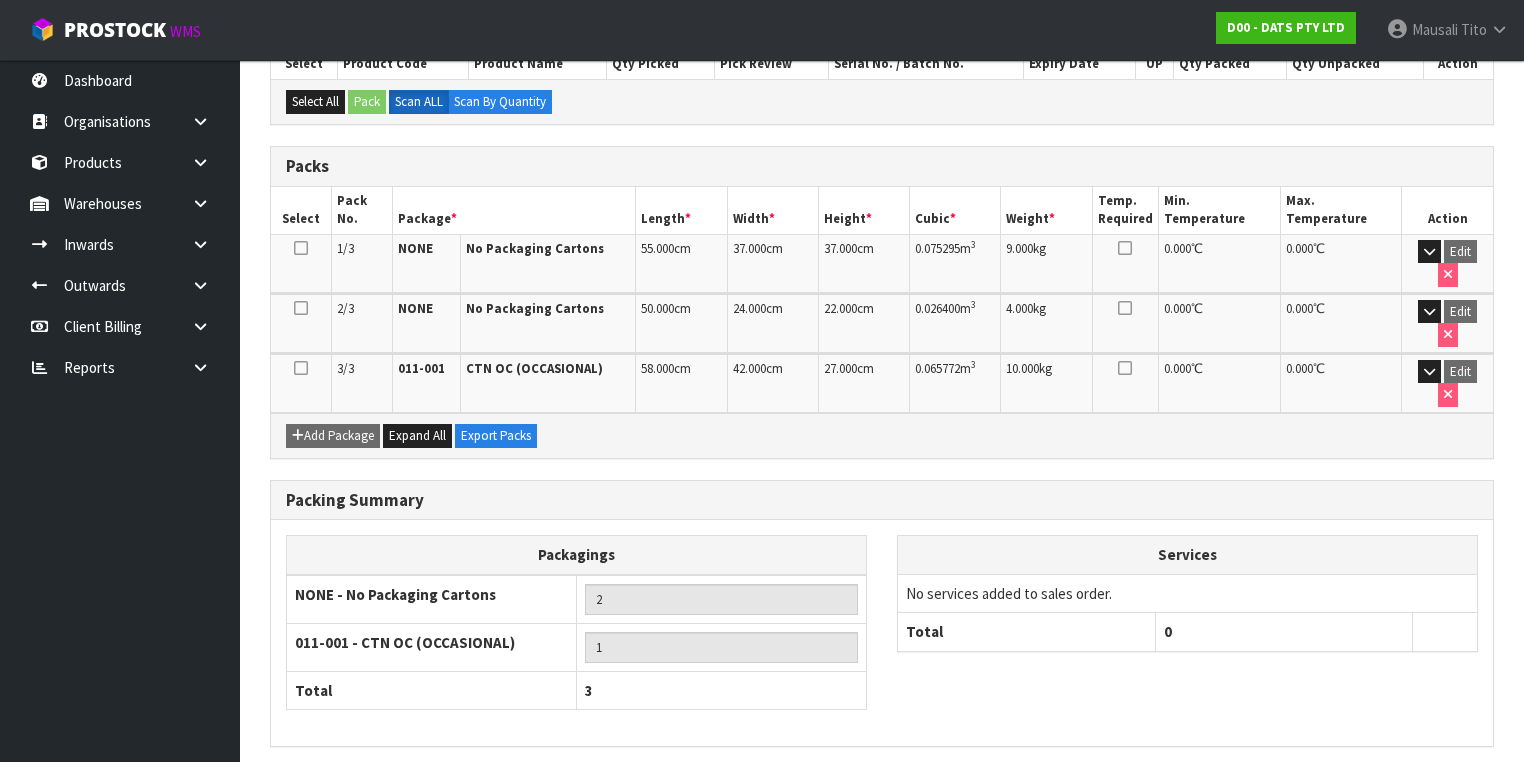 click on "Next" at bounding box center (1450, 789) 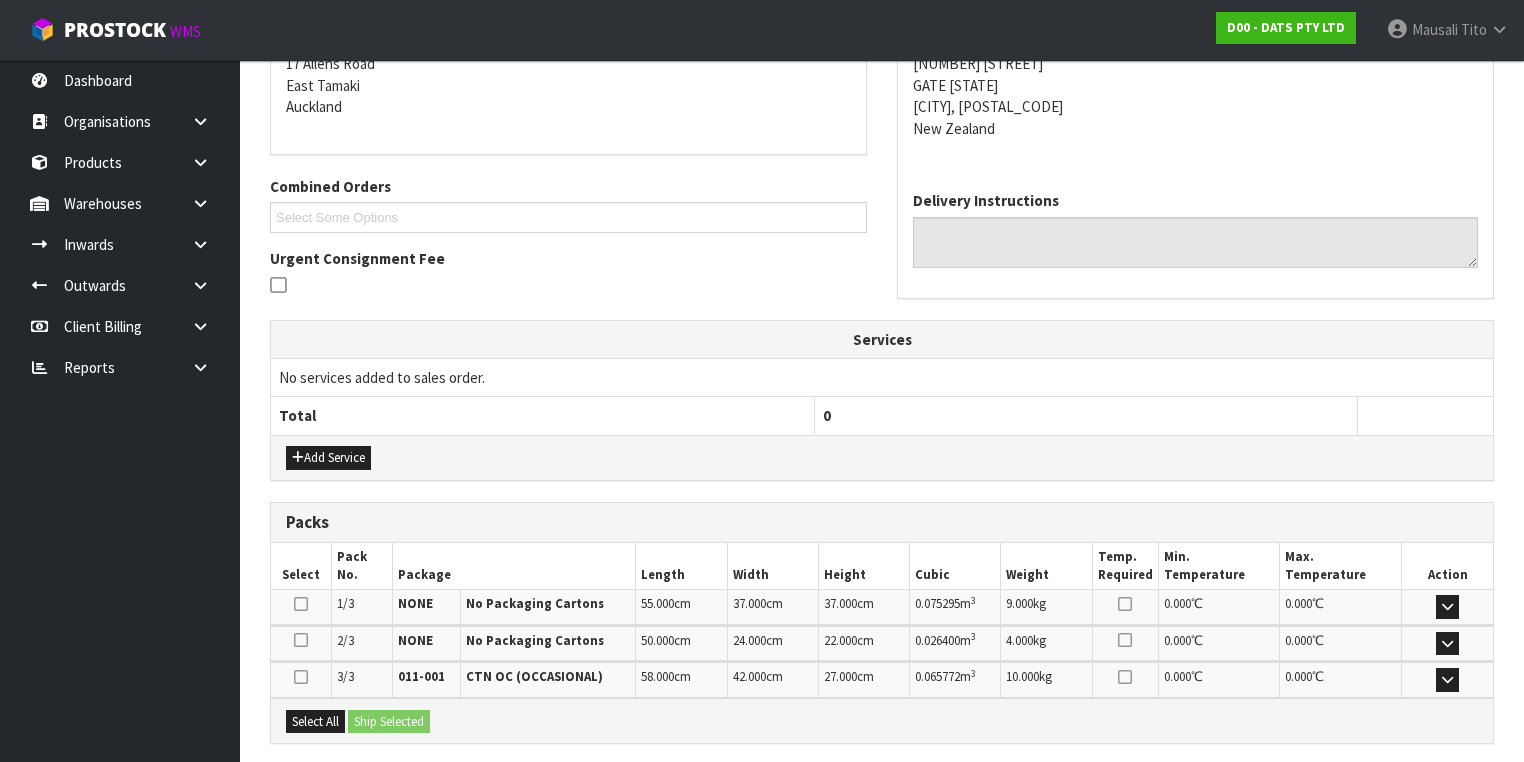 scroll, scrollTop: 560, scrollLeft: 0, axis: vertical 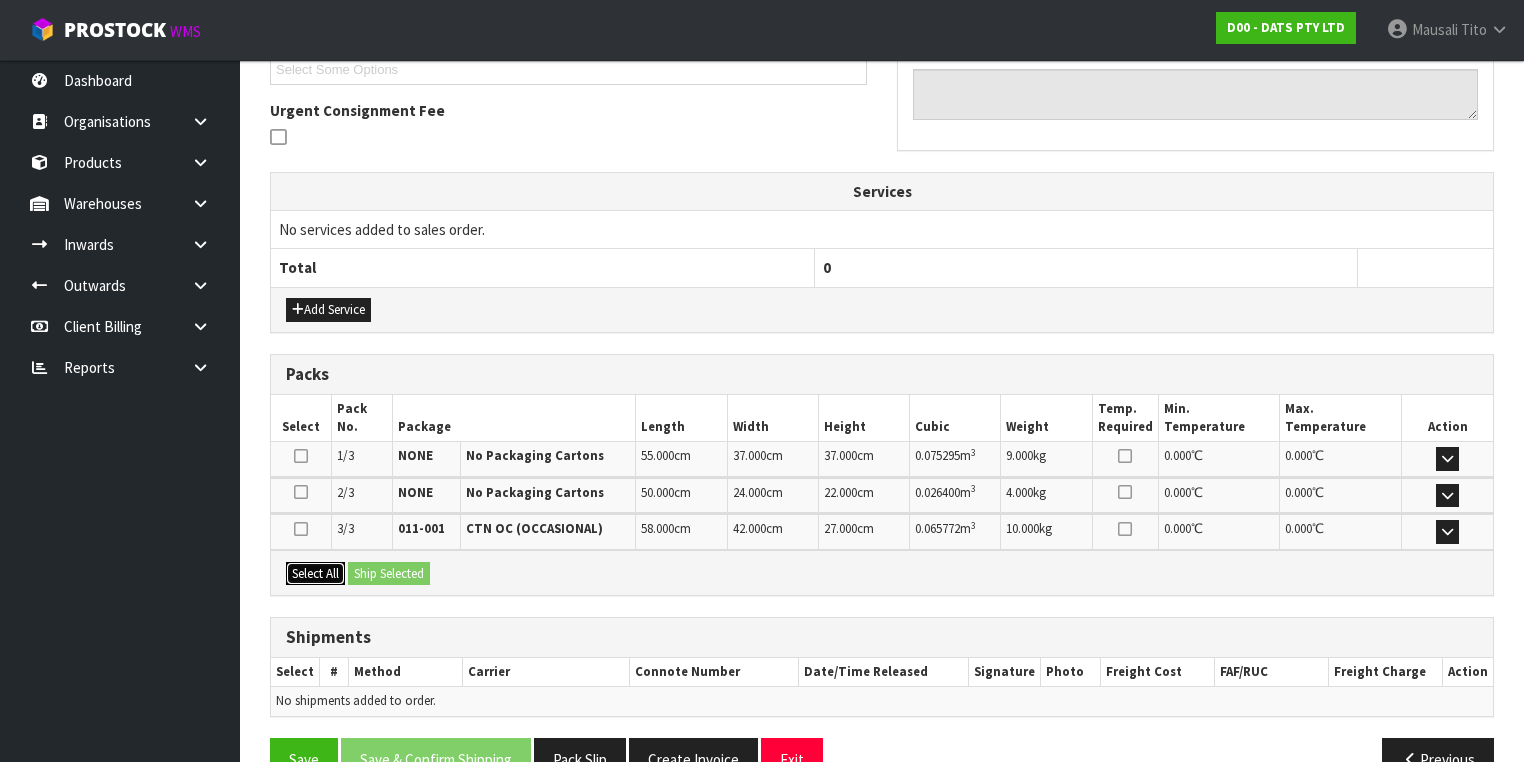drag, startPoint x: 327, startPoint y: 564, endPoint x: 369, endPoint y: 564, distance: 42 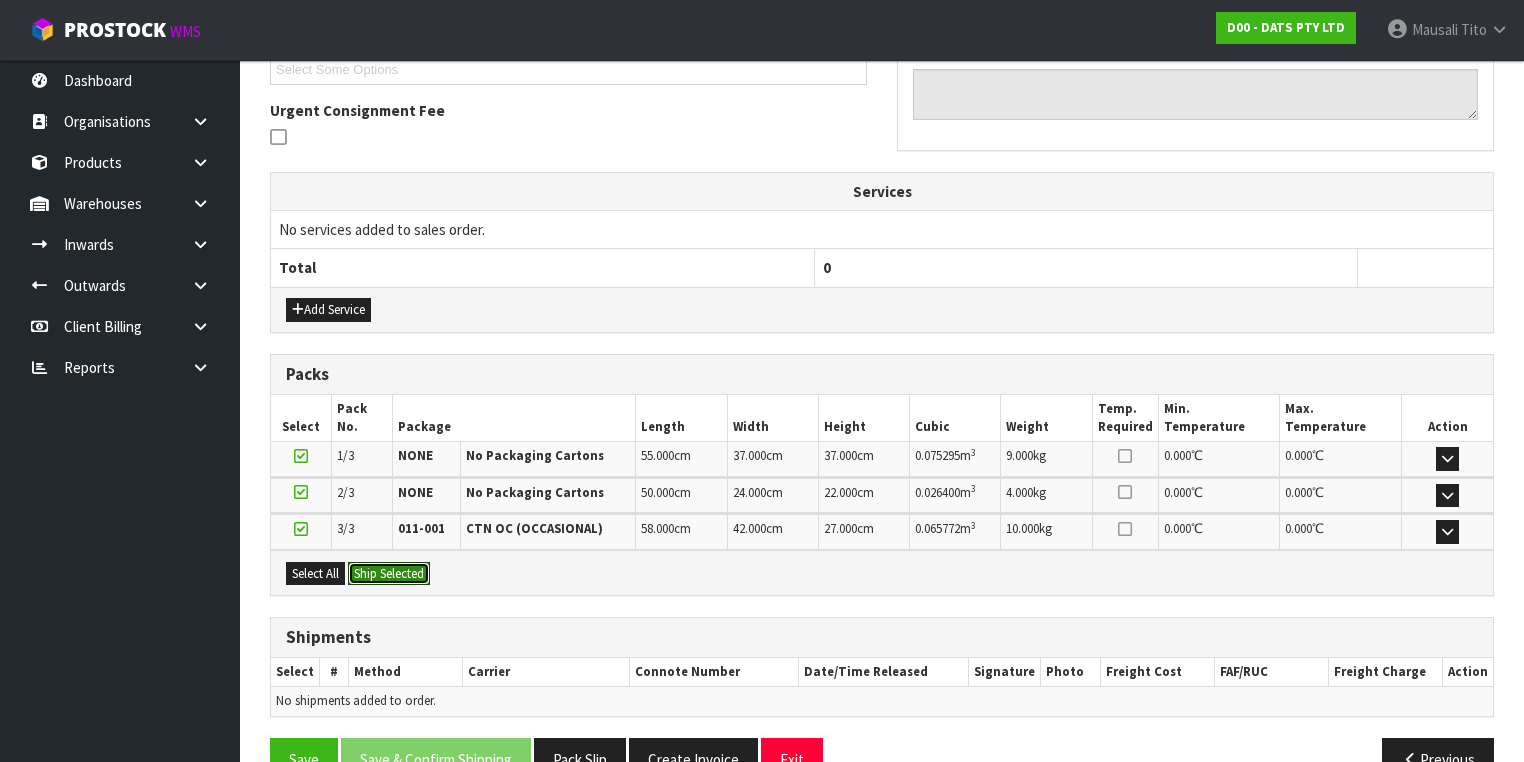 click on "Ship Selected" at bounding box center (389, 574) 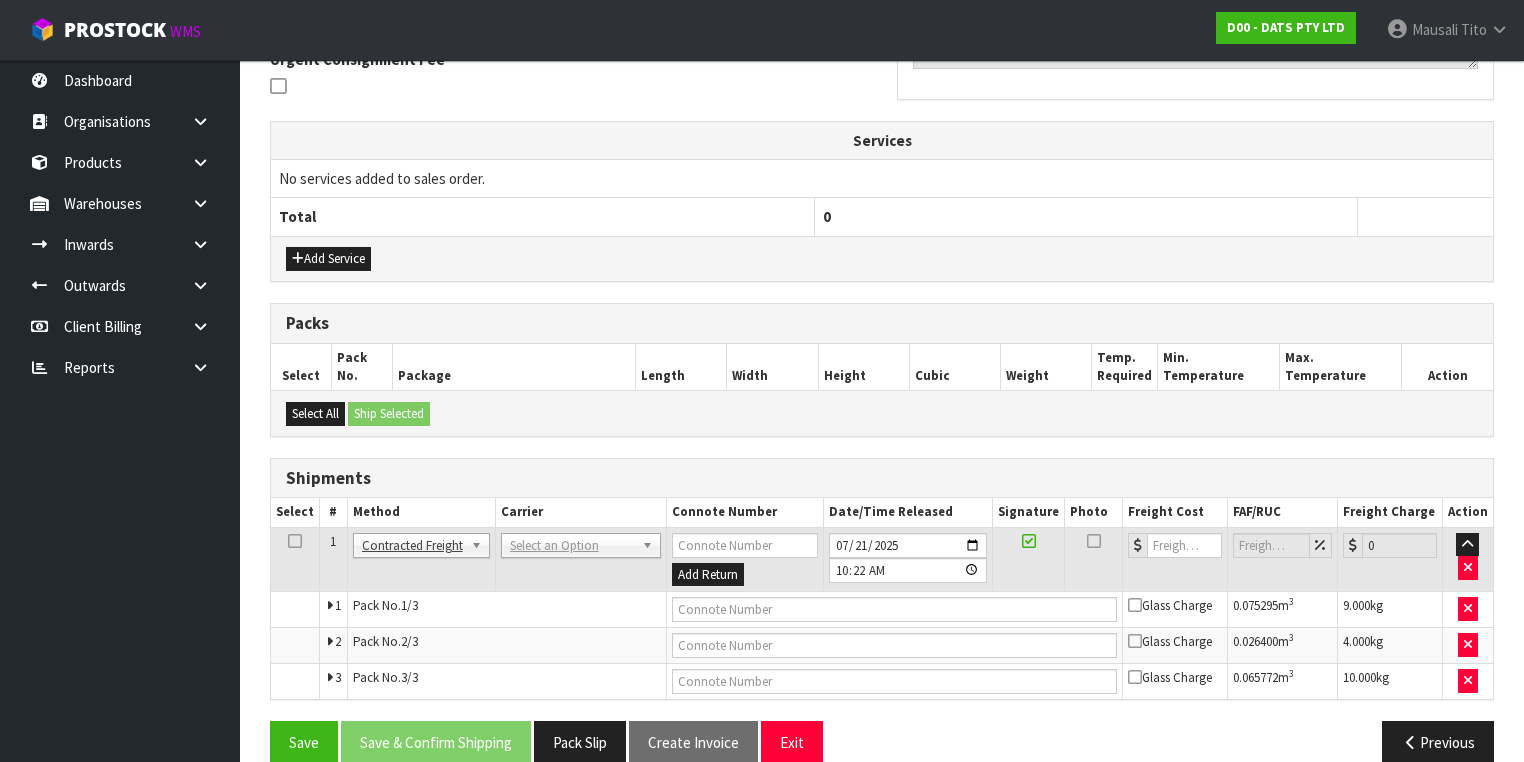 scroll, scrollTop: 636, scrollLeft: 0, axis: vertical 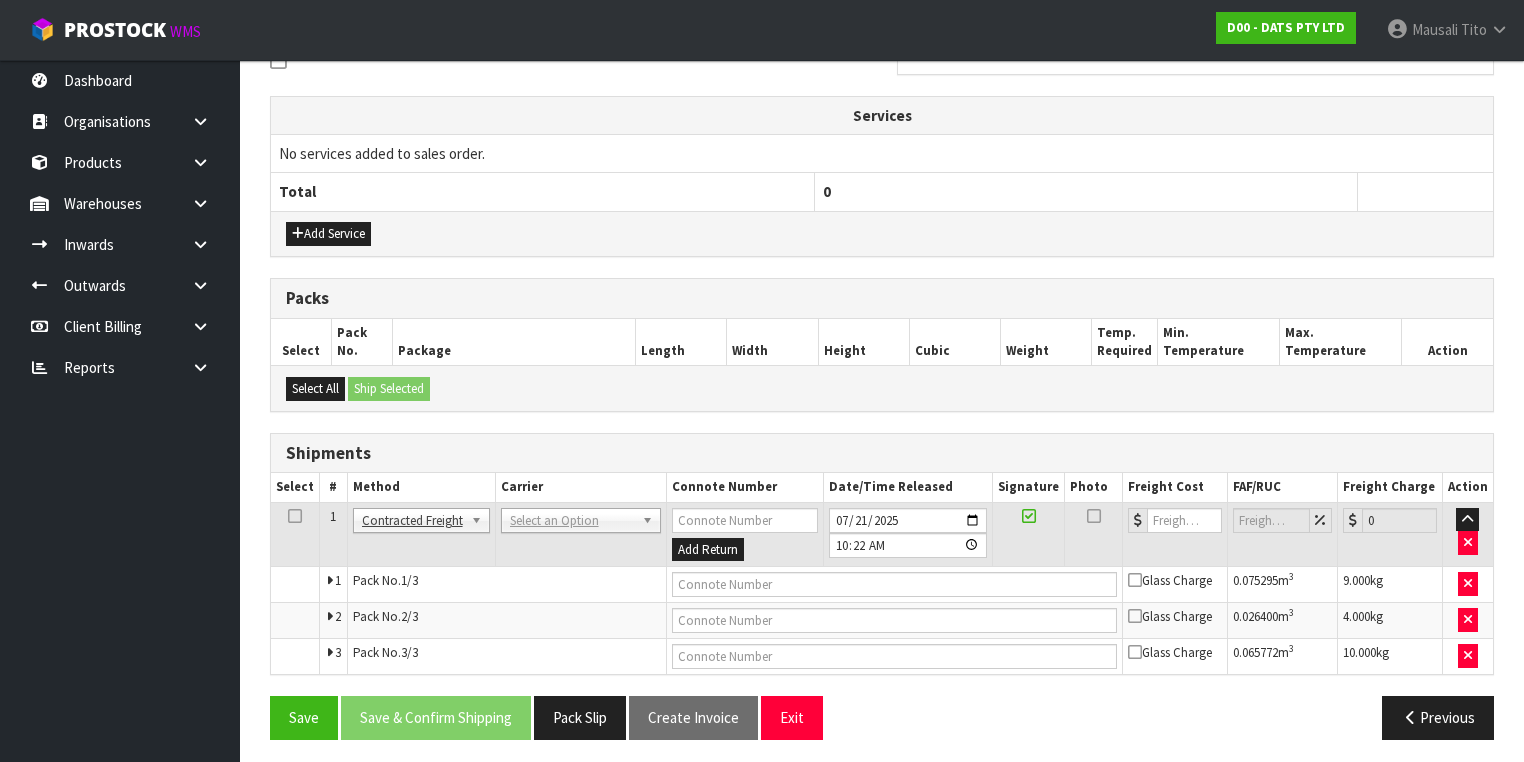 drag, startPoint x: 552, startPoint y: 515, endPoint x: 558, endPoint y: 538, distance: 23.769728 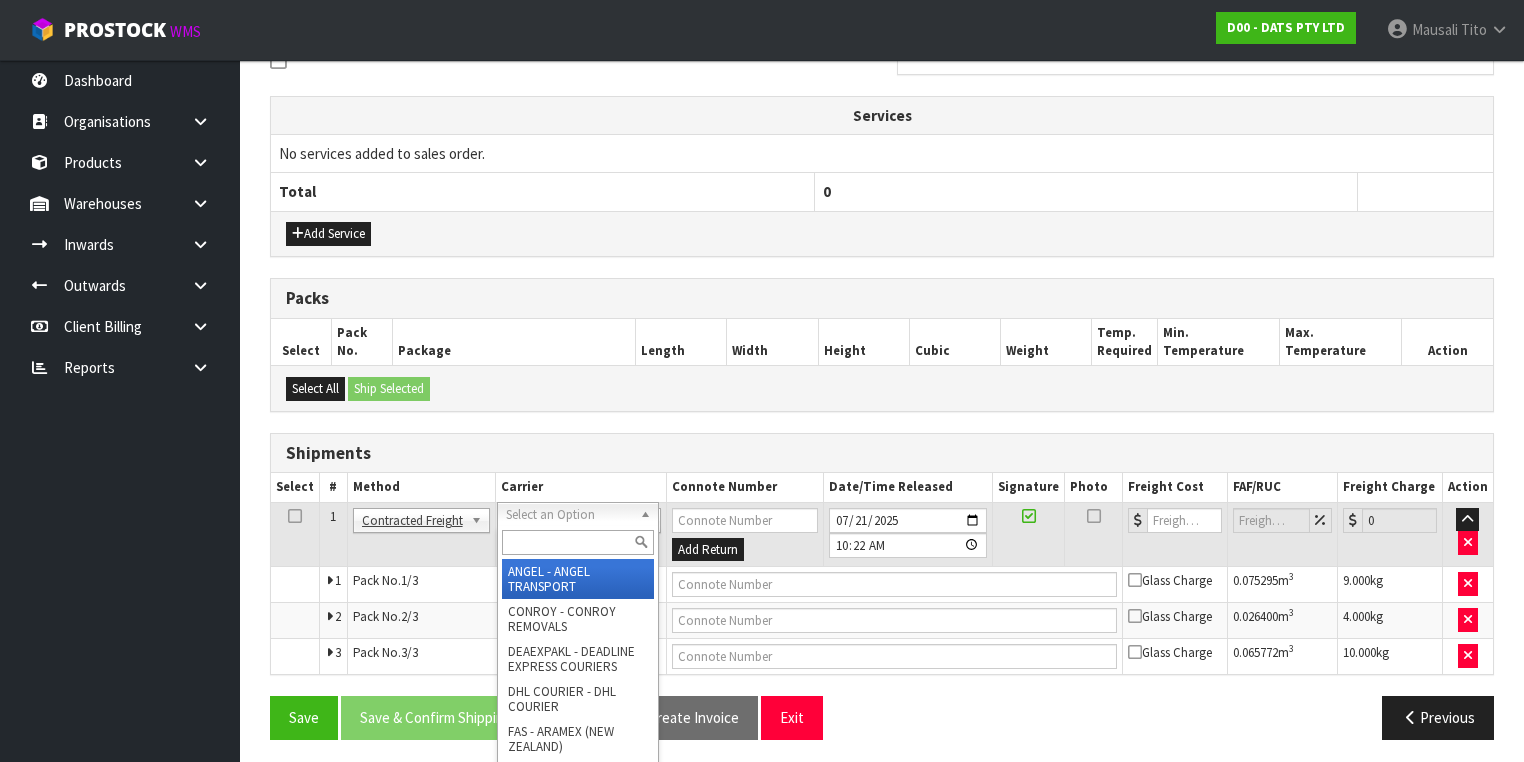 click at bounding box center (578, 542) 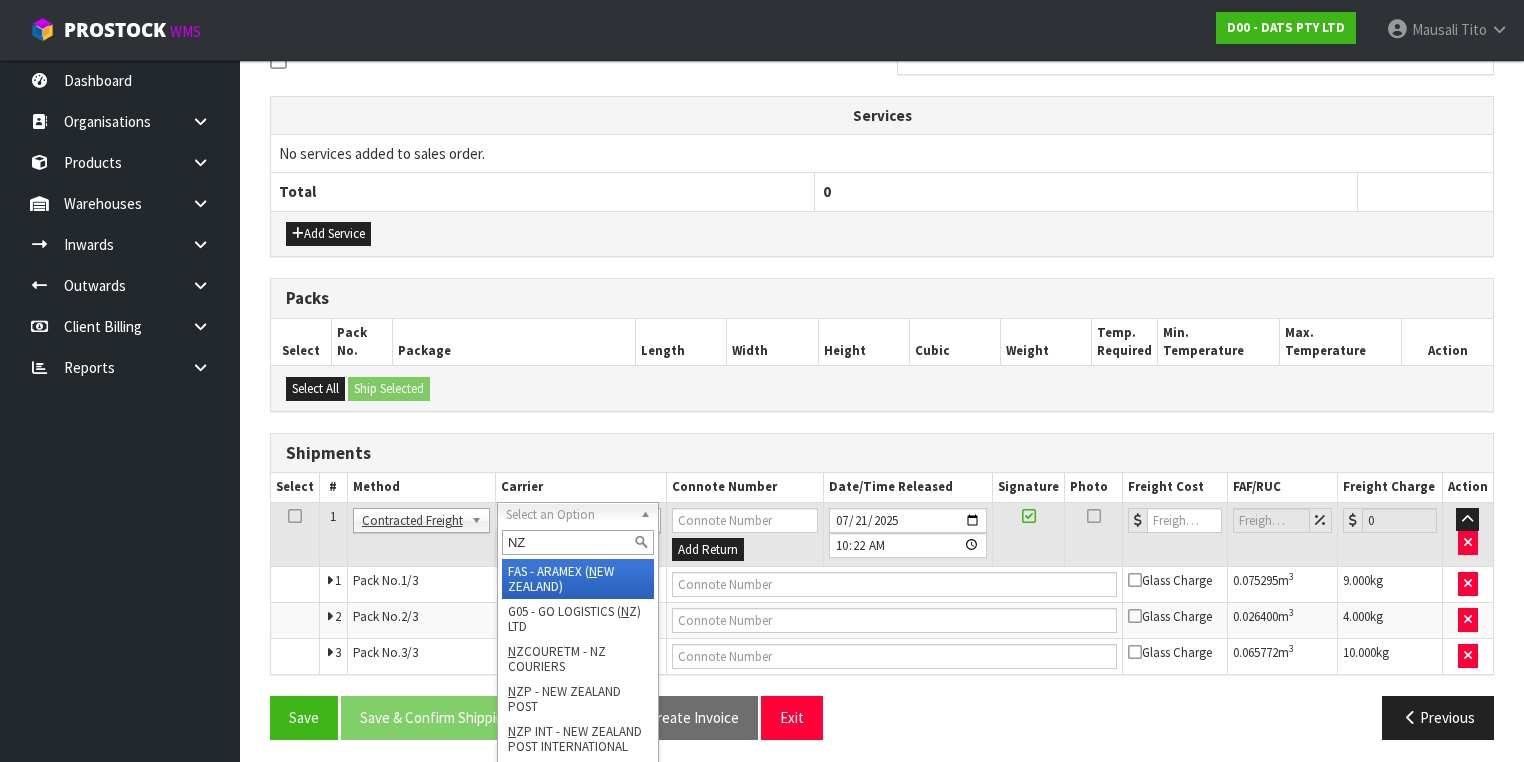 type on "NZP" 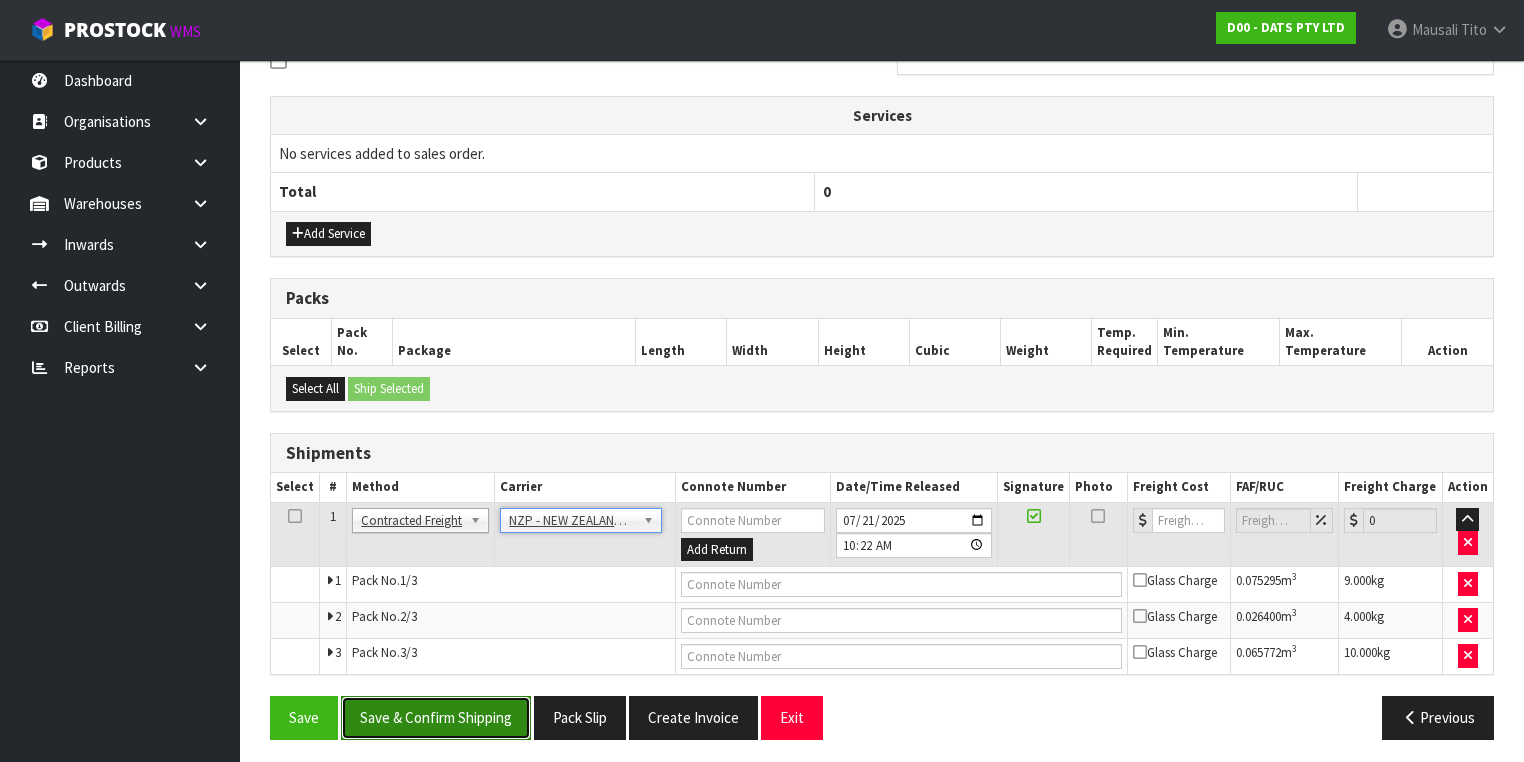 click on "Save & Confirm Shipping" at bounding box center [436, 717] 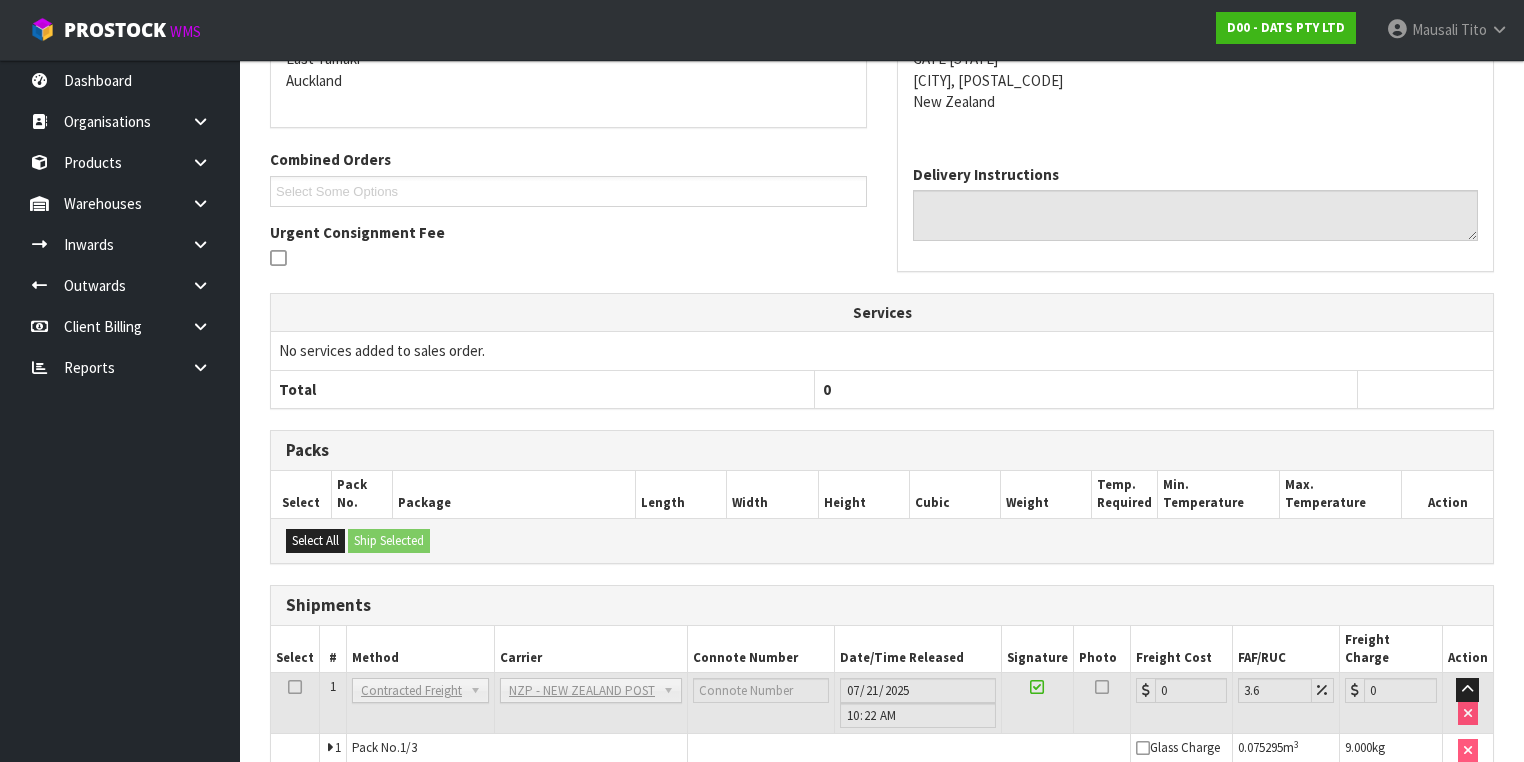scroll, scrollTop: 604, scrollLeft: 0, axis: vertical 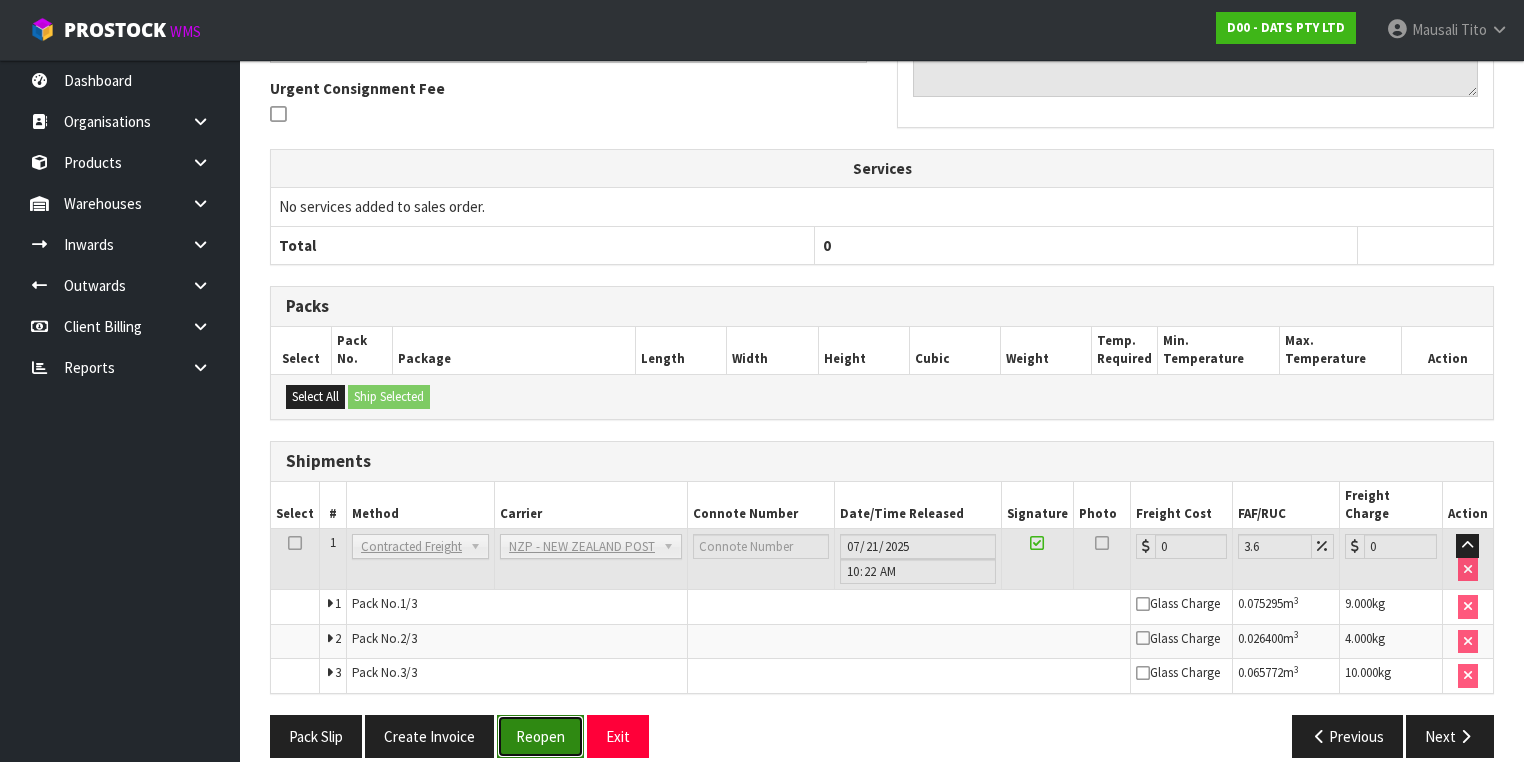 click on "Reopen" at bounding box center [540, 736] 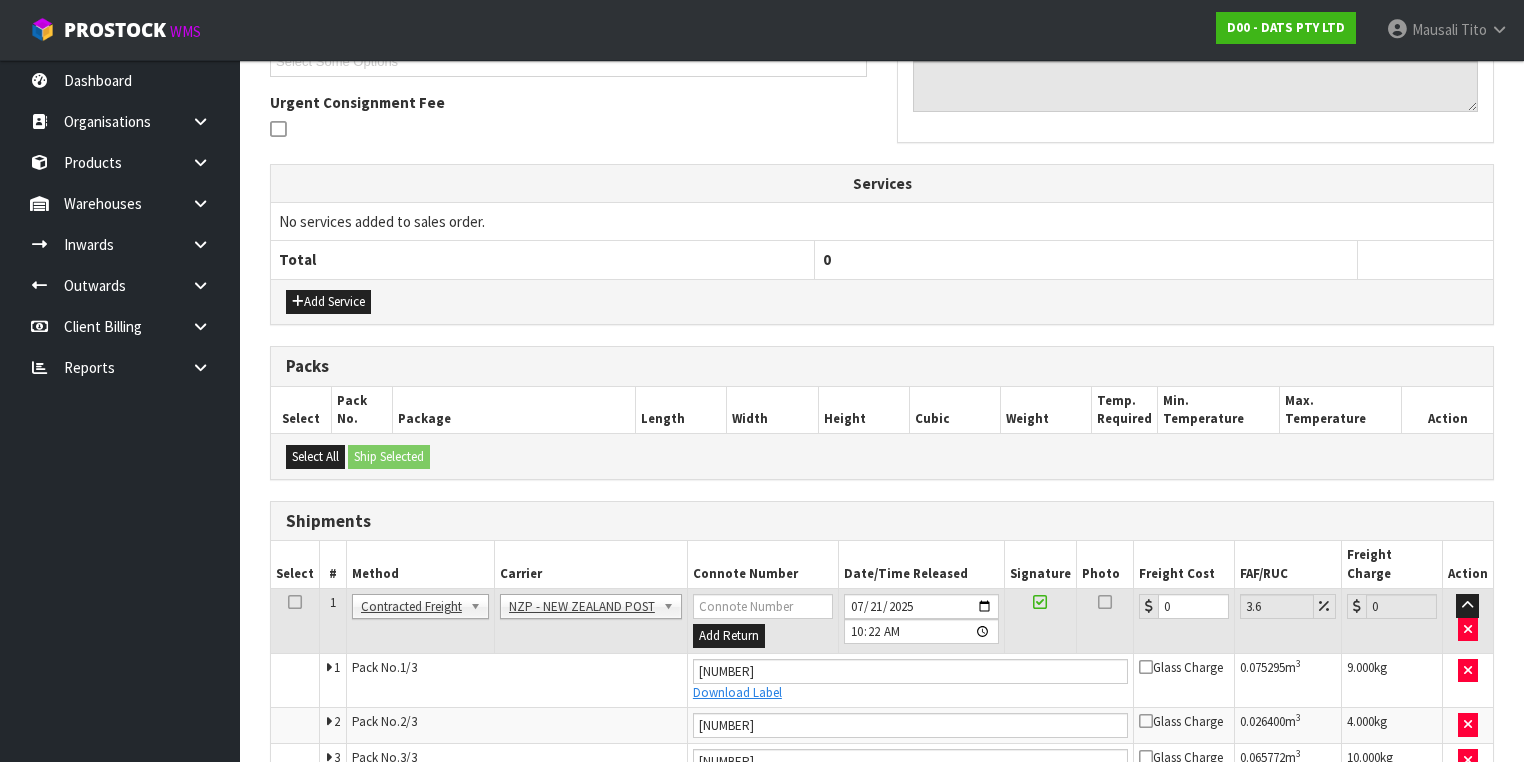 scroll, scrollTop: 654, scrollLeft: 0, axis: vertical 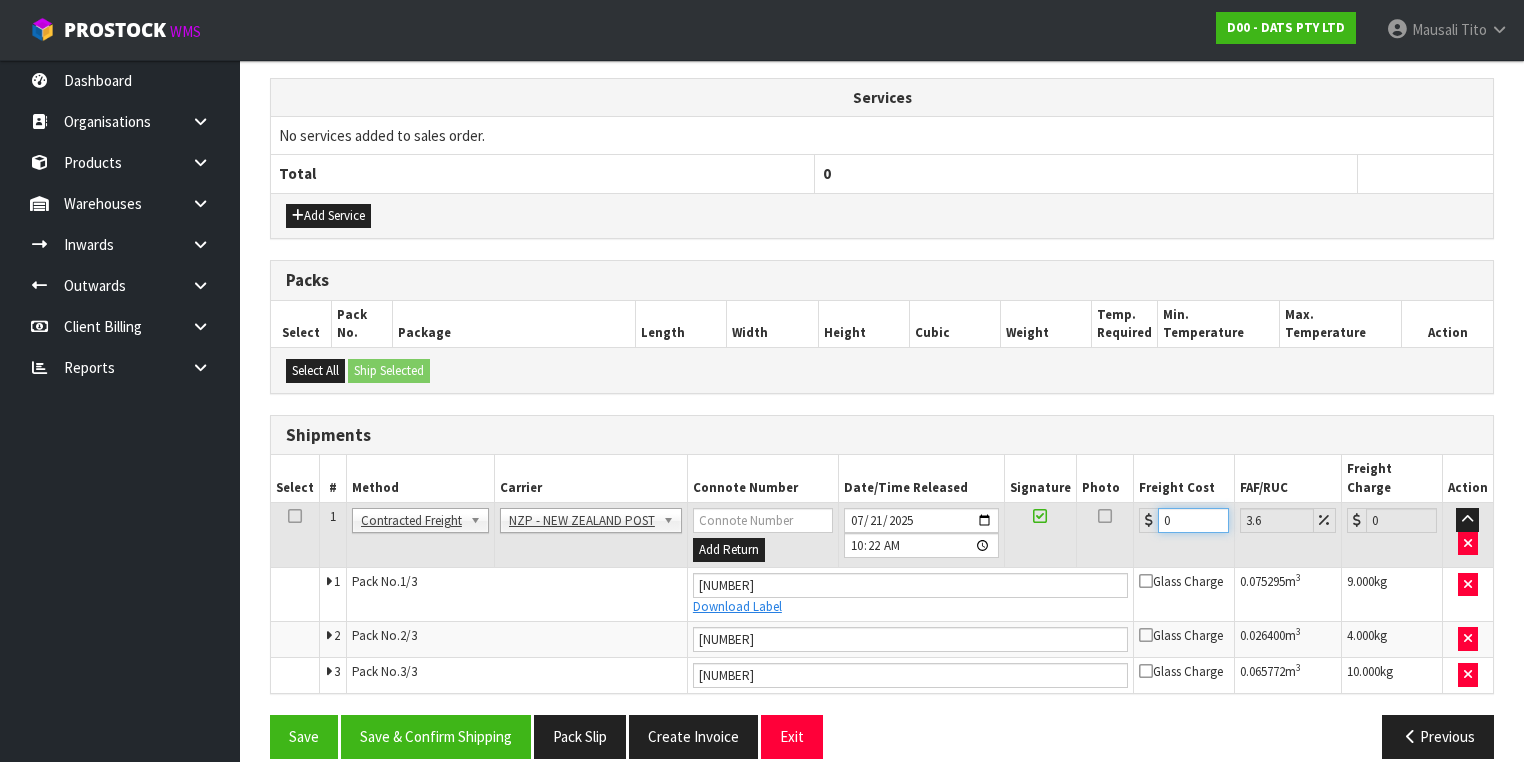 drag, startPoint x: 1186, startPoint y: 499, endPoint x: 1152, endPoint y: 503, distance: 34.234486 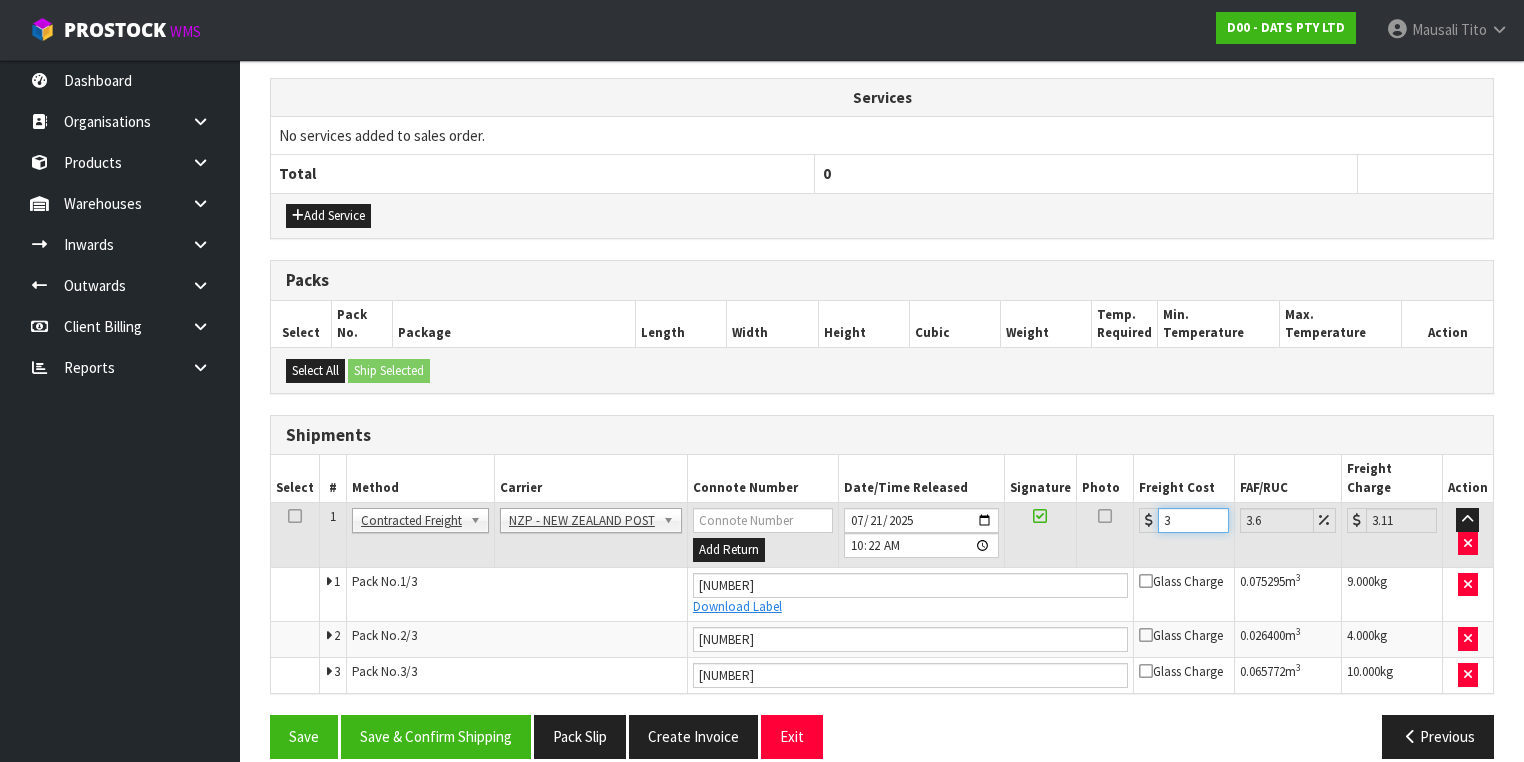 type on "32" 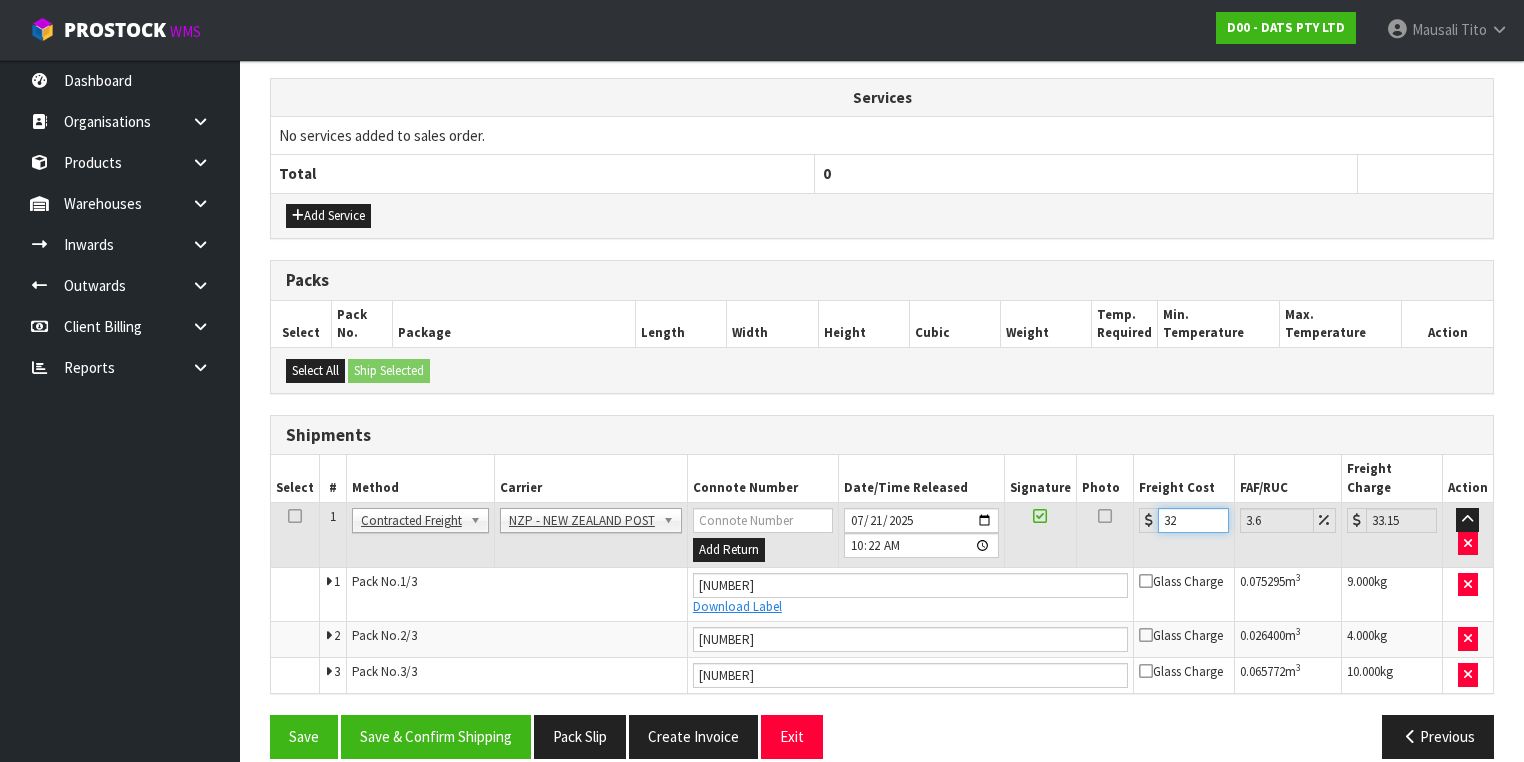 type on "32.6" 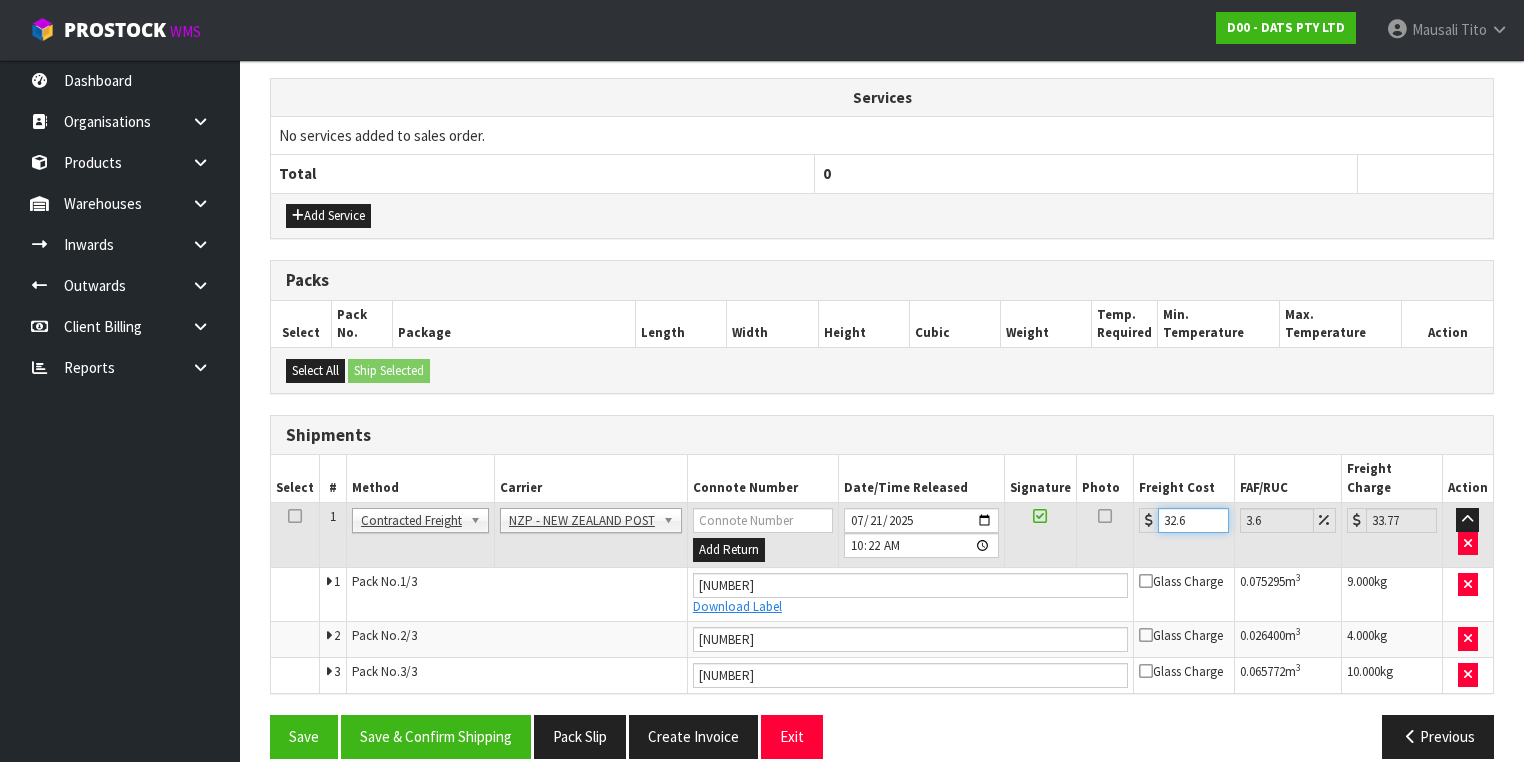 type on "32.66" 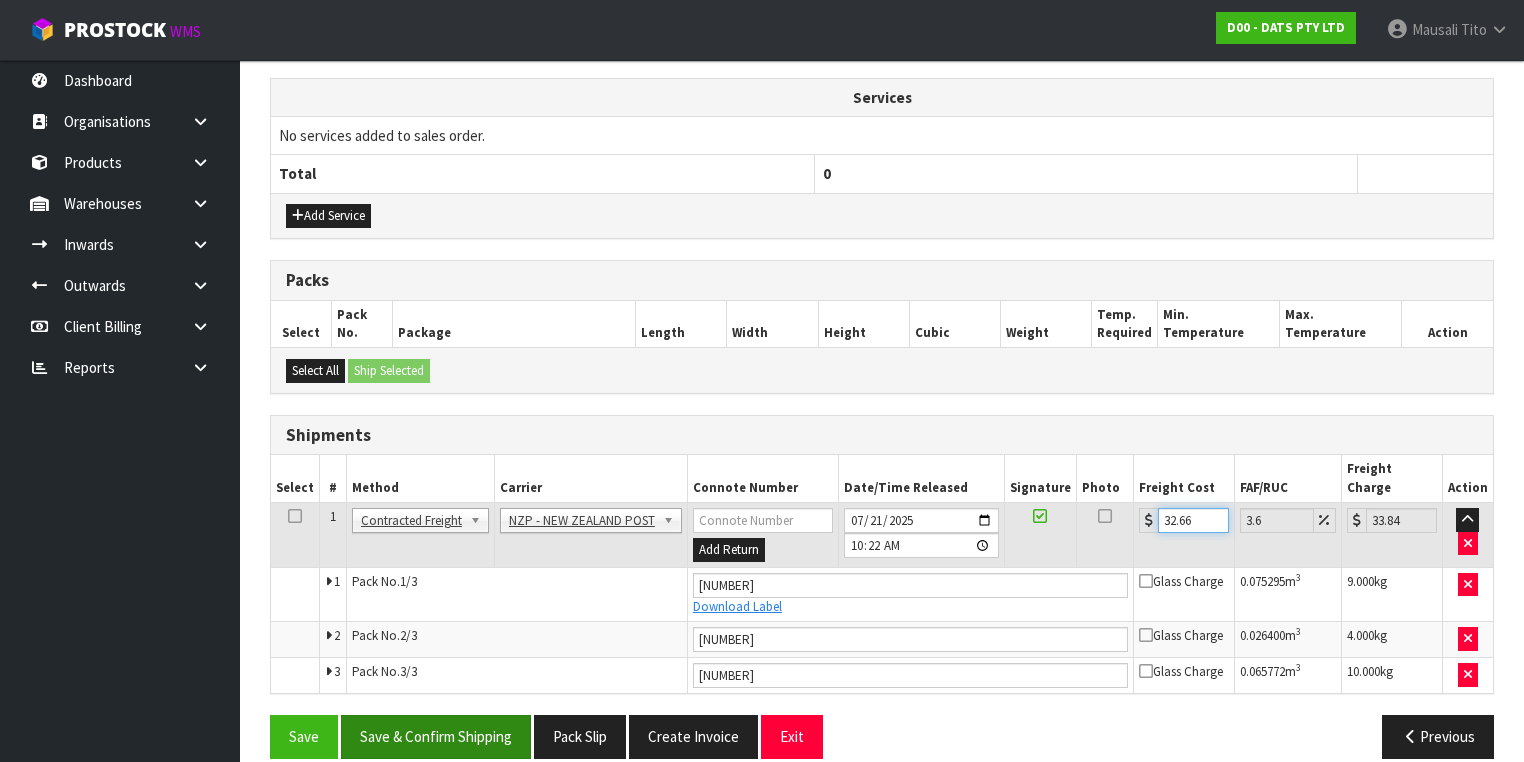 type on "32.66" 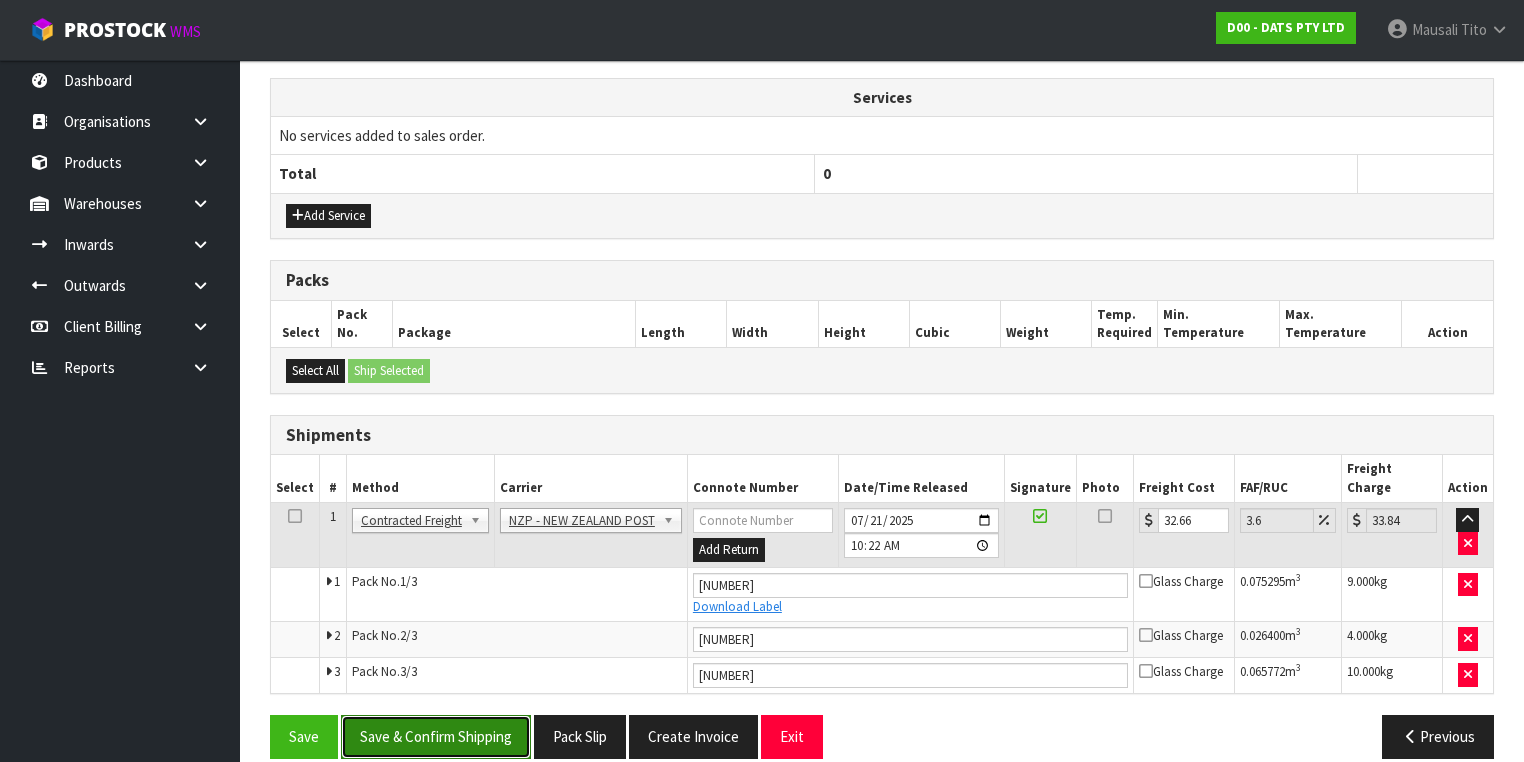 click on "Save & Confirm Shipping" at bounding box center [436, 736] 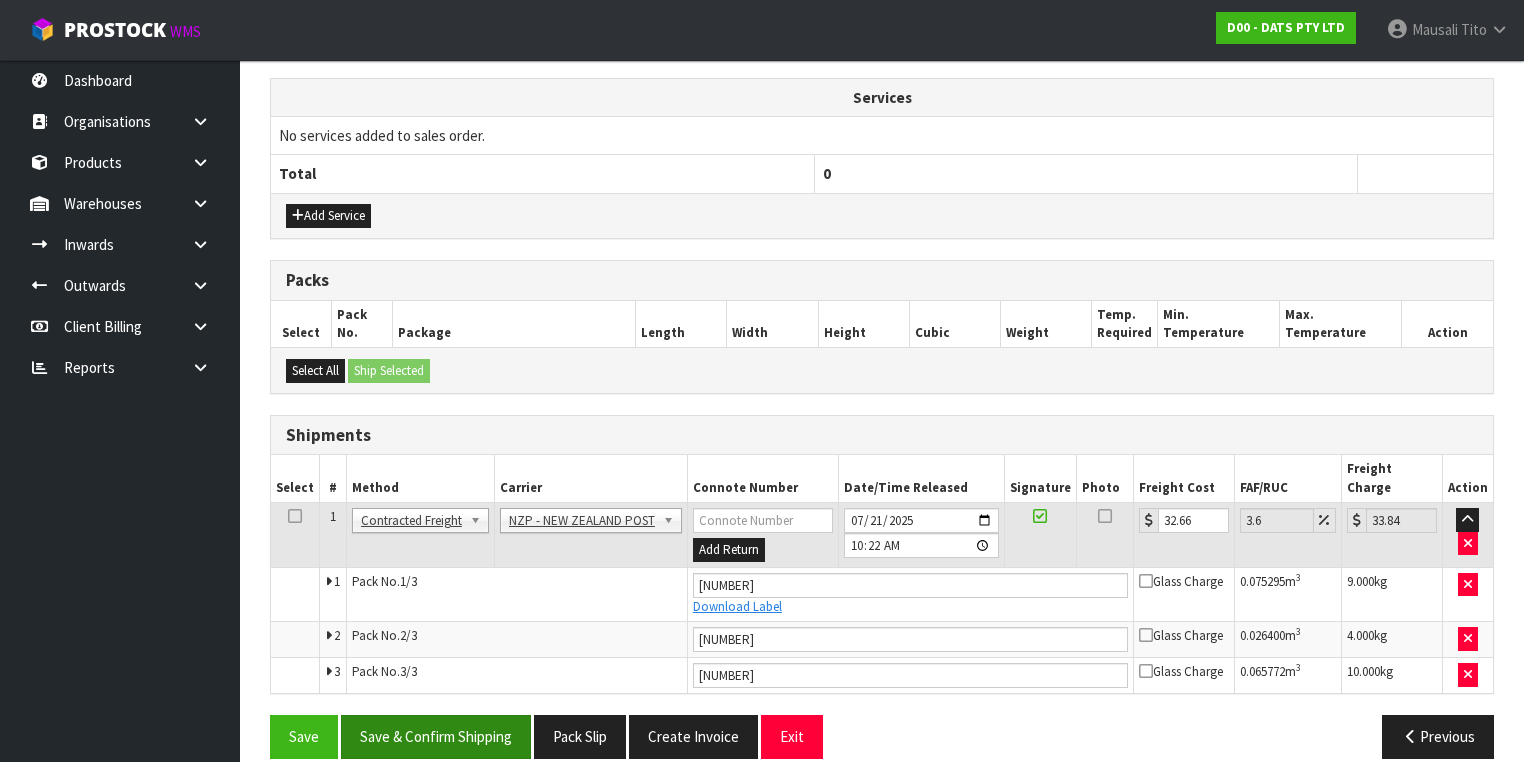 scroll, scrollTop: 0, scrollLeft: 0, axis: both 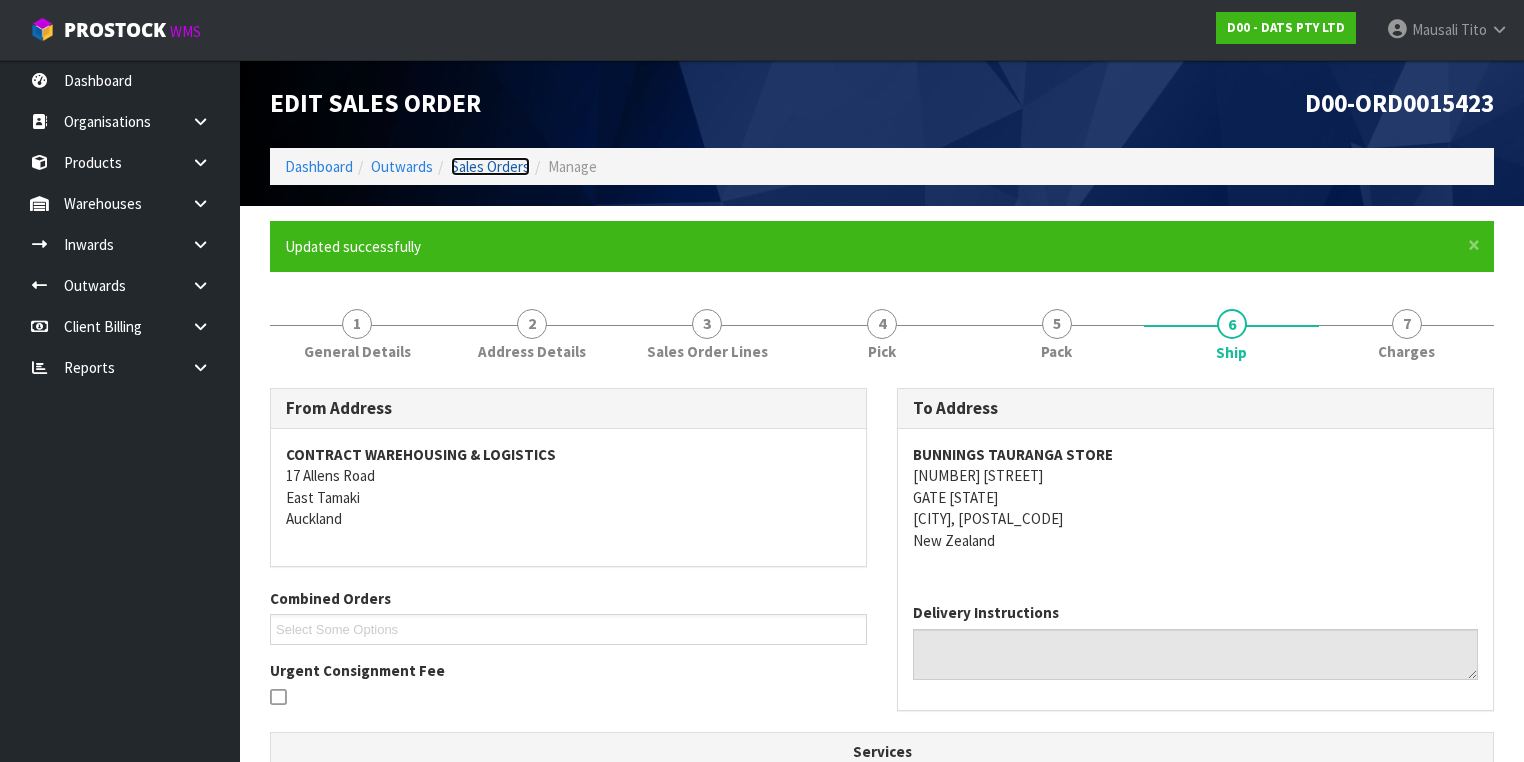 click on "Sales Orders" at bounding box center (490, 166) 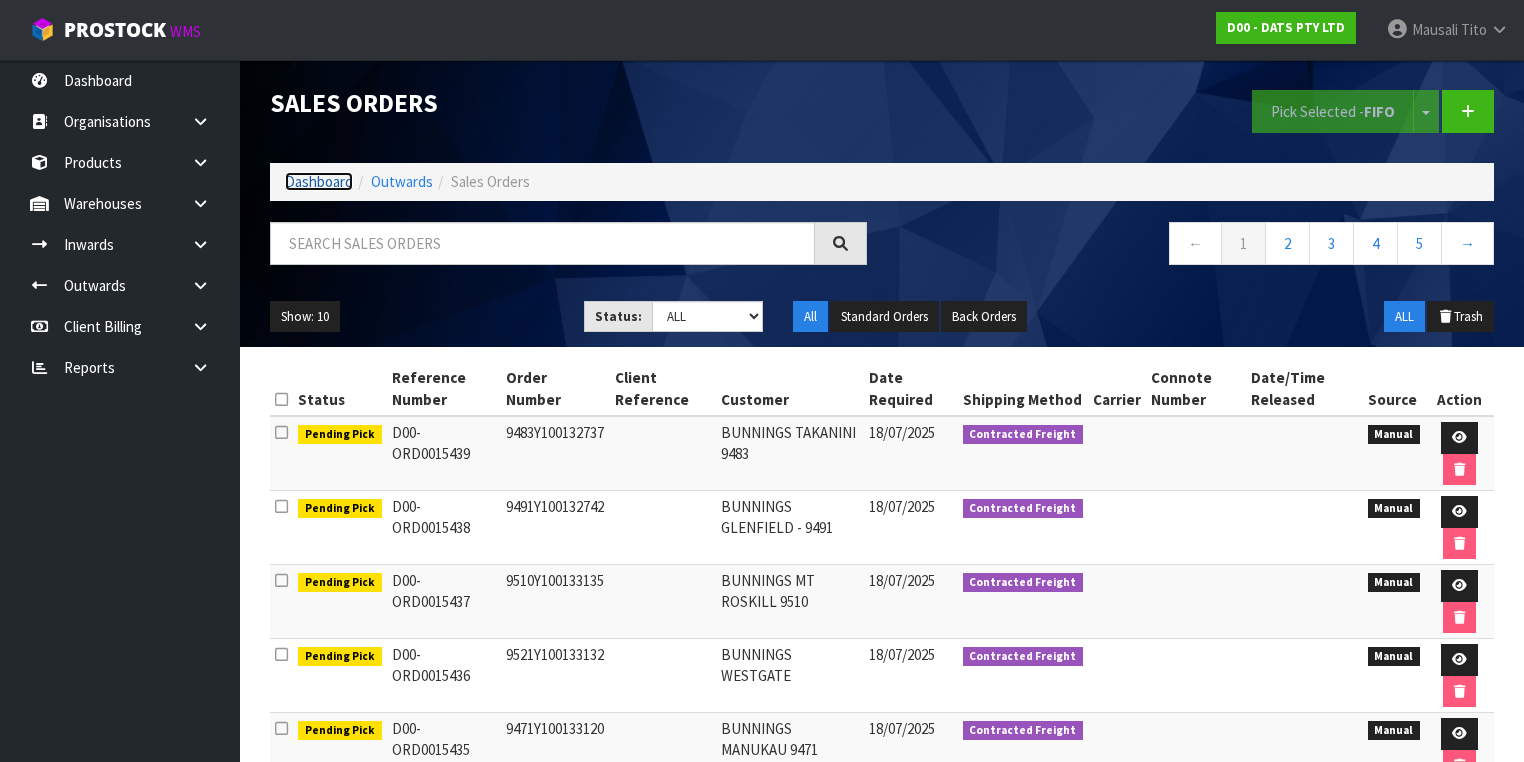 click on "Dashboard" at bounding box center [319, 181] 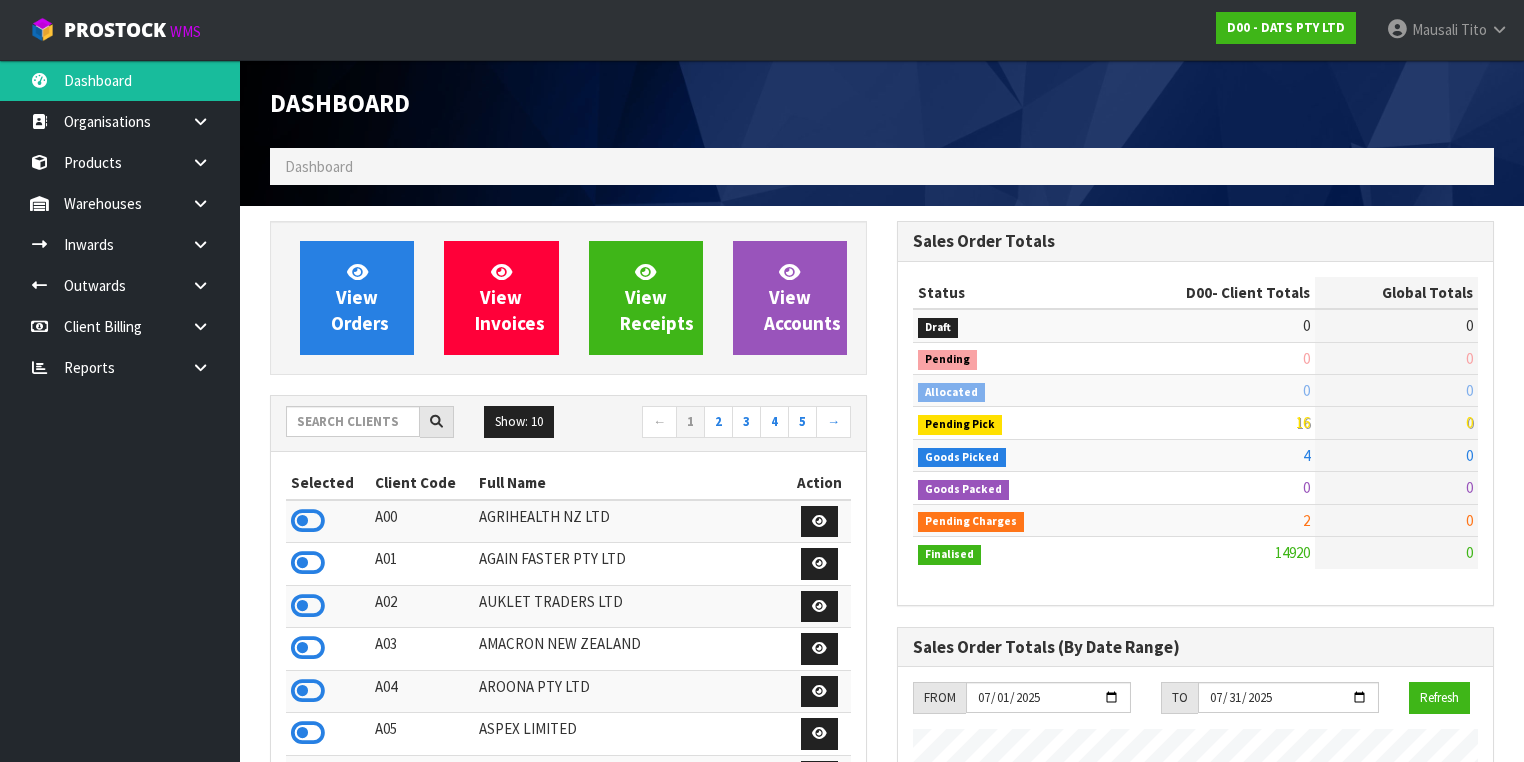 scroll, scrollTop: 998448, scrollLeft: 999372, axis: both 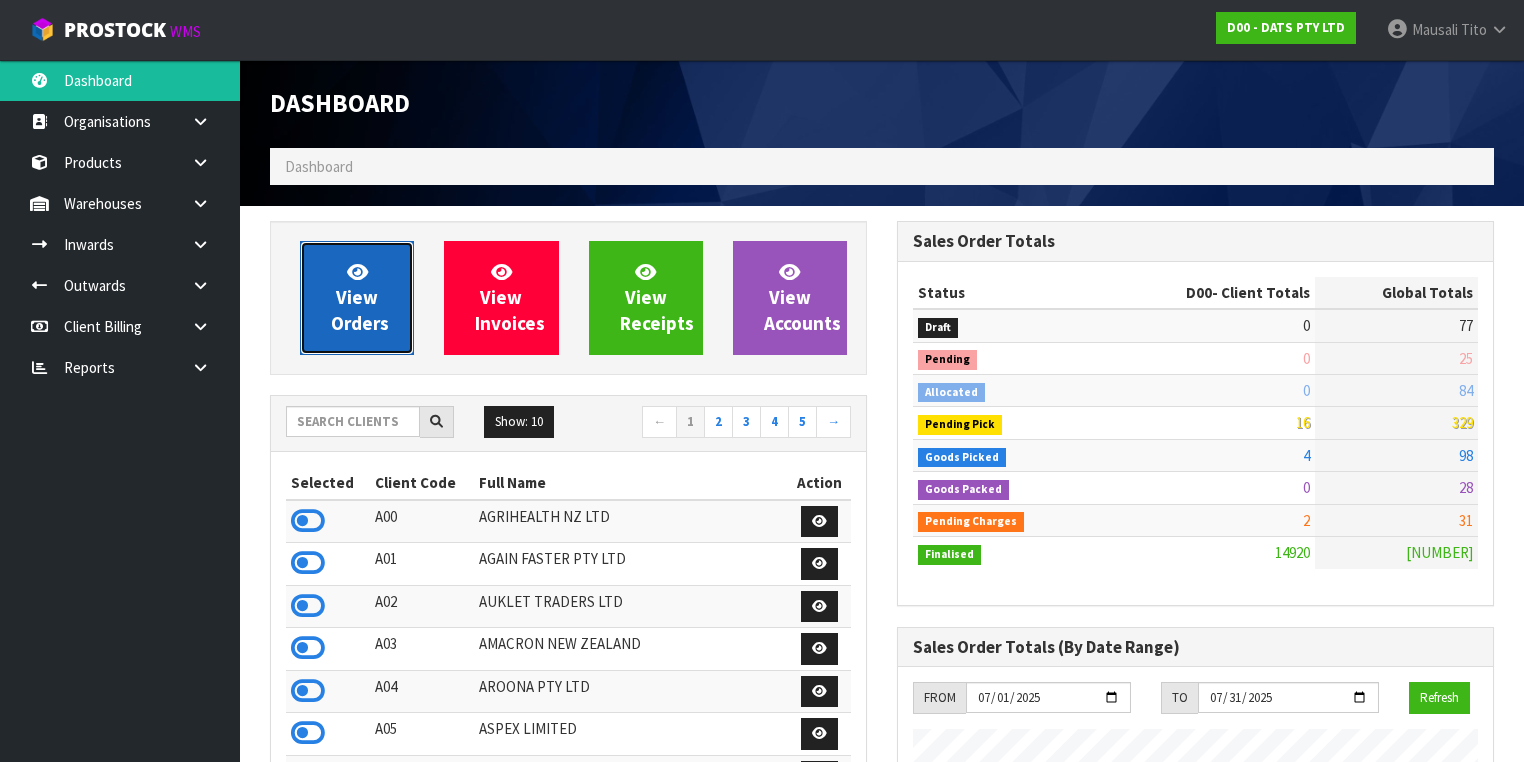 click at bounding box center (357, 271) 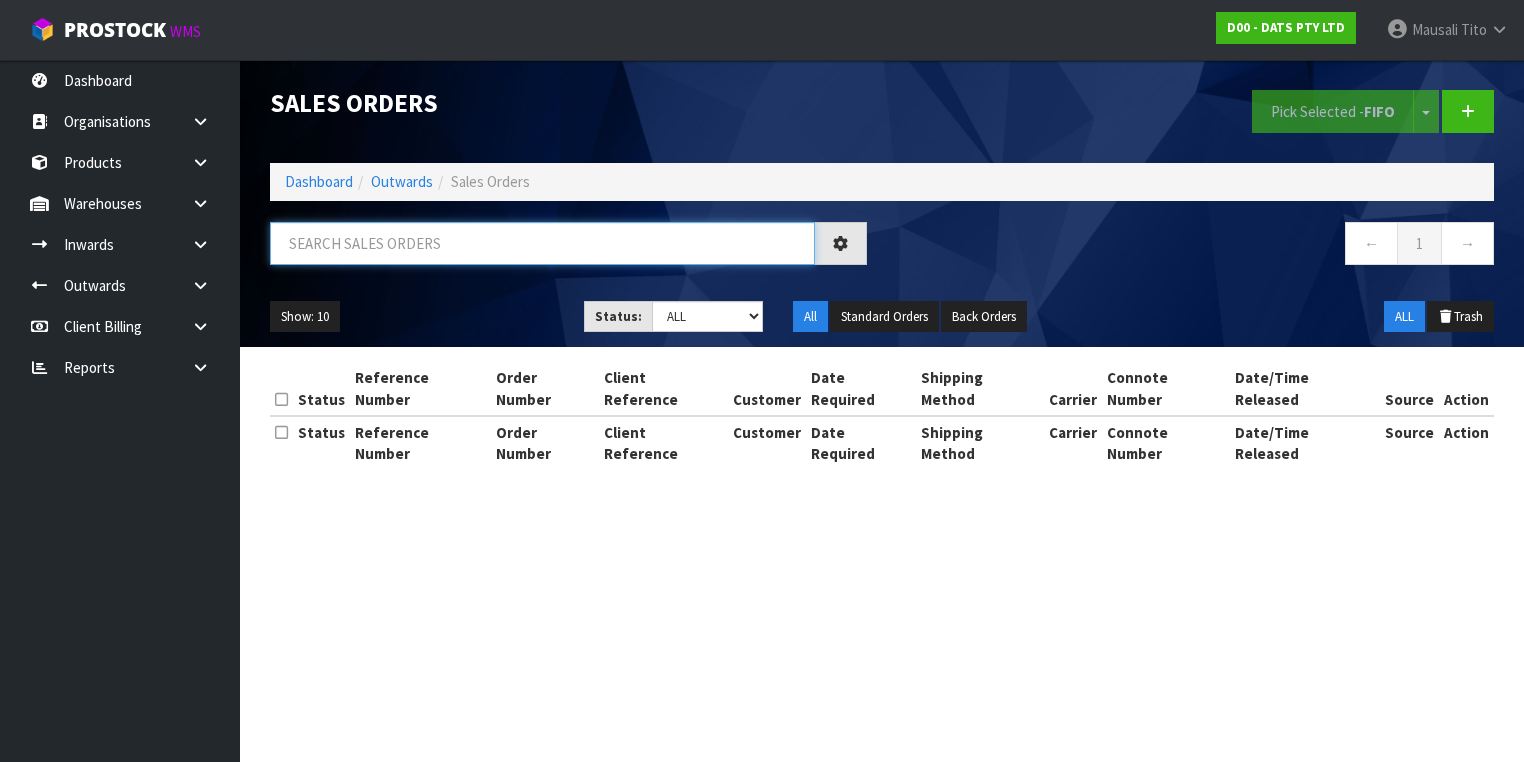 click at bounding box center [542, 243] 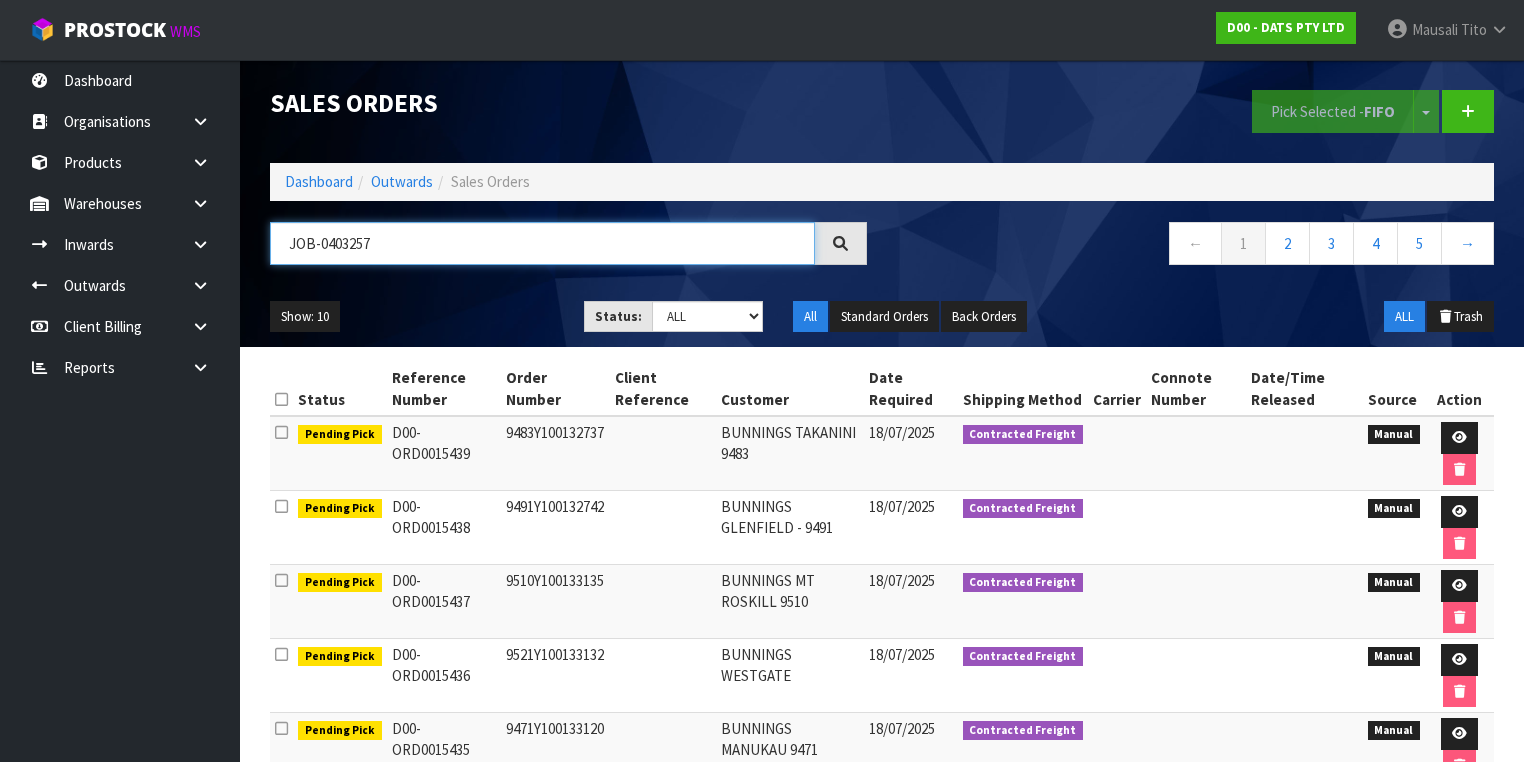 type on "JOB-0403257" 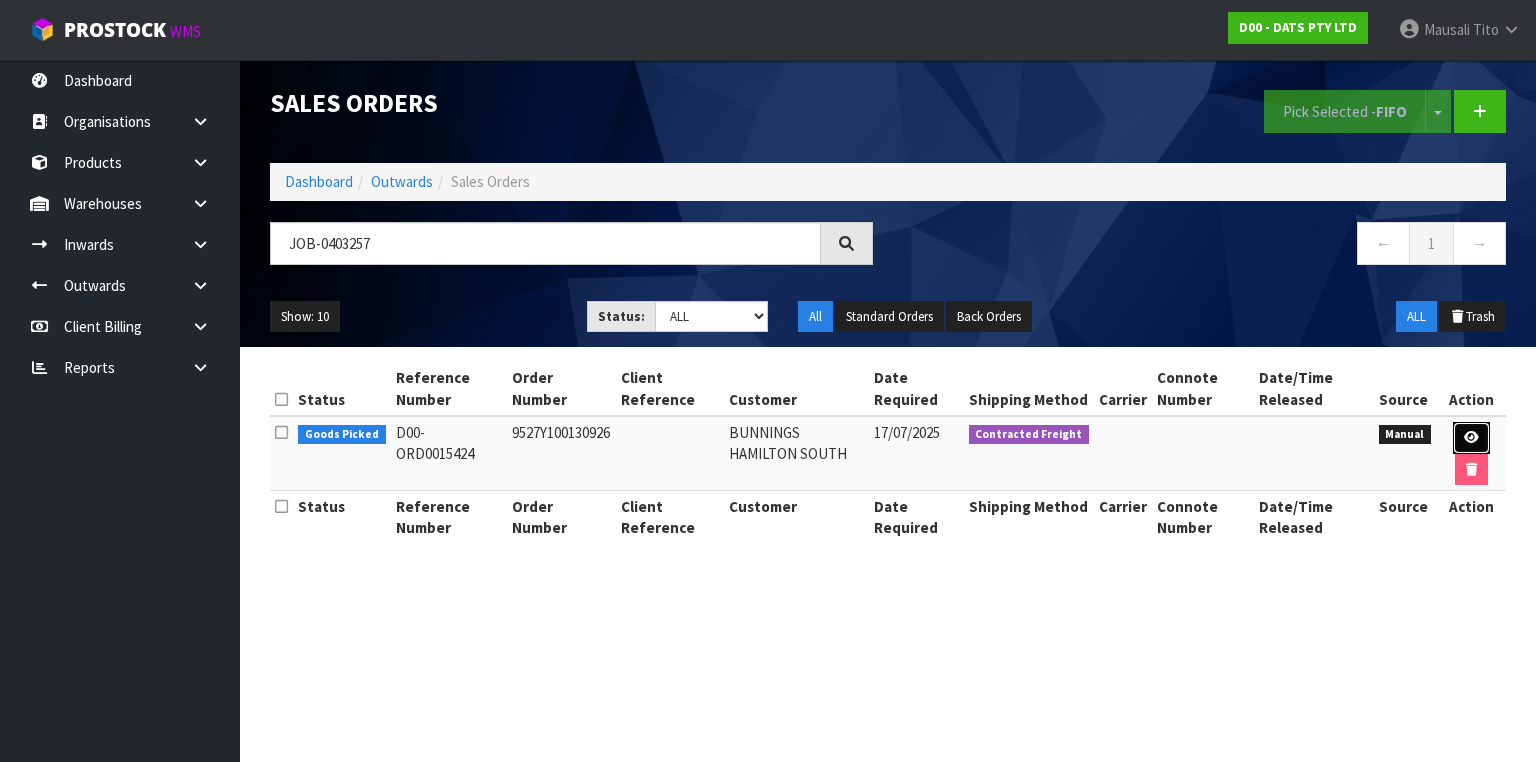 click at bounding box center [1471, 438] 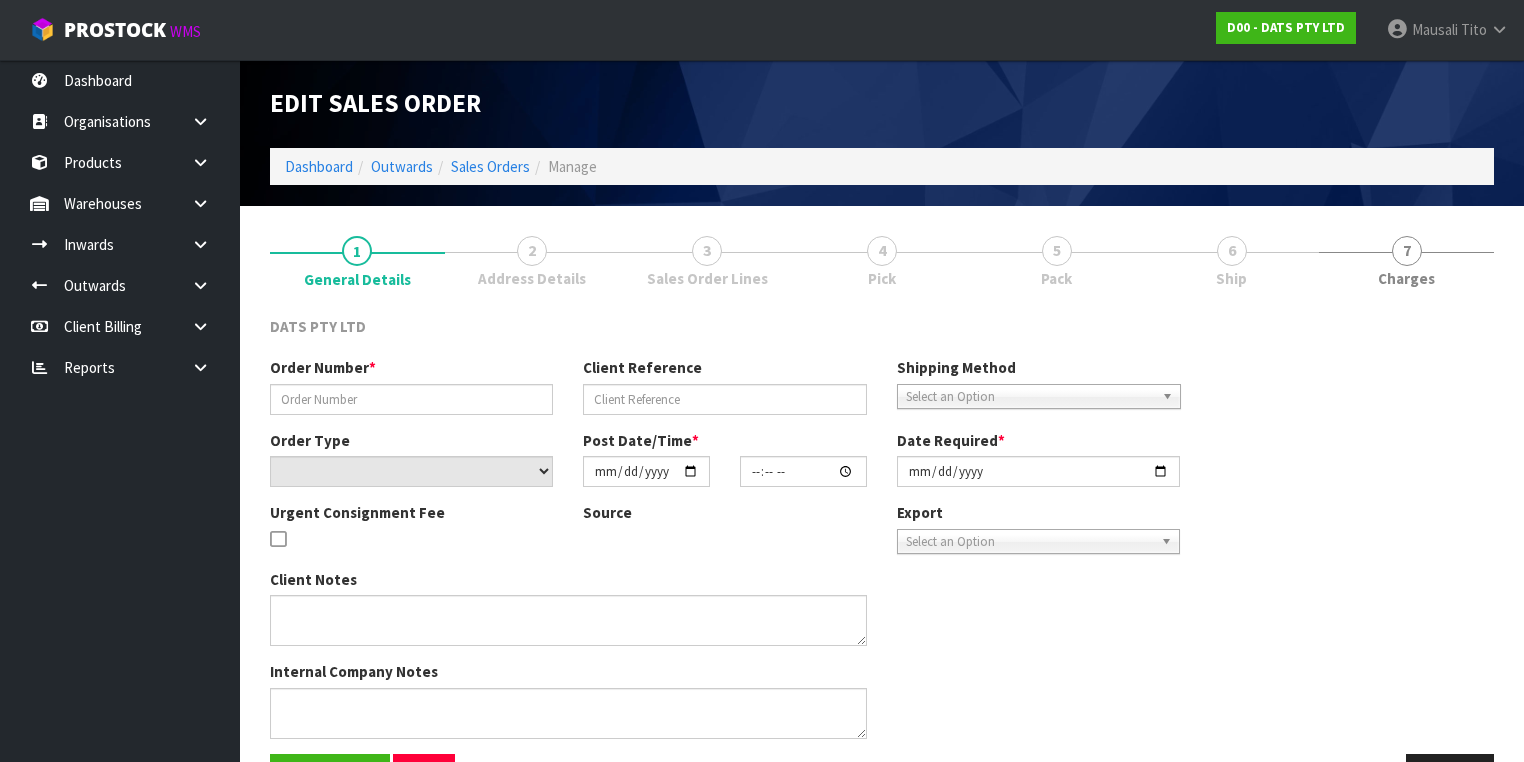 type on "9527Y100130926" 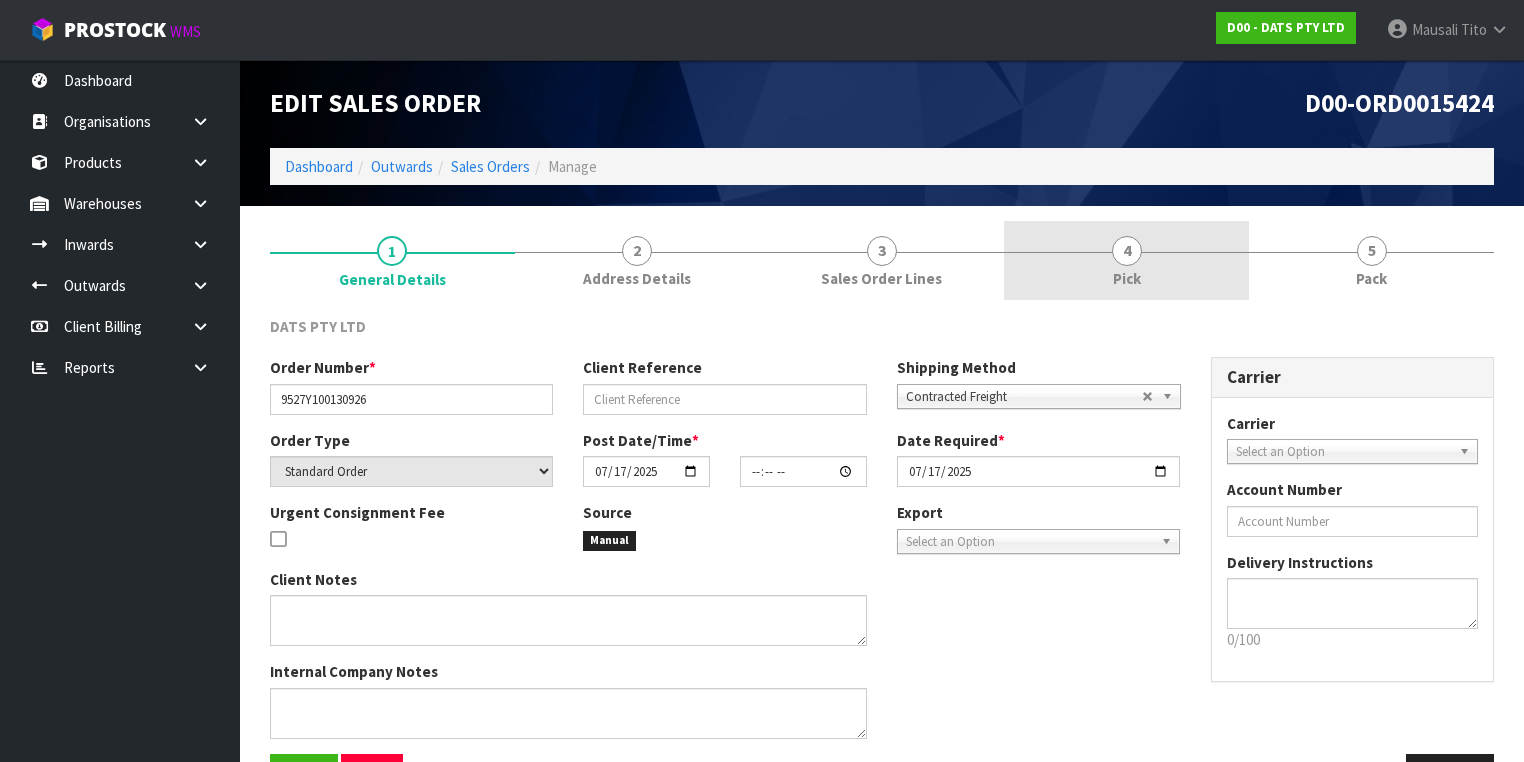 click on "4
Pick" at bounding box center (1126, 260) 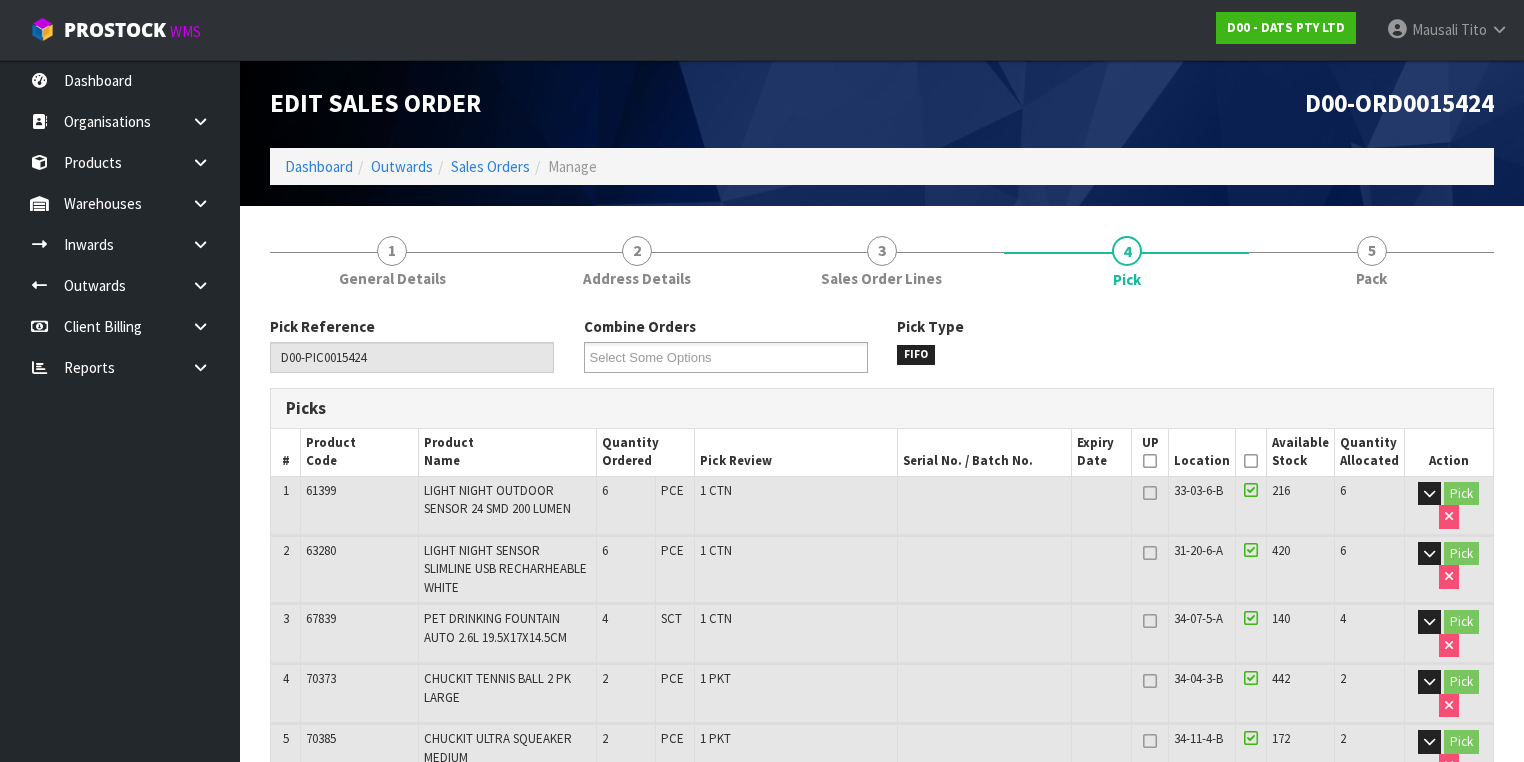 click at bounding box center [1251, 461] 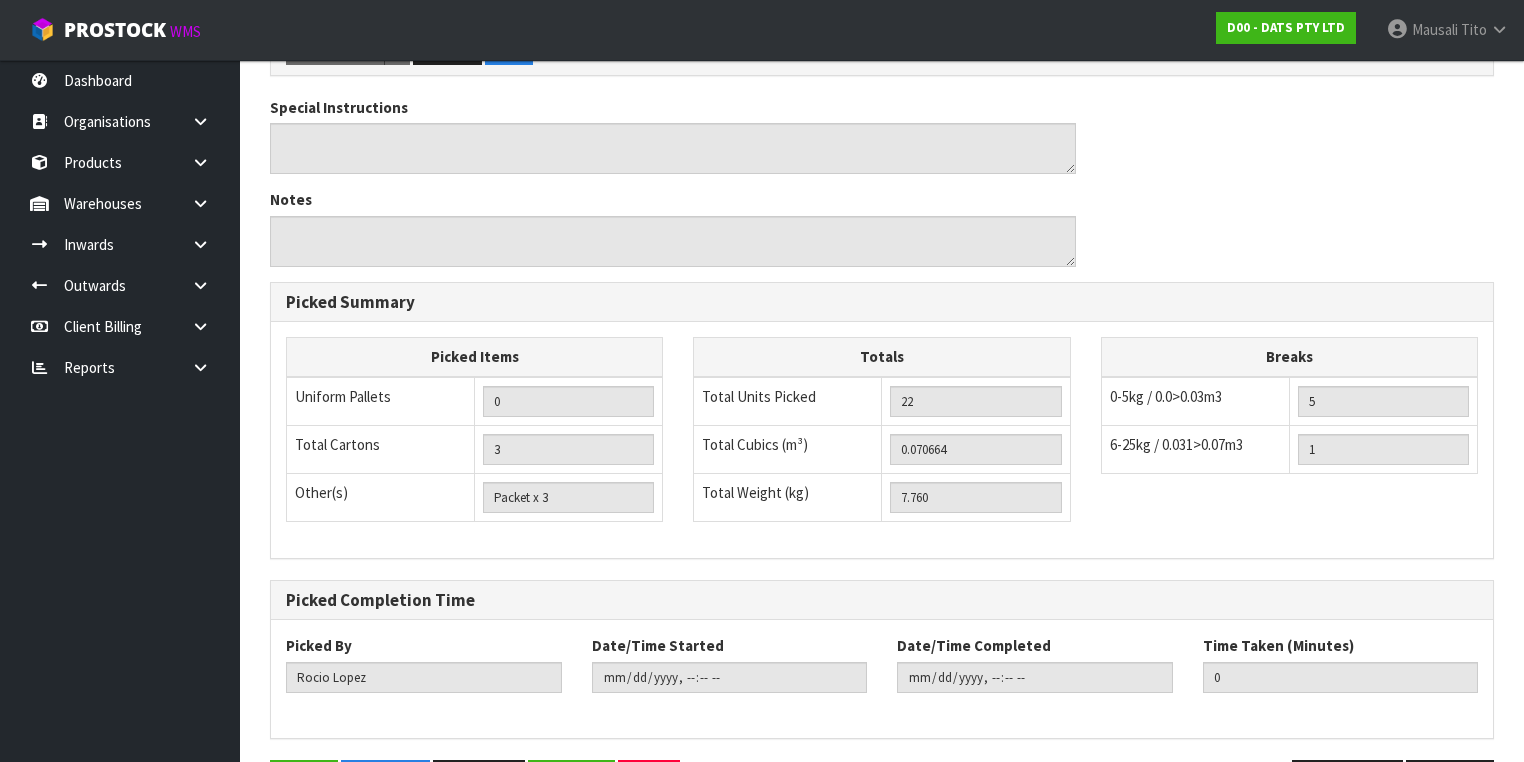 scroll, scrollTop: 944, scrollLeft: 0, axis: vertical 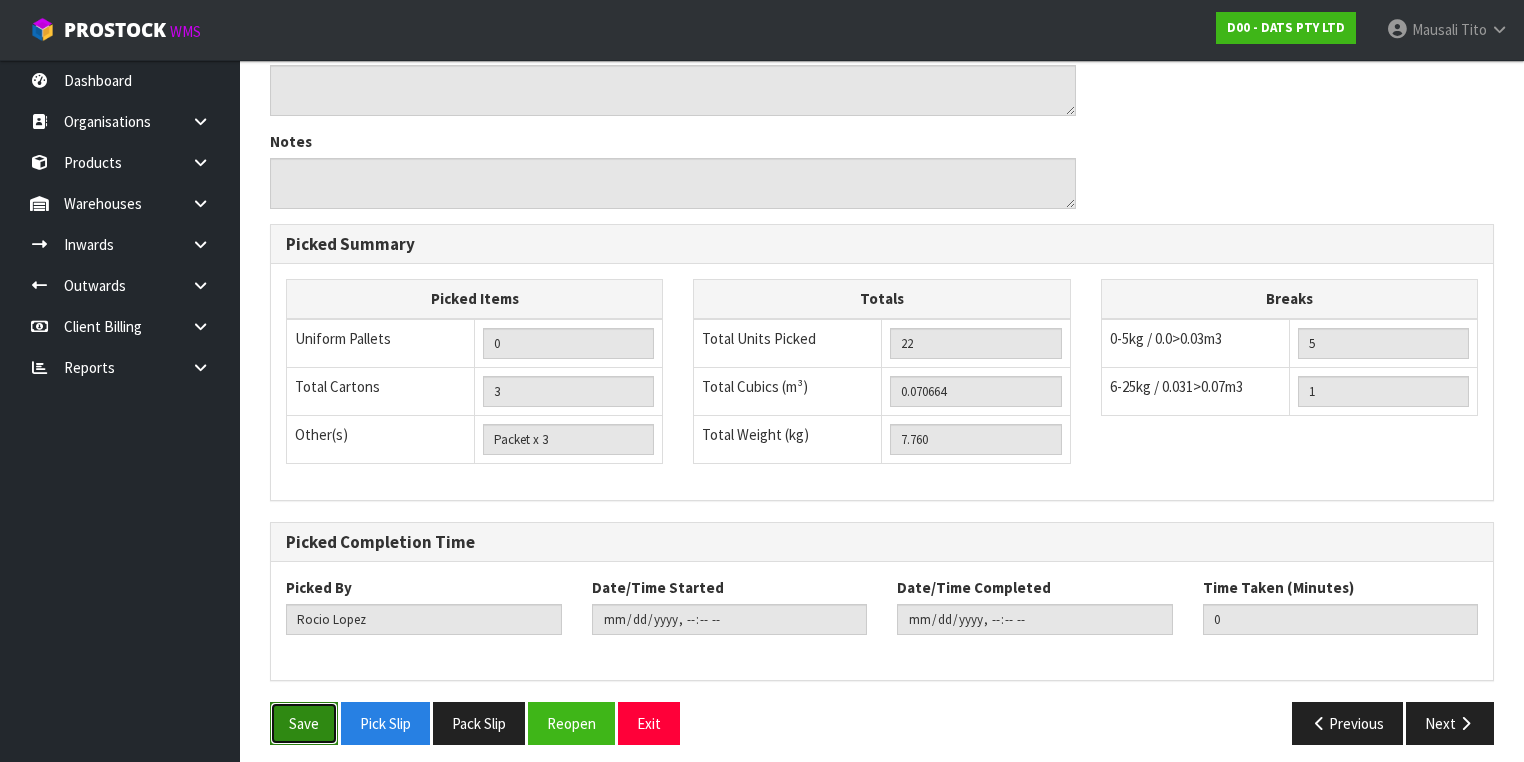 click on "Save" at bounding box center [304, 723] 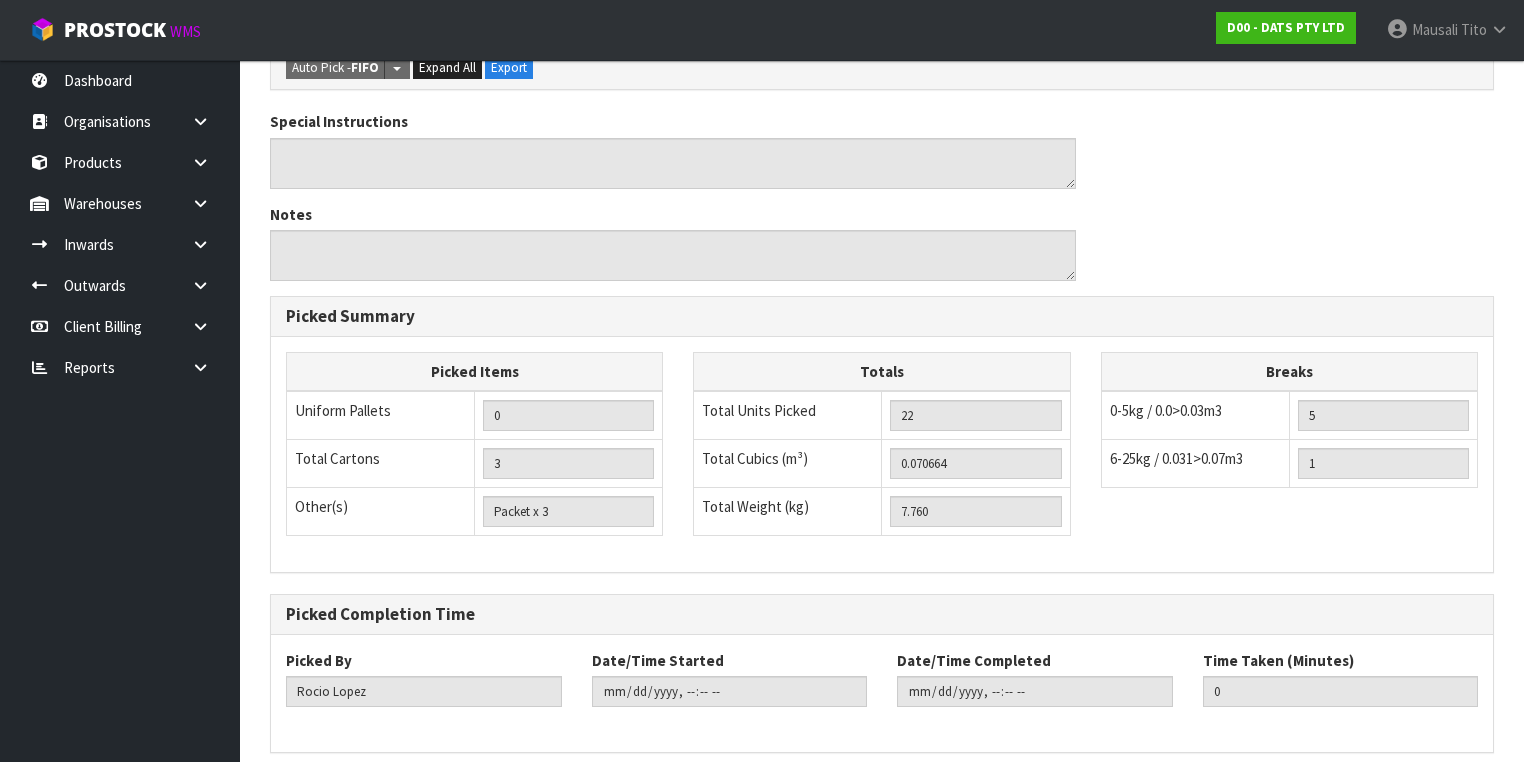 scroll, scrollTop: 0, scrollLeft: 0, axis: both 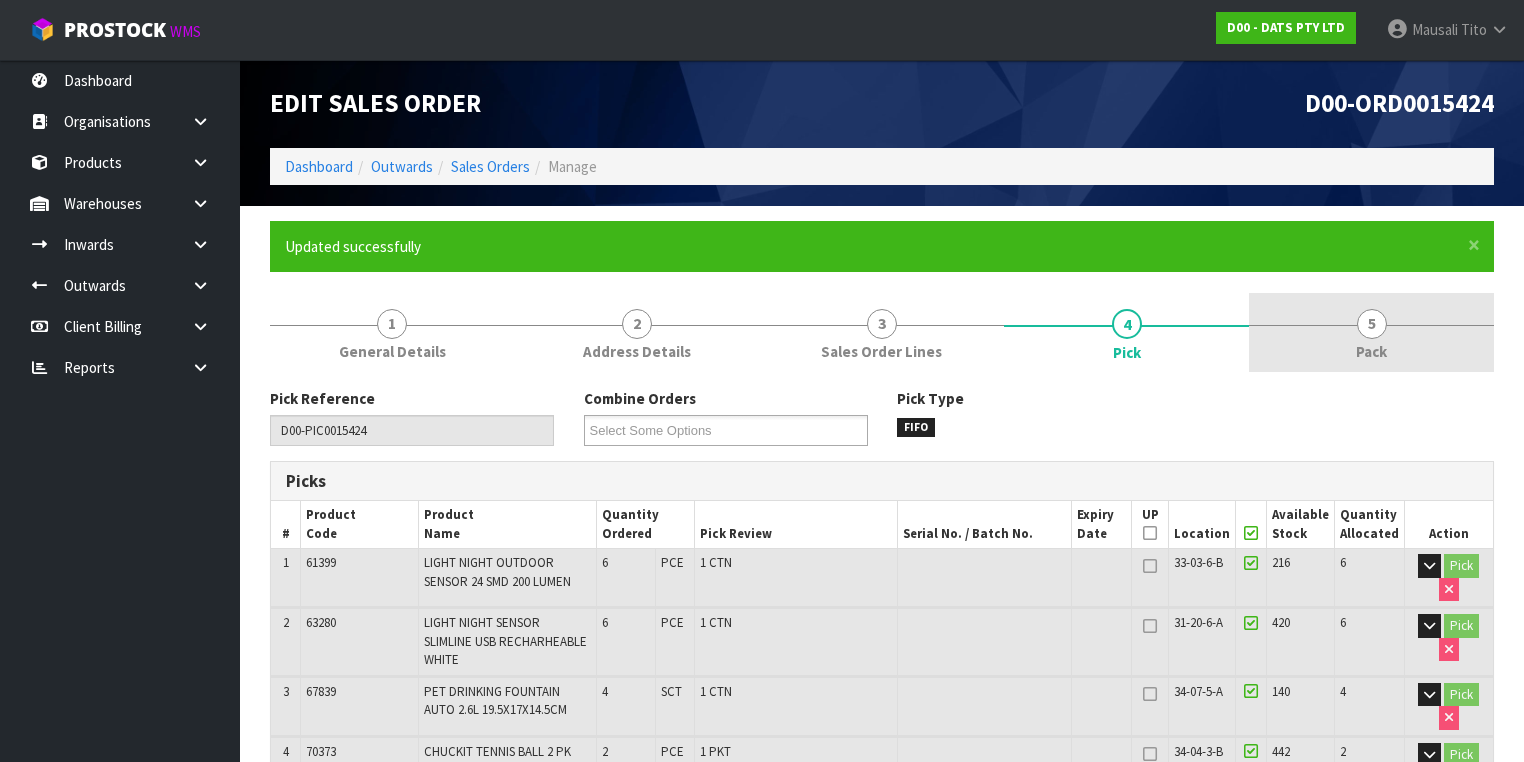 type on "Mausali Tito" 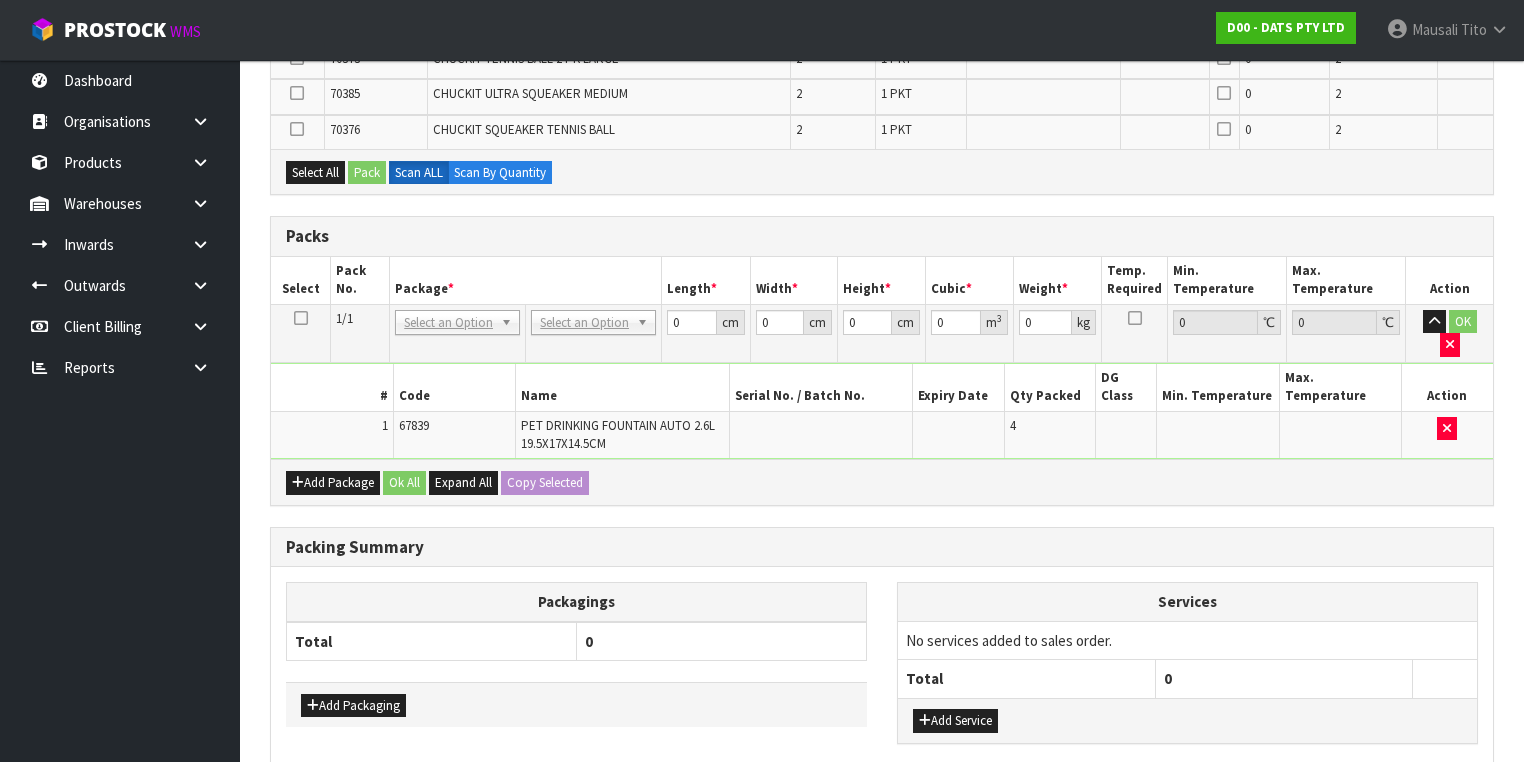 scroll, scrollTop: 560, scrollLeft: 0, axis: vertical 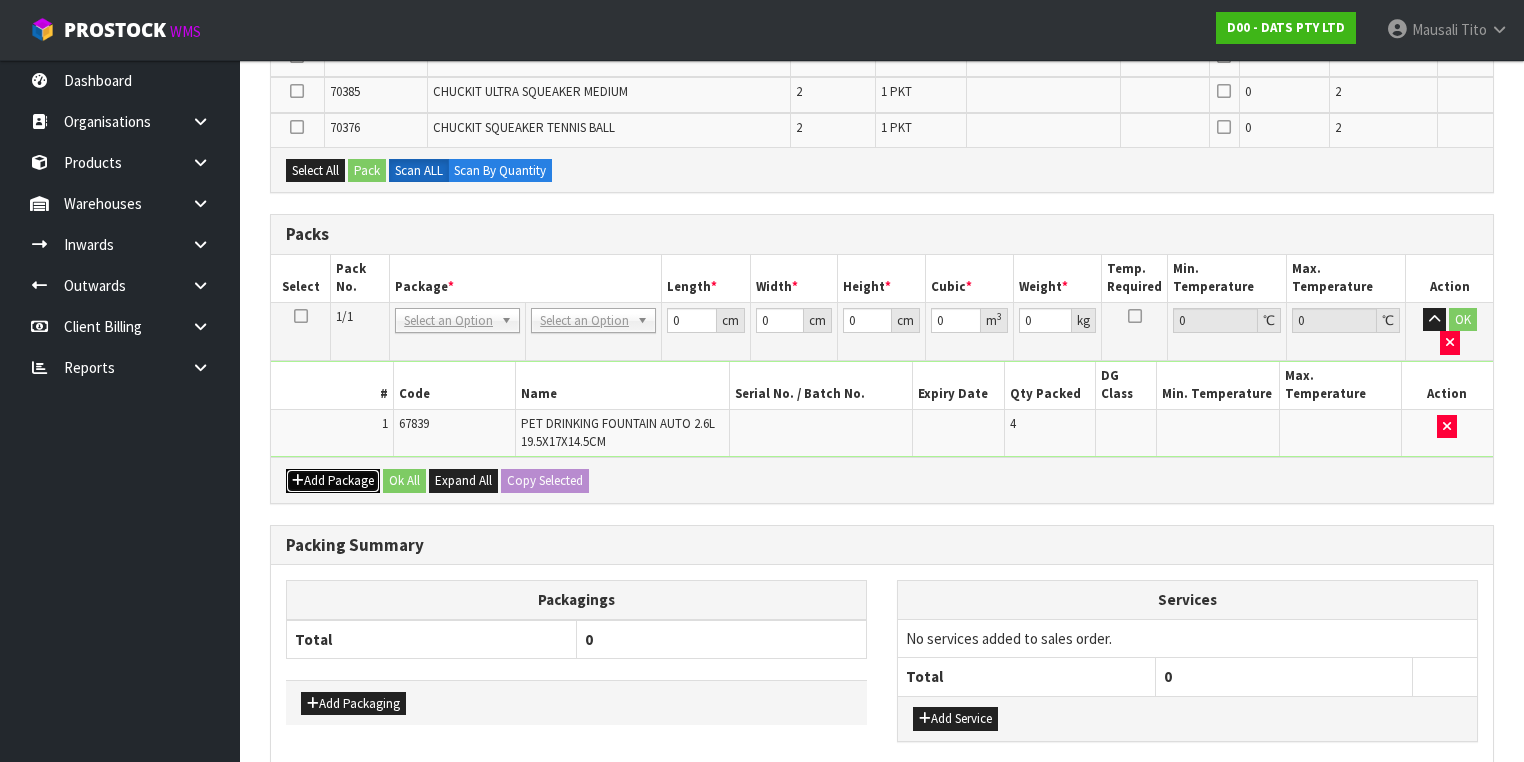 click at bounding box center [298, 480] 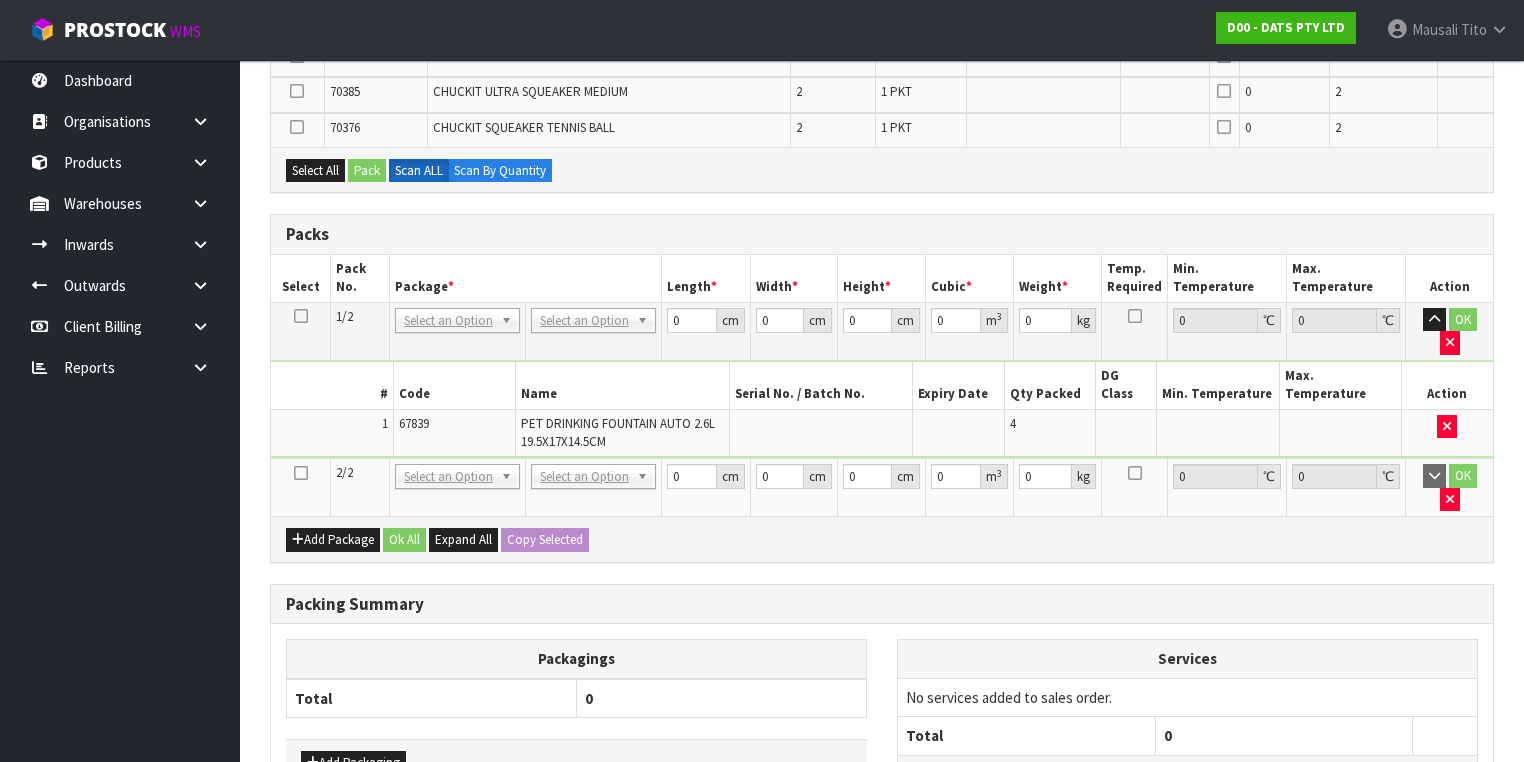 click at bounding box center (301, 473) 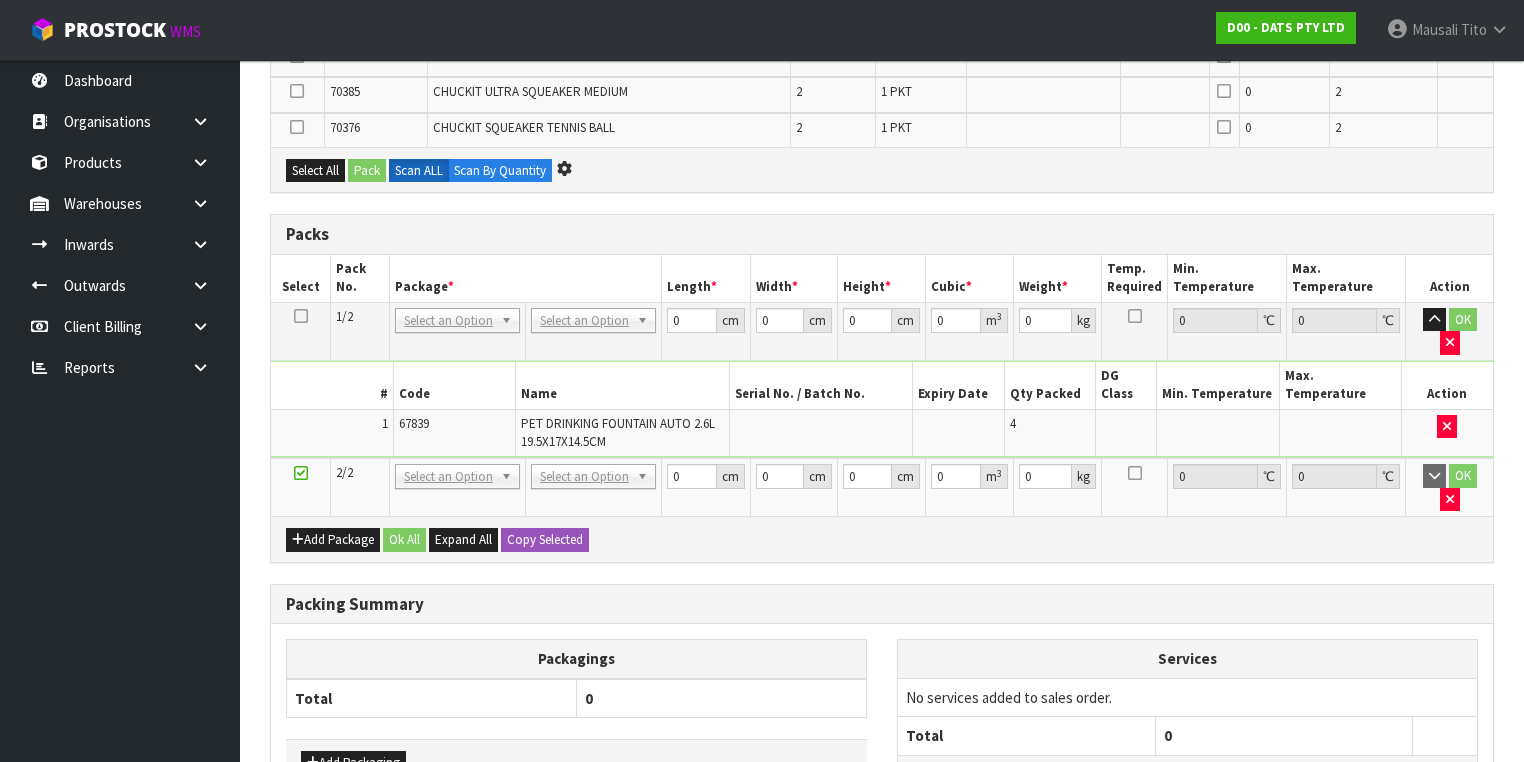 scroll, scrollTop: 524, scrollLeft: 0, axis: vertical 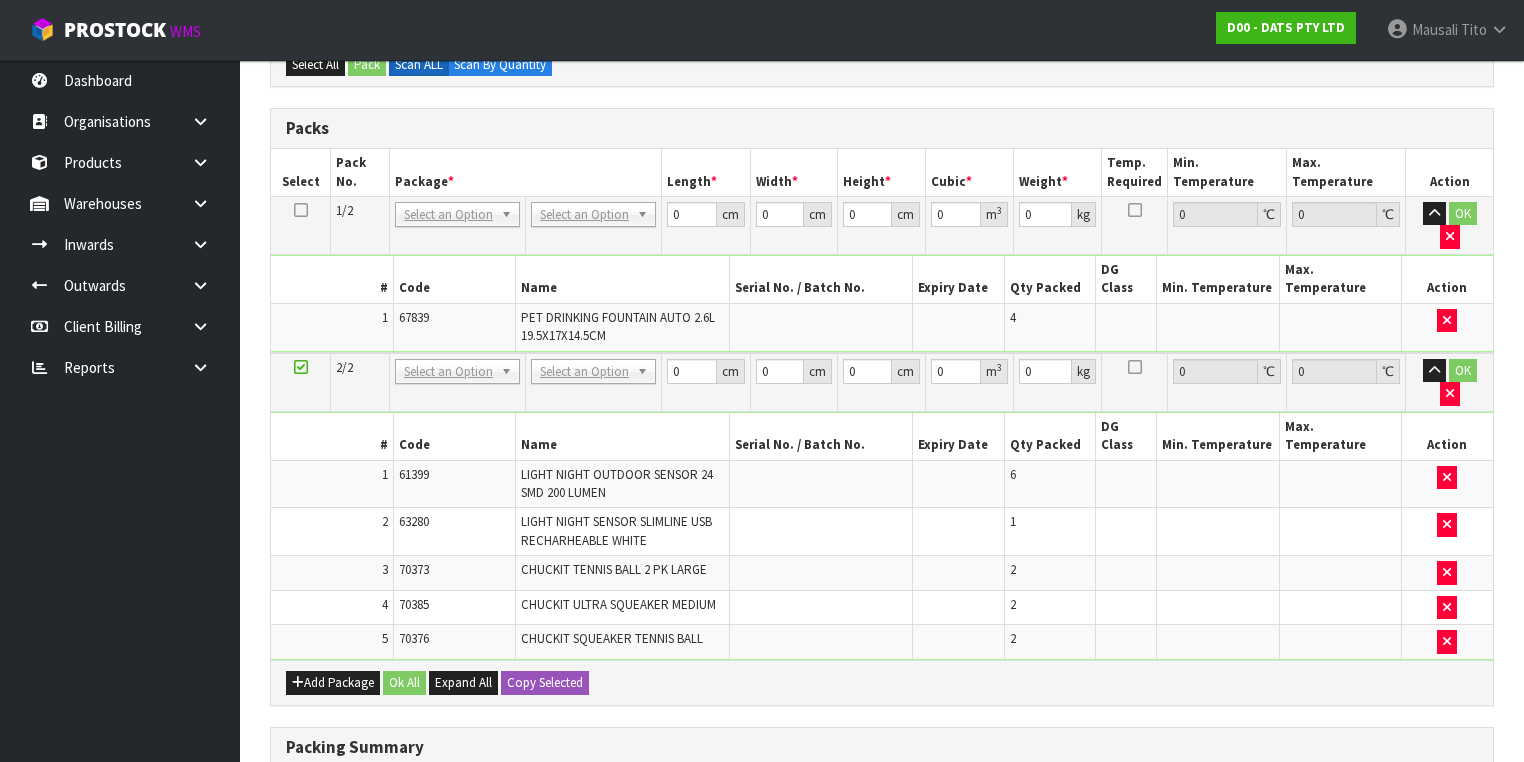 click at bounding box center [301, 210] 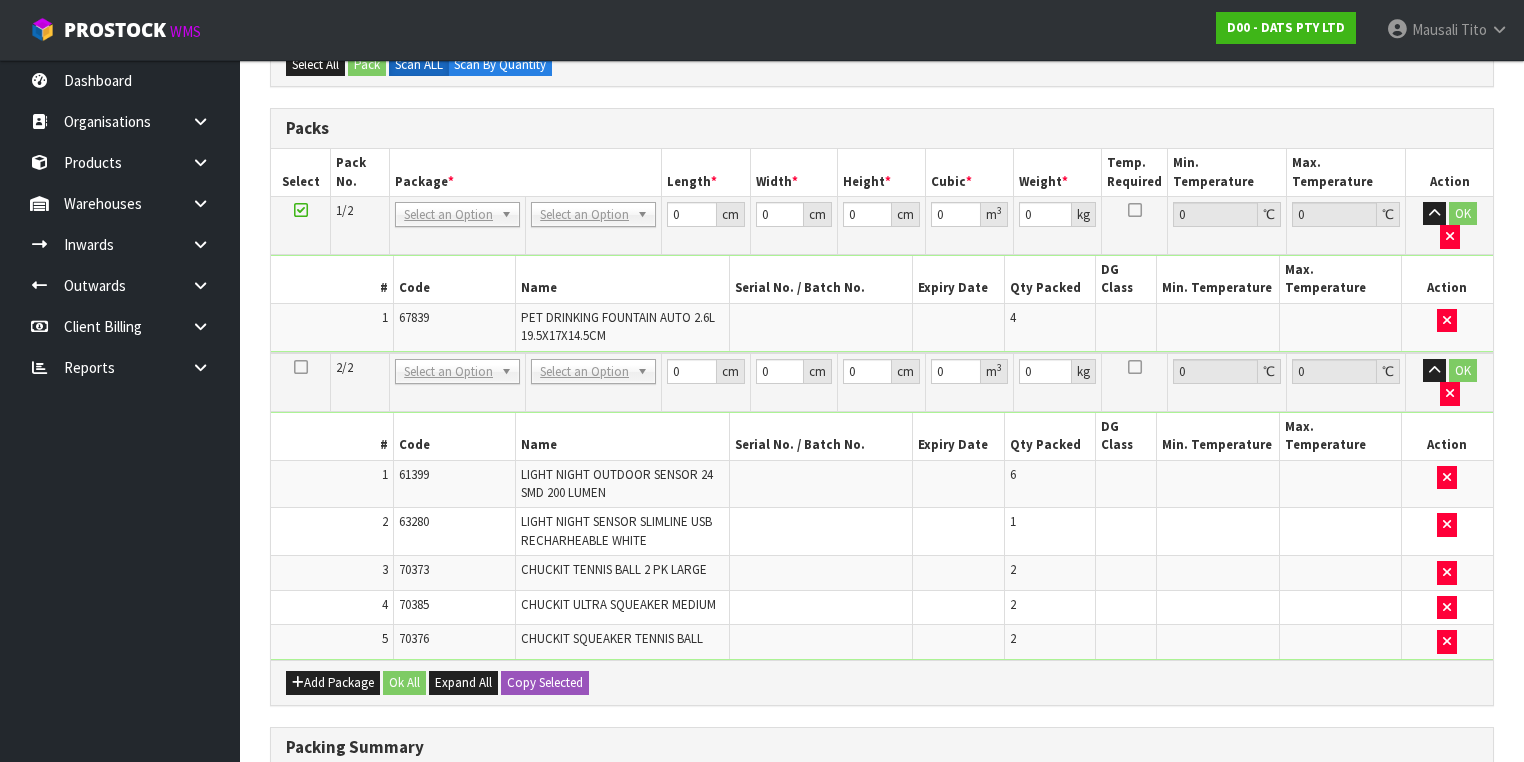 drag, startPoint x: 592, startPoint y: 200, endPoint x: 607, endPoint y: 227, distance: 30.88689 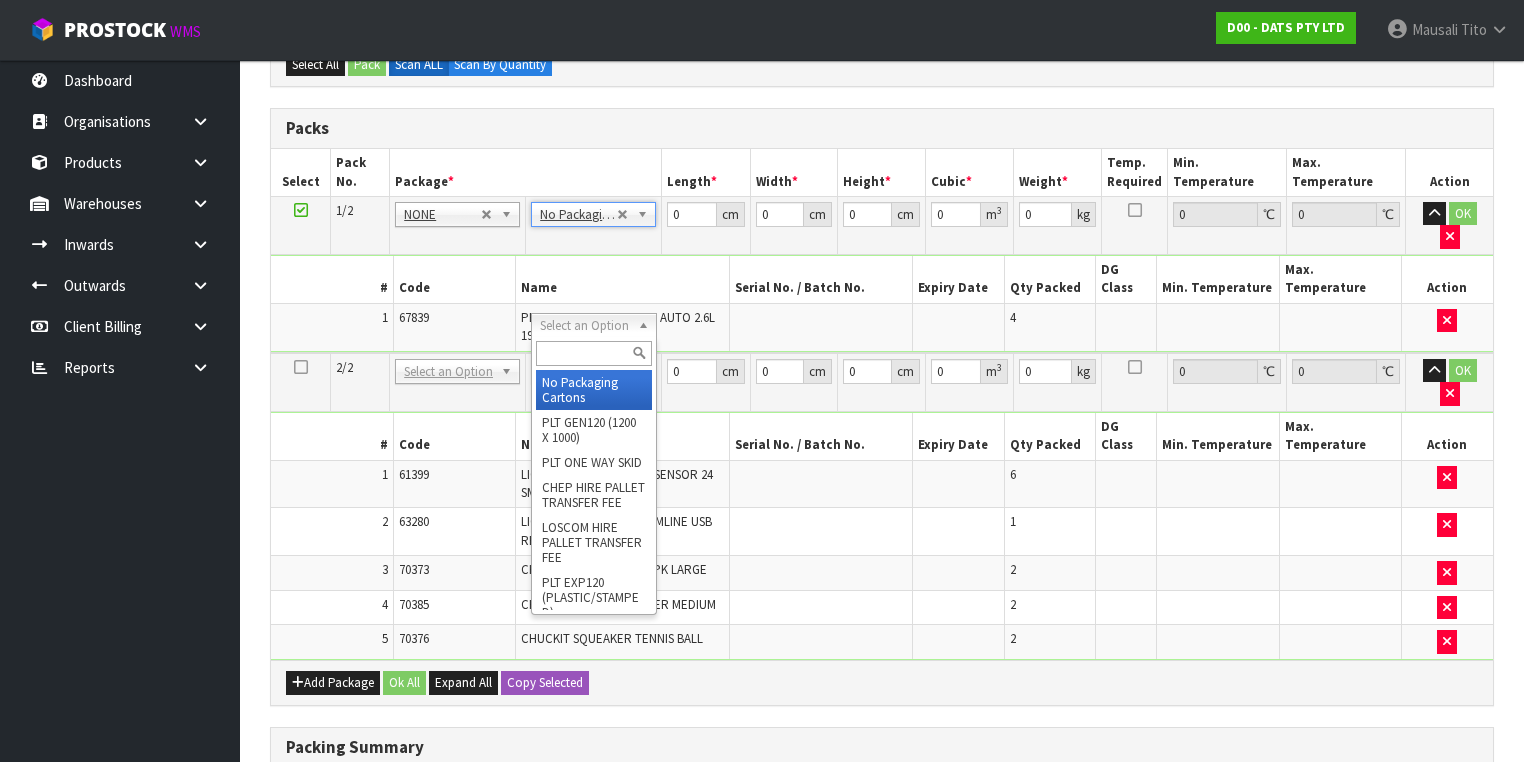 click at bounding box center (593, 353) 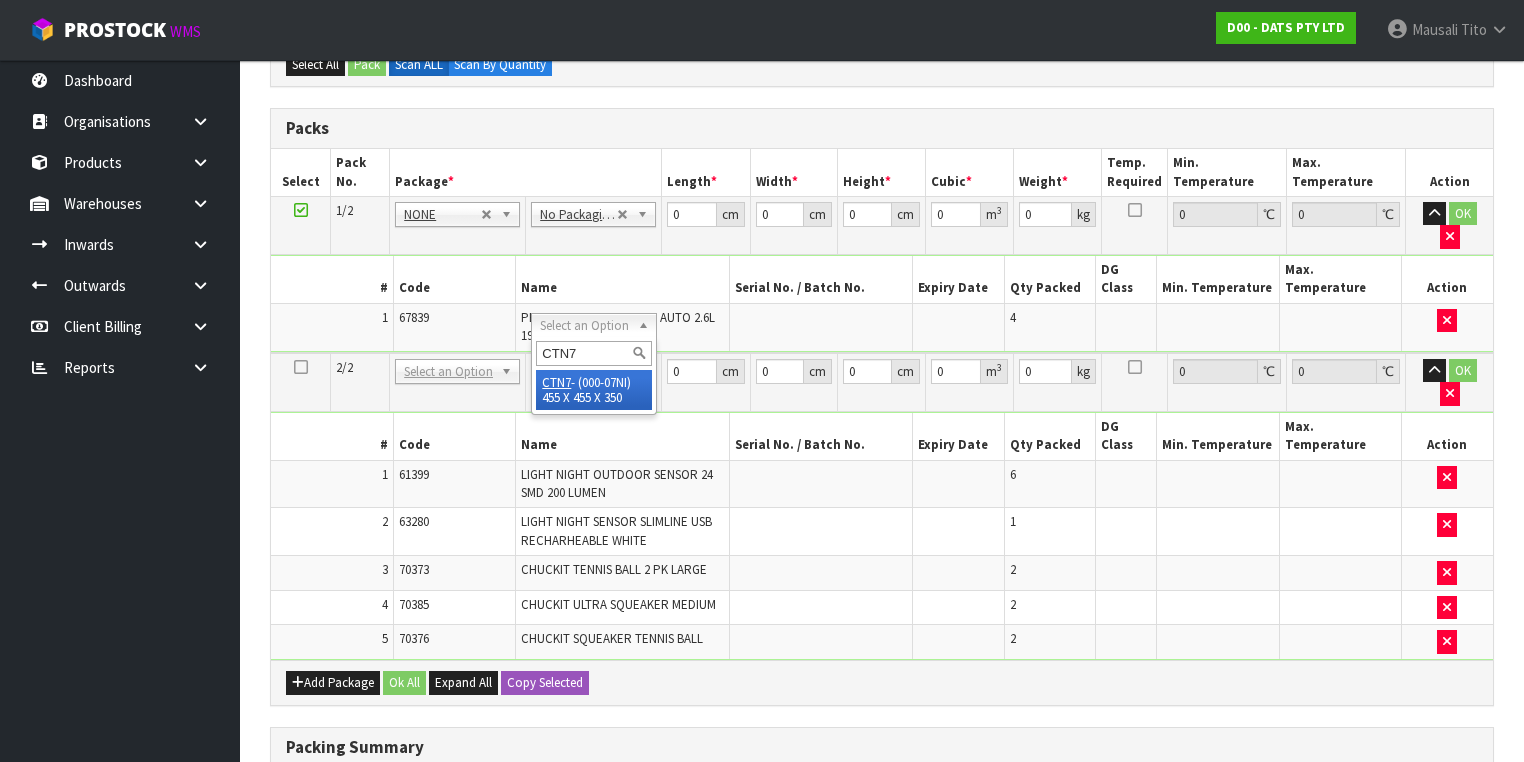 type on "CTN7" 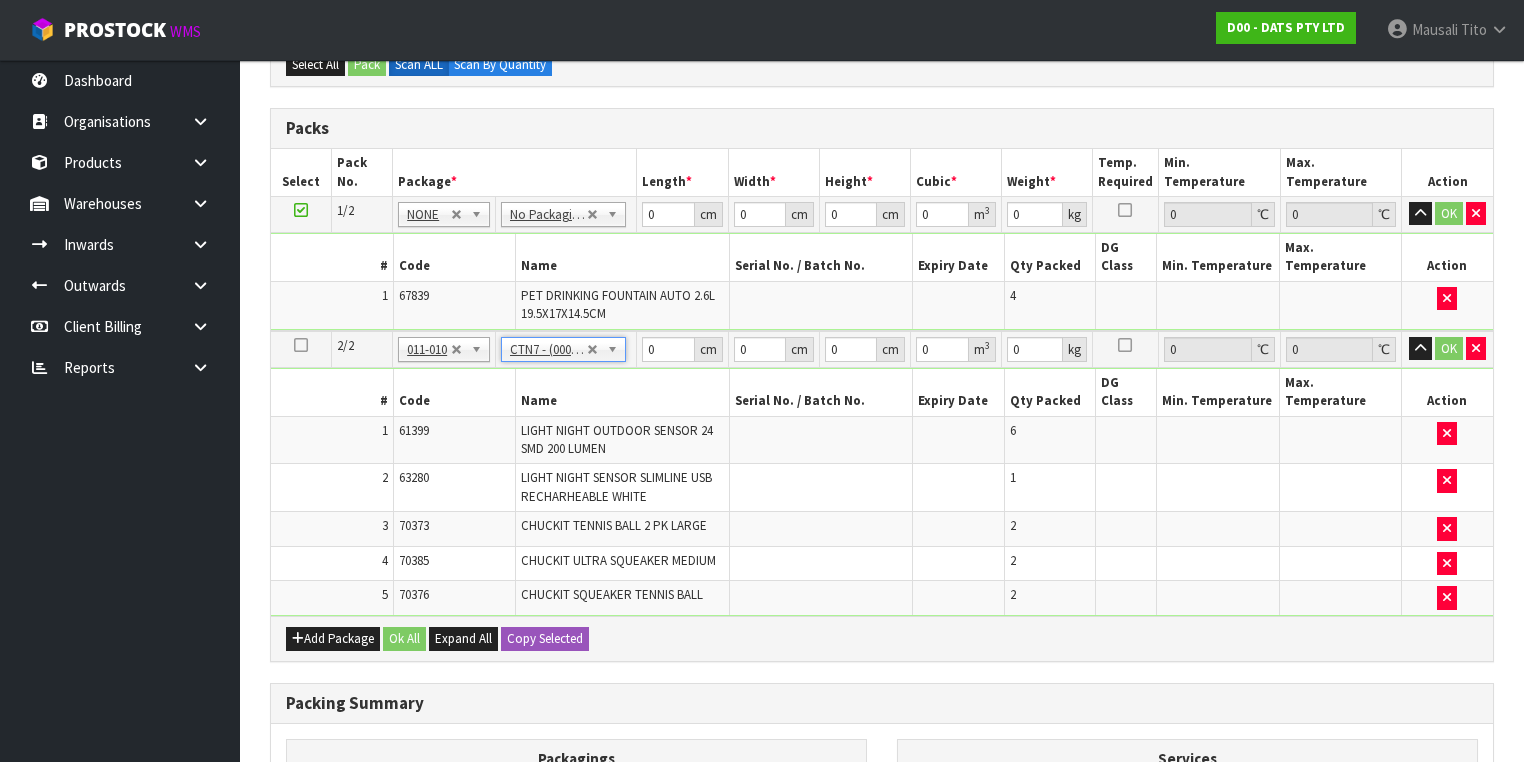 type on "45.5" 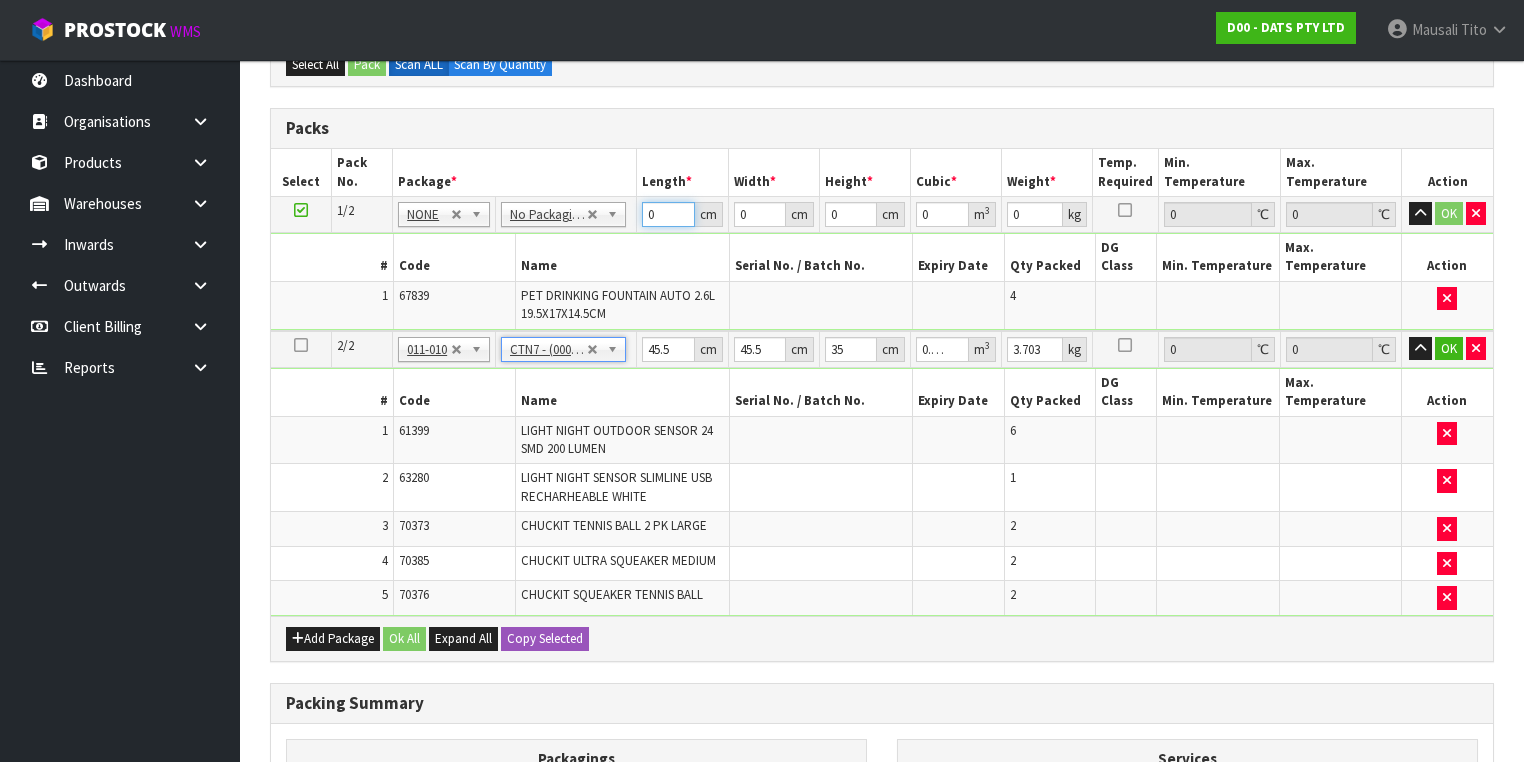 drag, startPoint x: 660, startPoint y: 216, endPoint x: 571, endPoint y: 247, distance: 94.24436 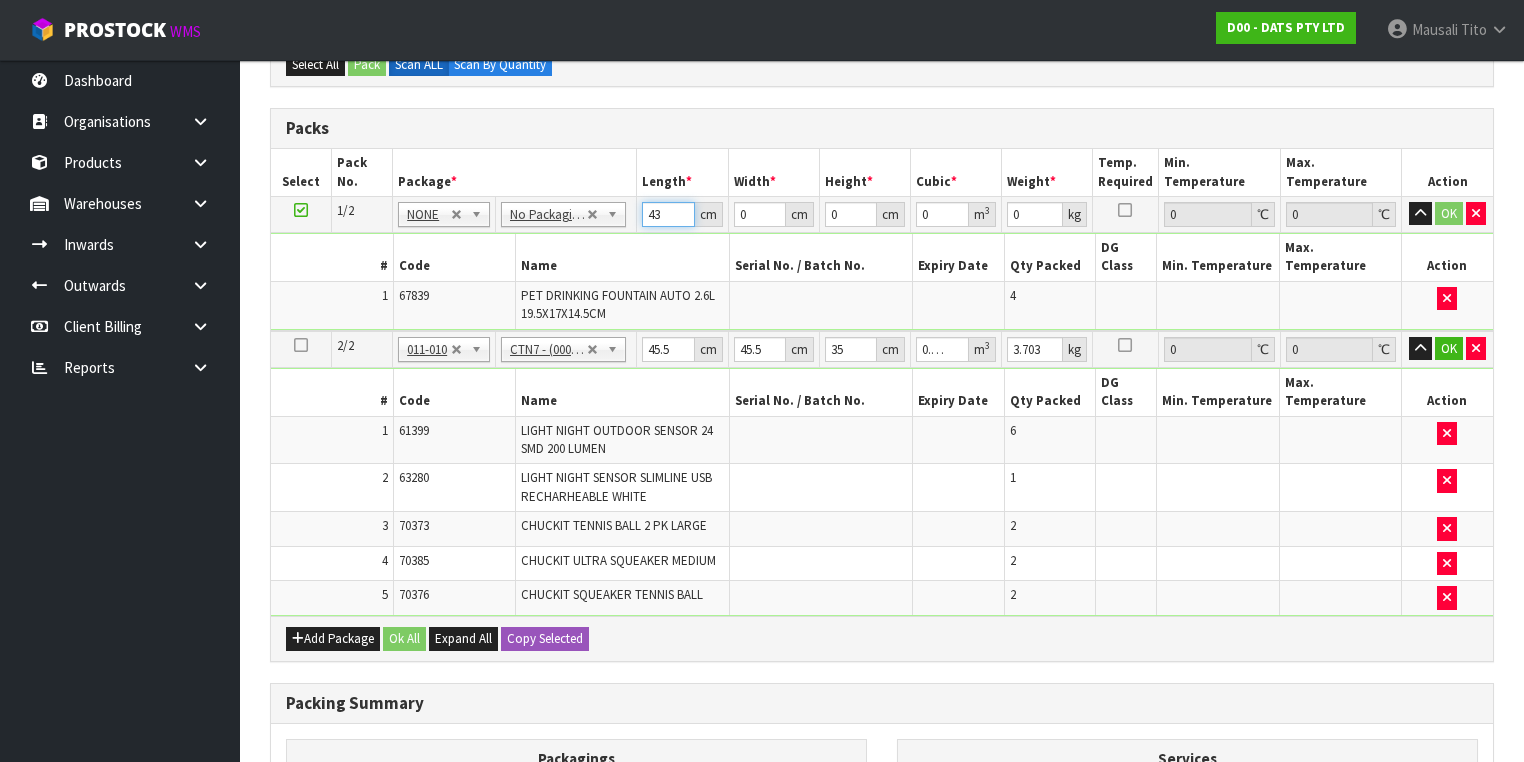 type on "43" 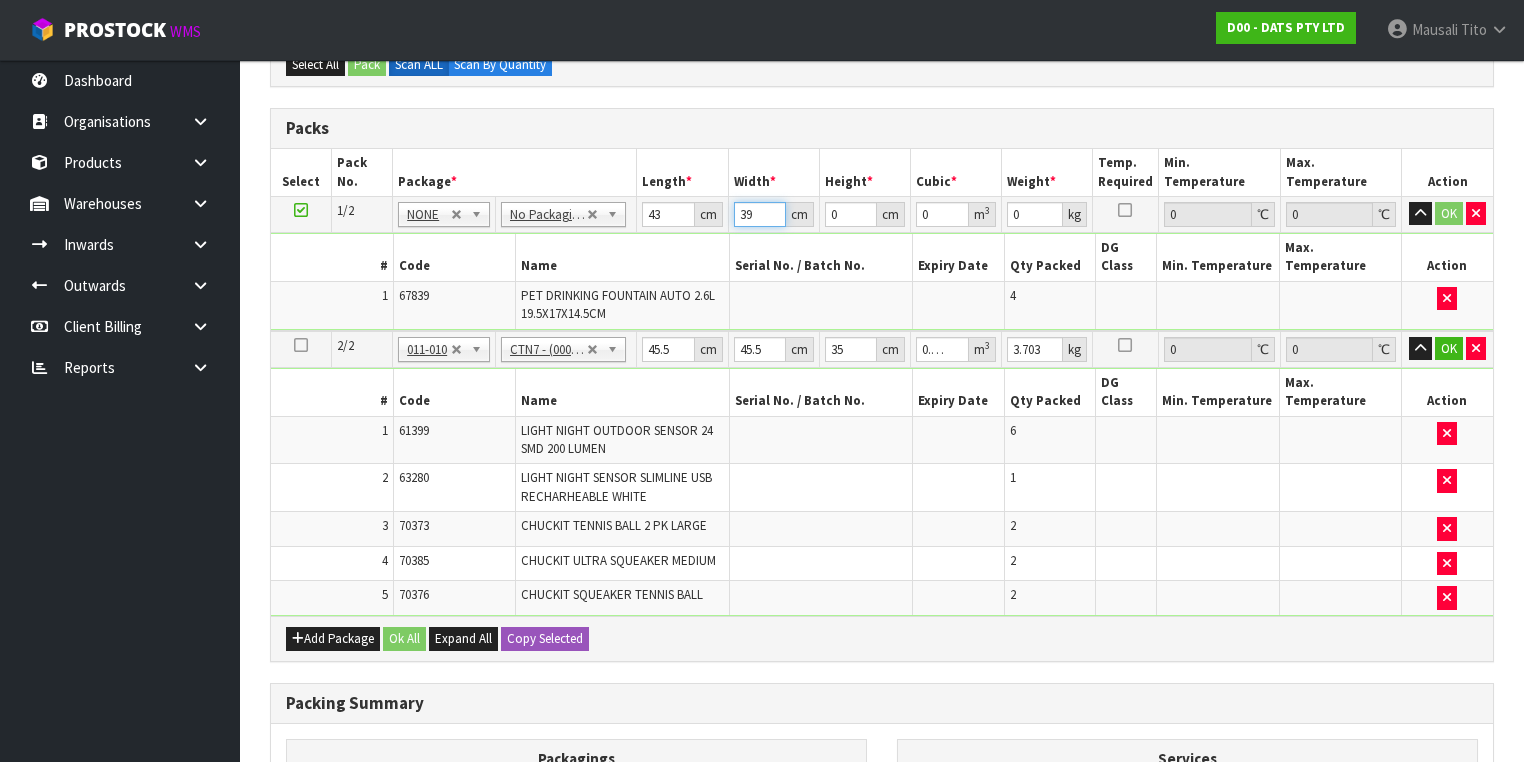type on "39" 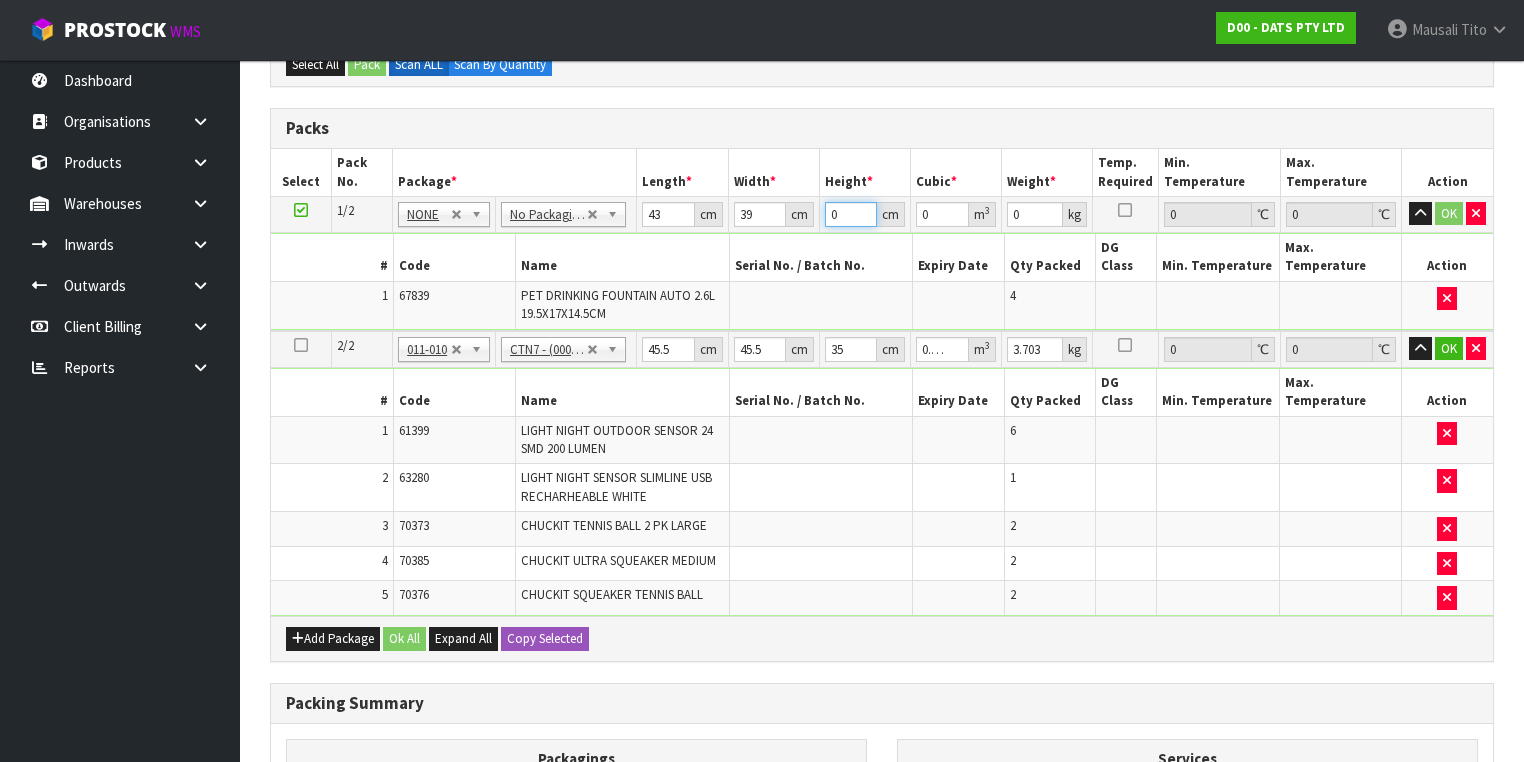 type on "1" 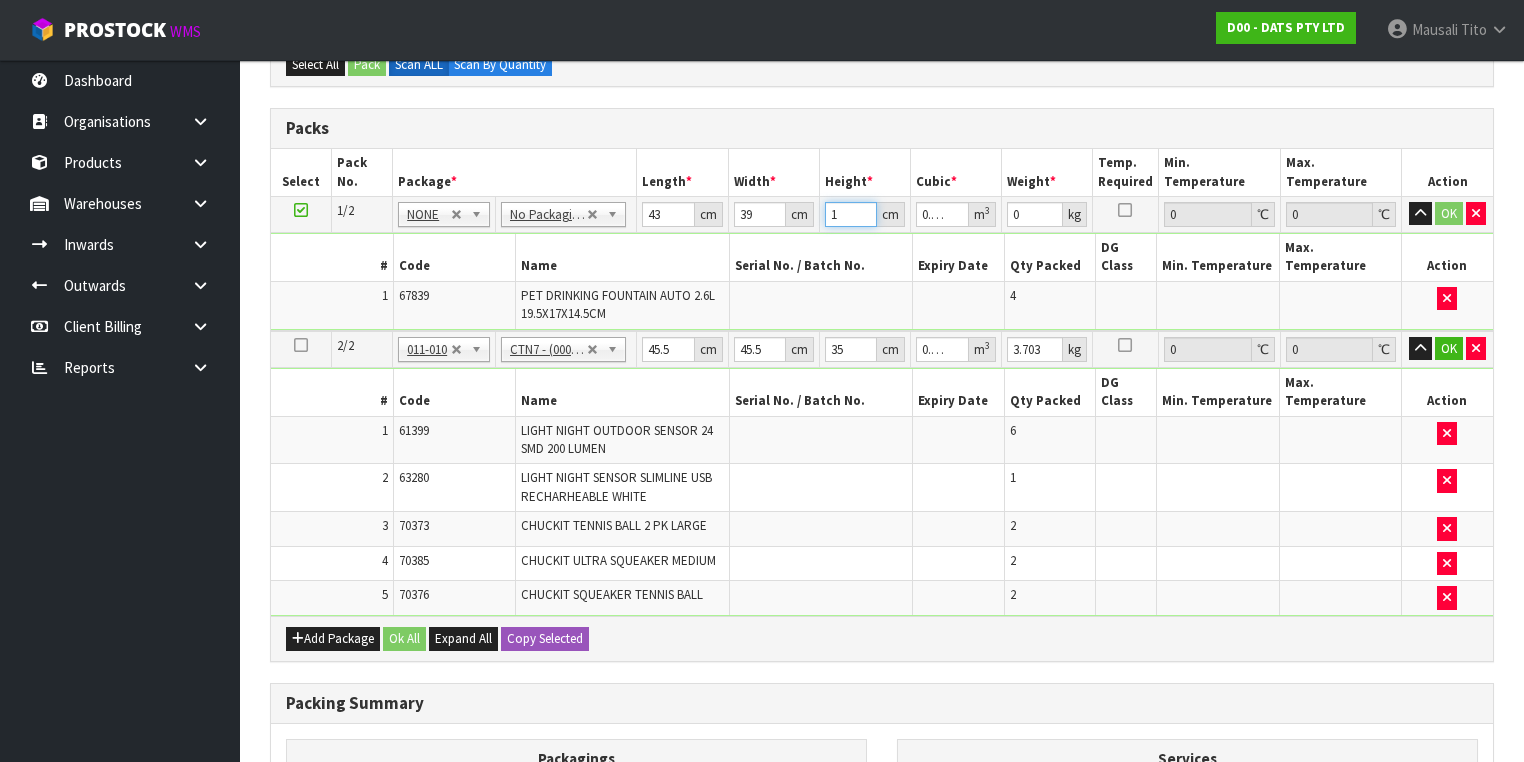 type on "18" 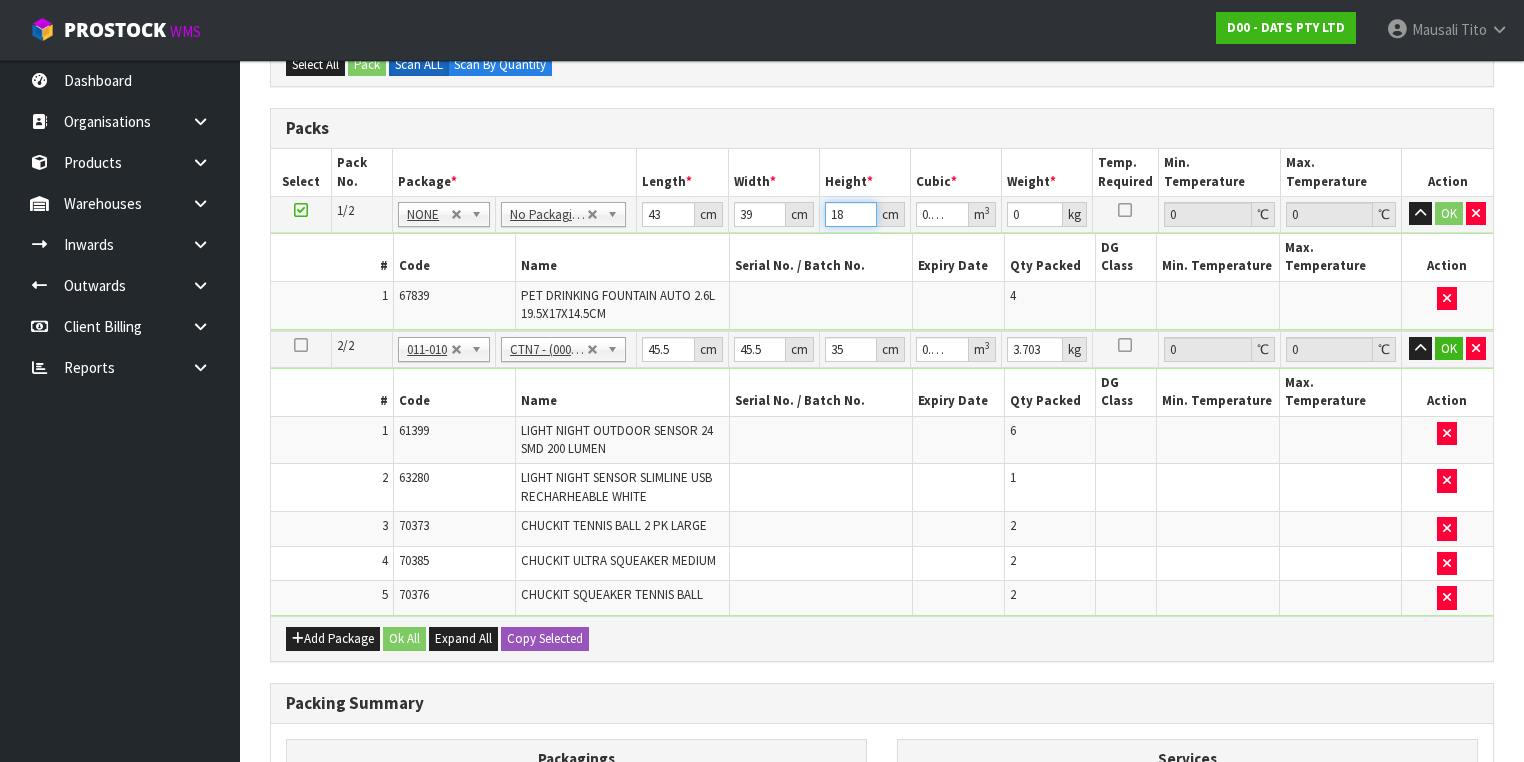 type on "18" 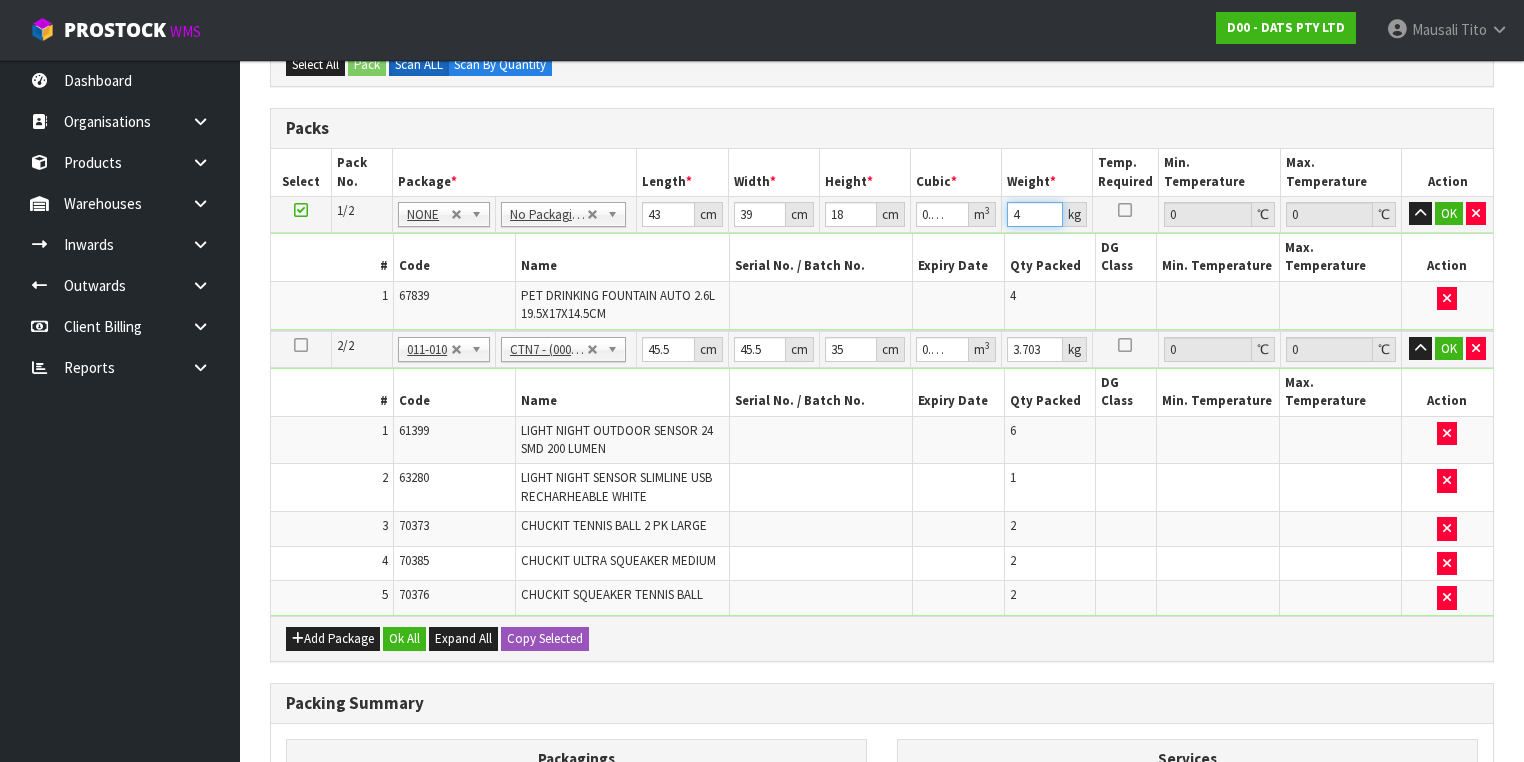 type on "4" 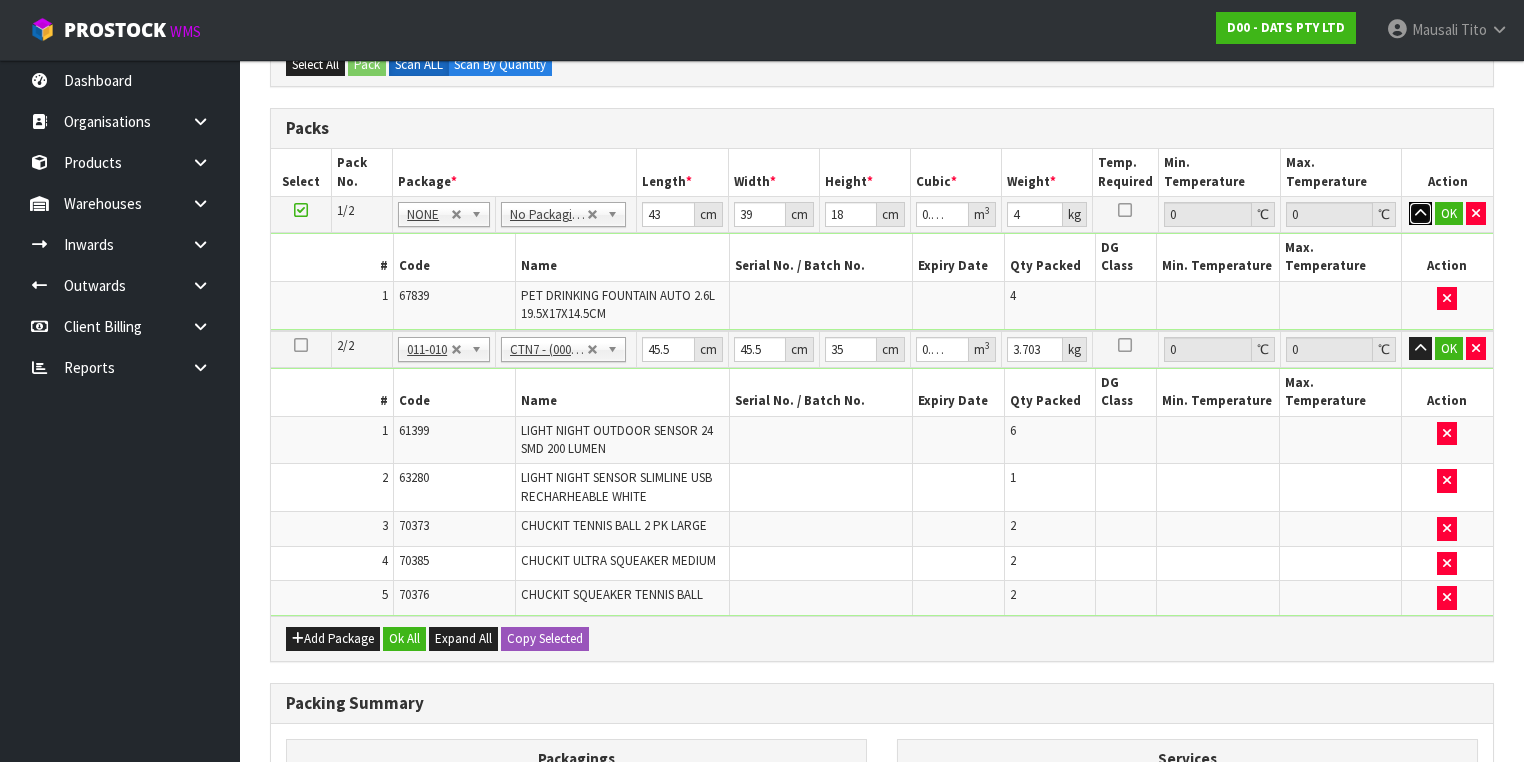 type 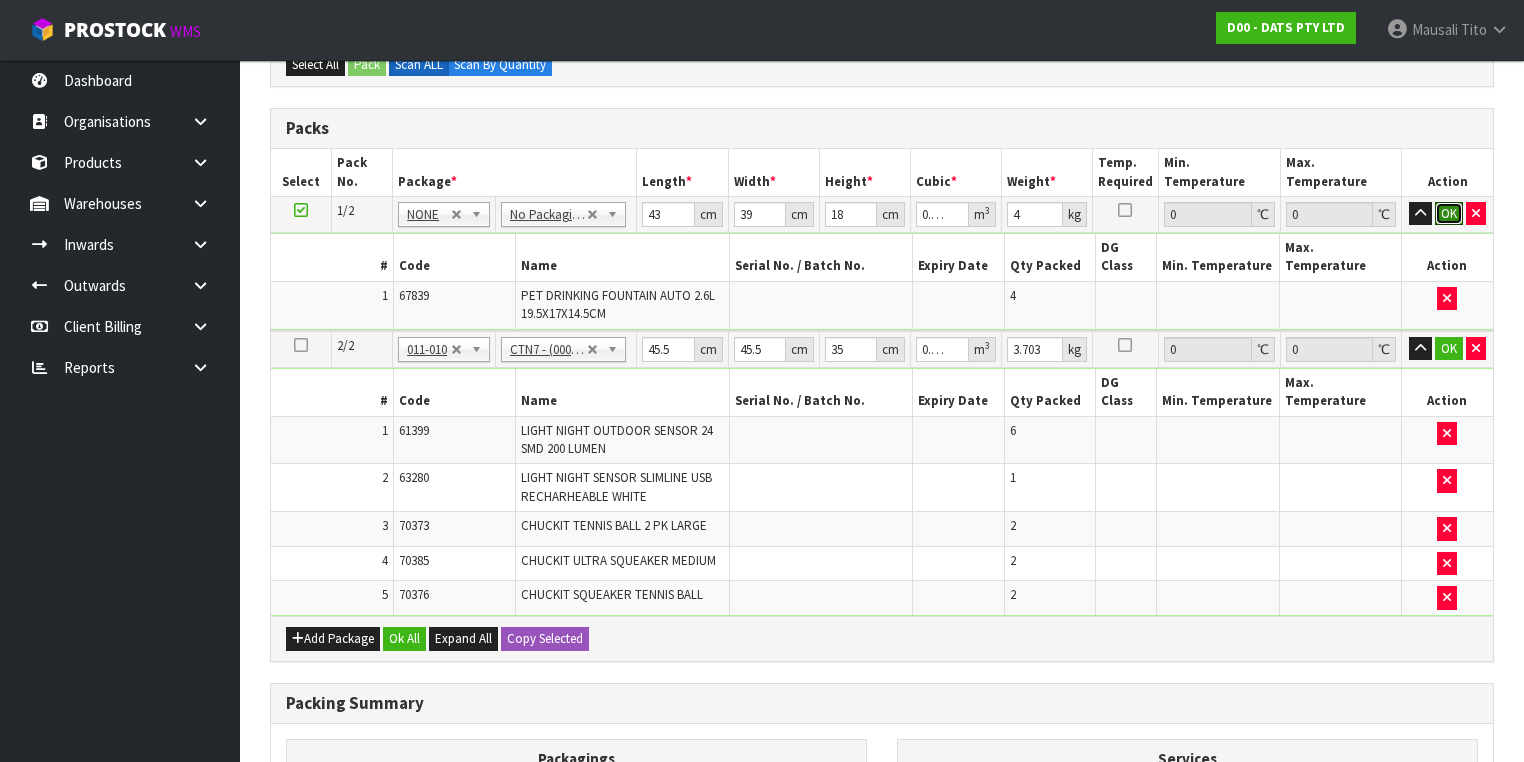 type 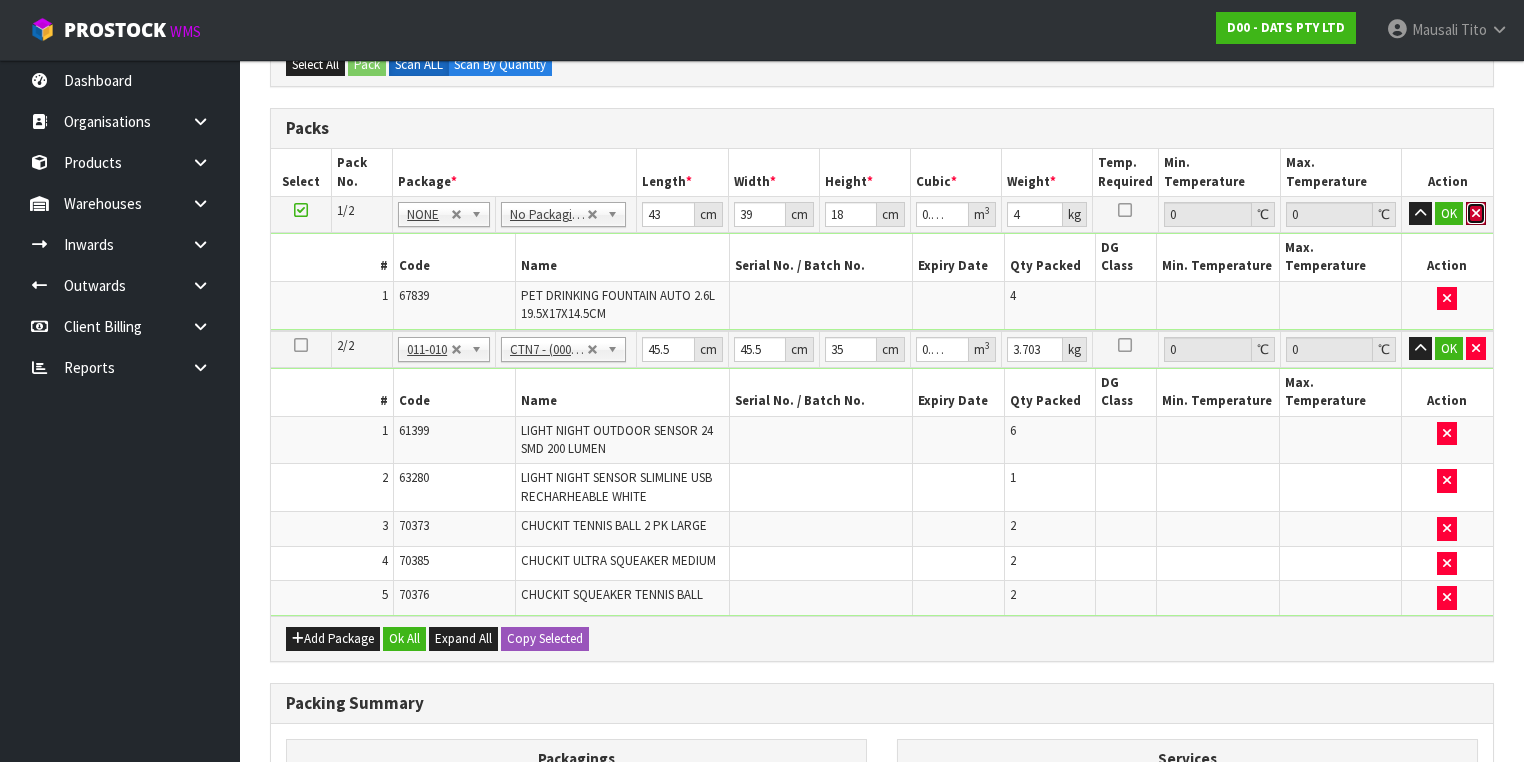 type 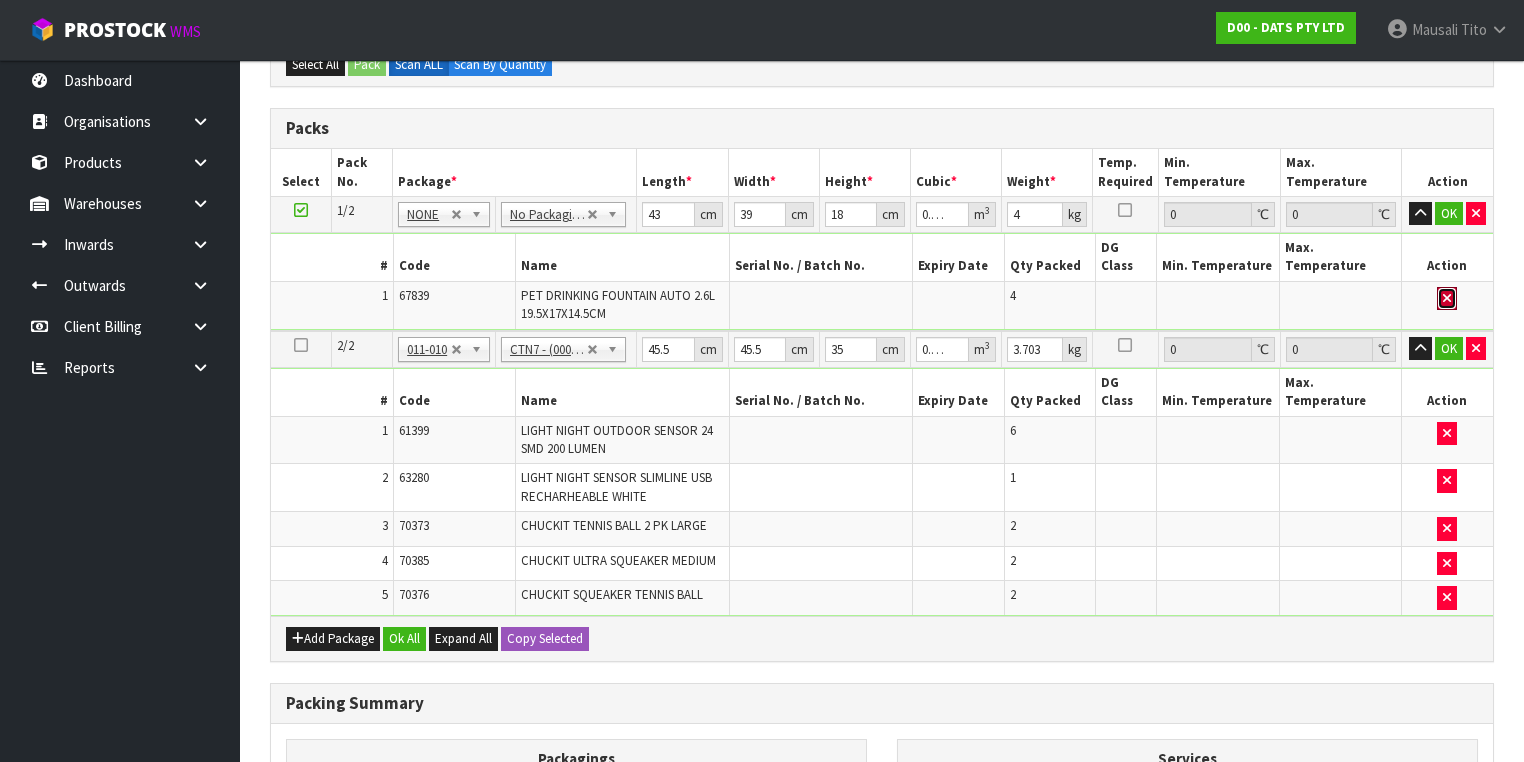 type 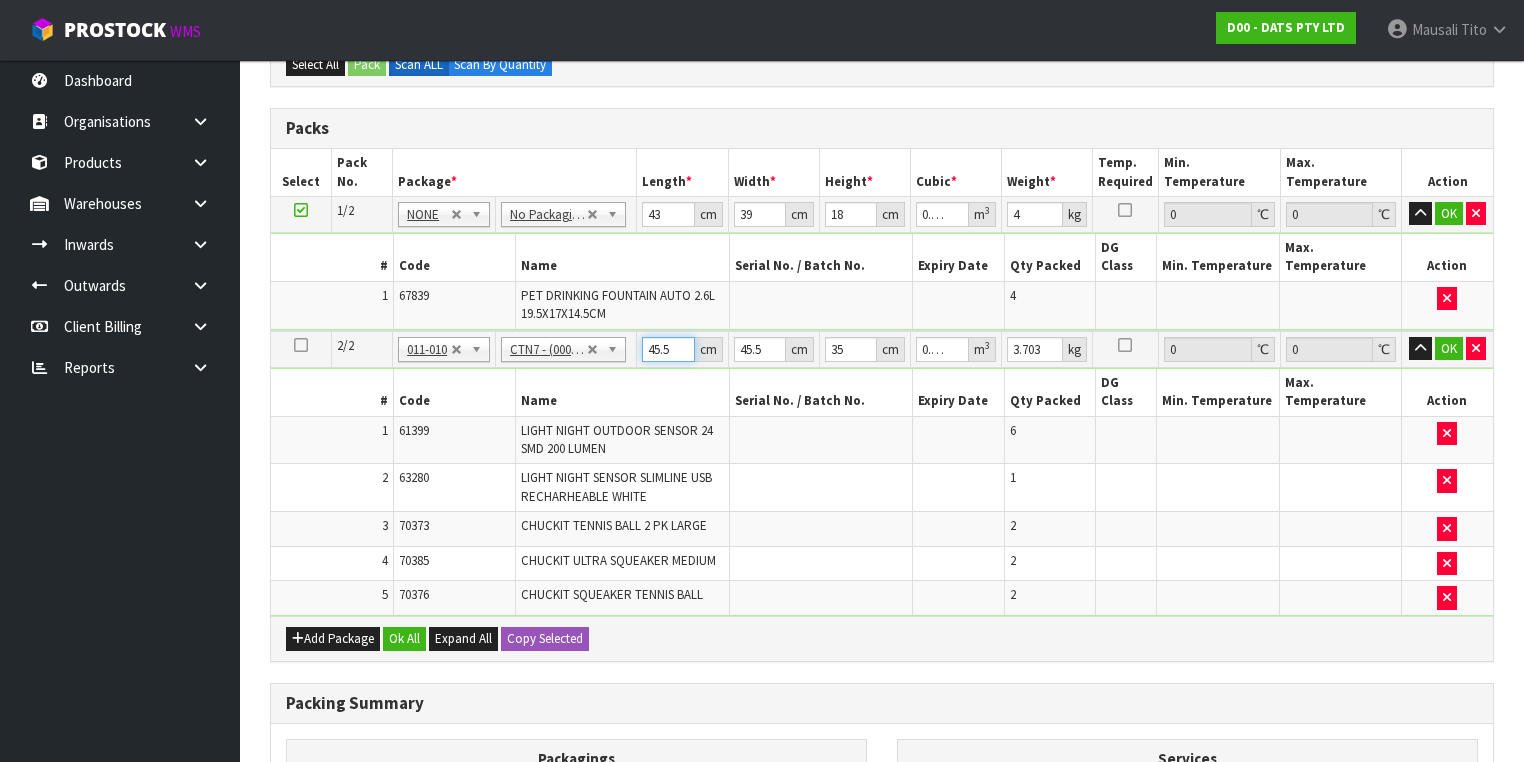 type on "4" 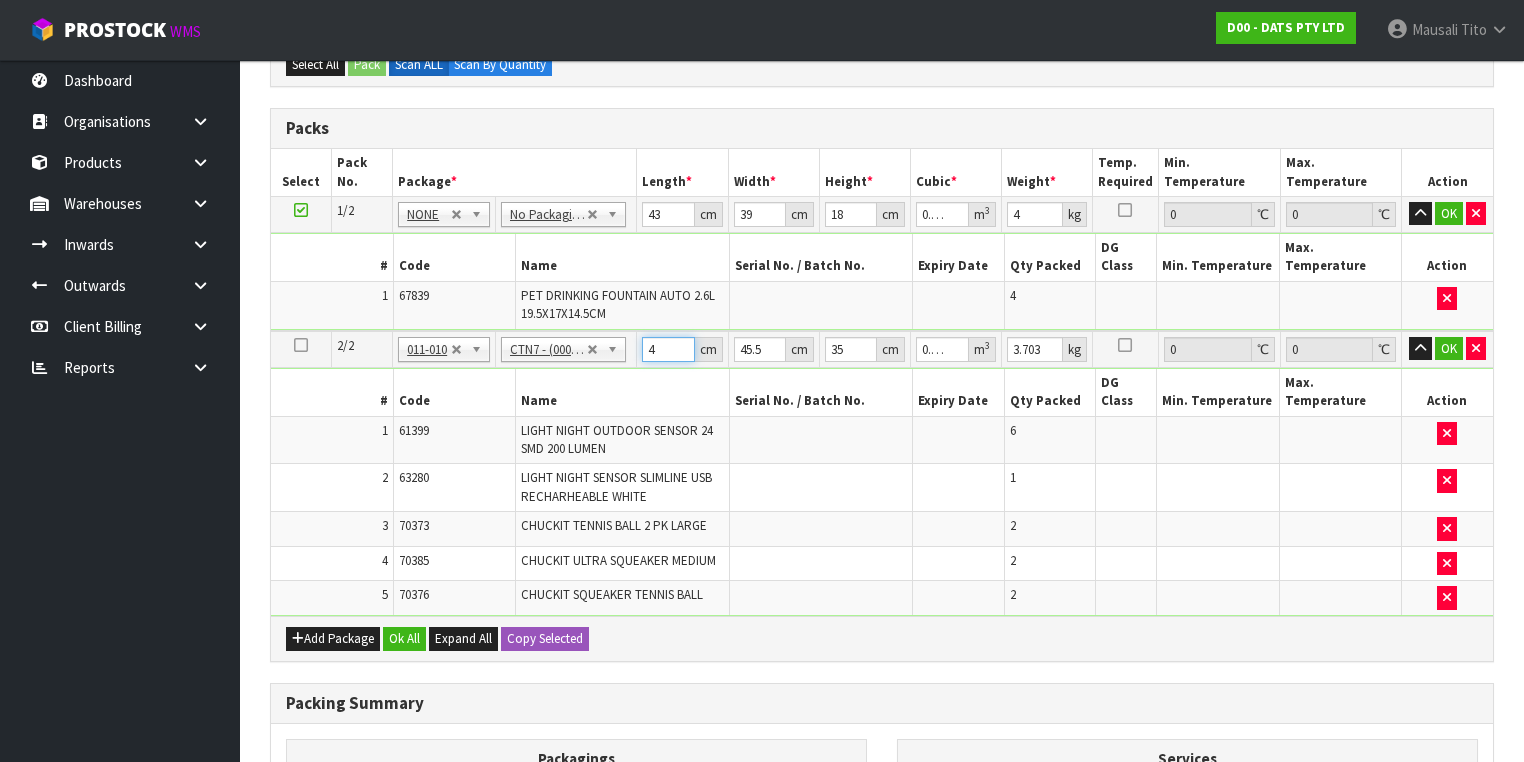 type on "0.00637" 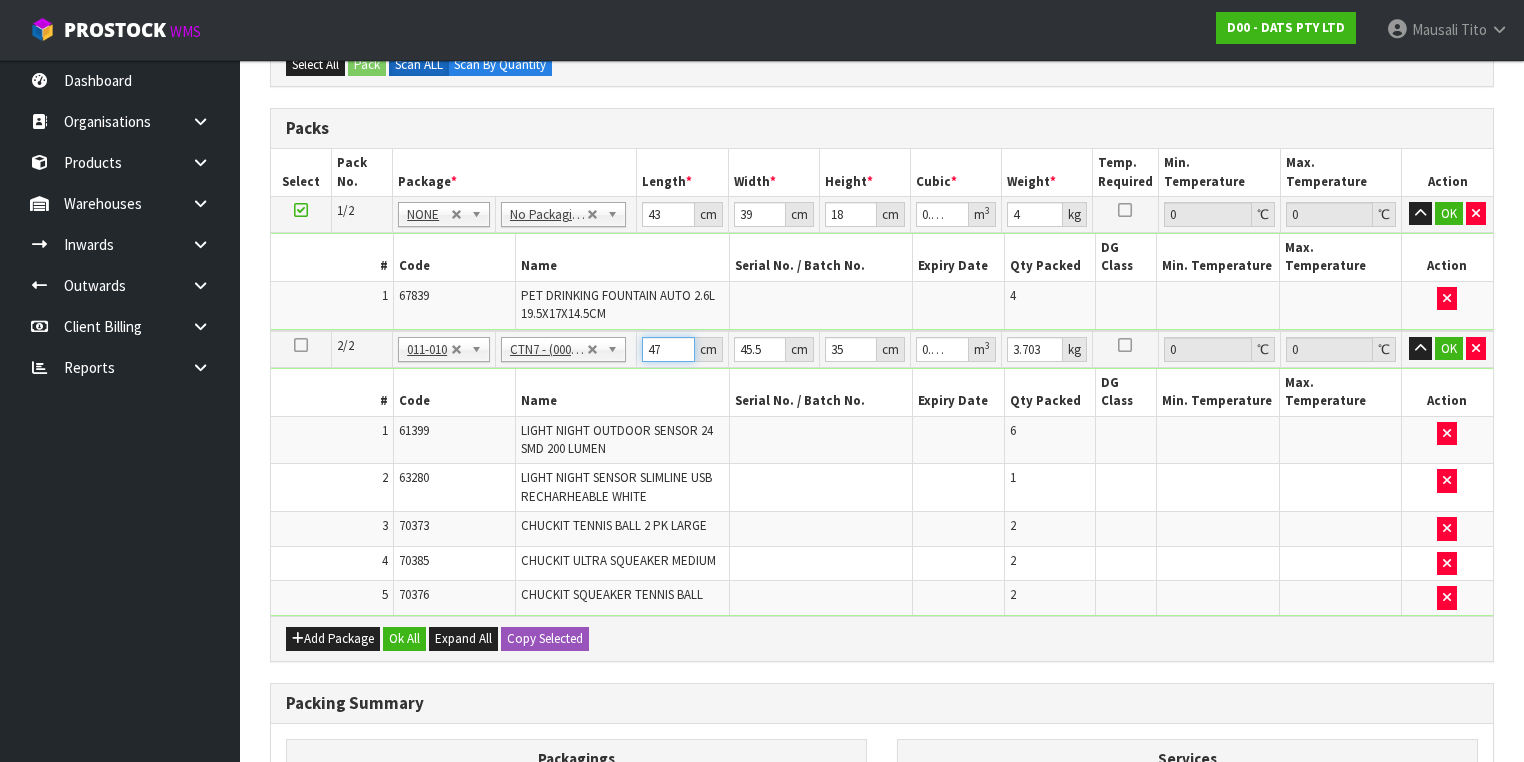 type on "47" 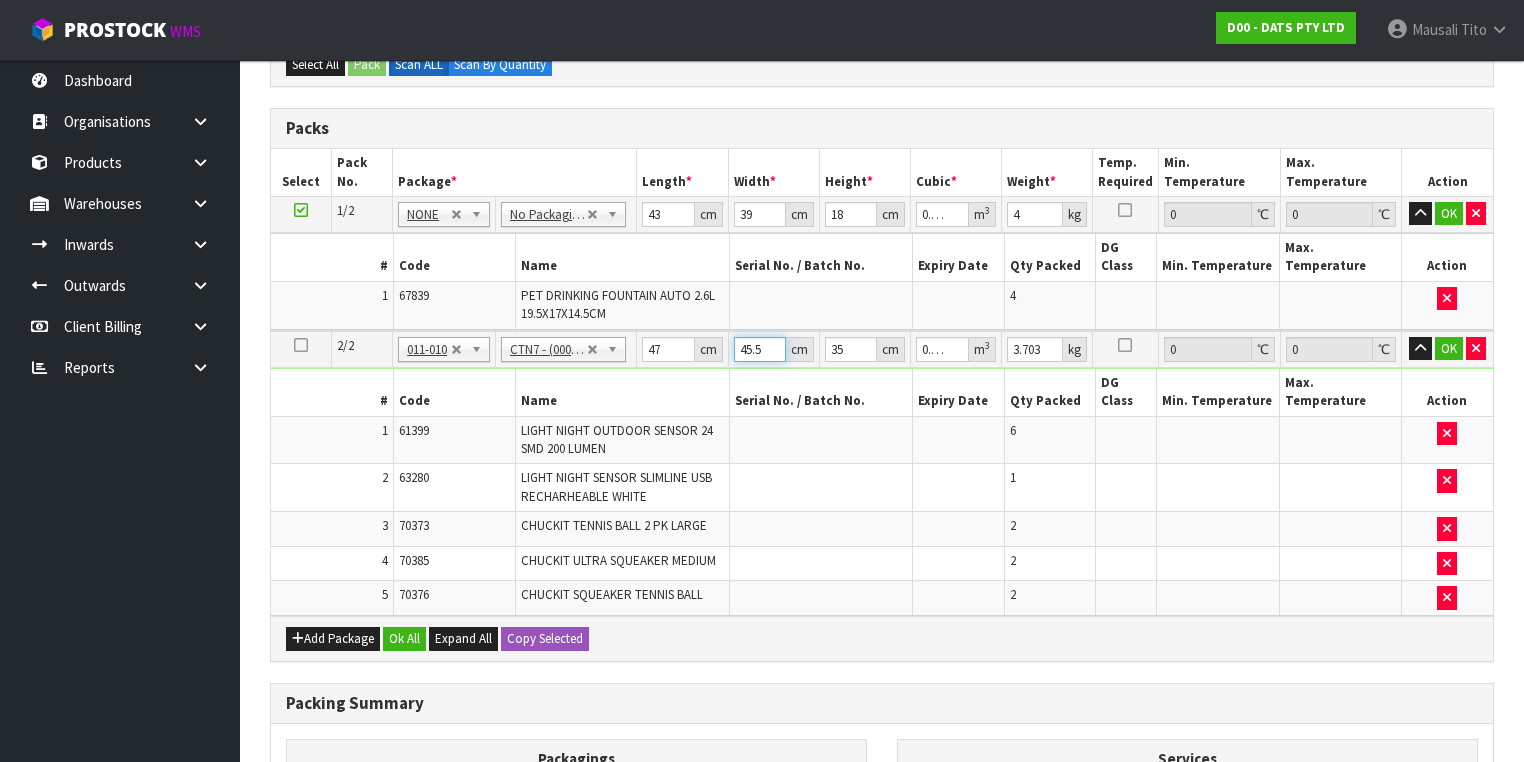 type on "4" 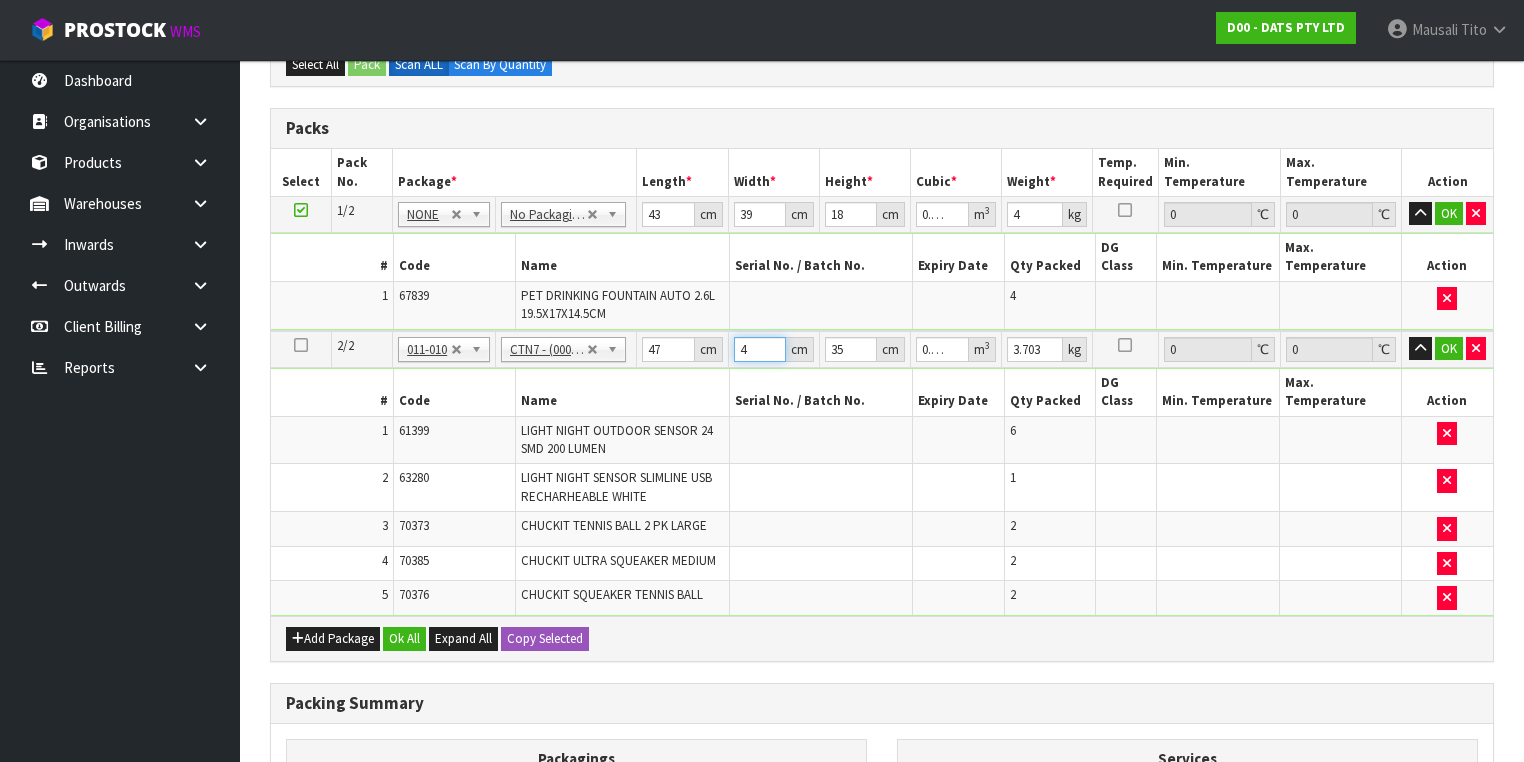 type on "47" 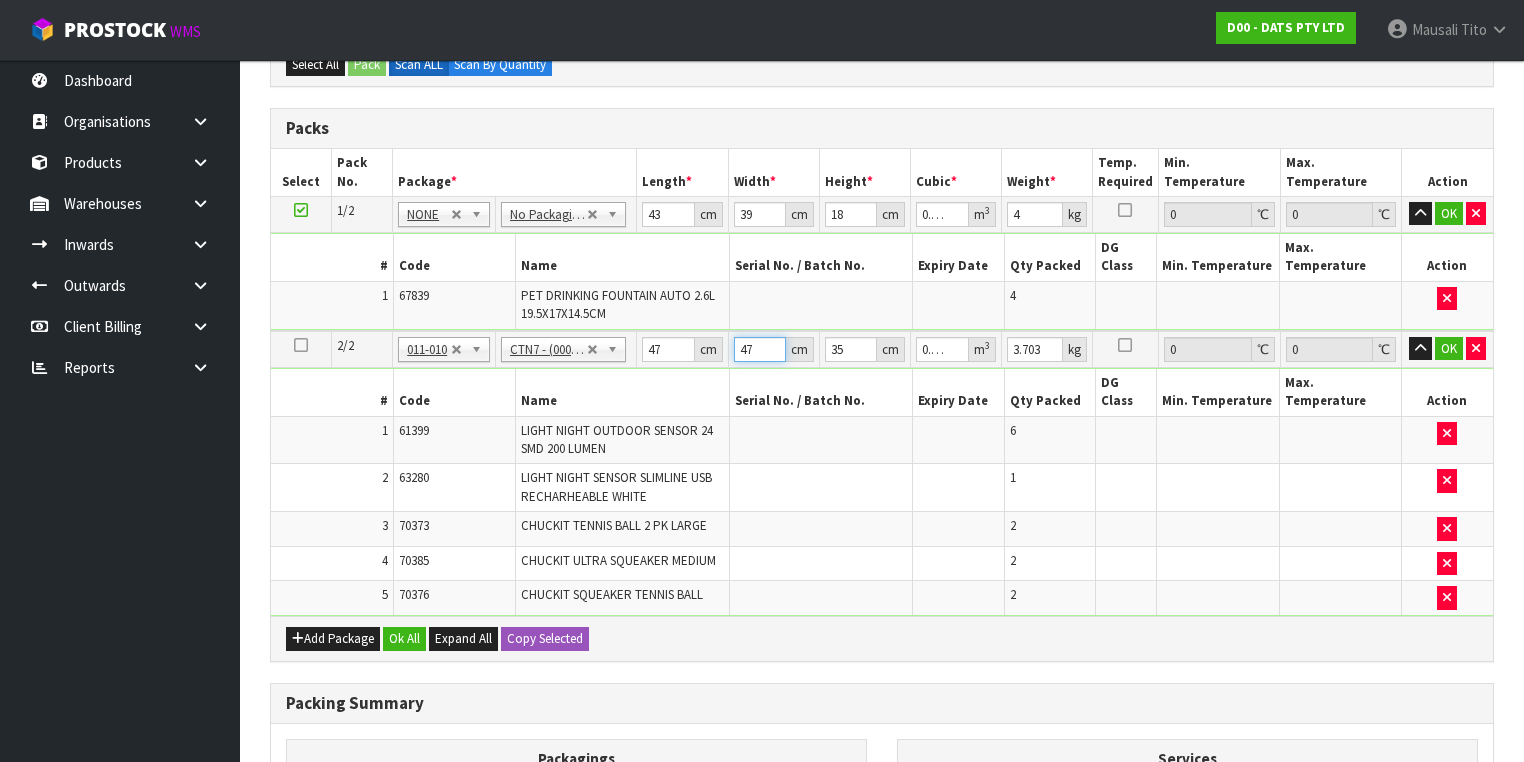 type on "47" 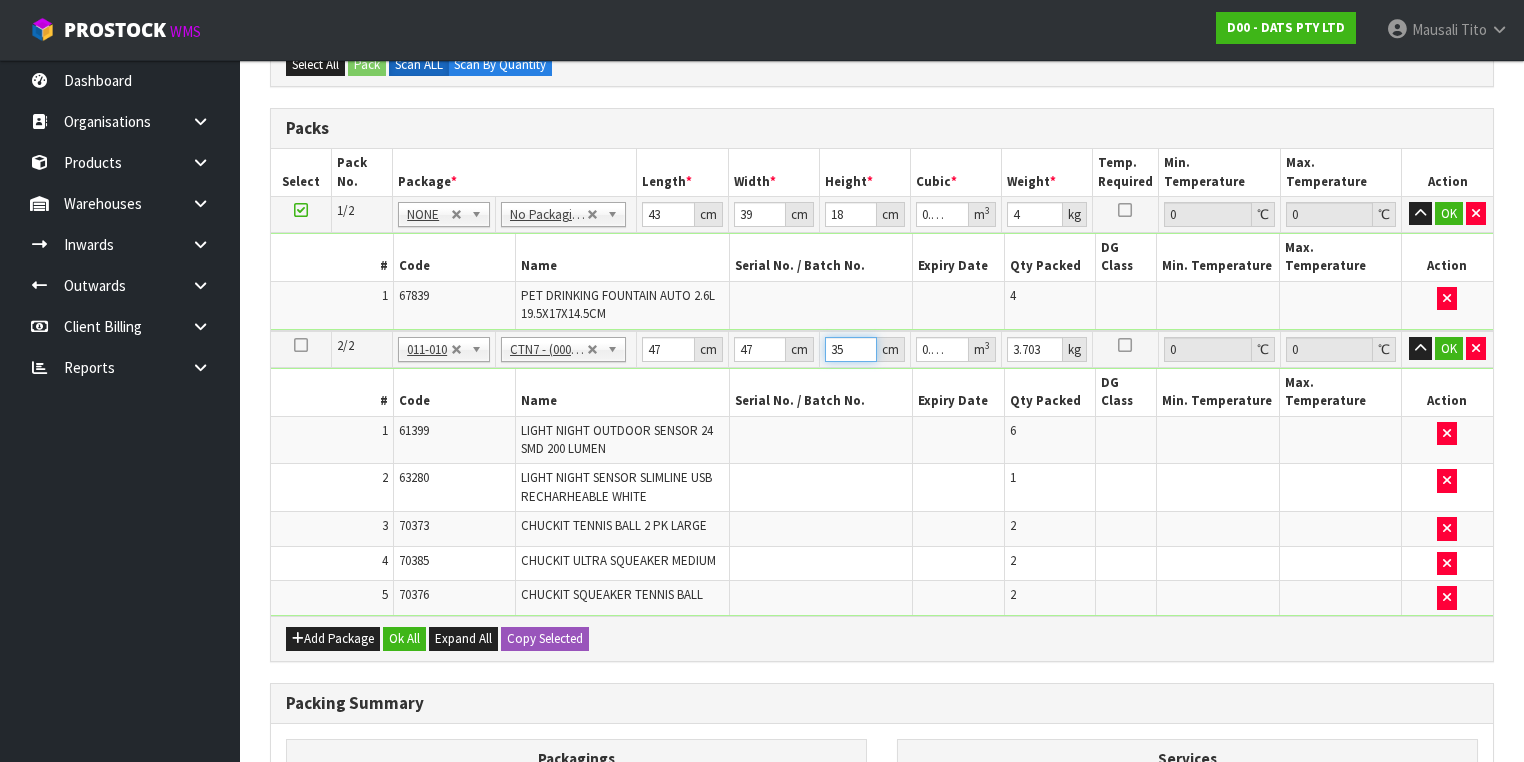 type on "2" 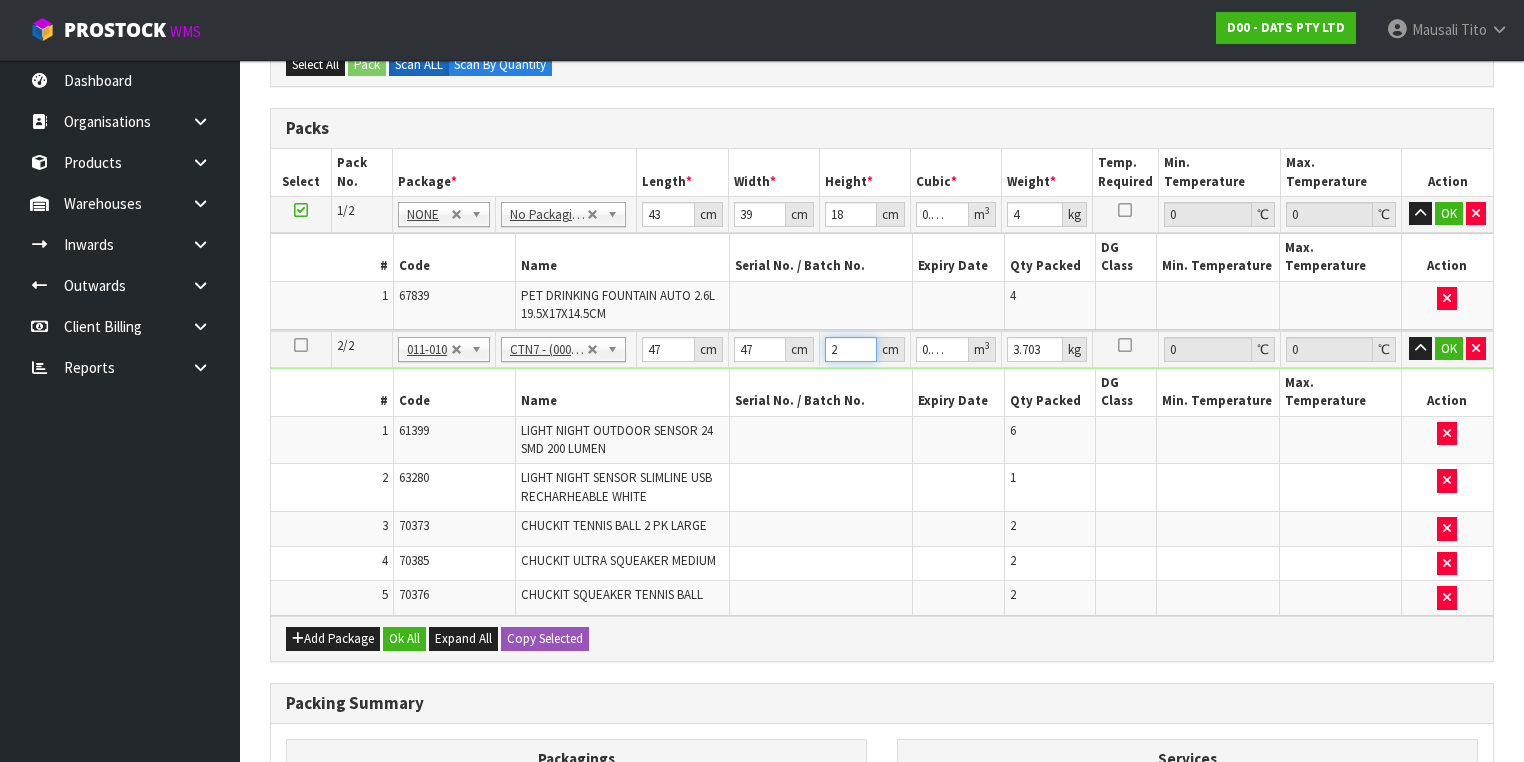 type on "0.004418" 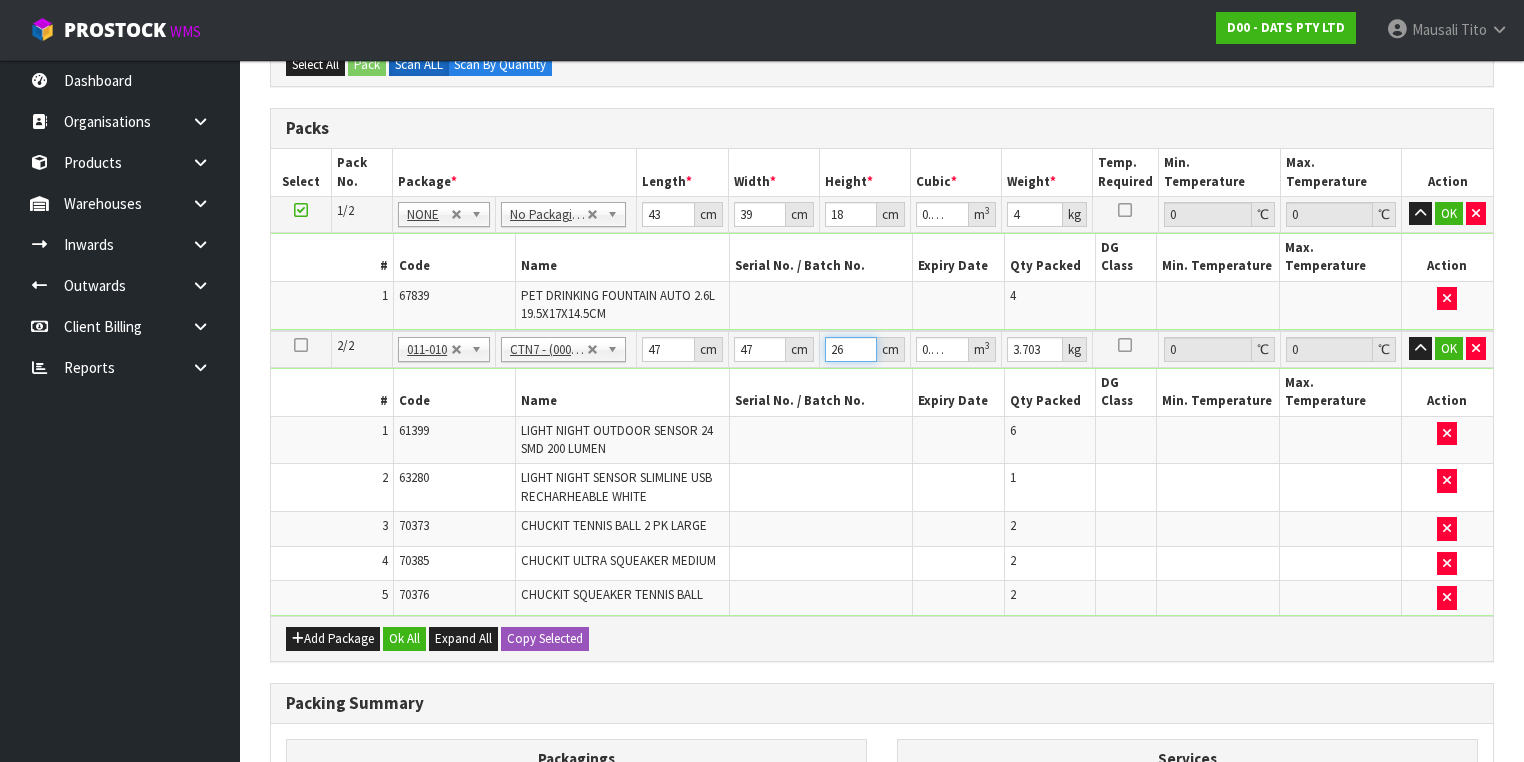type on "26" 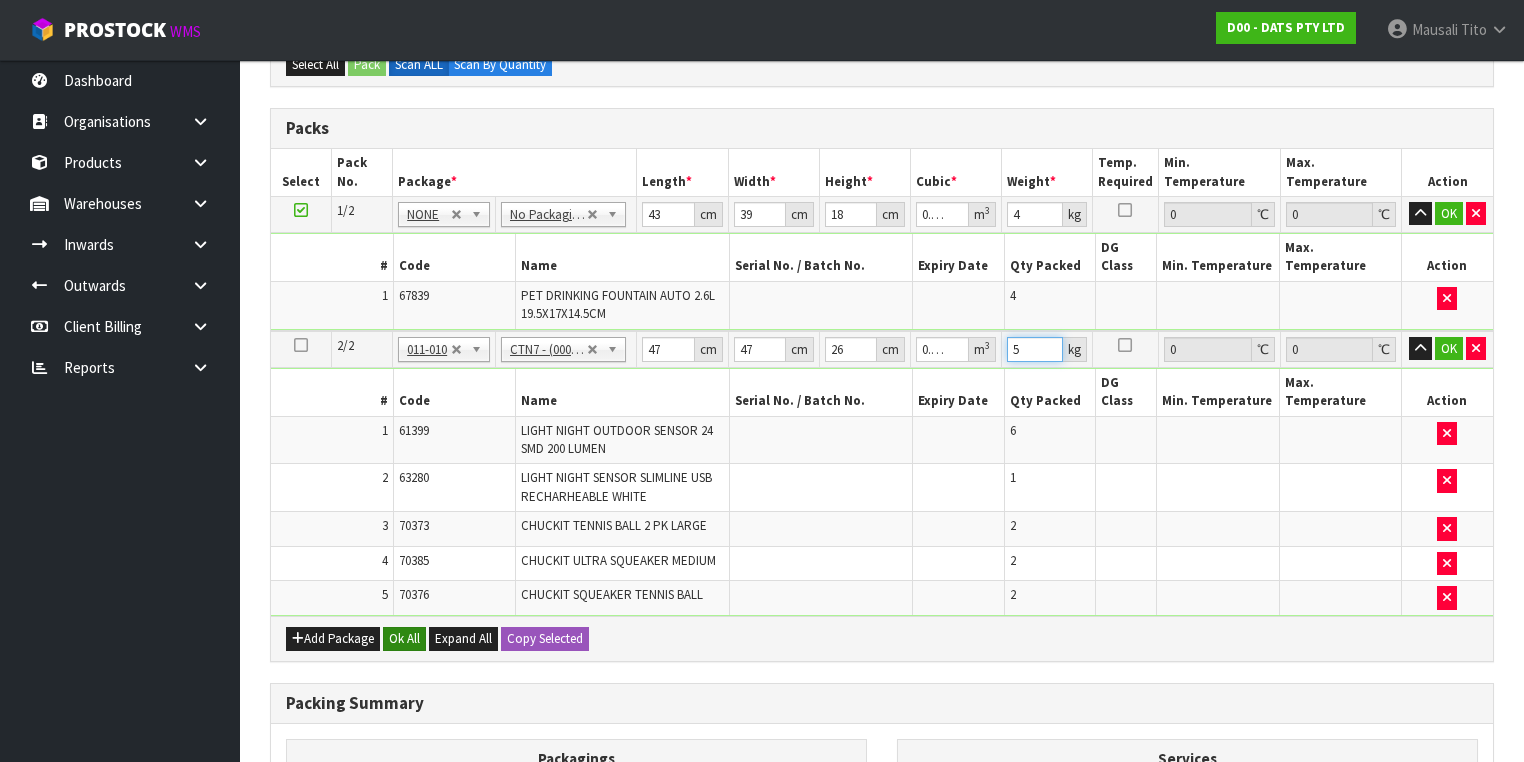 type on "5" 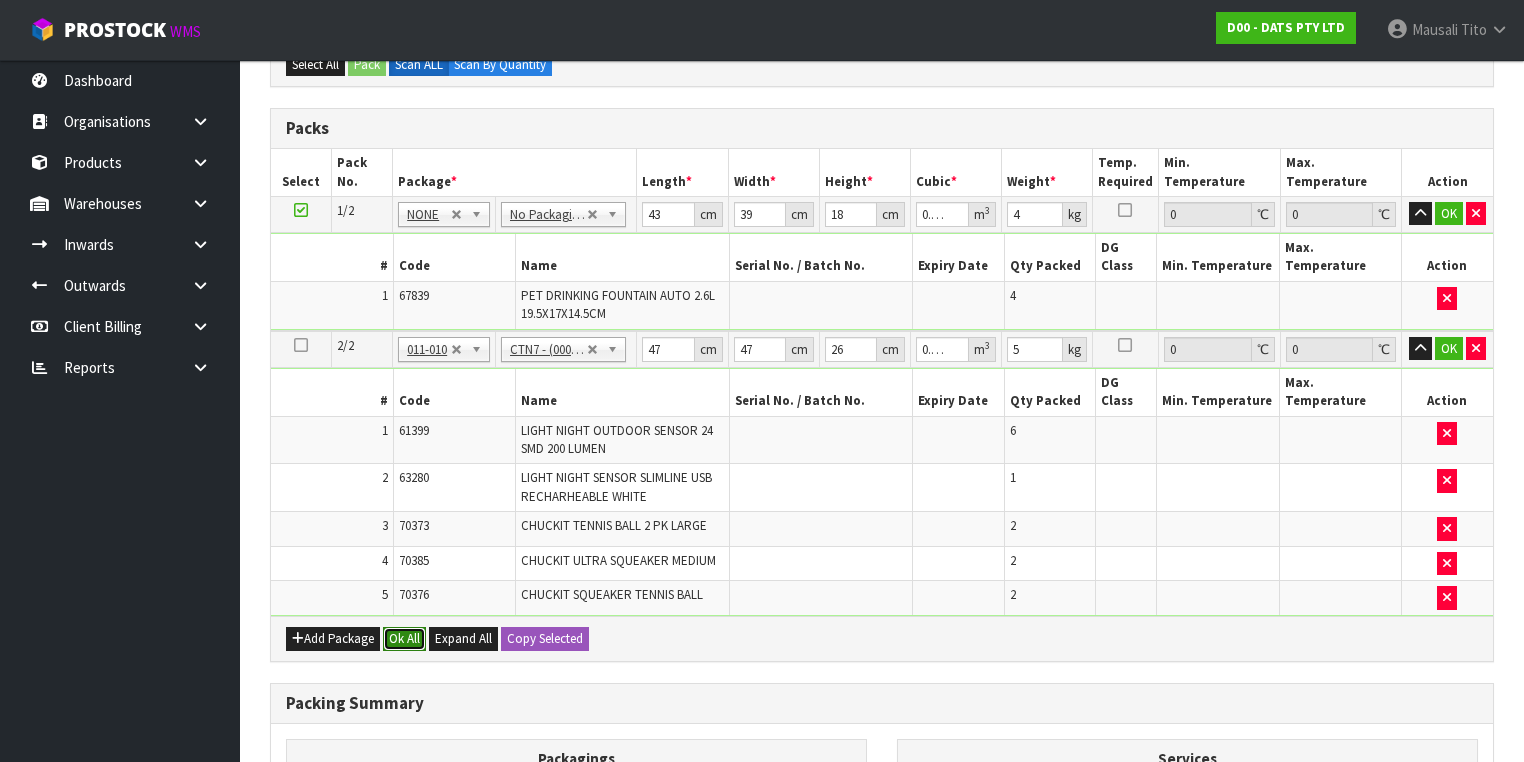 click on "Ok All" at bounding box center [404, 639] 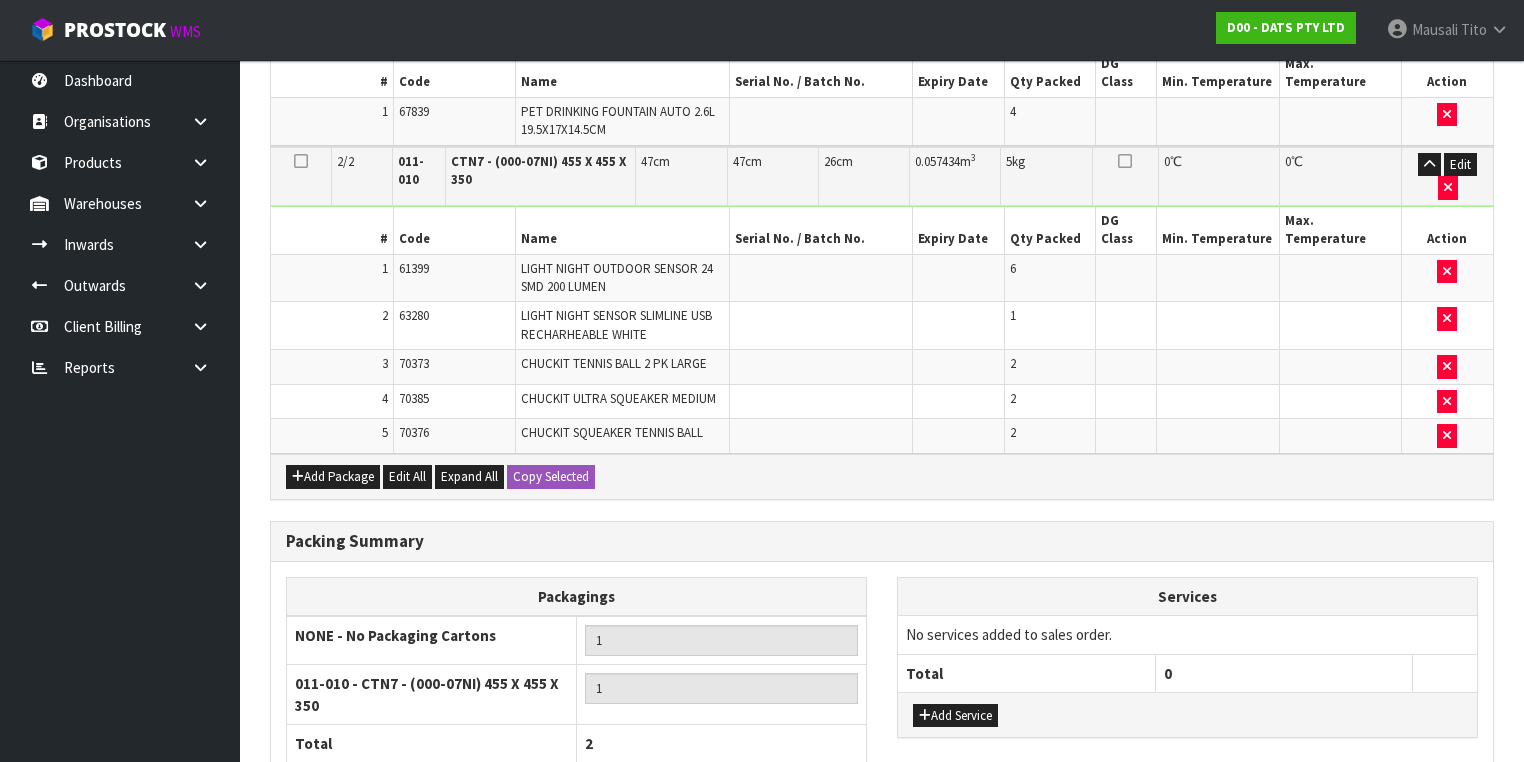 scroll, scrollTop: 824, scrollLeft: 0, axis: vertical 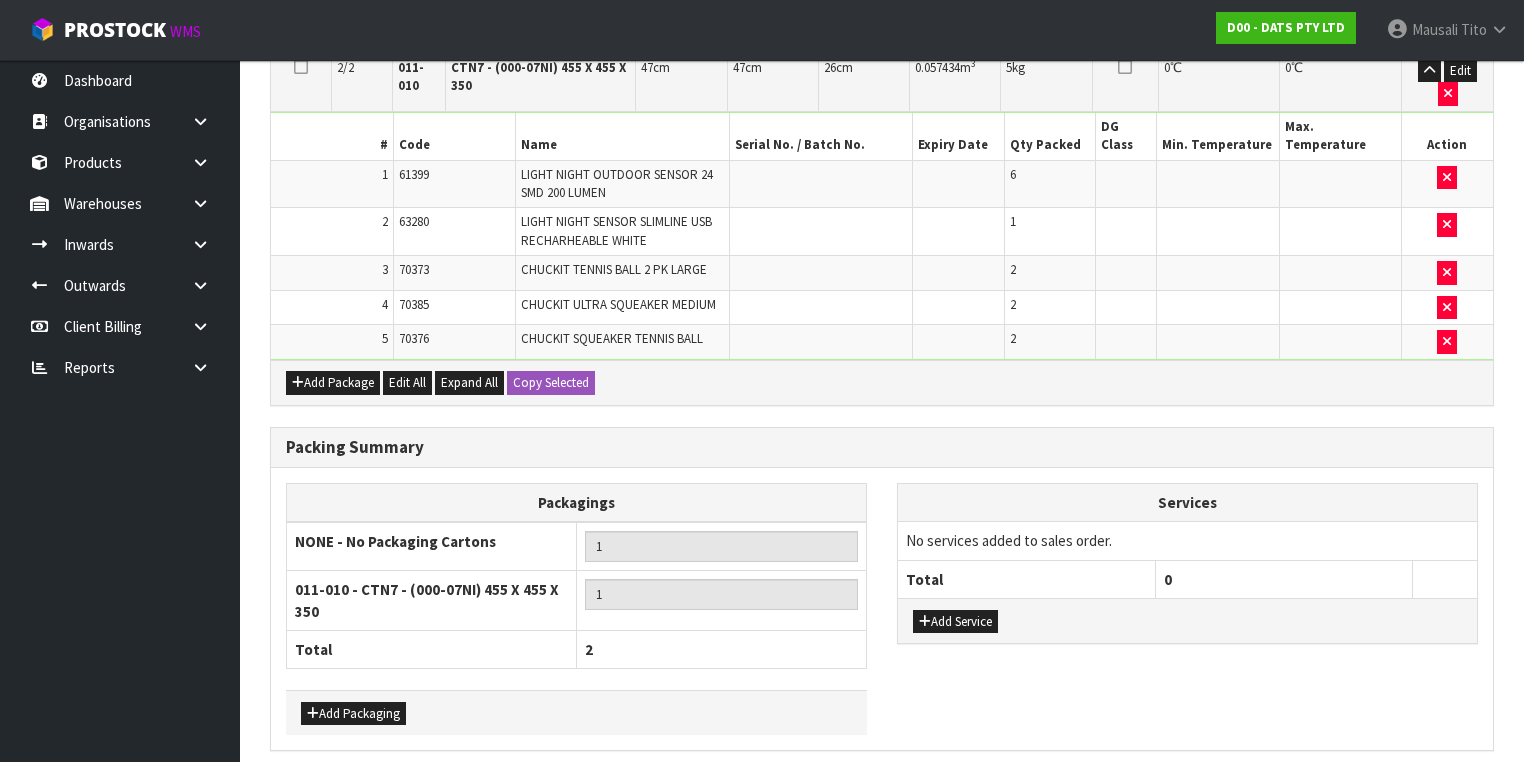 click on "Save" at bounding box center (304, 793) 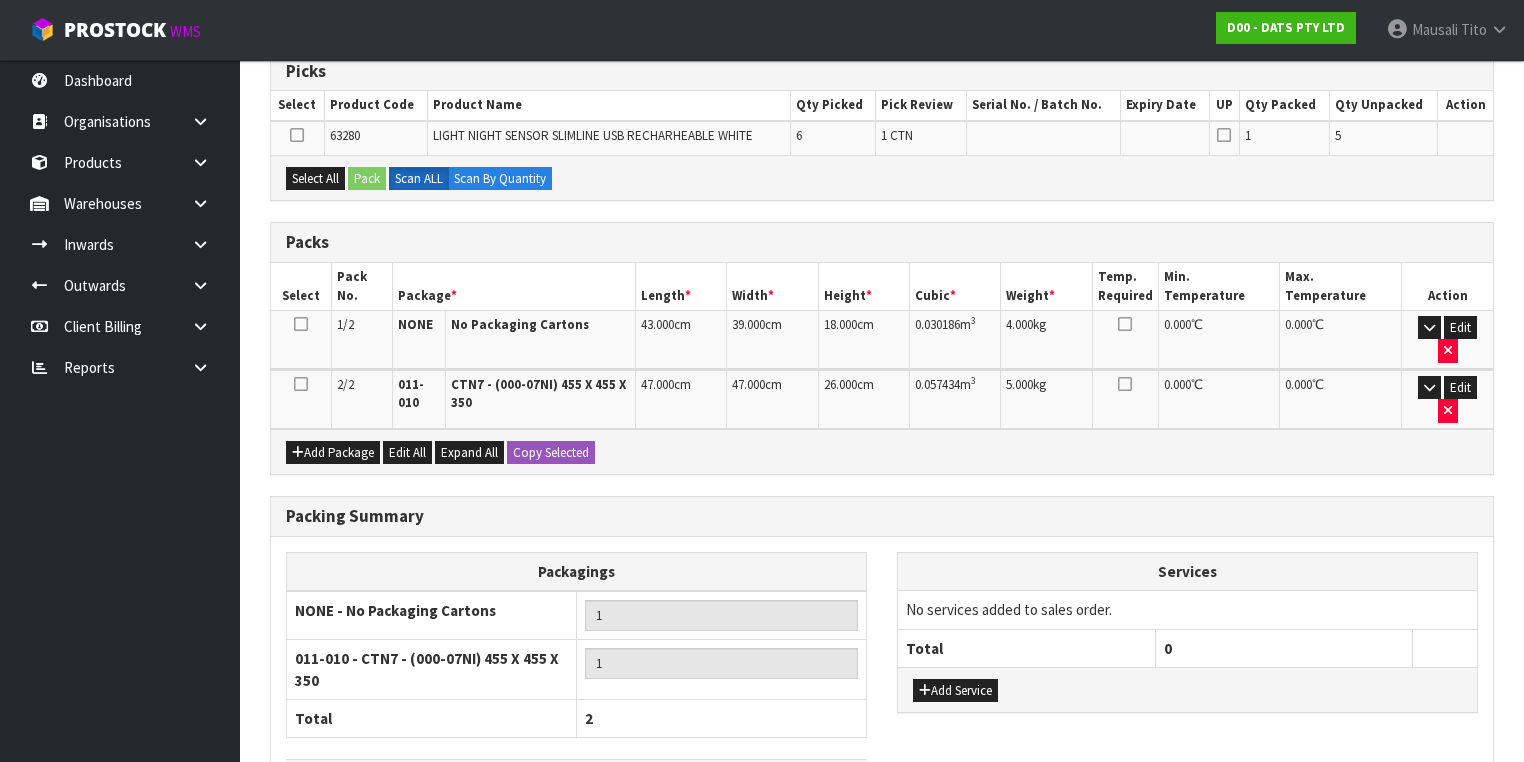 scroll, scrollTop: 520, scrollLeft: 0, axis: vertical 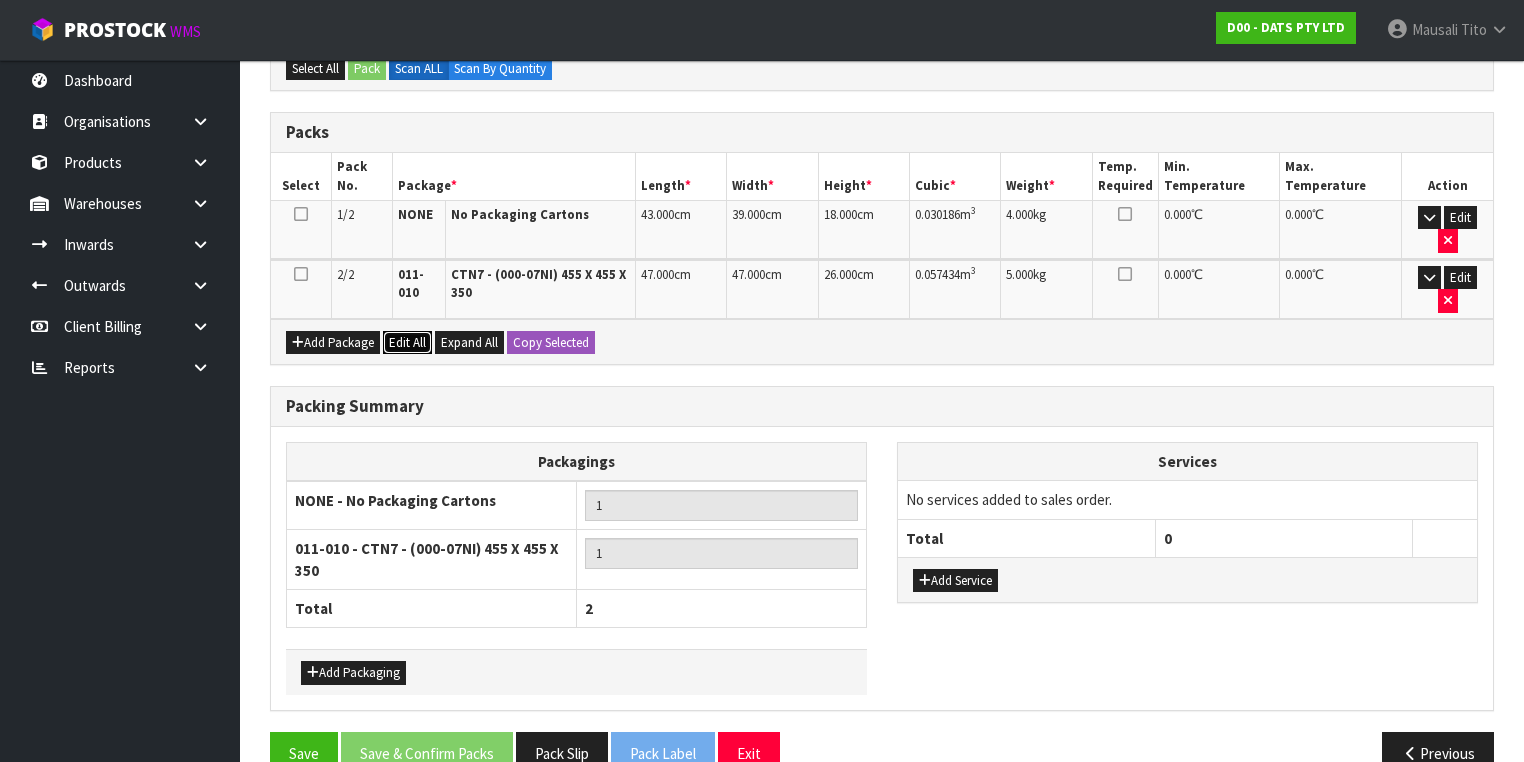click on "Edit All" at bounding box center [407, 343] 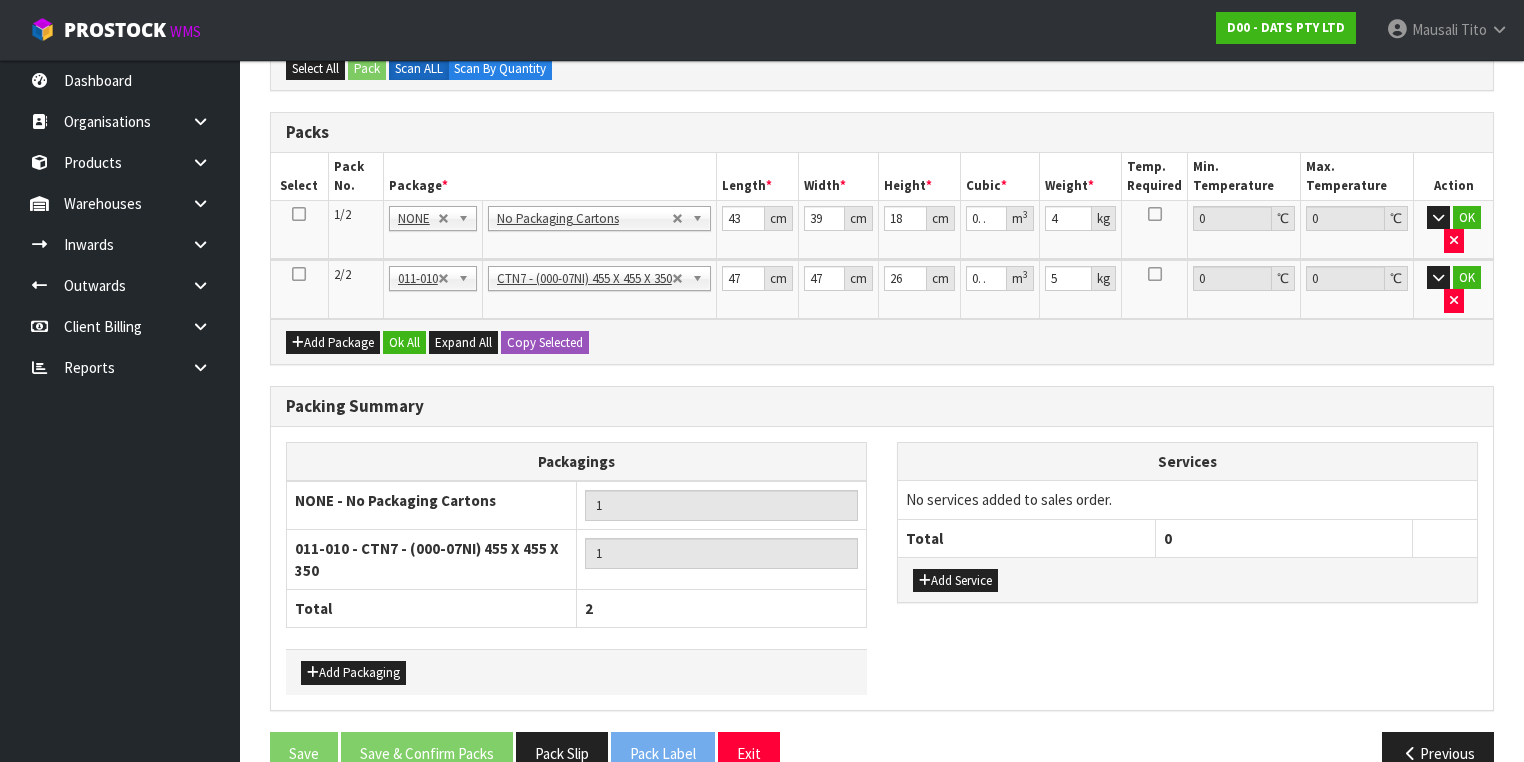 click at bounding box center [299, 274] 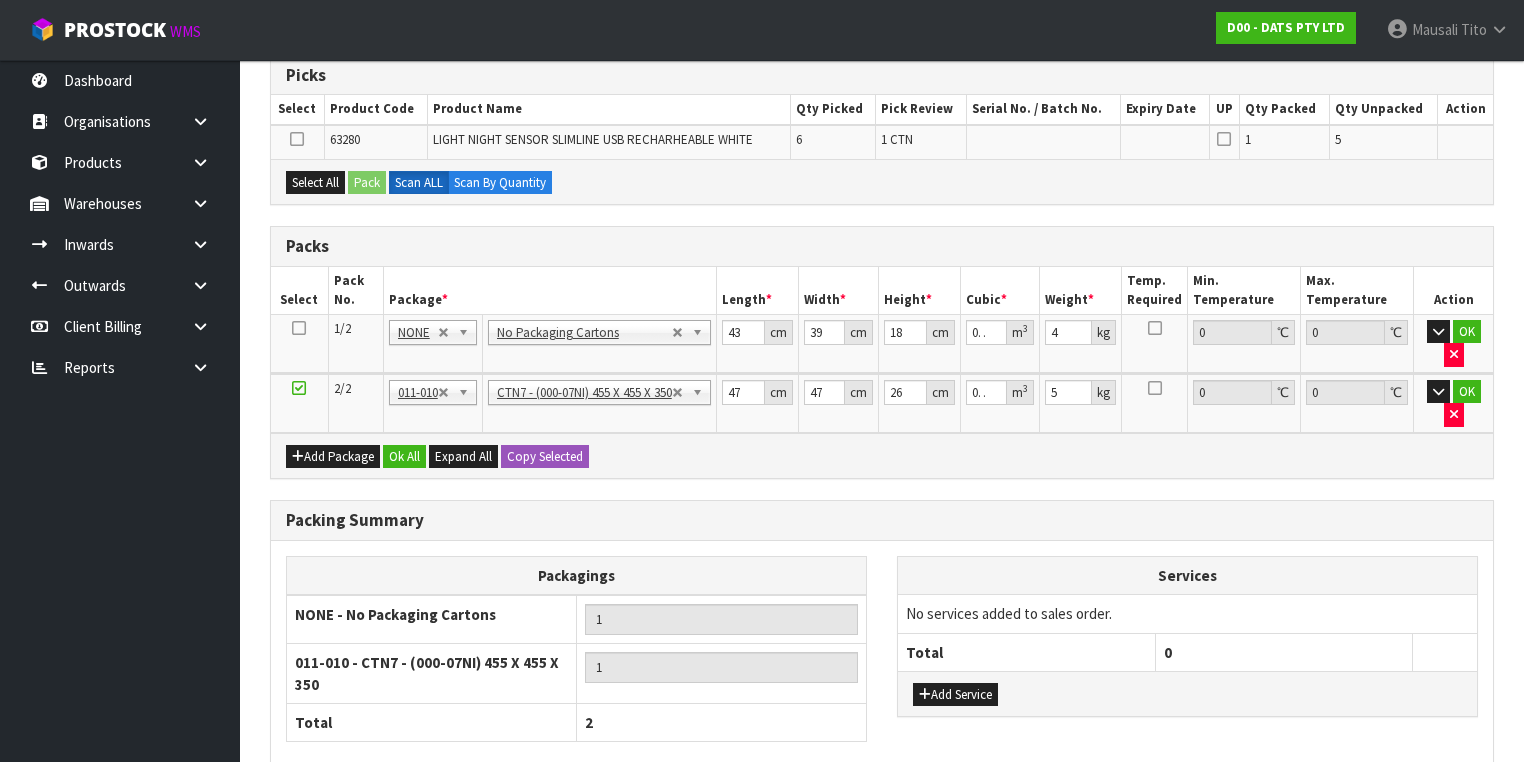 scroll, scrollTop: 200, scrollLeft: 0, axis: vertical 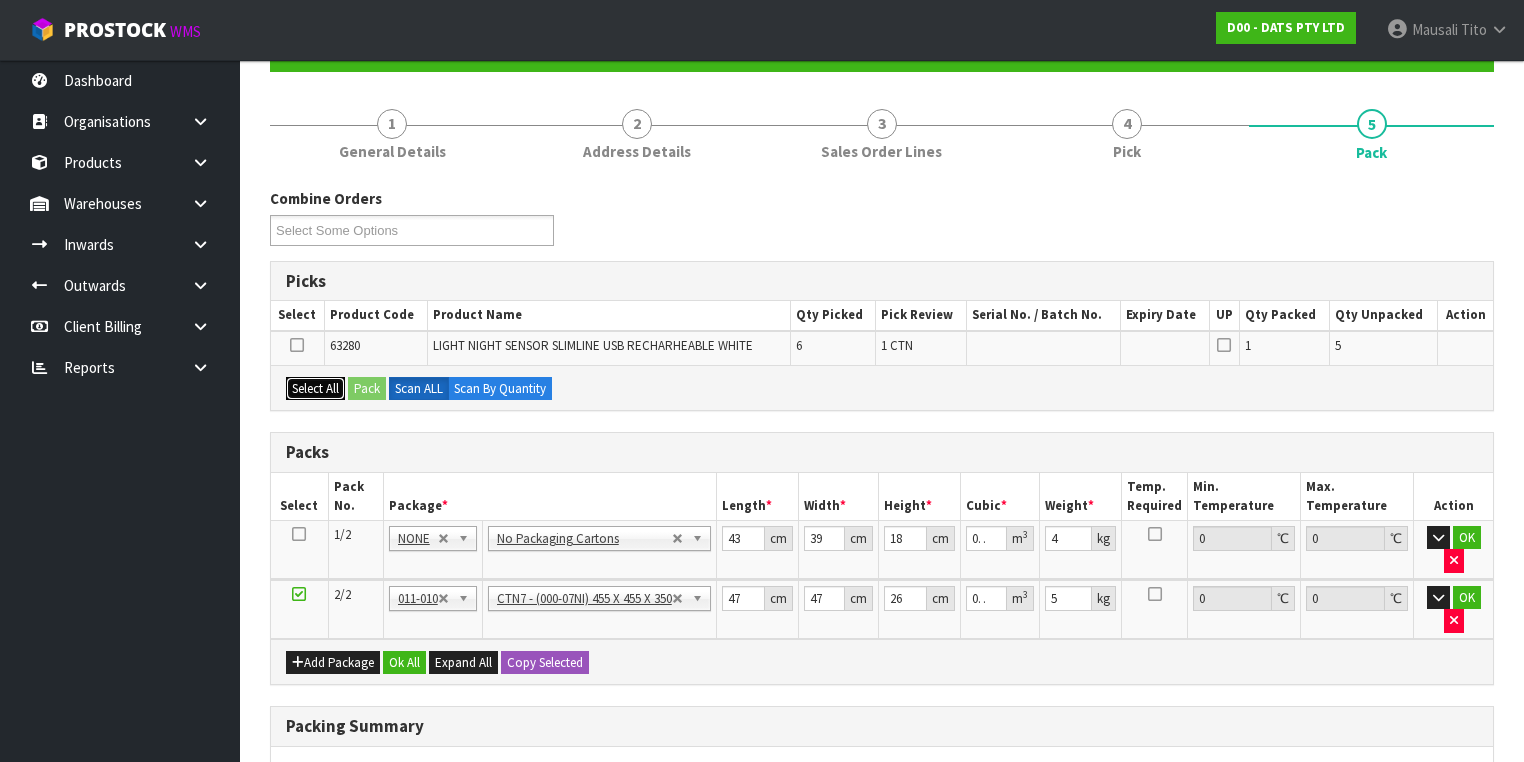 click on "Select All" at bounding box center [315, 389] 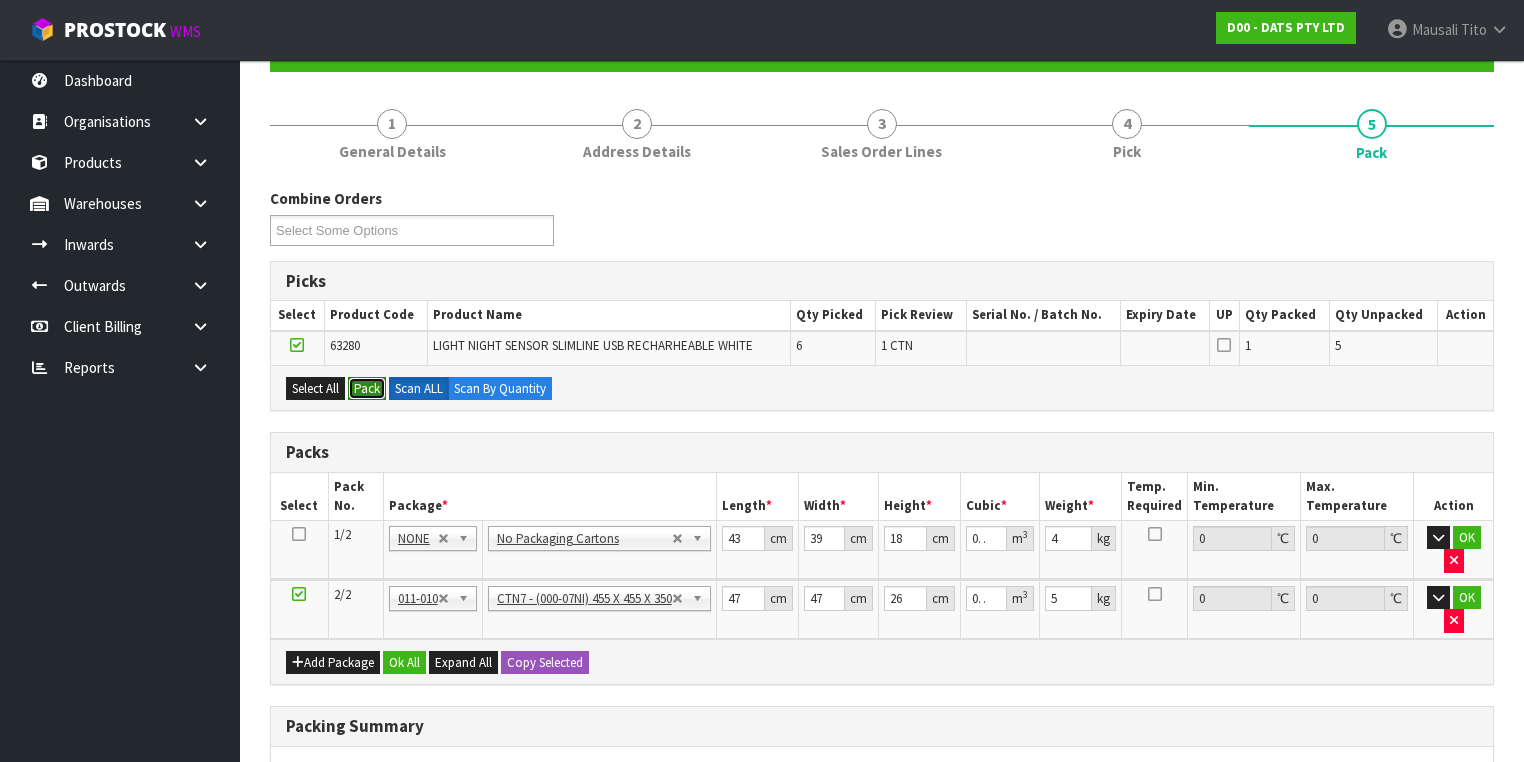 click on "Pack" at bounding box center (367, 389) 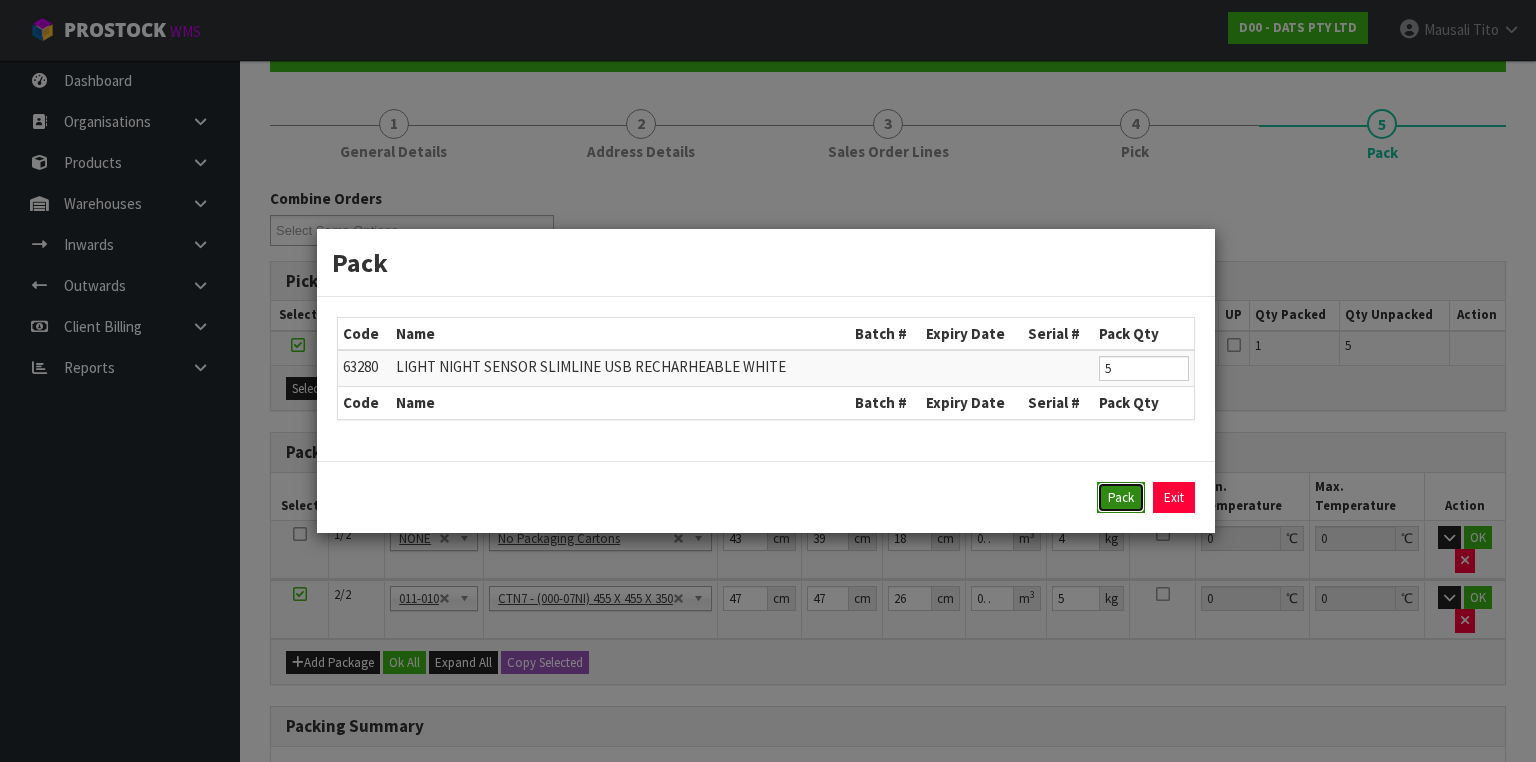 click on "Pack" at bounding box center [1121, 498] 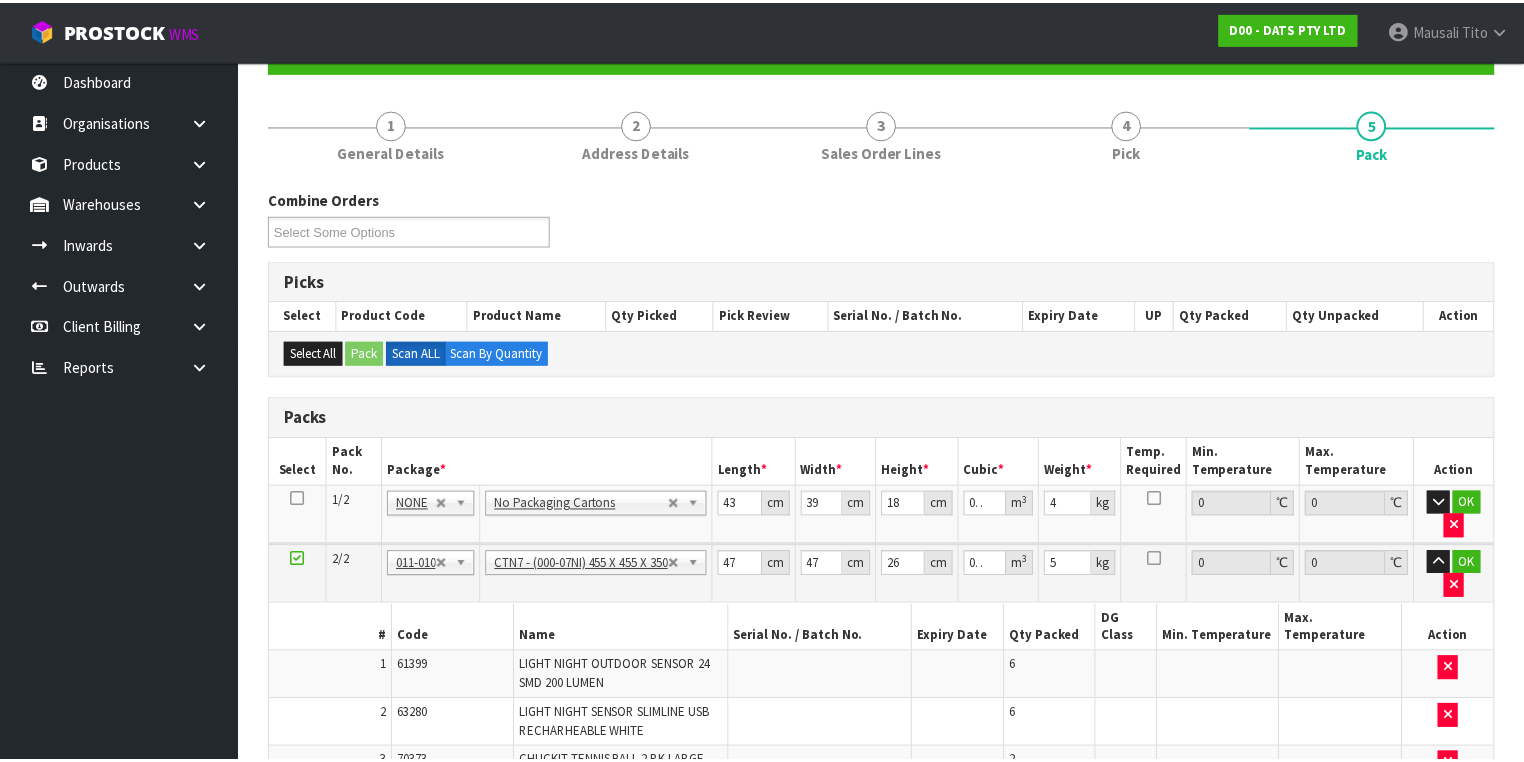 type on "45.5" 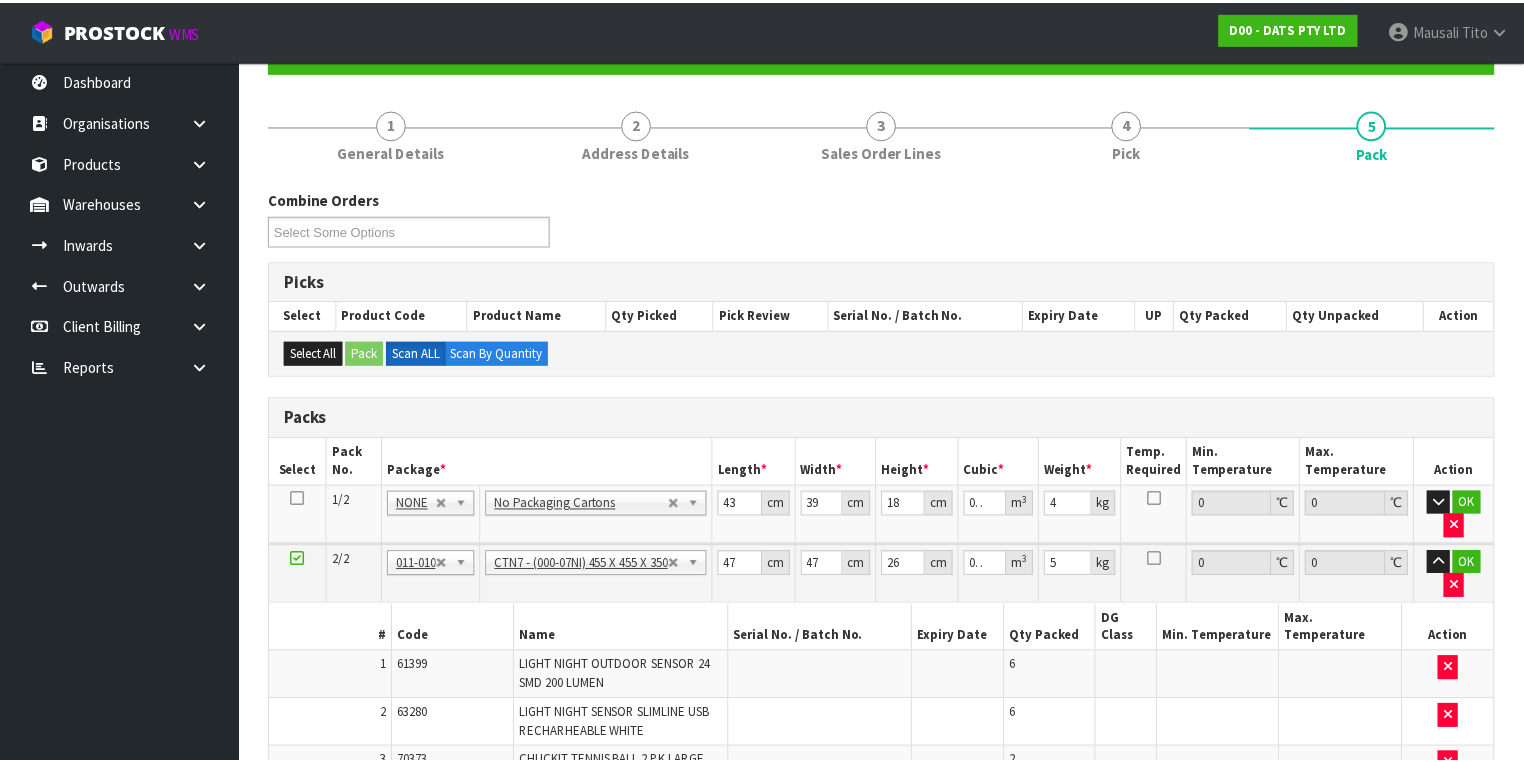 type on "45.5" 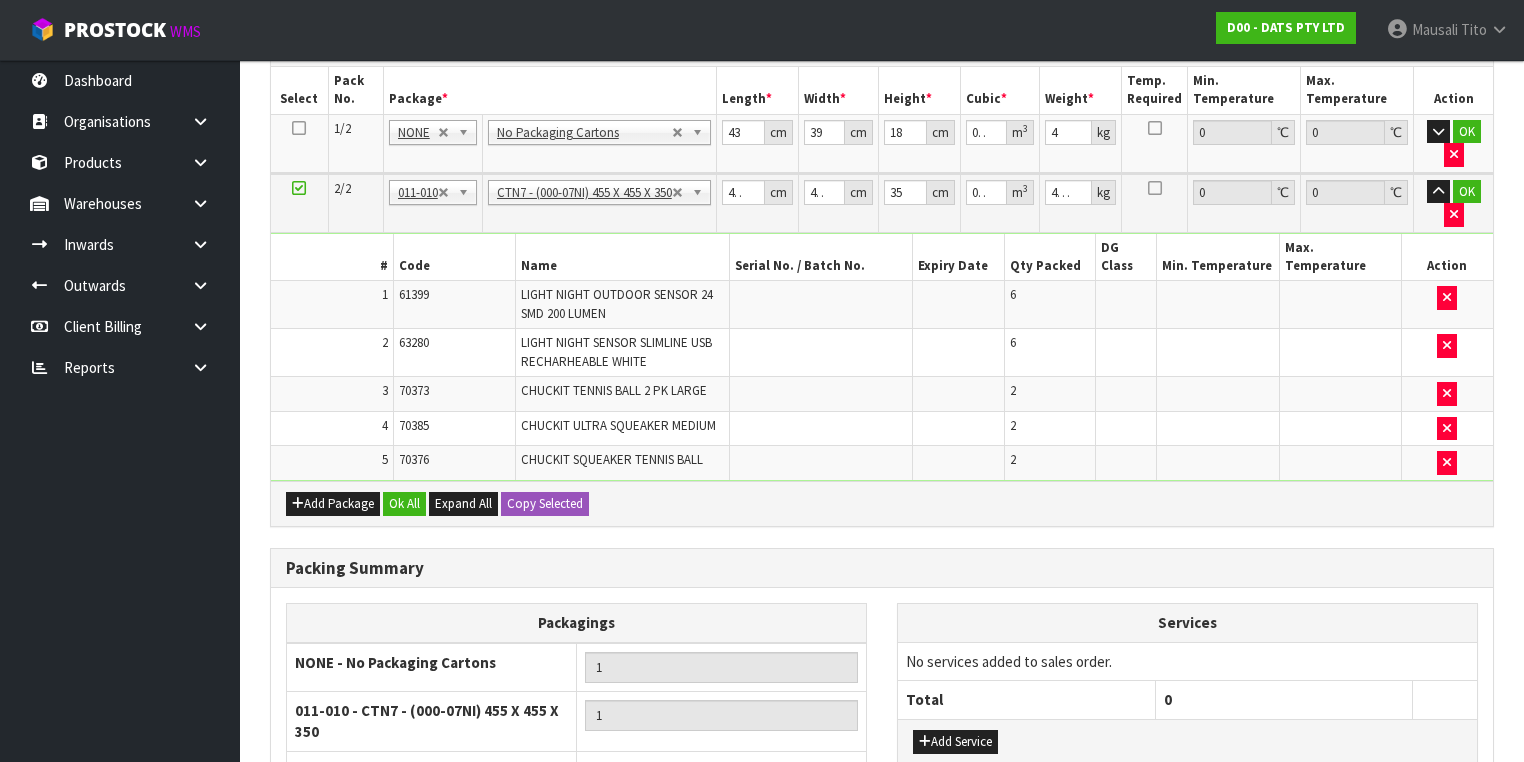 scroll, scrollTop: 680, scrollLeft: 0, axis: vertical 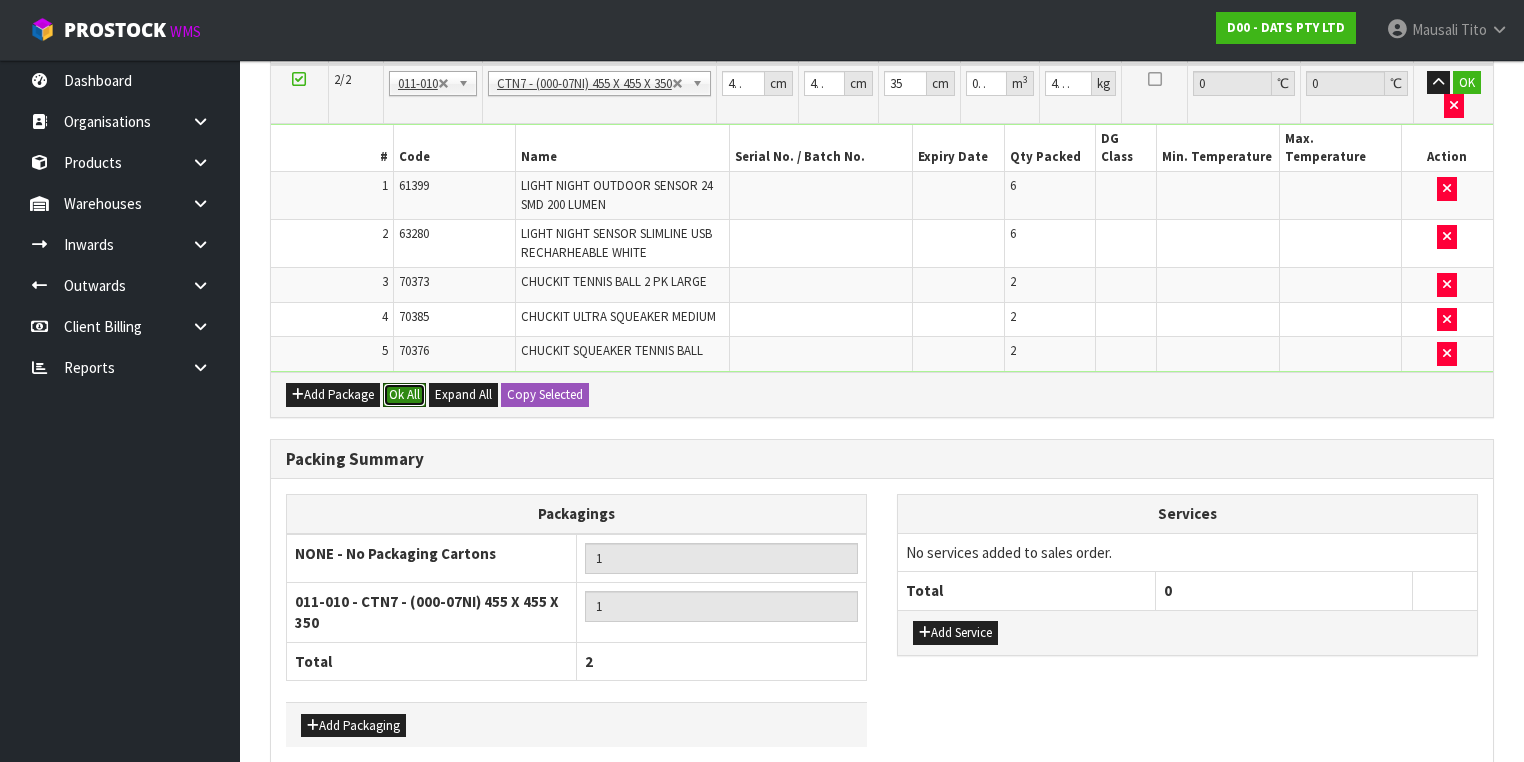 click on "Ok All" at bounding box center [404, 395] 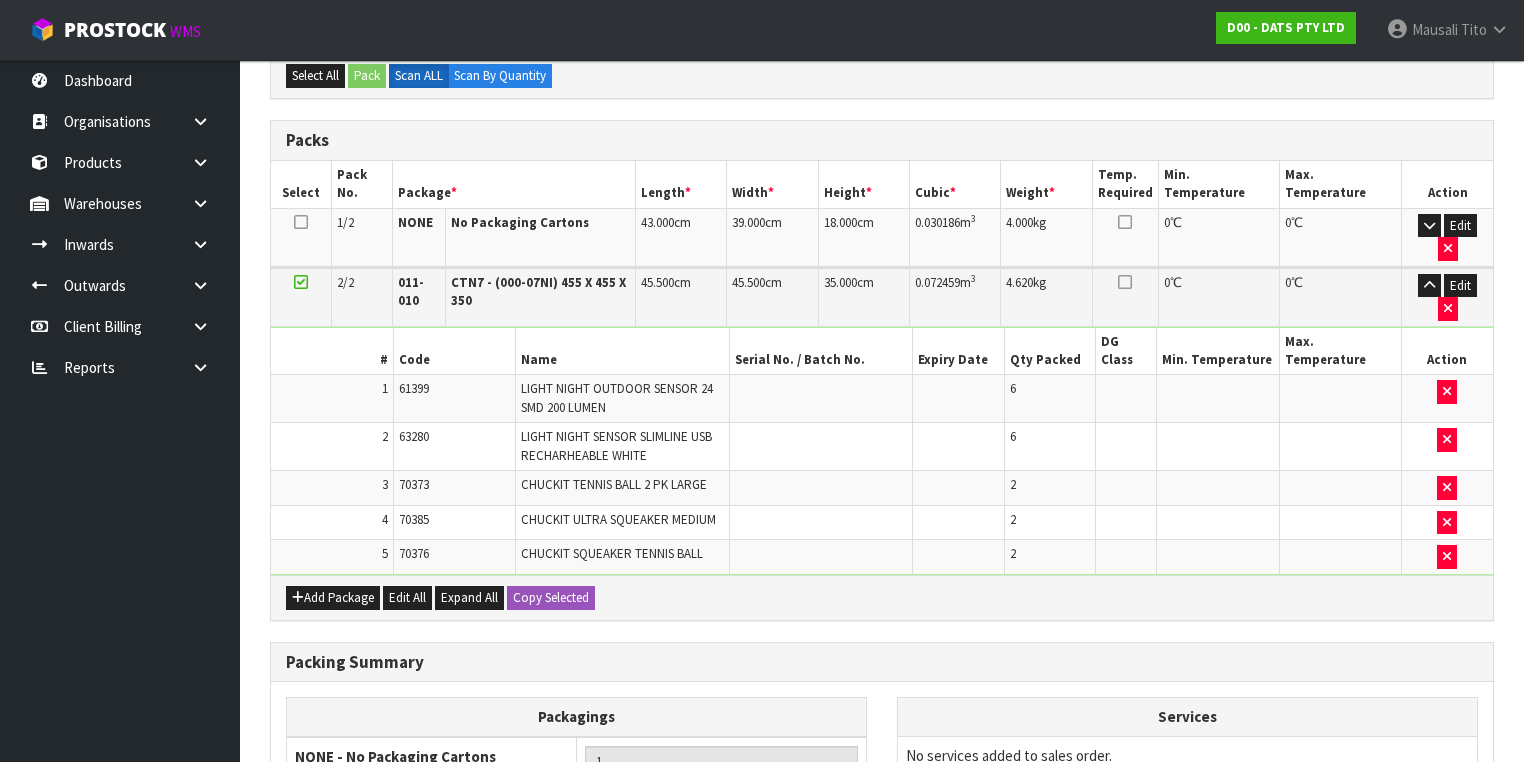scroll, scrollTop: 440, scrollLeft: 0, axis: vertical 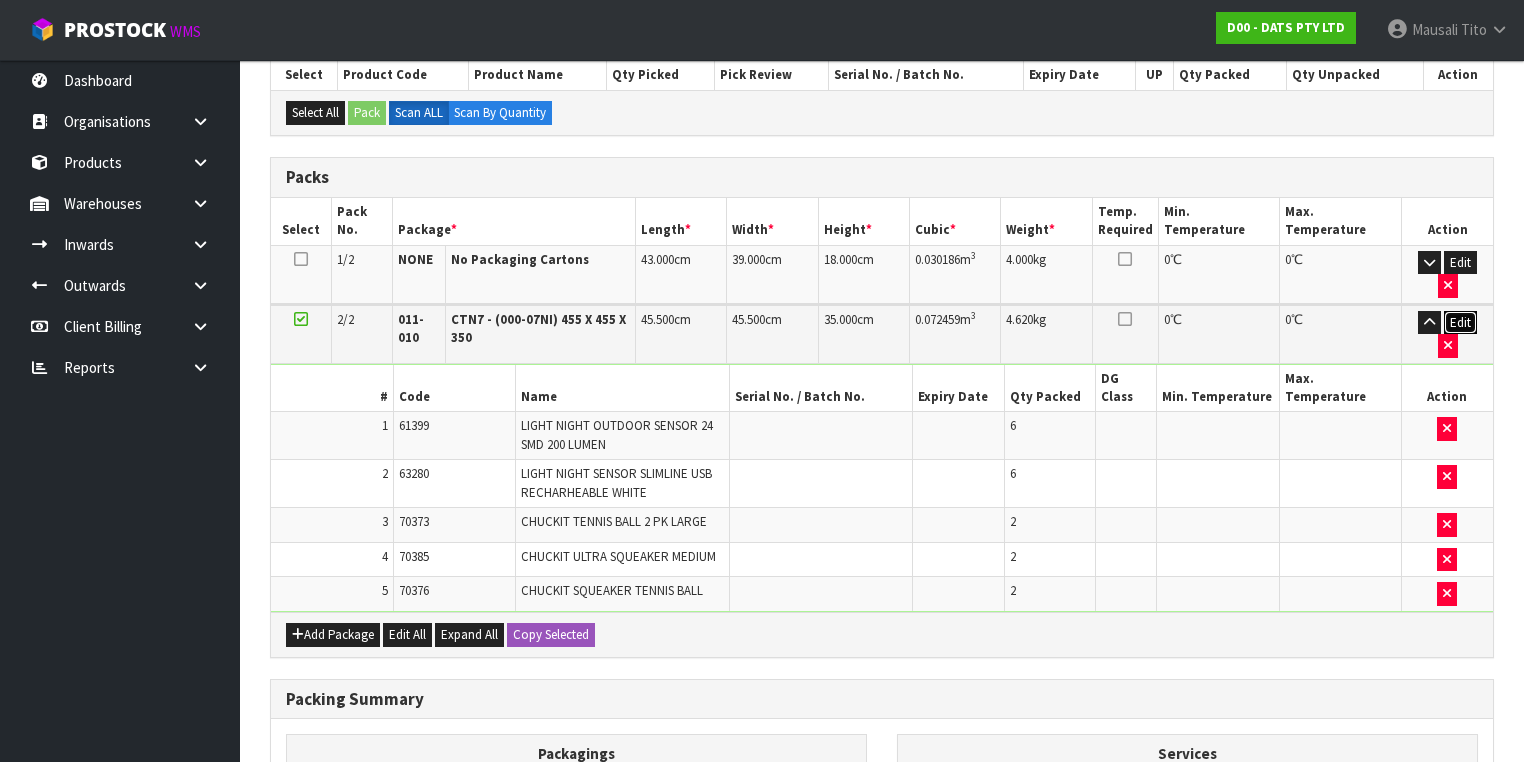 drag, startPoint x: 1450, startPoint y: 293, endPoint x: 1436, endPoint y: 293, distance: 14 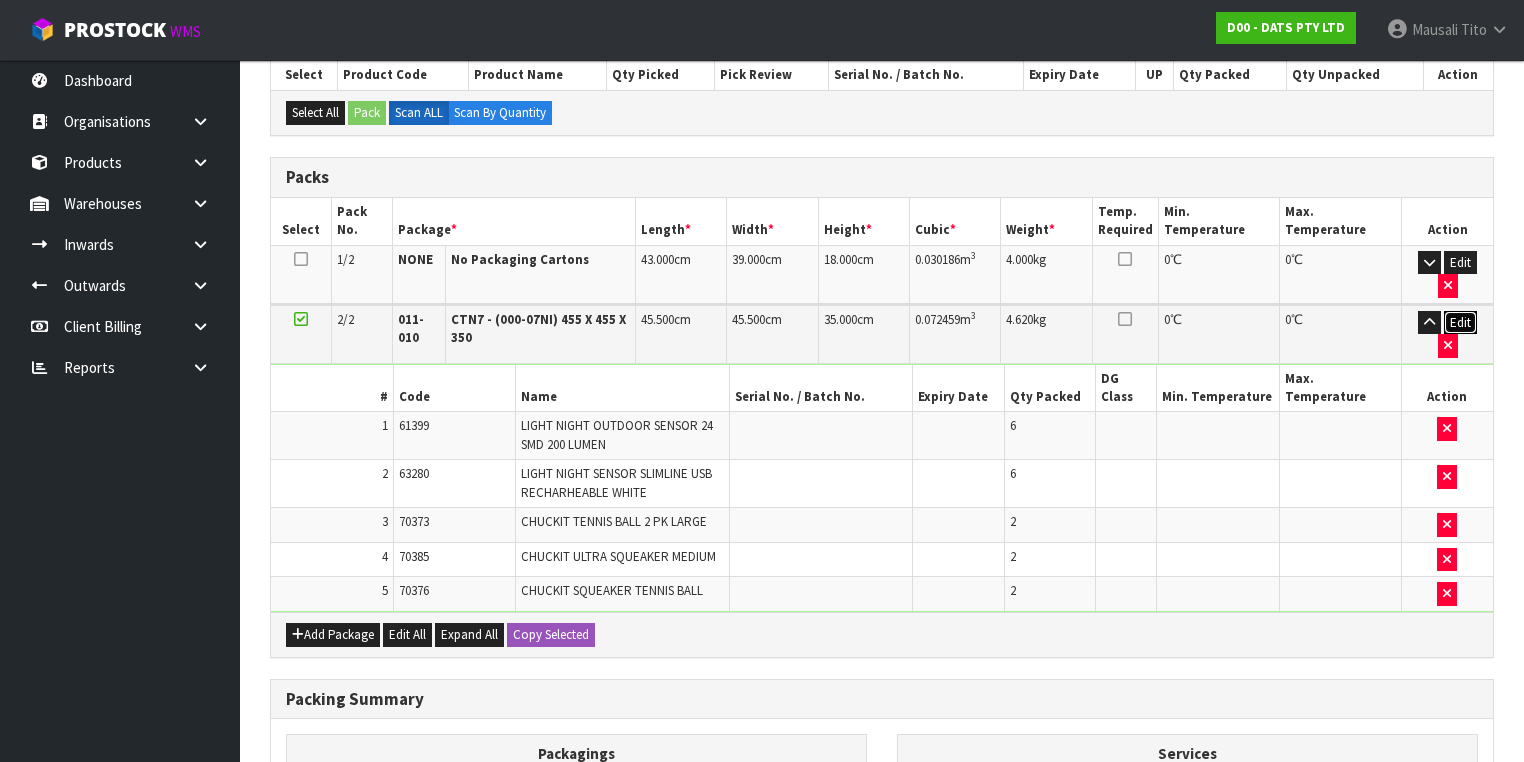 click on "Edit" at bounding box center (1460, 323) 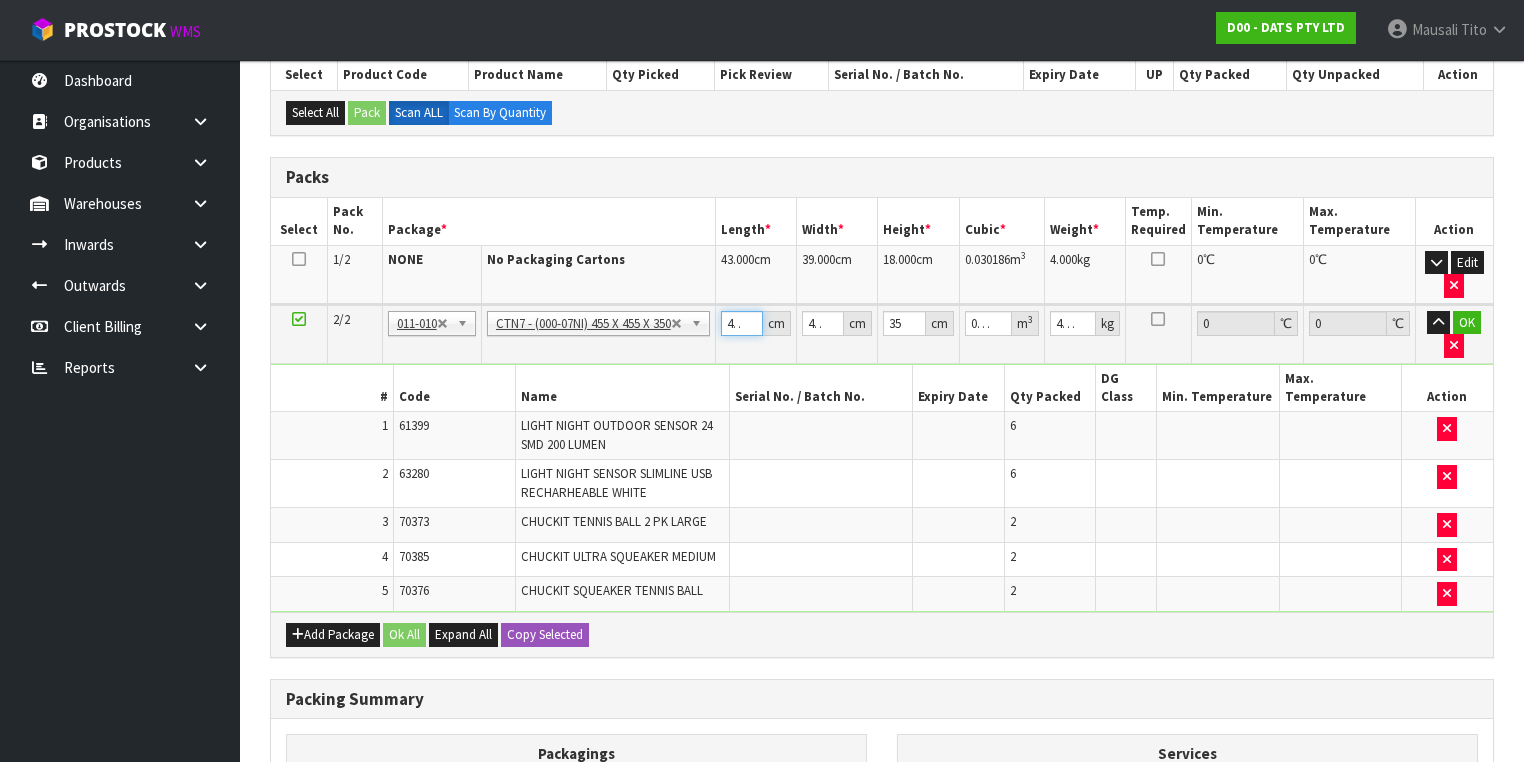 scroll, scrollTop: 0, scrollLeft: 4, axis: horizontal 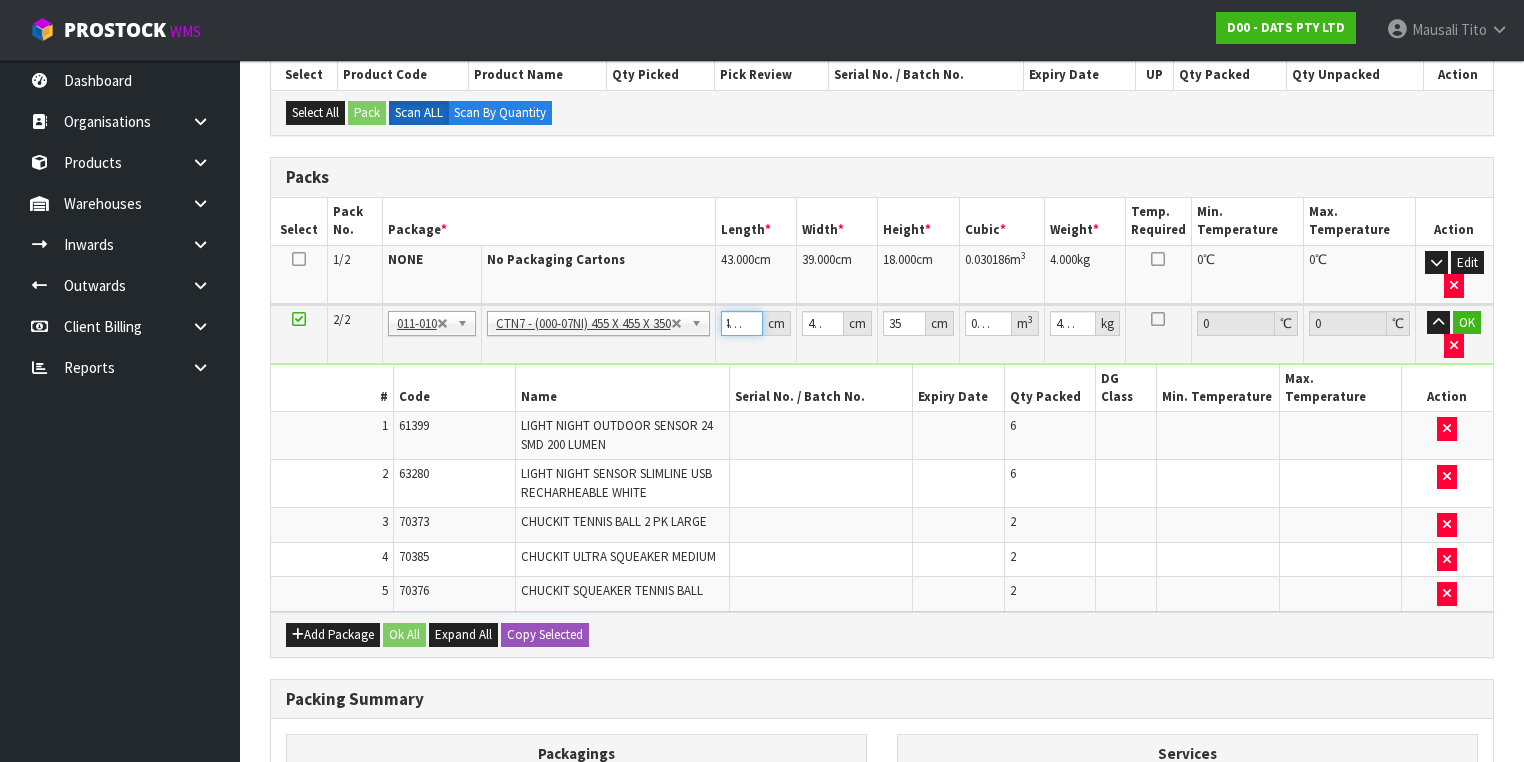 drag, startPoint x: 728, startPoint y: 316, endPoint x: 784, endPoint y: 316, distance: 56 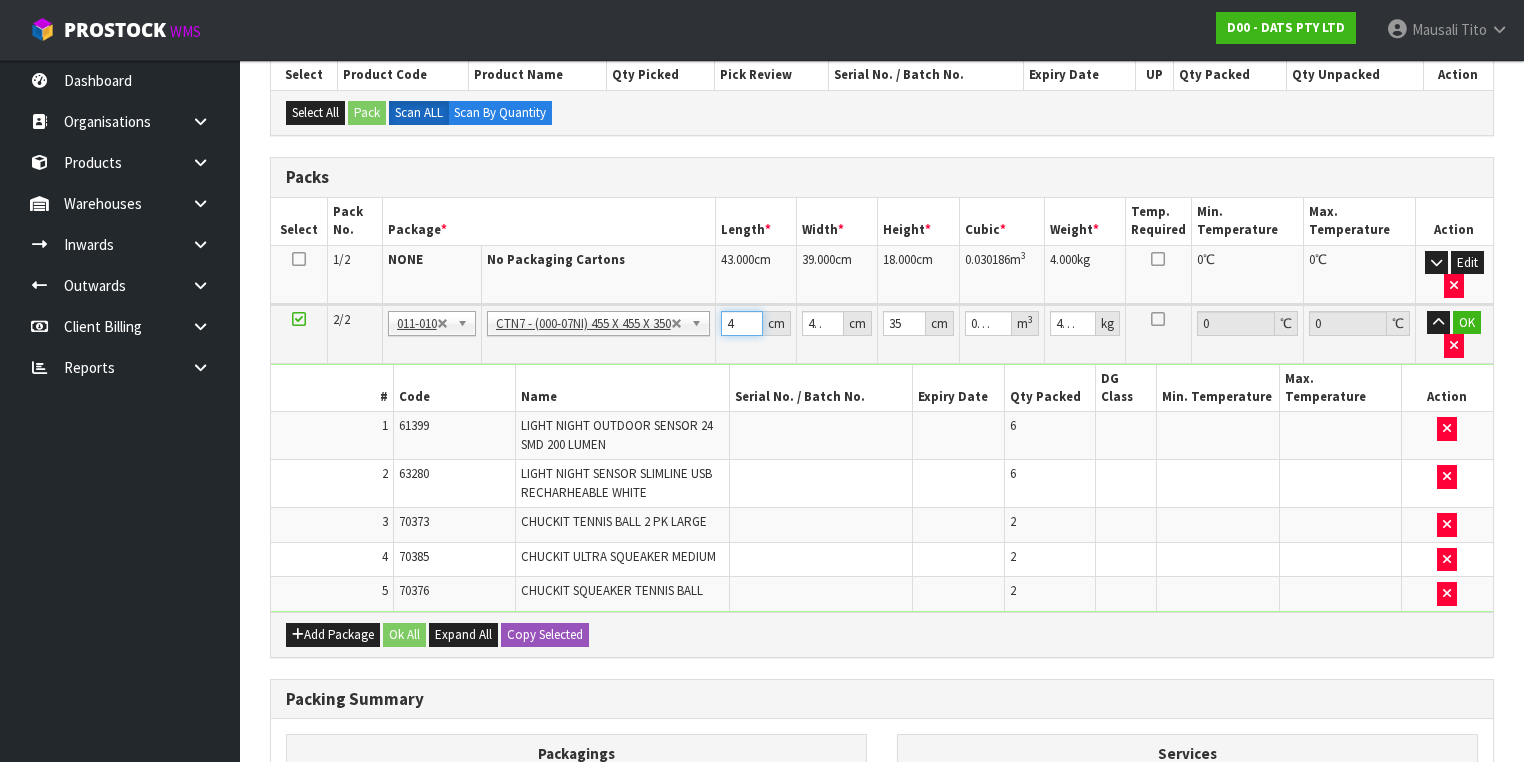 scroll, scrollTop: 0, scrollLeft: 0, axis: both 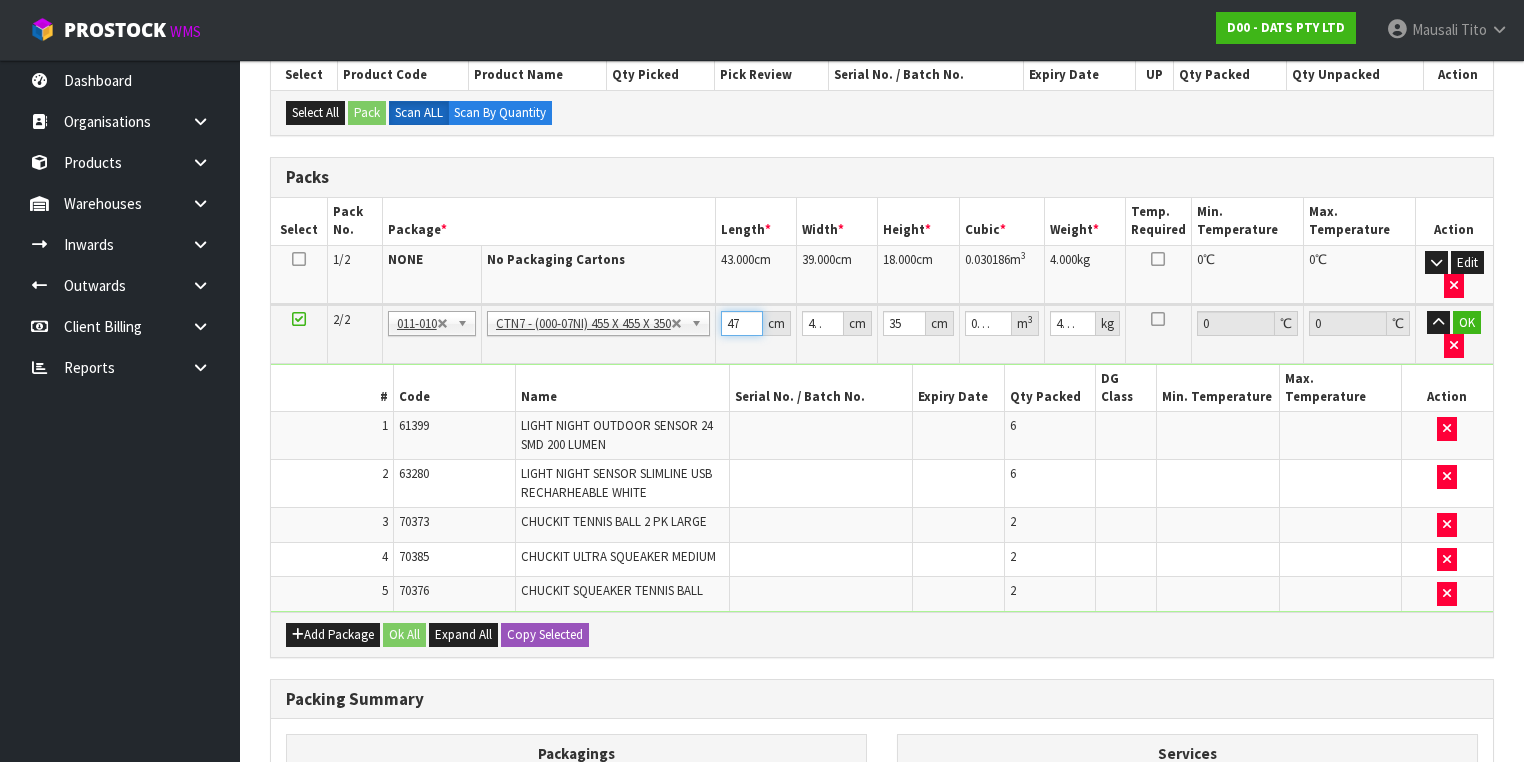 type on "47" 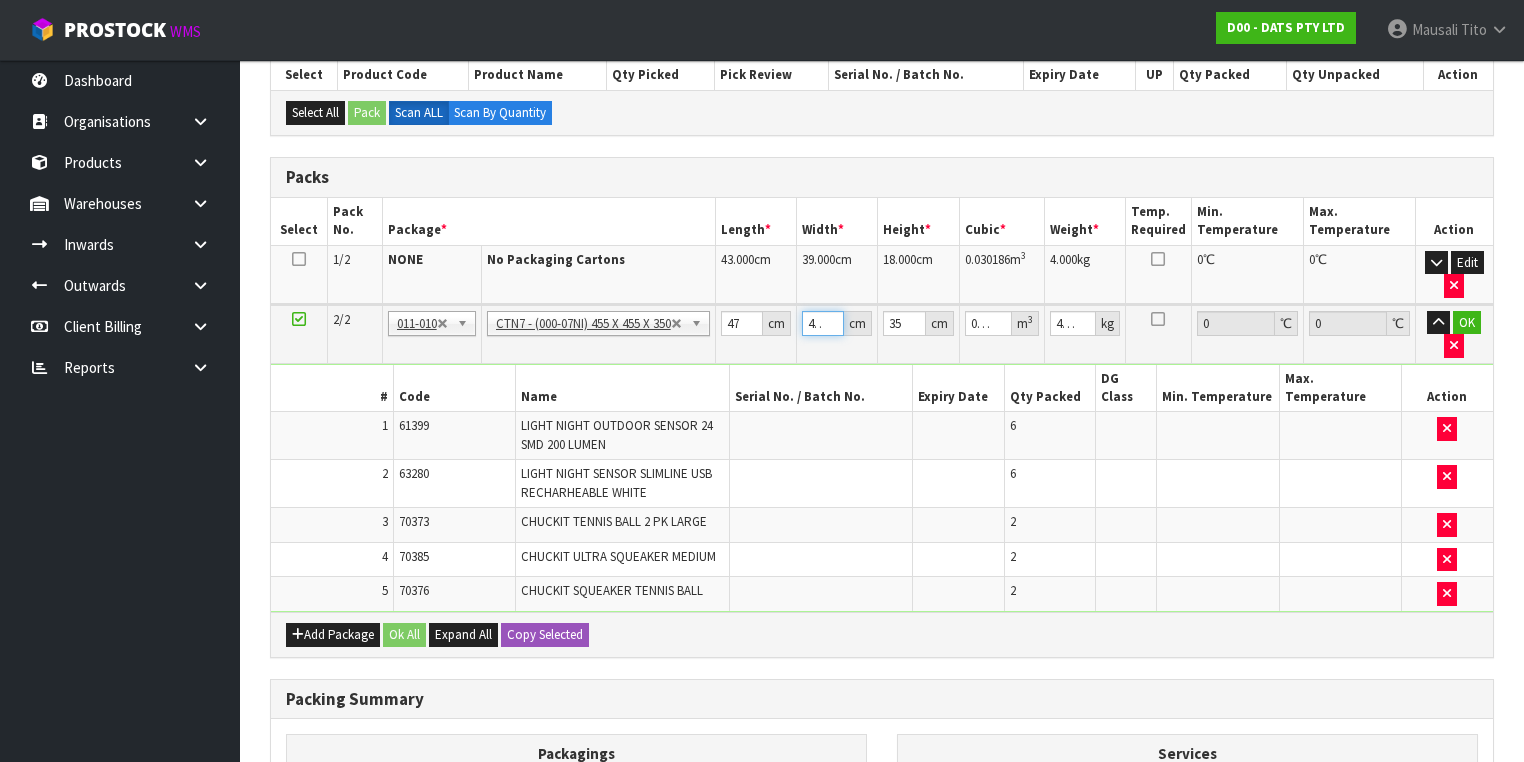type on "4" 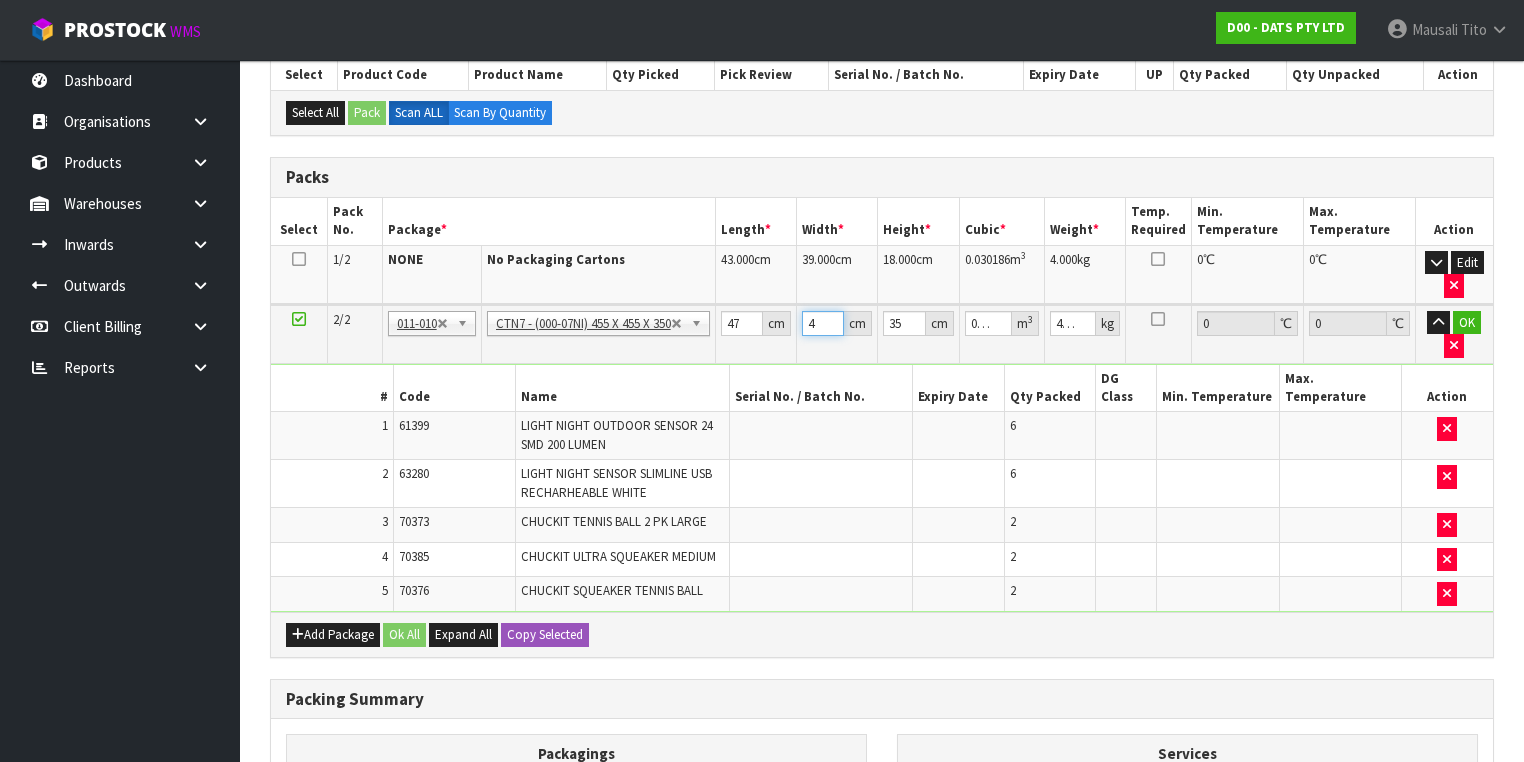 type on "47" 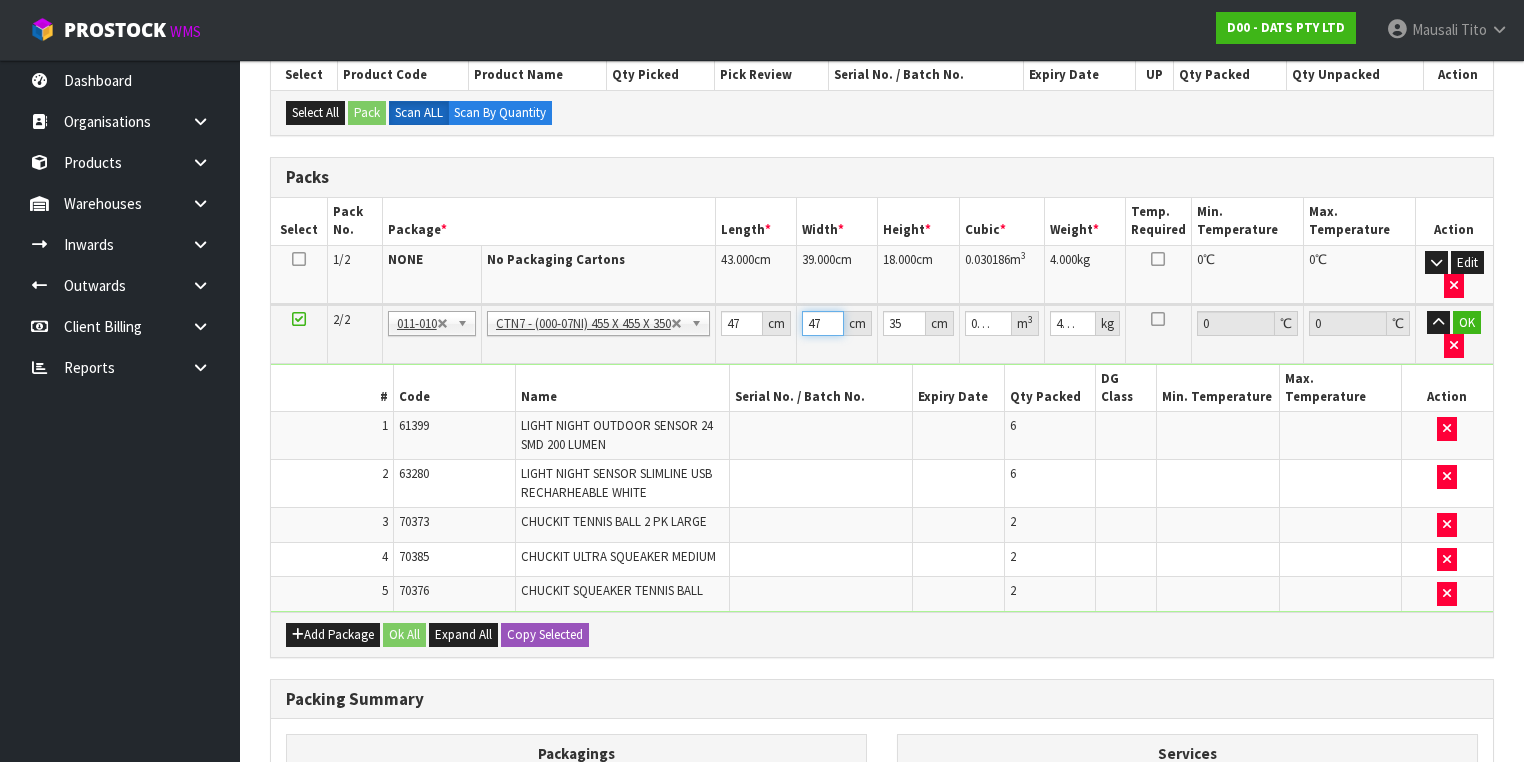type on "47" 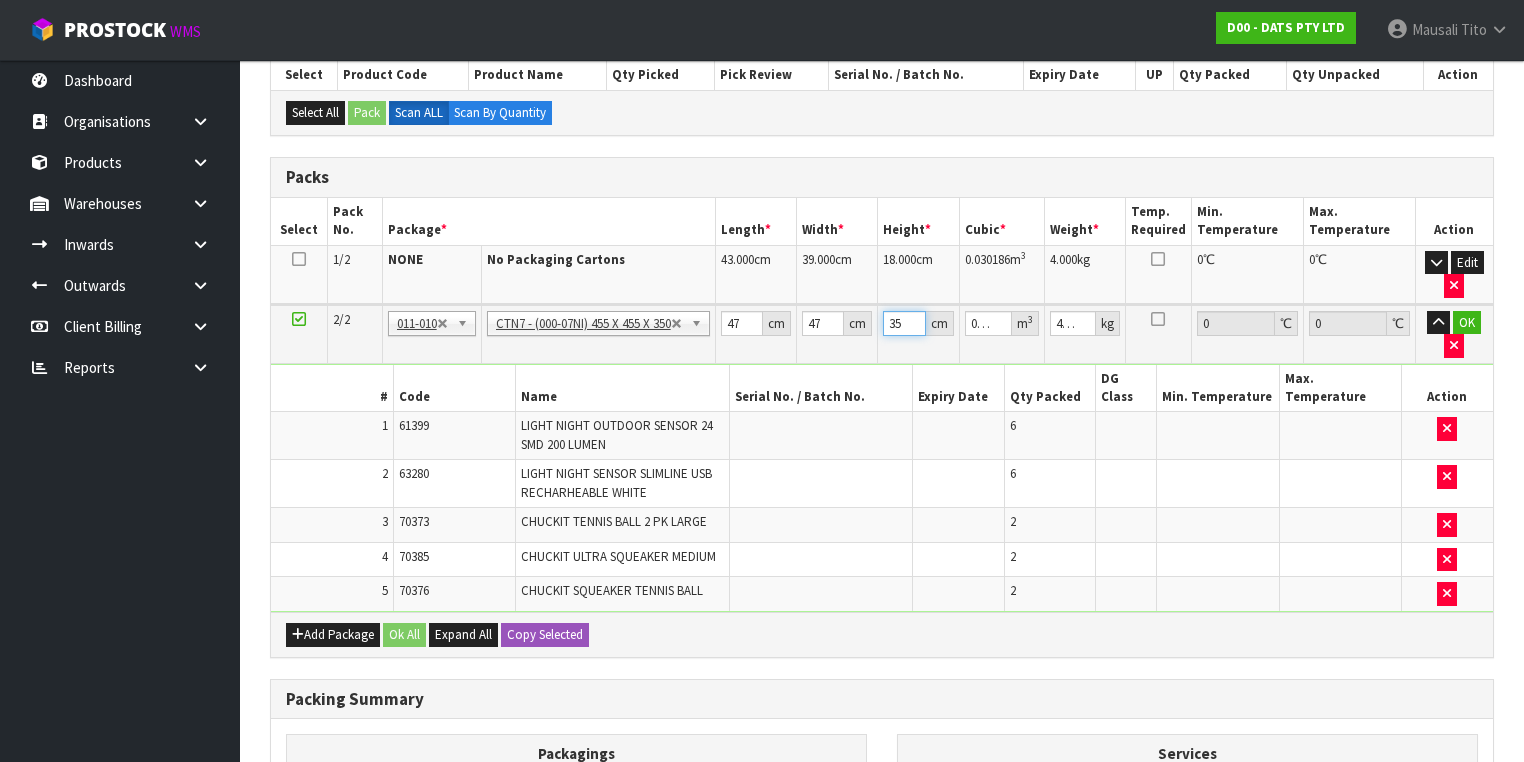 type on "2" 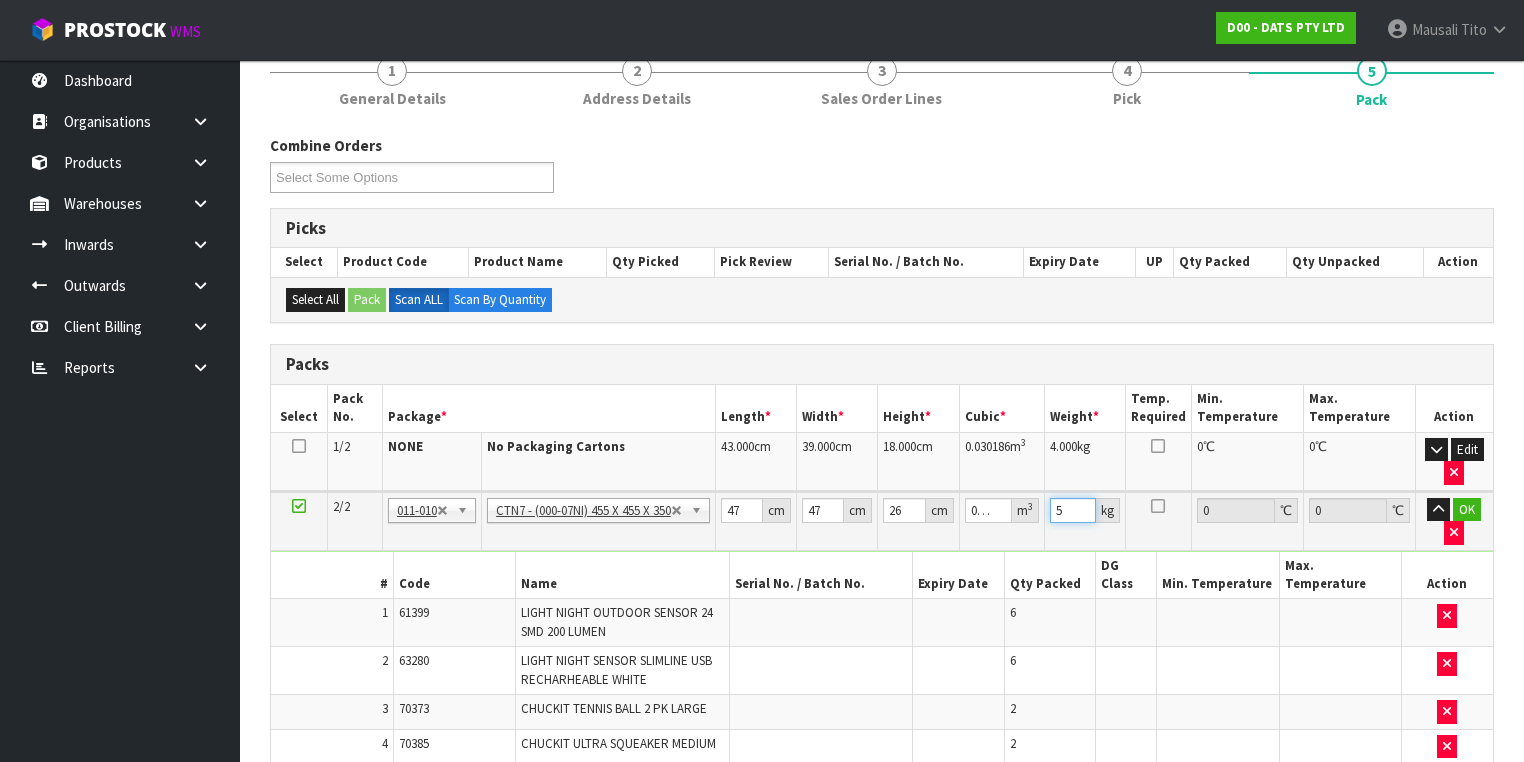 scroll, scrollTop: 360, scrollLeft: 0, axis: vertical 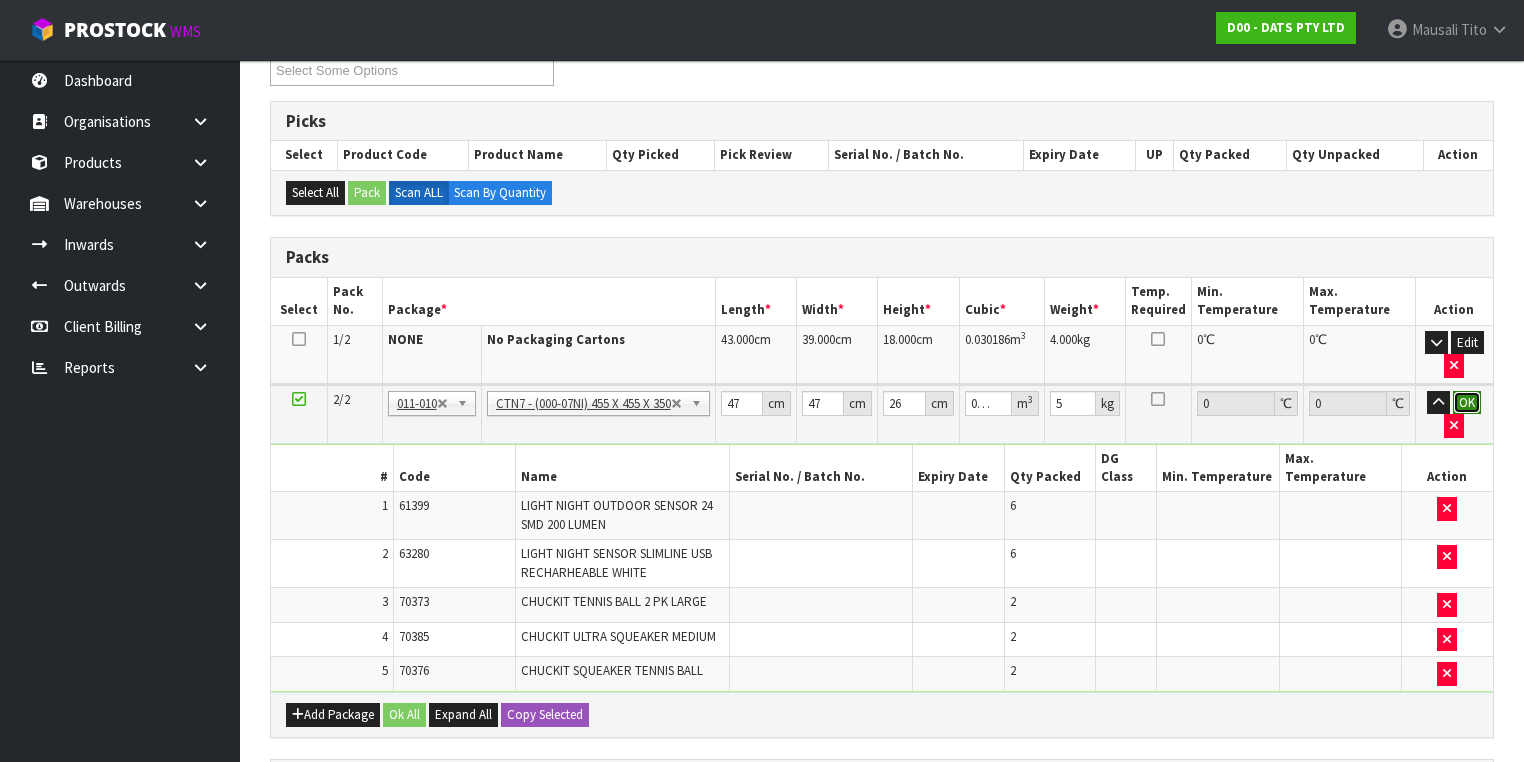 click on "OK" at bounding box center (1467, 403) 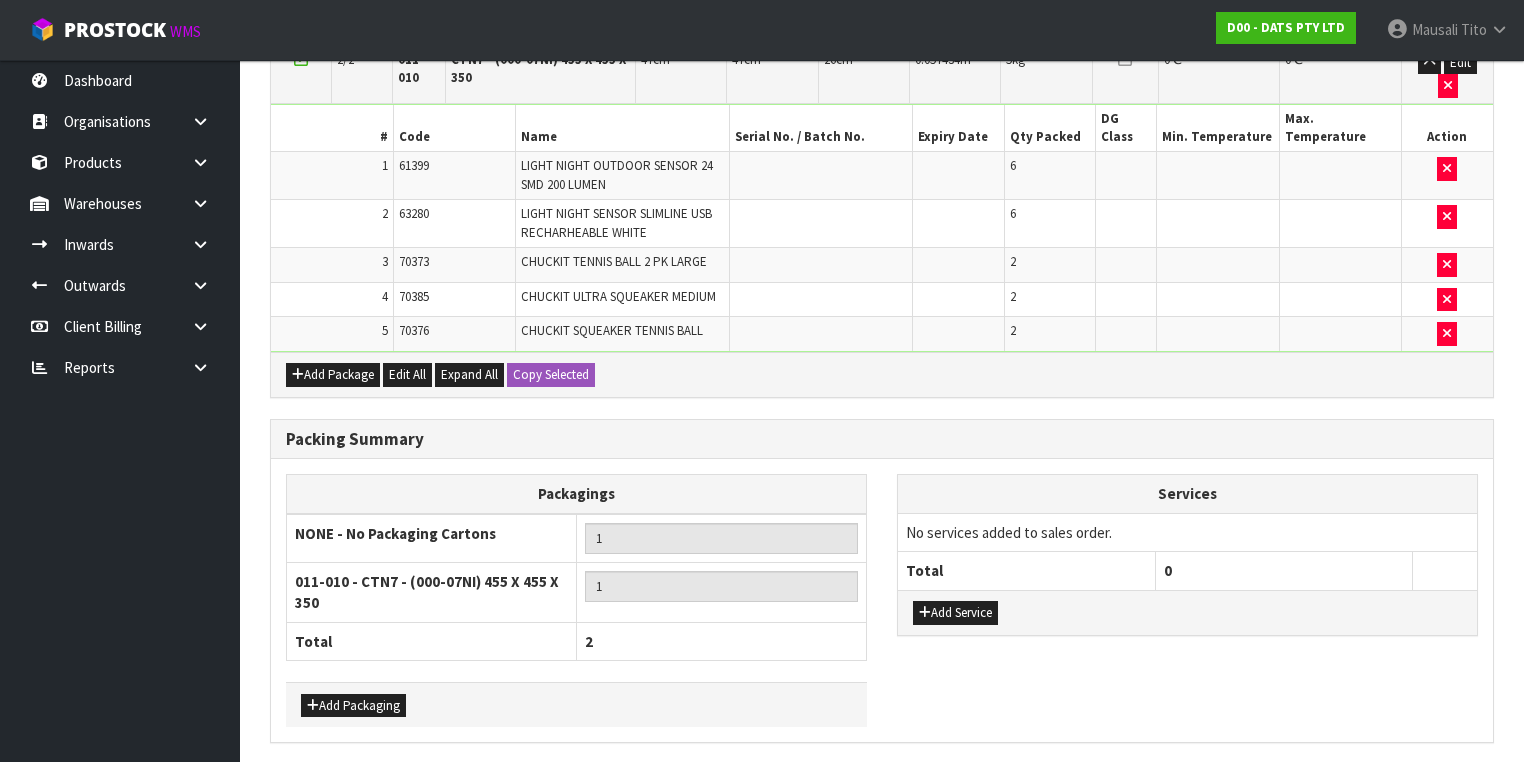 scroll, scrollTop: 712, scrollLeft: 0, axis: vertical 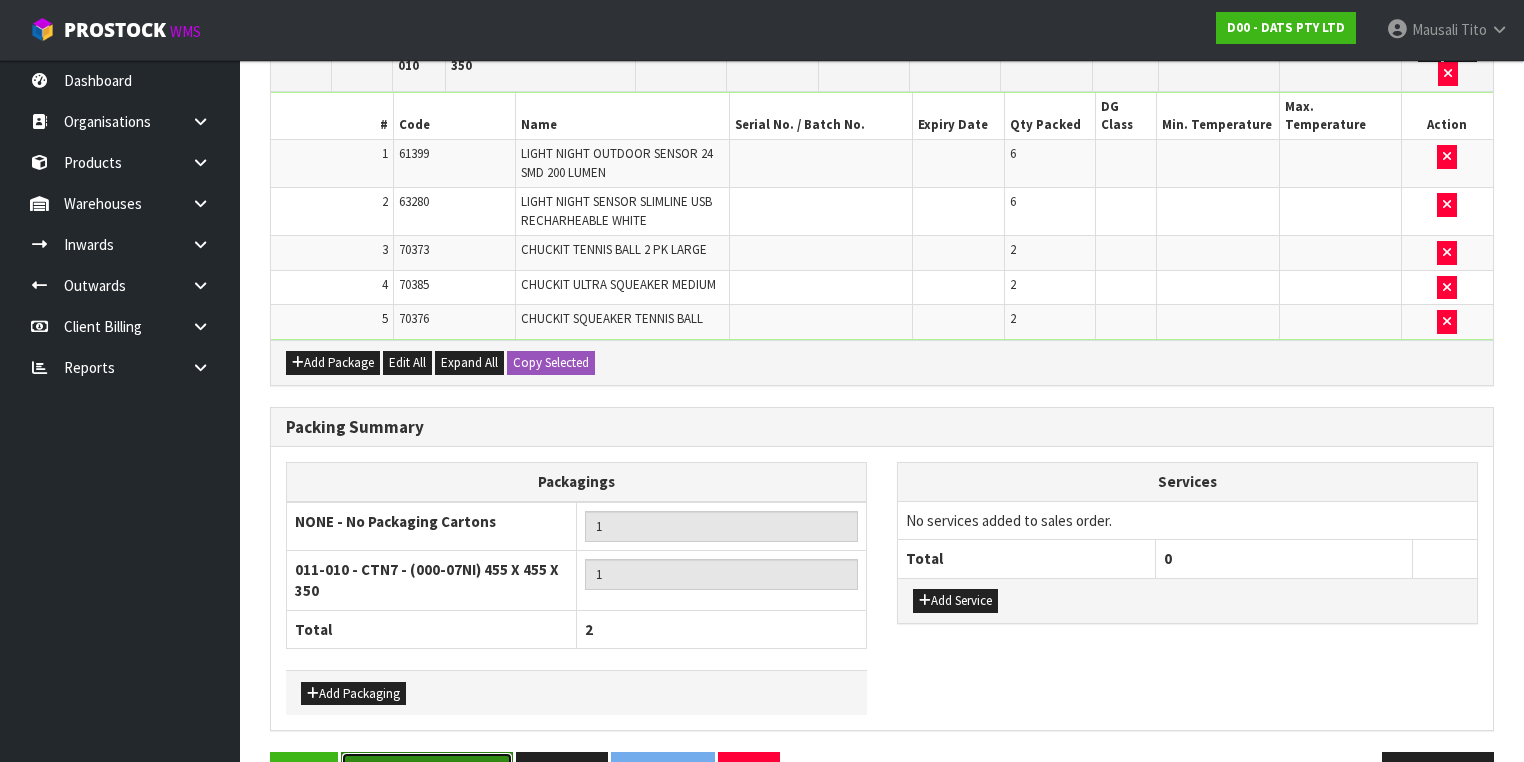 click on "Save & Confirm Packs" at bounding box center (427, 773) 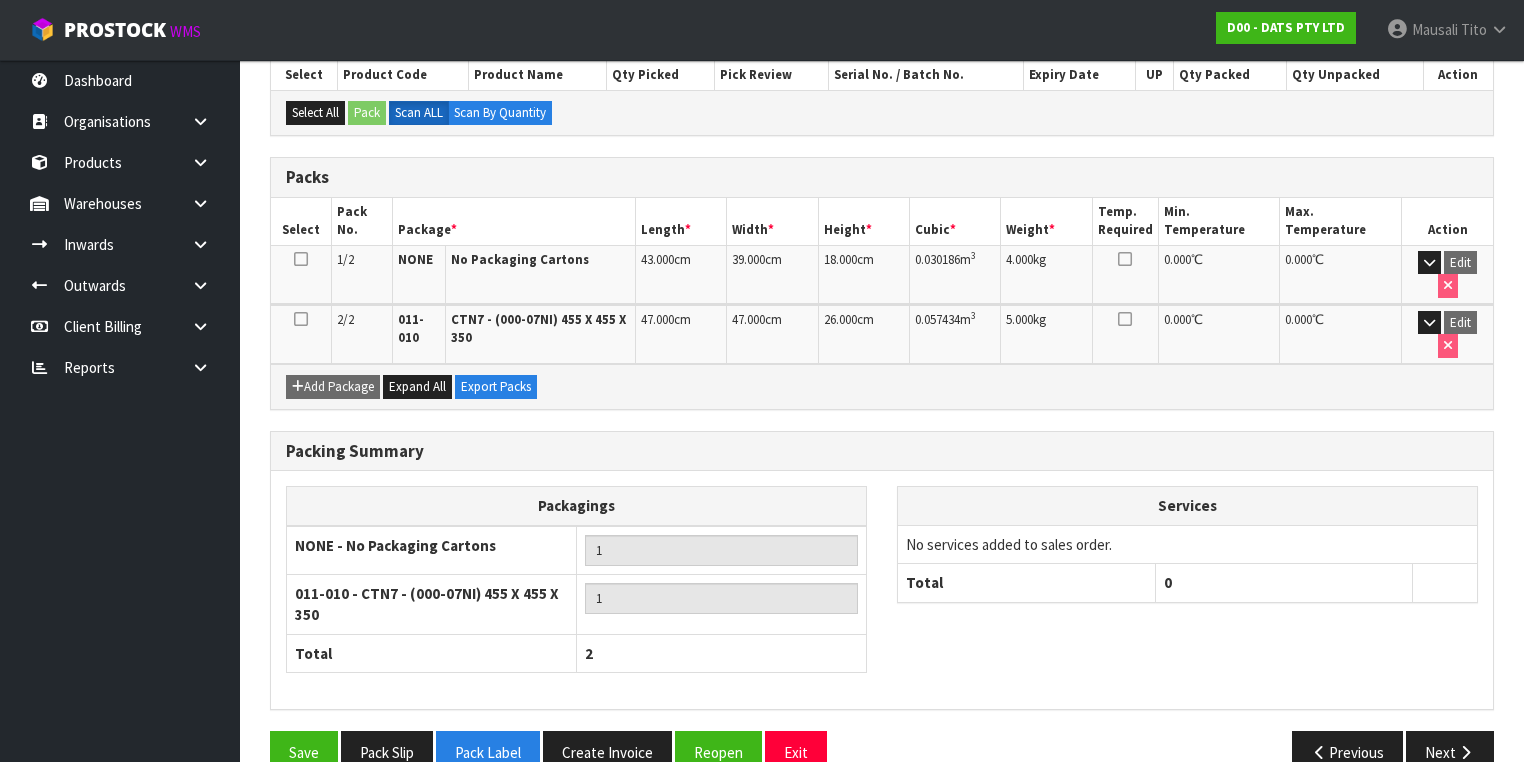 scroll, scrollTop: 440, scrollLeft: 0, axis: vertical 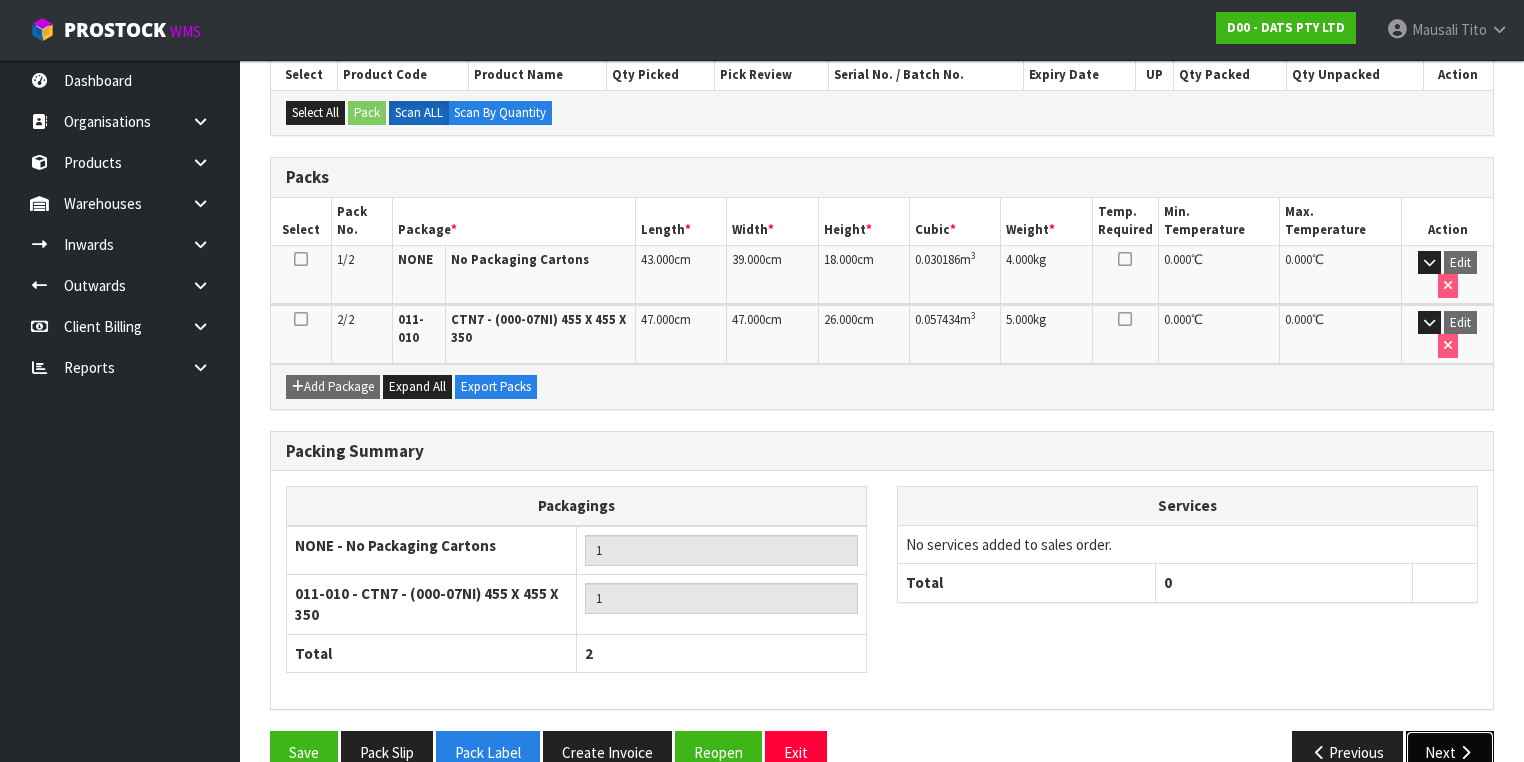 click on "Next" at bounding box center (1450, 752) 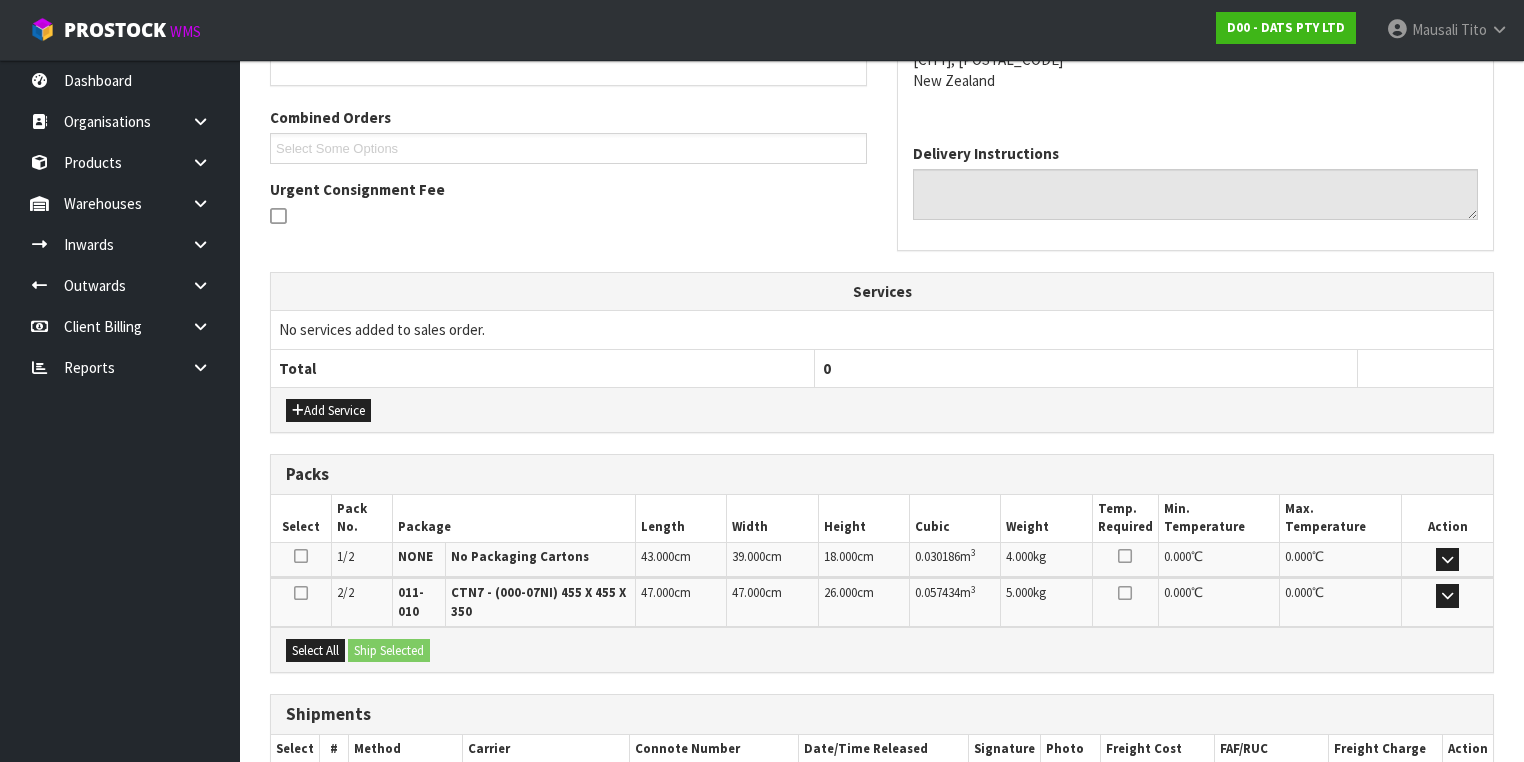 scroll, scrollTop: 599, scrollLeft: 0, axis: vertical 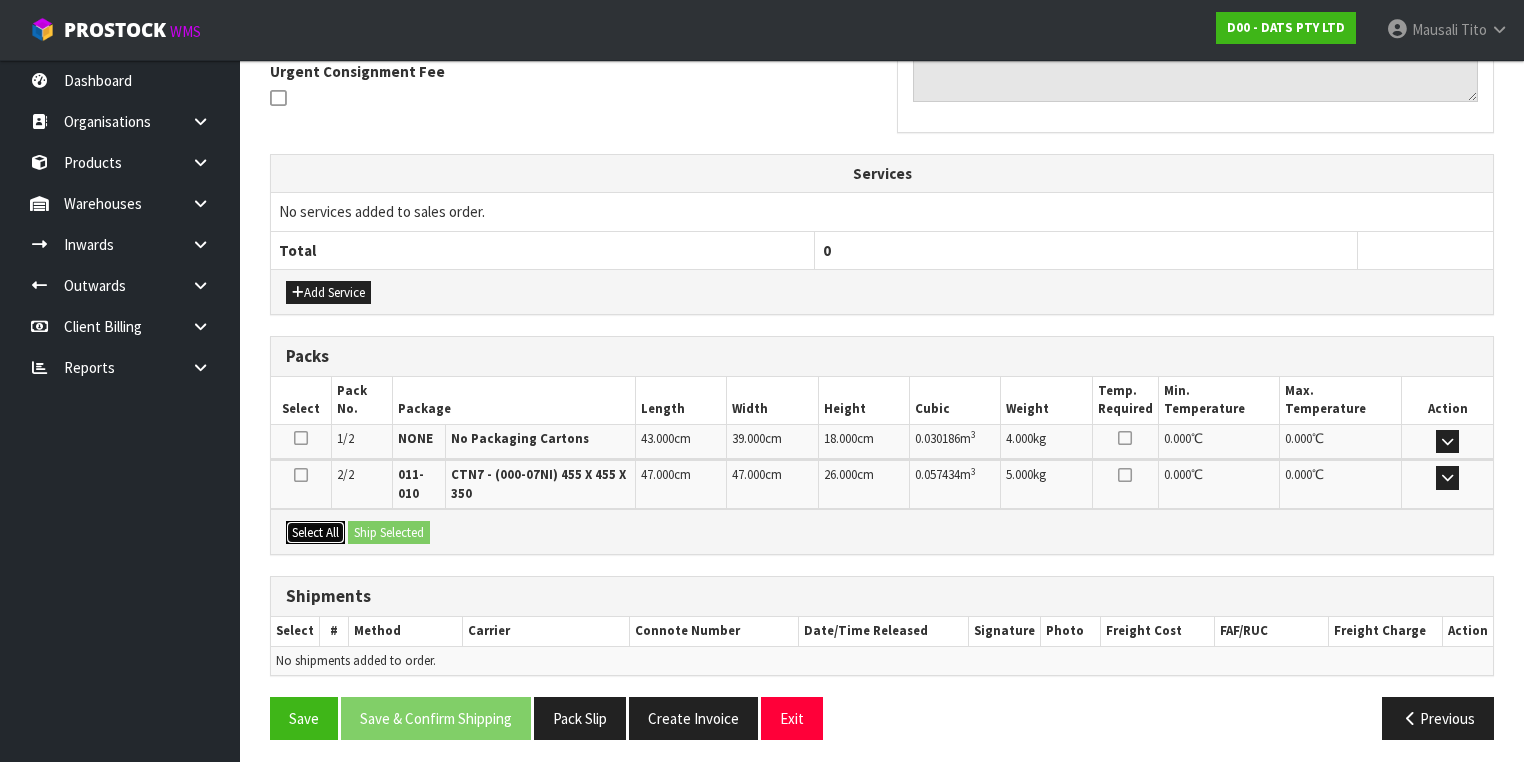 drag, startPoint x: 306, startPoint y: 524, endPoint x: 401, endPoint y: 523, distance: 95.005264 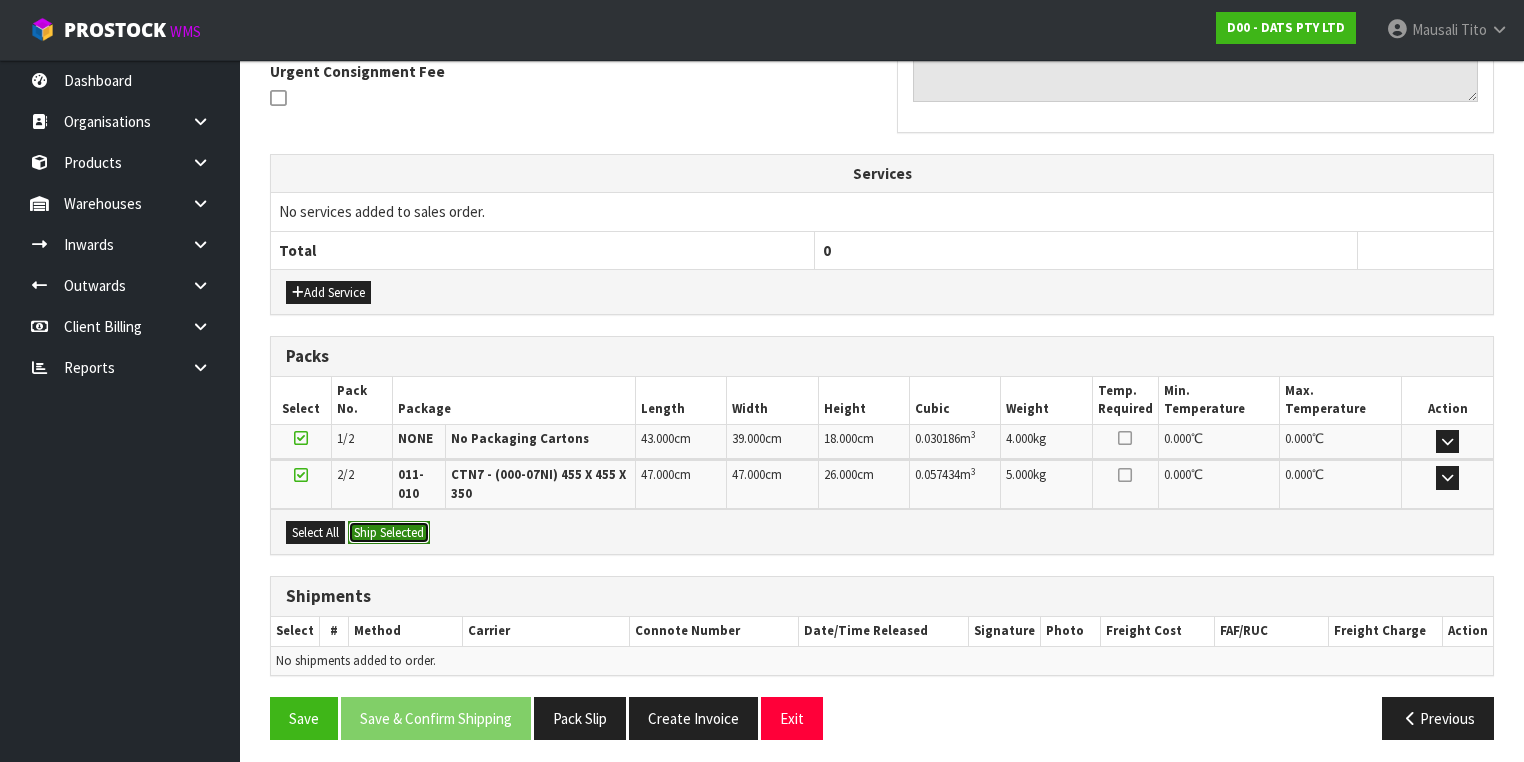 click on "Ship Selected" at bounding box center (389, 533) 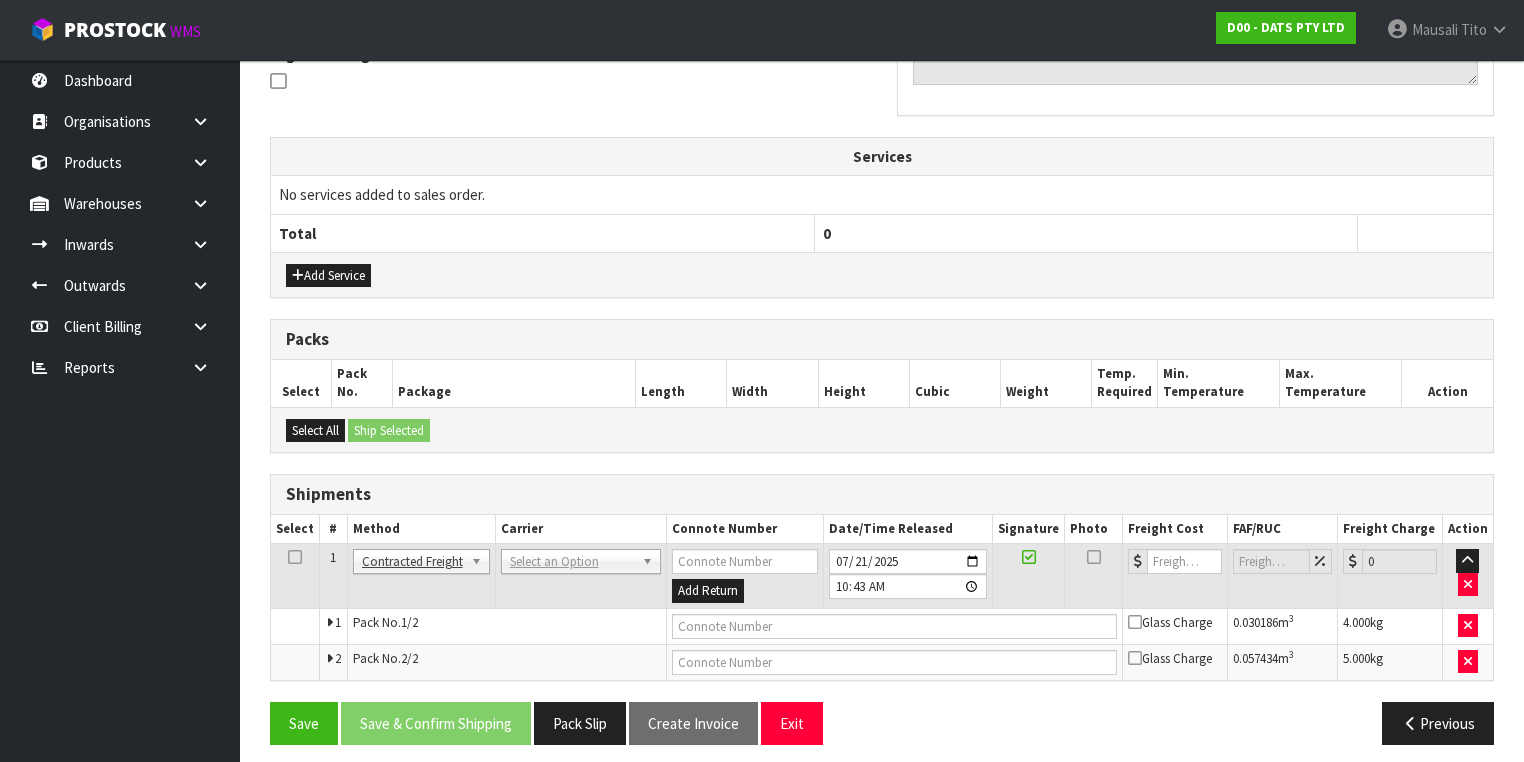 scroll, scrollTop: 621, scrollLeft: 0, axis: vertical 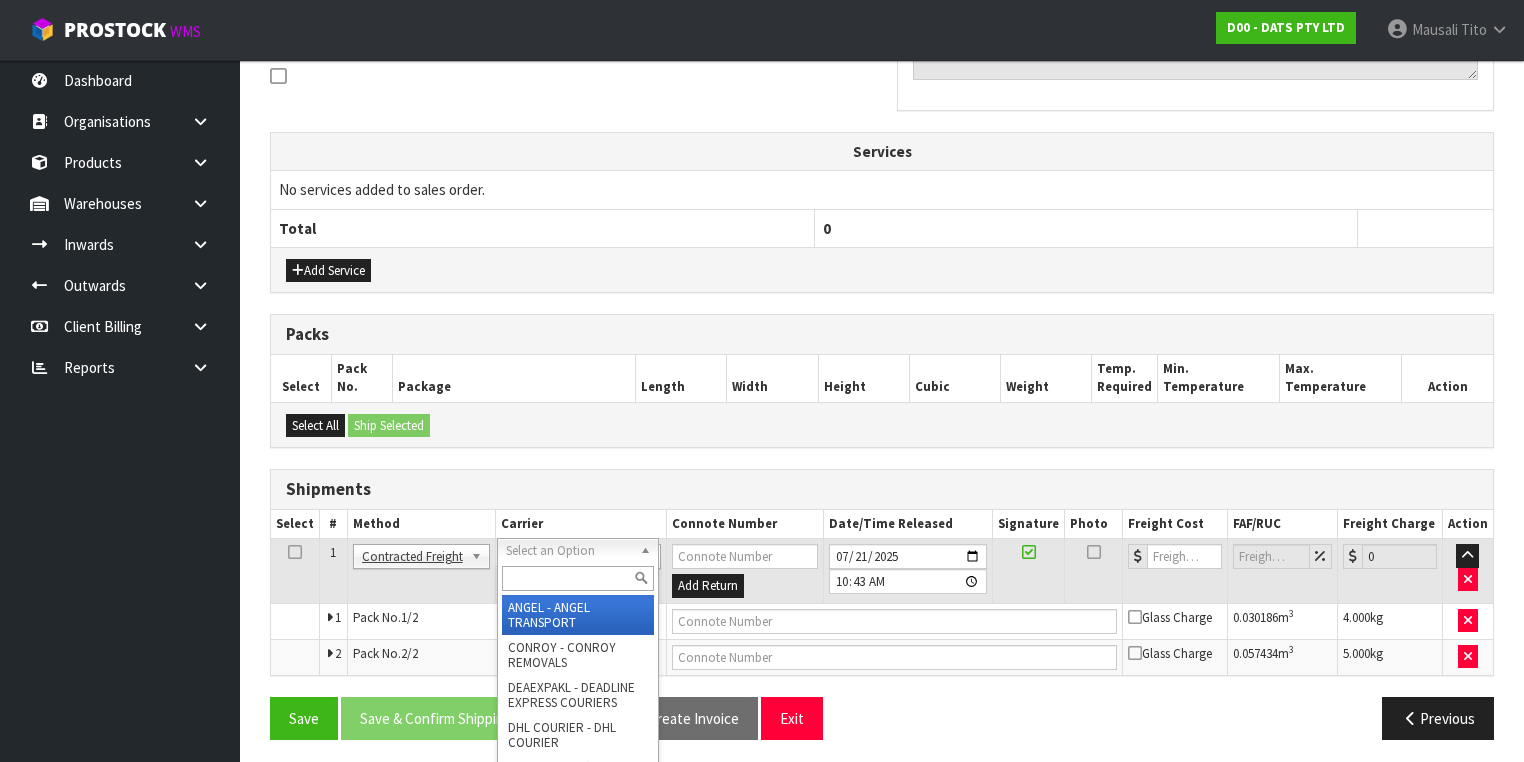 click at bounding box center (578, 578) 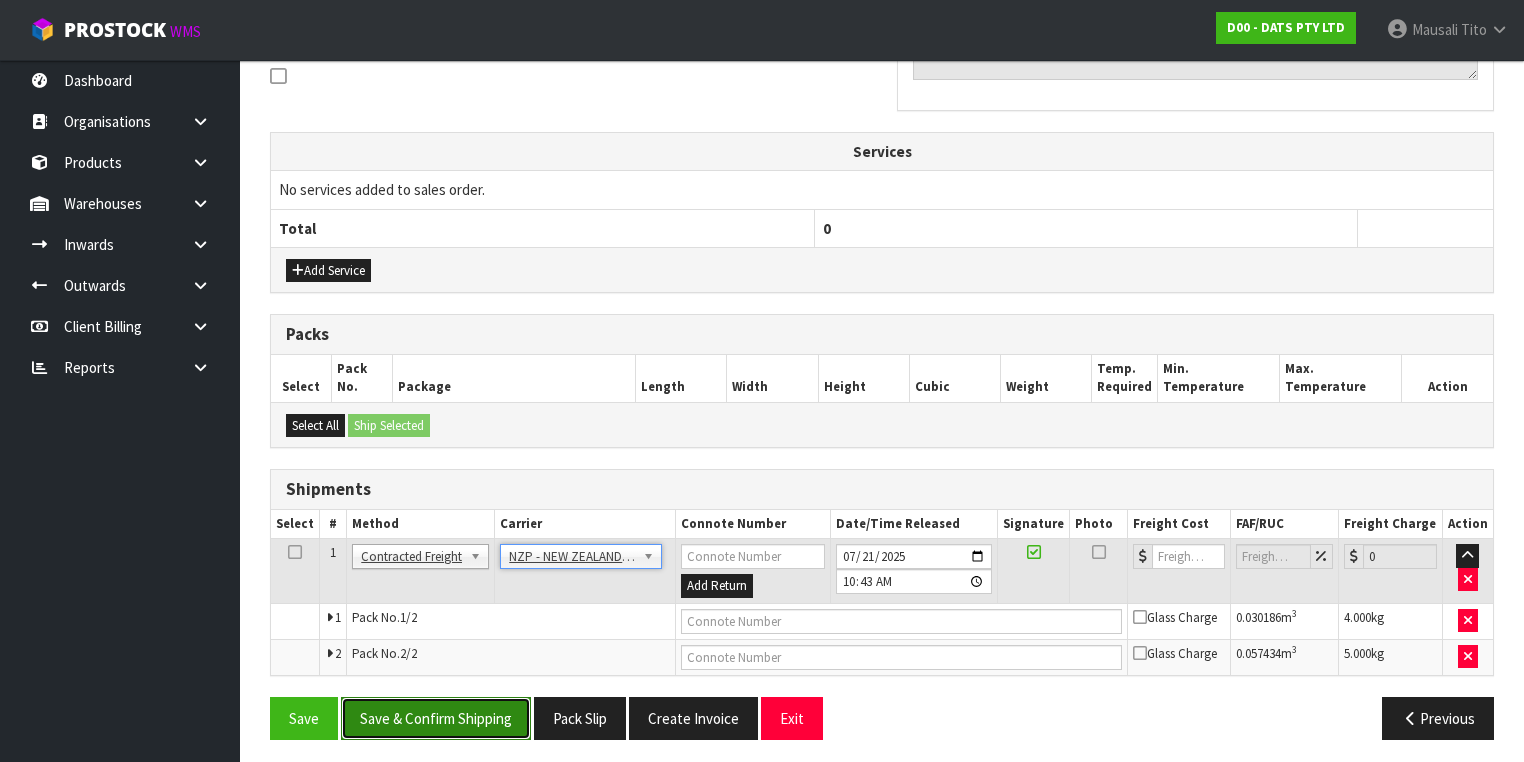 drag, startPoint x: 460, startPoint y: 723, endPoint x: 476, endPoint y: 712, distance: 19.416489 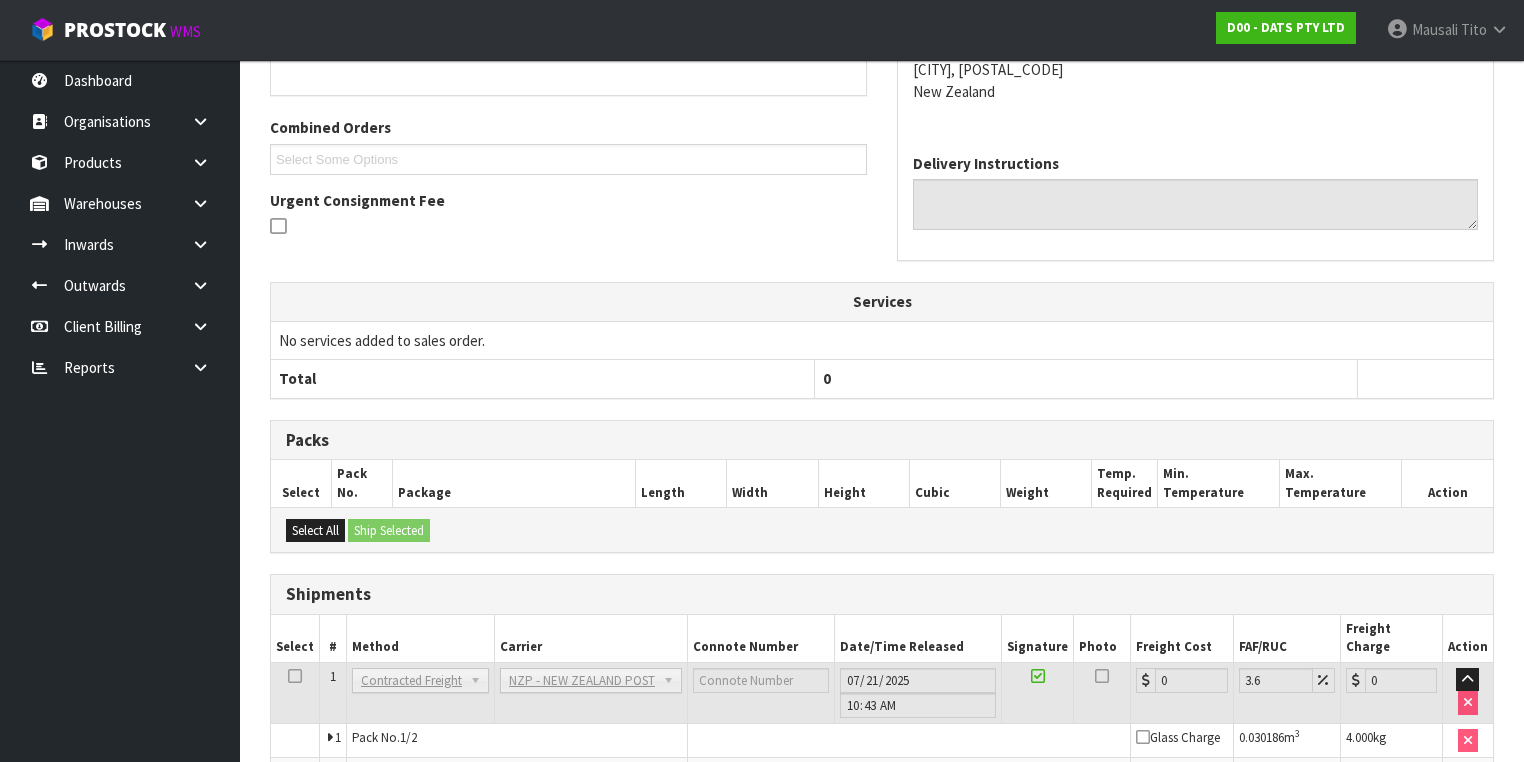 scroll, scrollTop: 592, scrollLeft: 0, axis: vertical 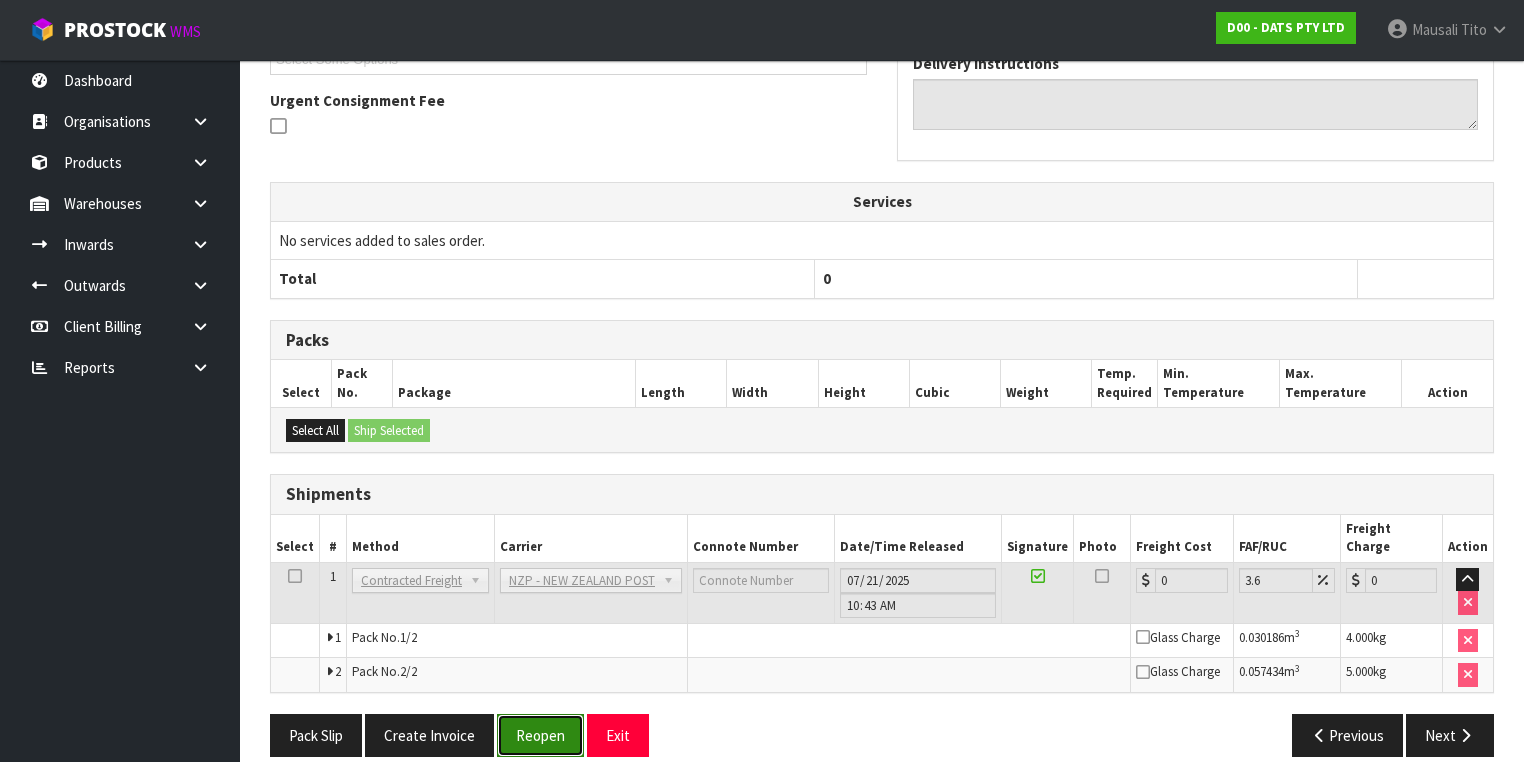 click on "Reopen" at bounding box center [540, 735] 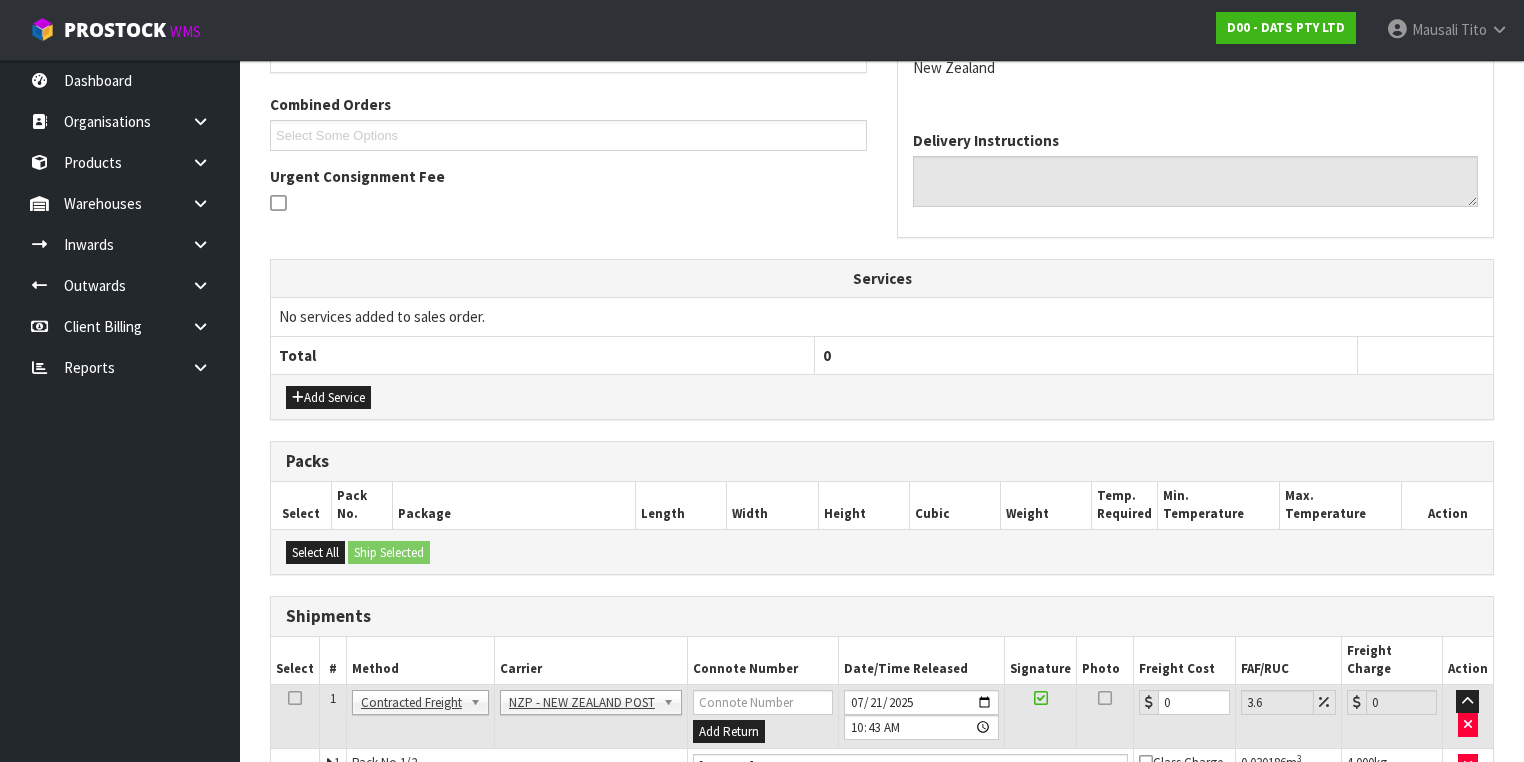 scroll, scrollTop: 640, scrollLeft: 0, axis: vertical 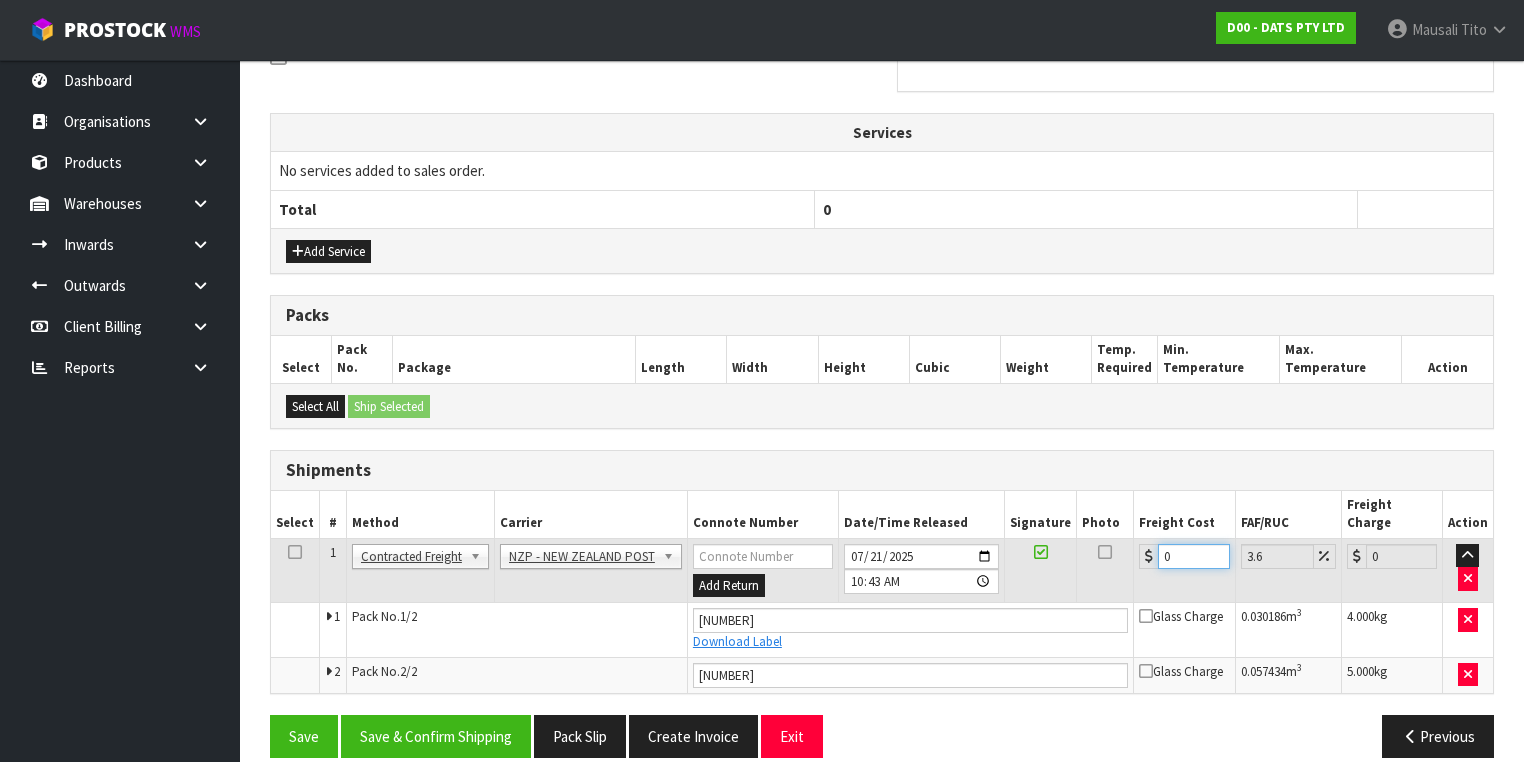 drag, startPoint x: 1178, startPoint y: 526, endPoint x: 1117, endPoint y: 556, distance: 67.977936 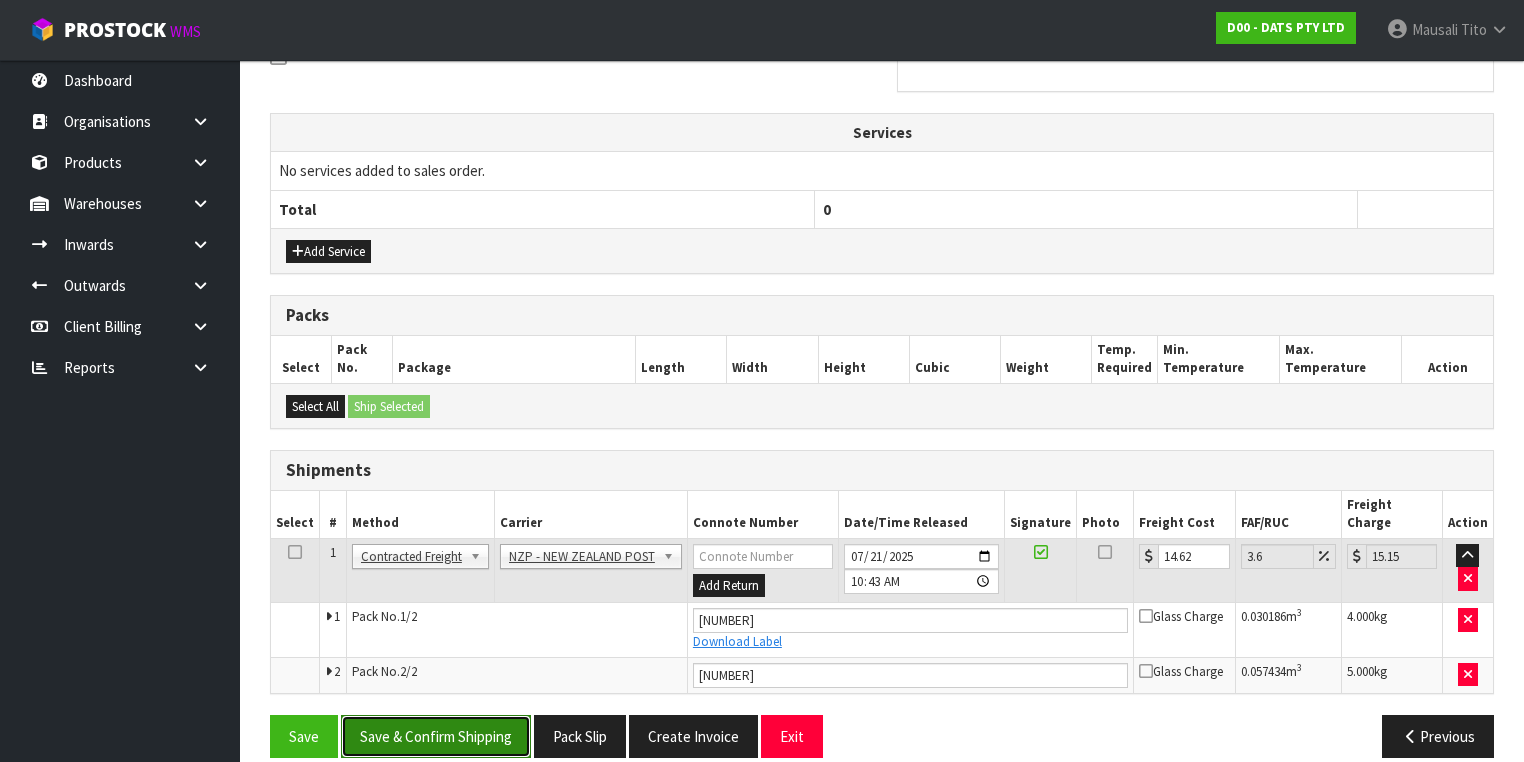 click on "Save & Confirm Shipping" at bounding box center (436, 736) 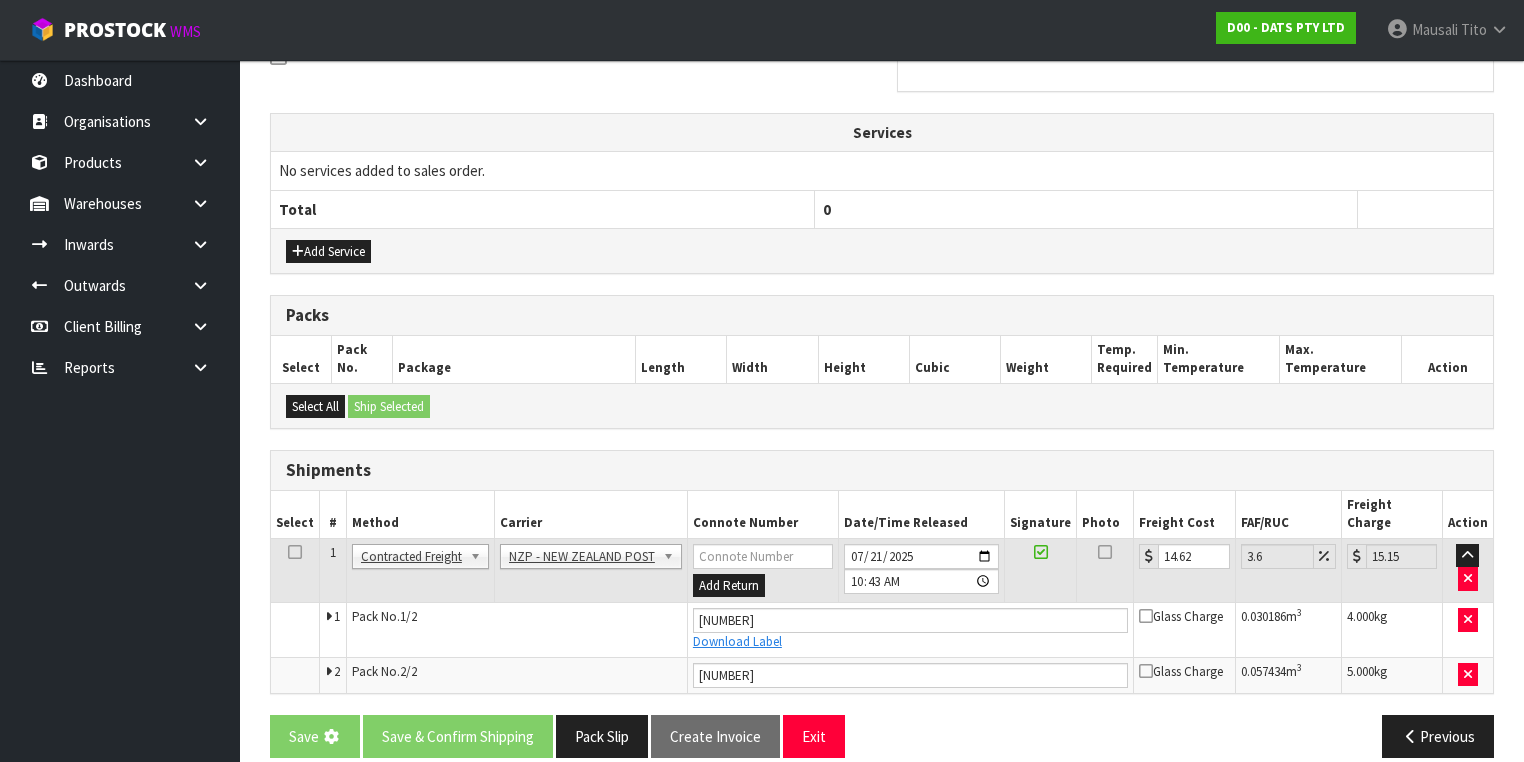 scroll, scrollTop: 0, scrollLeft: 0, axis: both 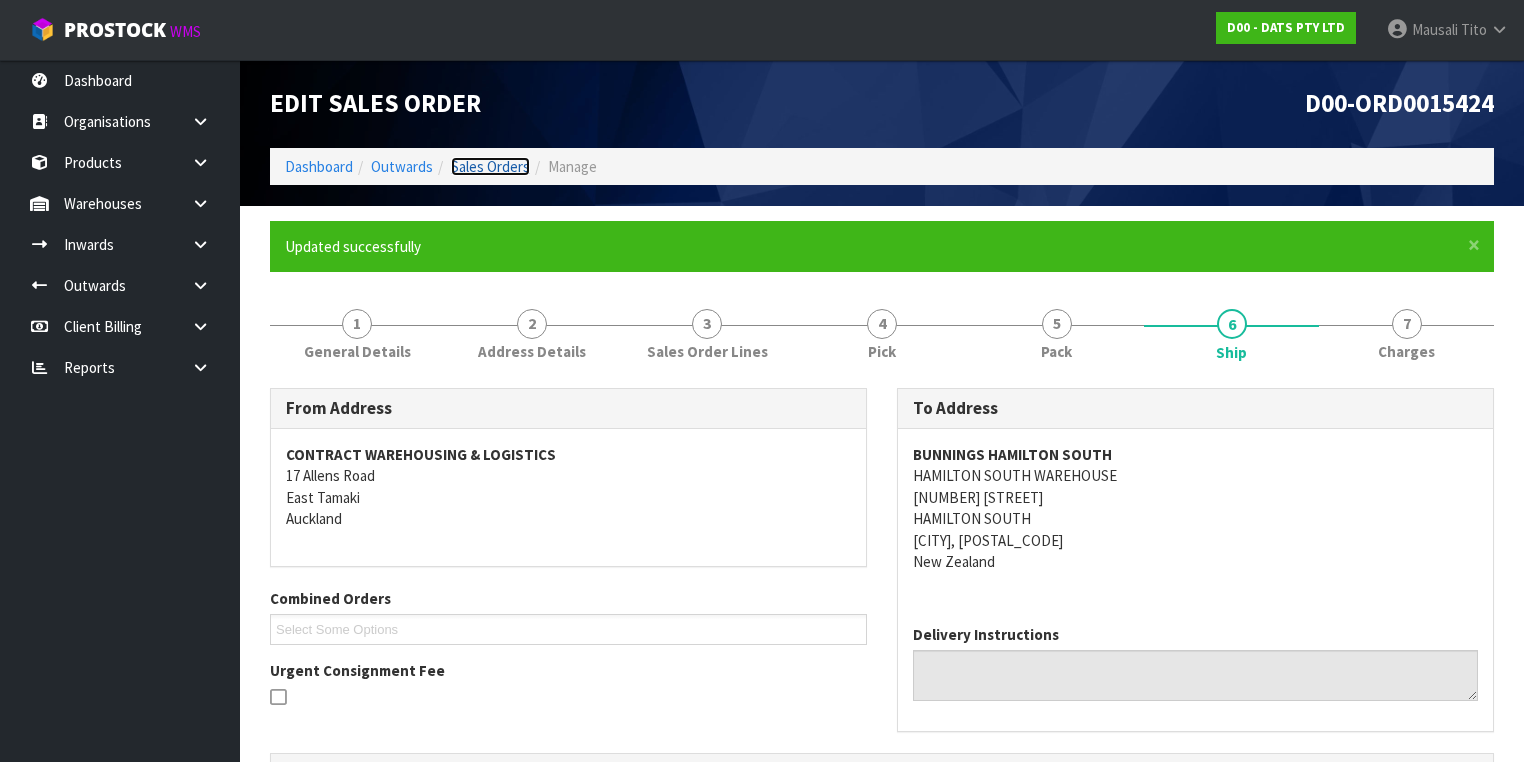 click on "Sales Orders" at bounding box center [490, 166] 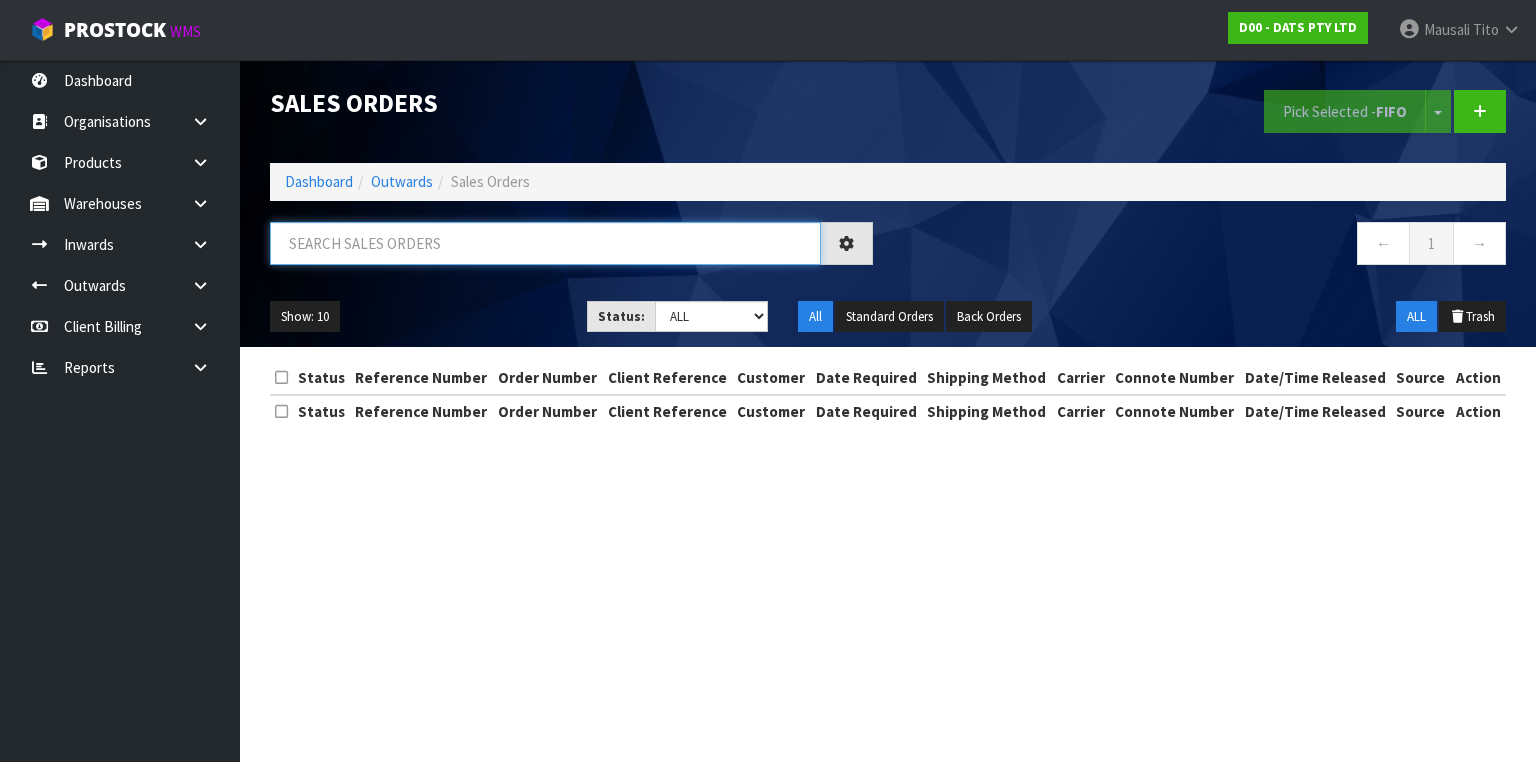 click at bounding box center (545, 243) 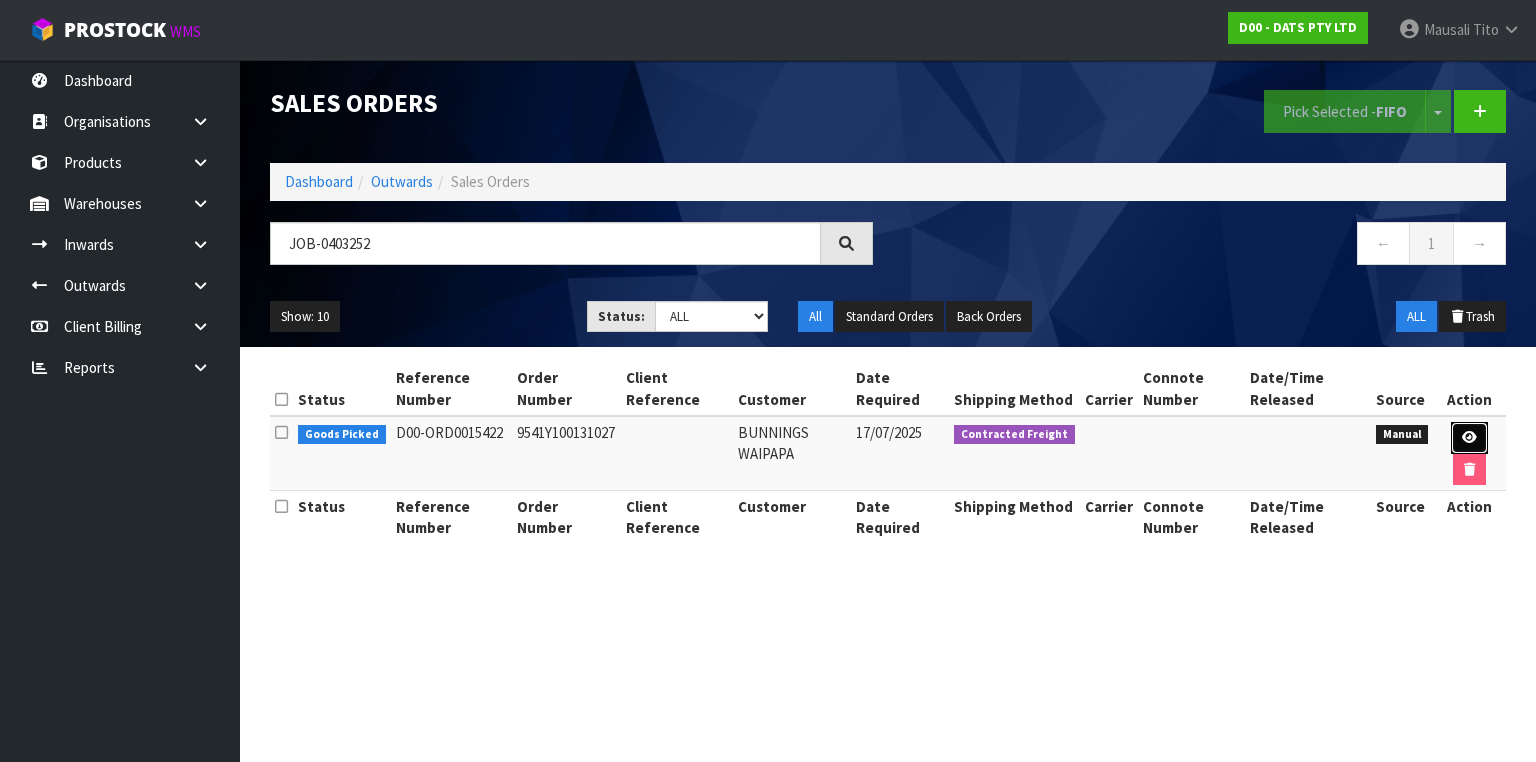 click at bounding box center (1469, 437) 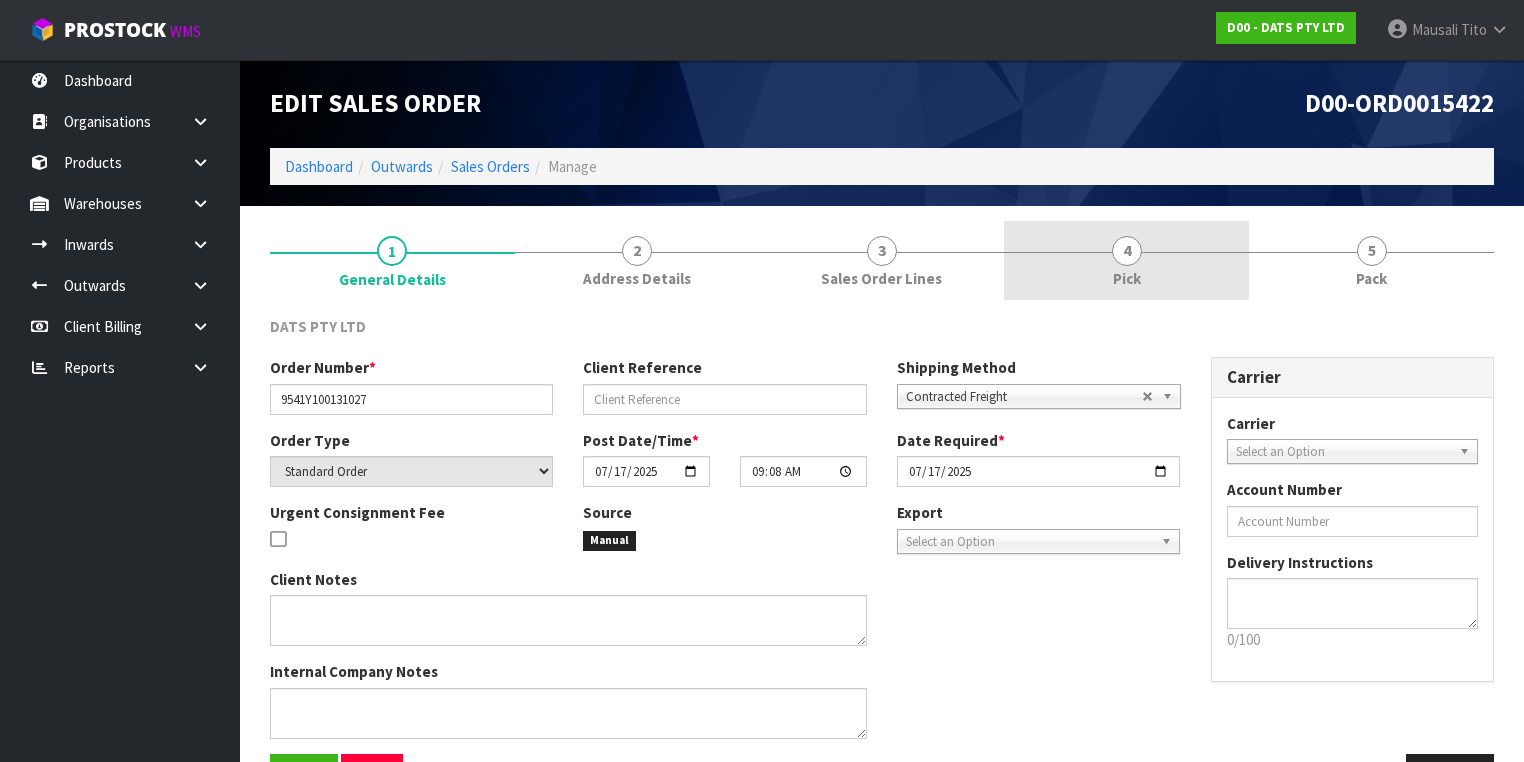 click on "4
Pick" at bounding box center [1126, 260] 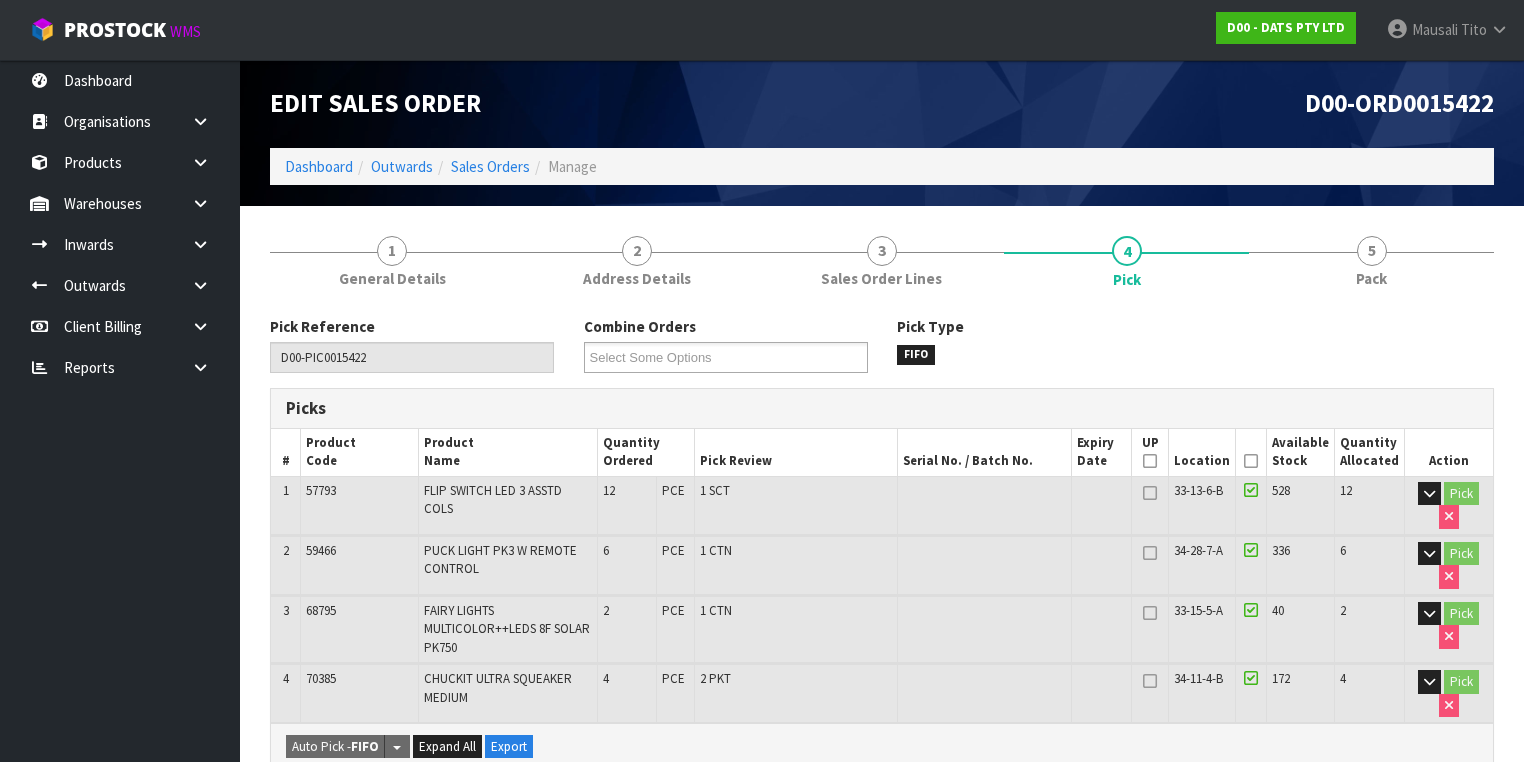 click at bounding box center [1251, 461] 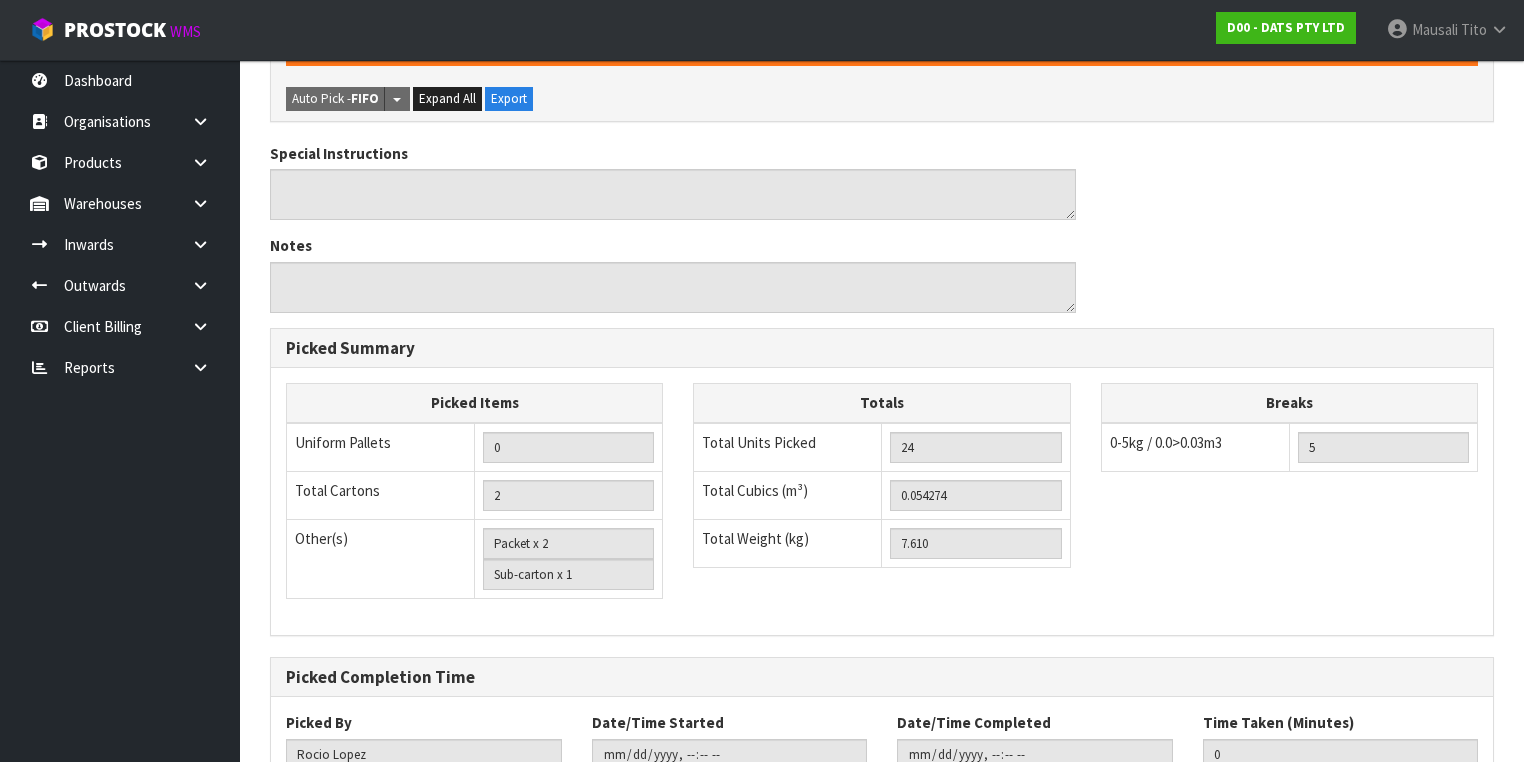 scroll, scrollTop: 857, scrollLeft: 0, axis: vertical 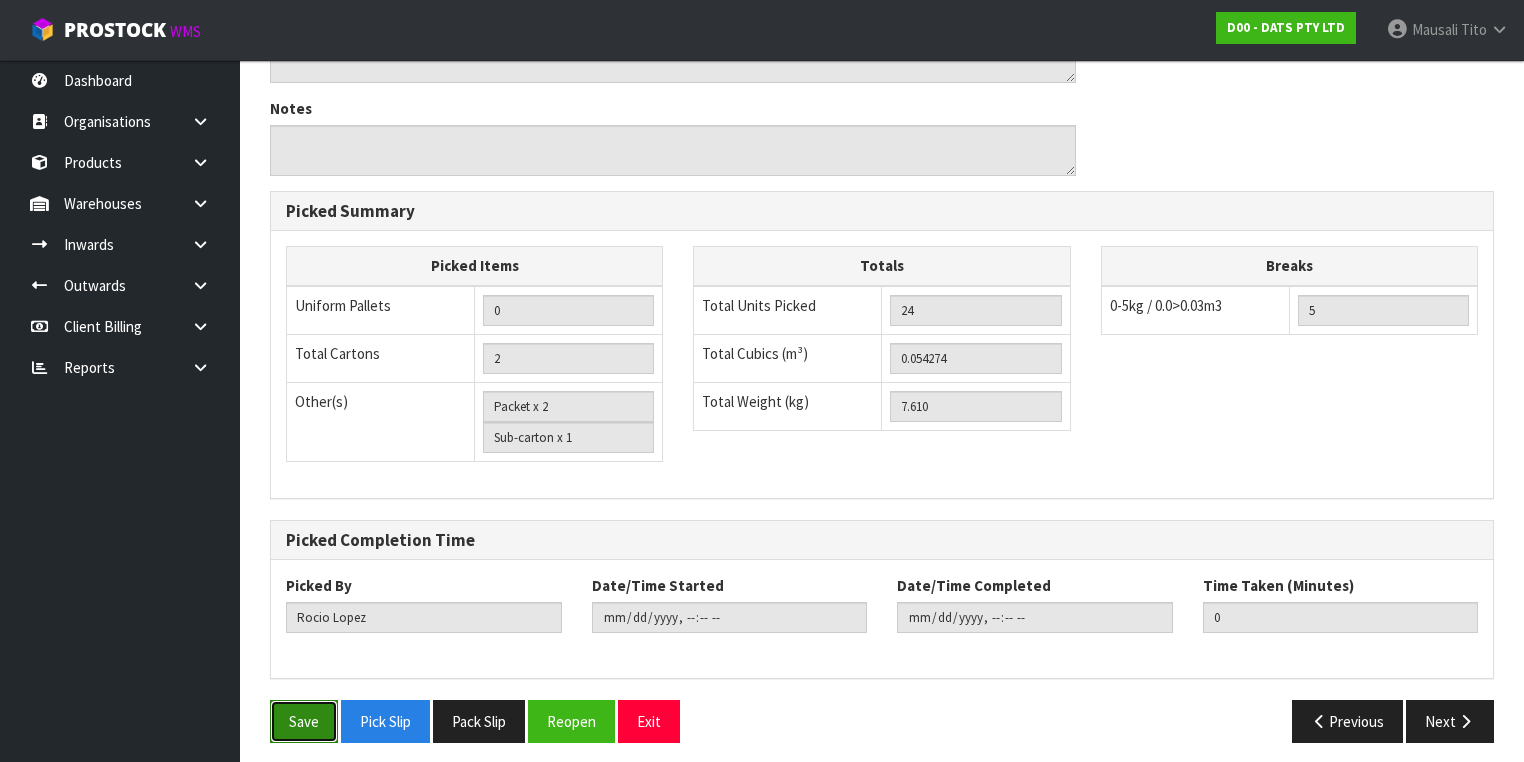 click on "Save" at bounding box center [304, 721] 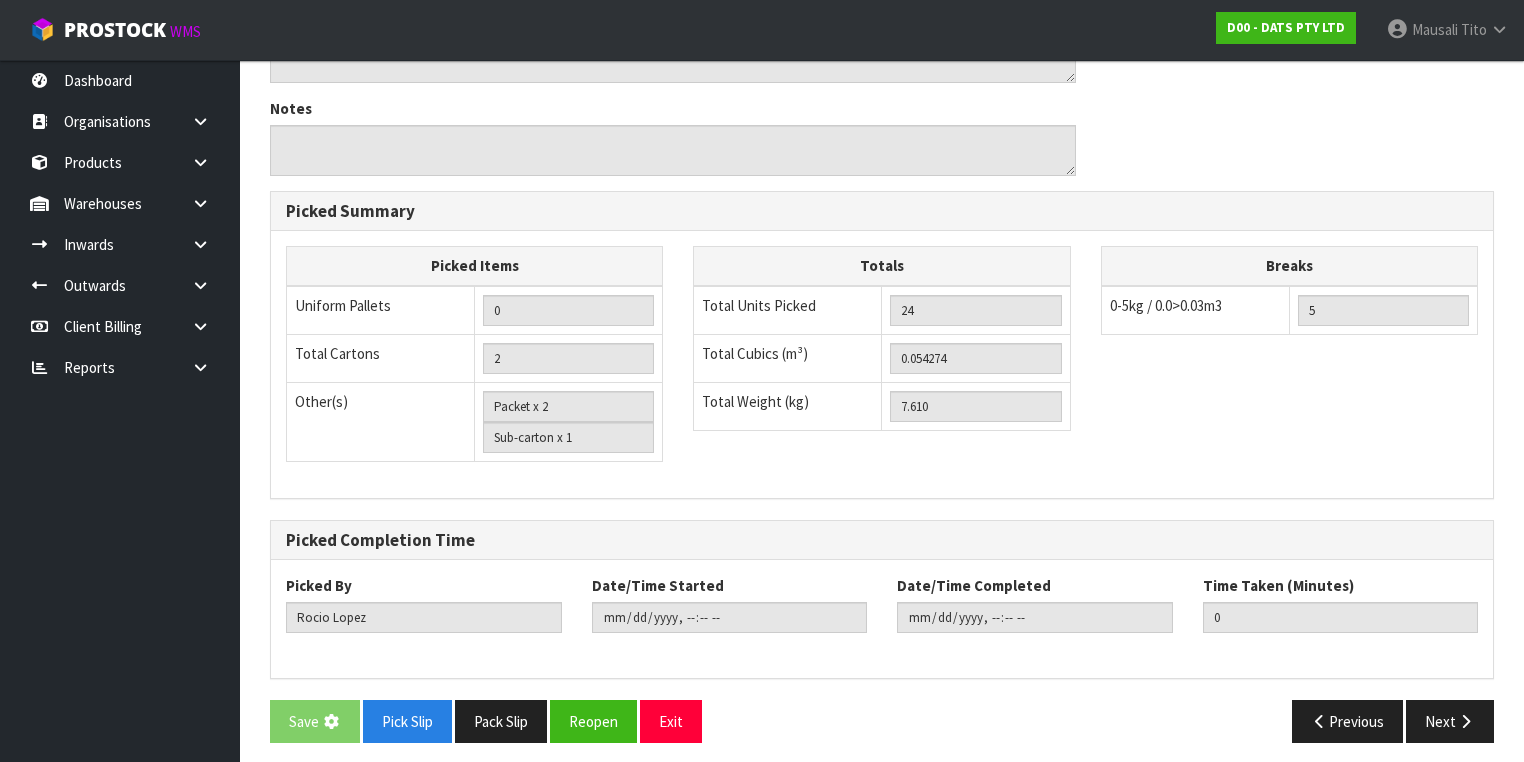 scroll, scrollTop: 0, scrollLeft: 0, axis: both 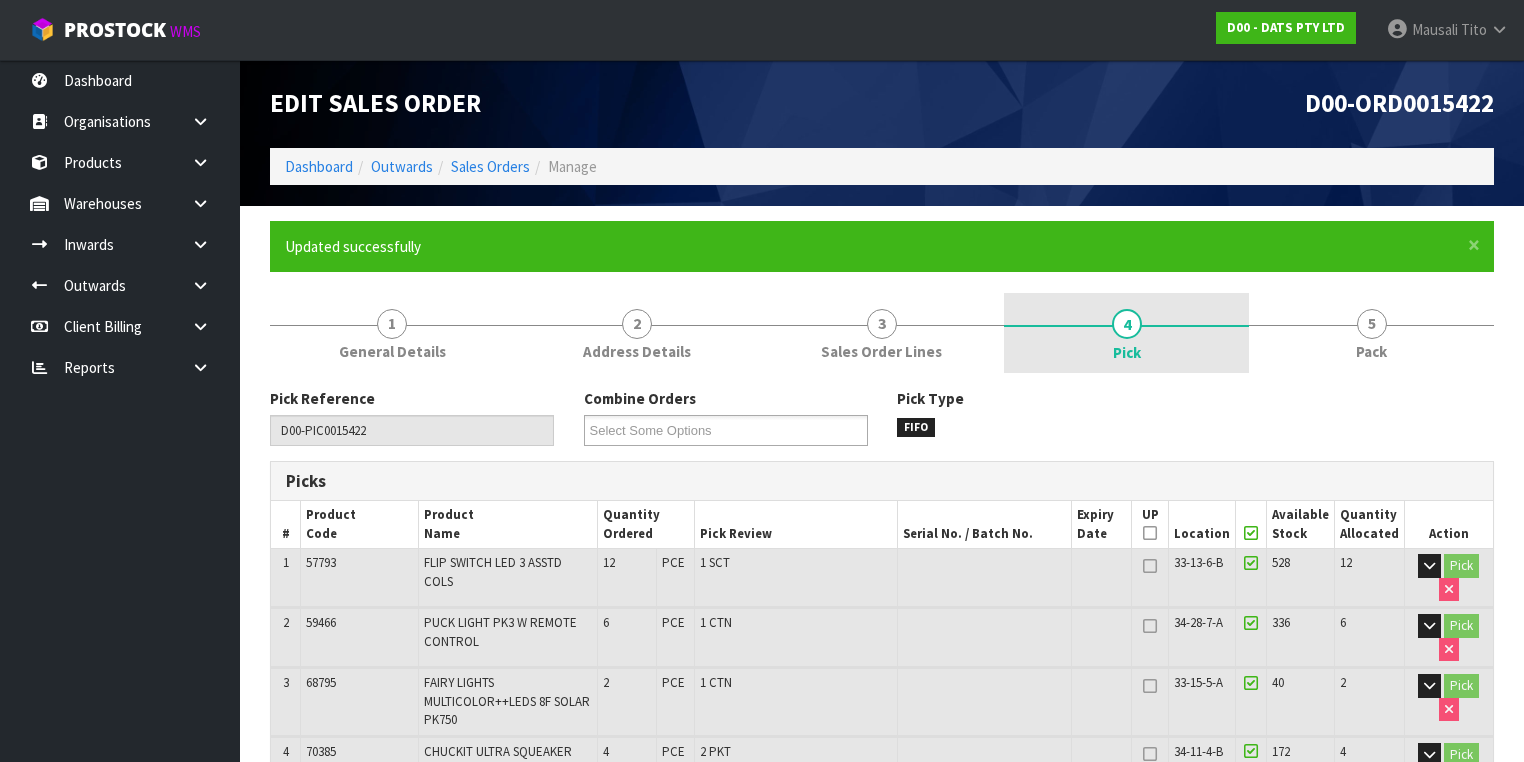 drag, startPoint x: 1376, startPoint y: 336, endPoint x: 1231, endPoint y: 364, distance: 147.67871 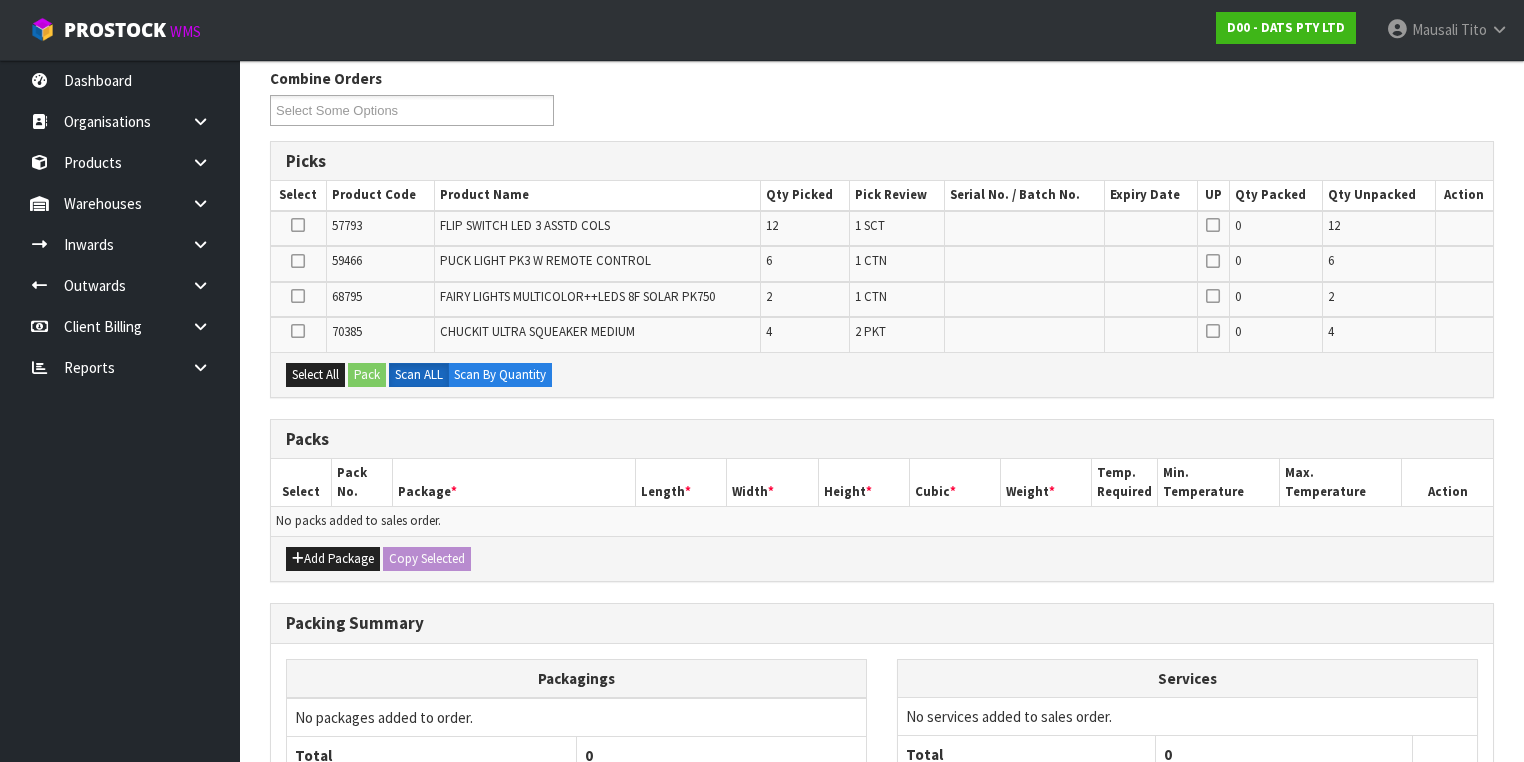 scroll, scrollTop: 0, scrollLeft: 0, axis: both 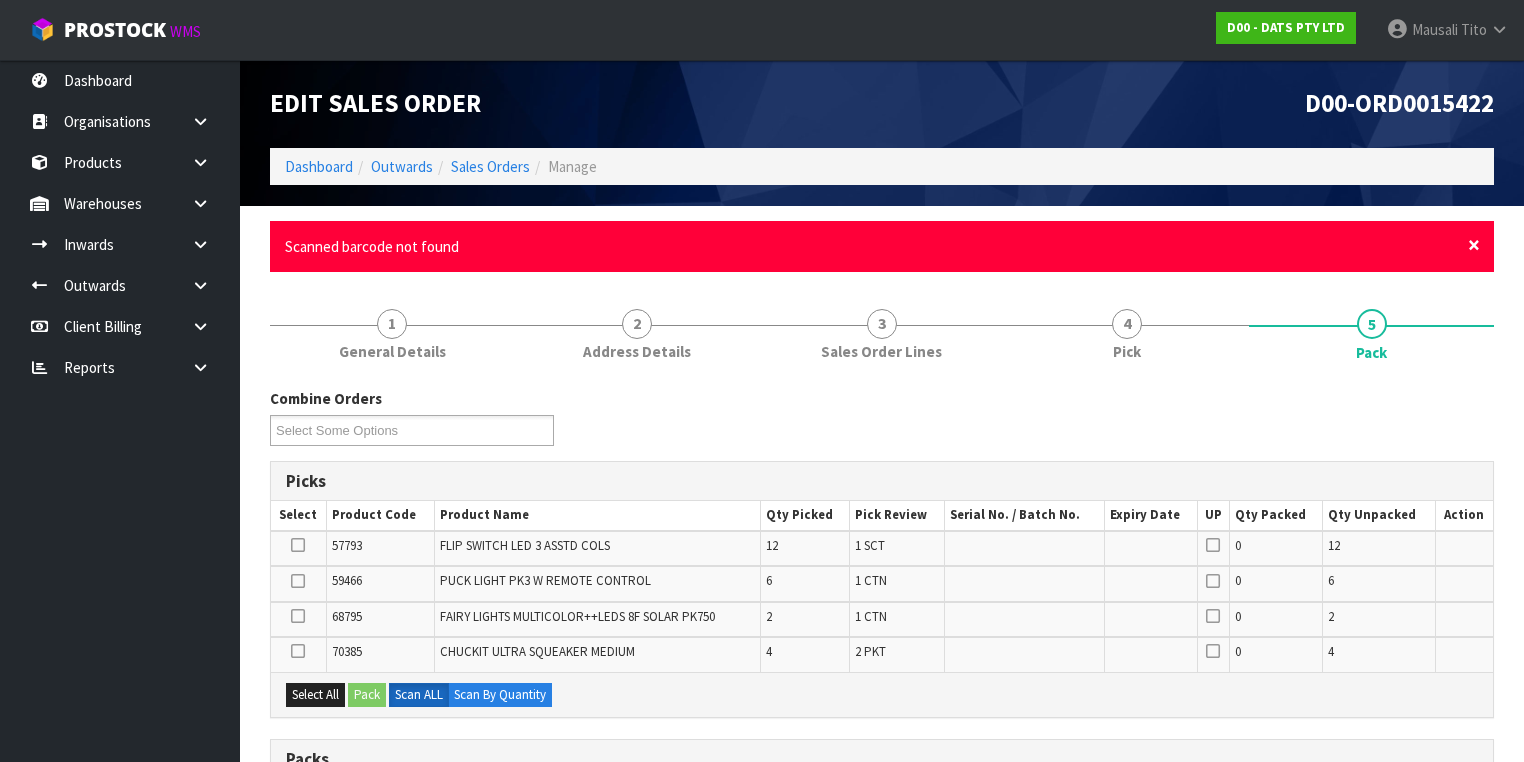 click on "×" at bounding box center (1474, 245) 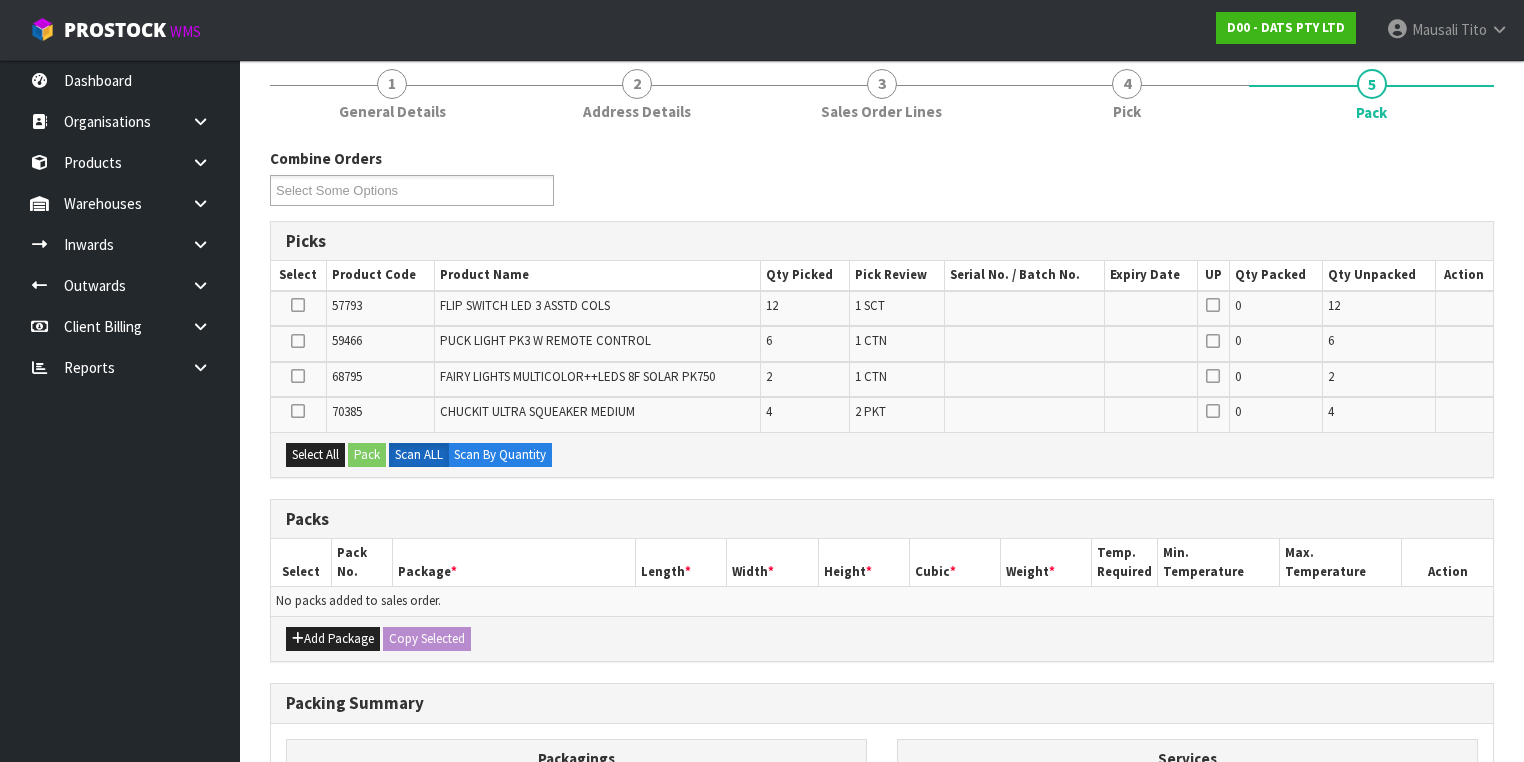 scroll, scrollTop: 0, scrollLeft: 0, axis: both 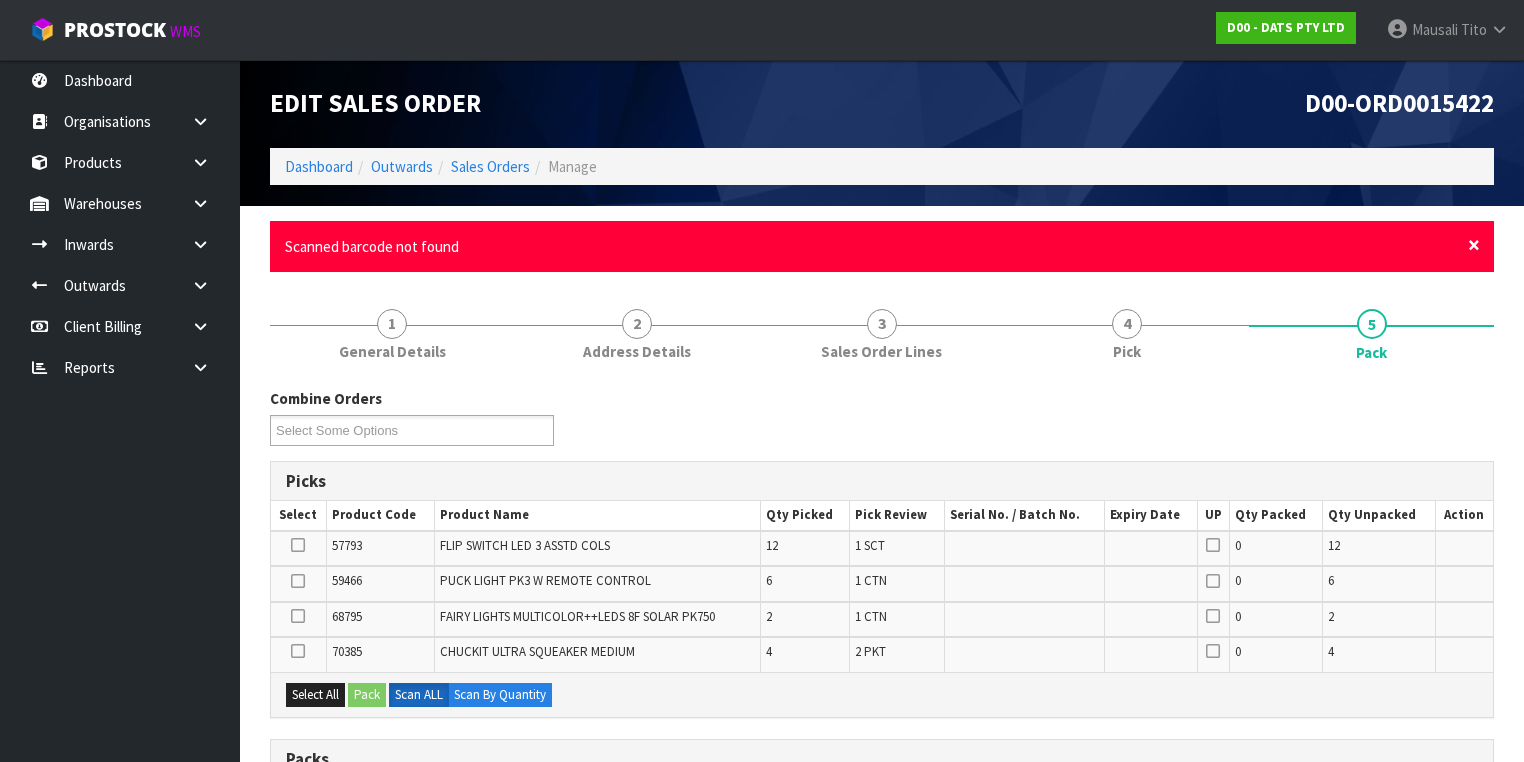 click on "×" at bounding box center [1474, 245] 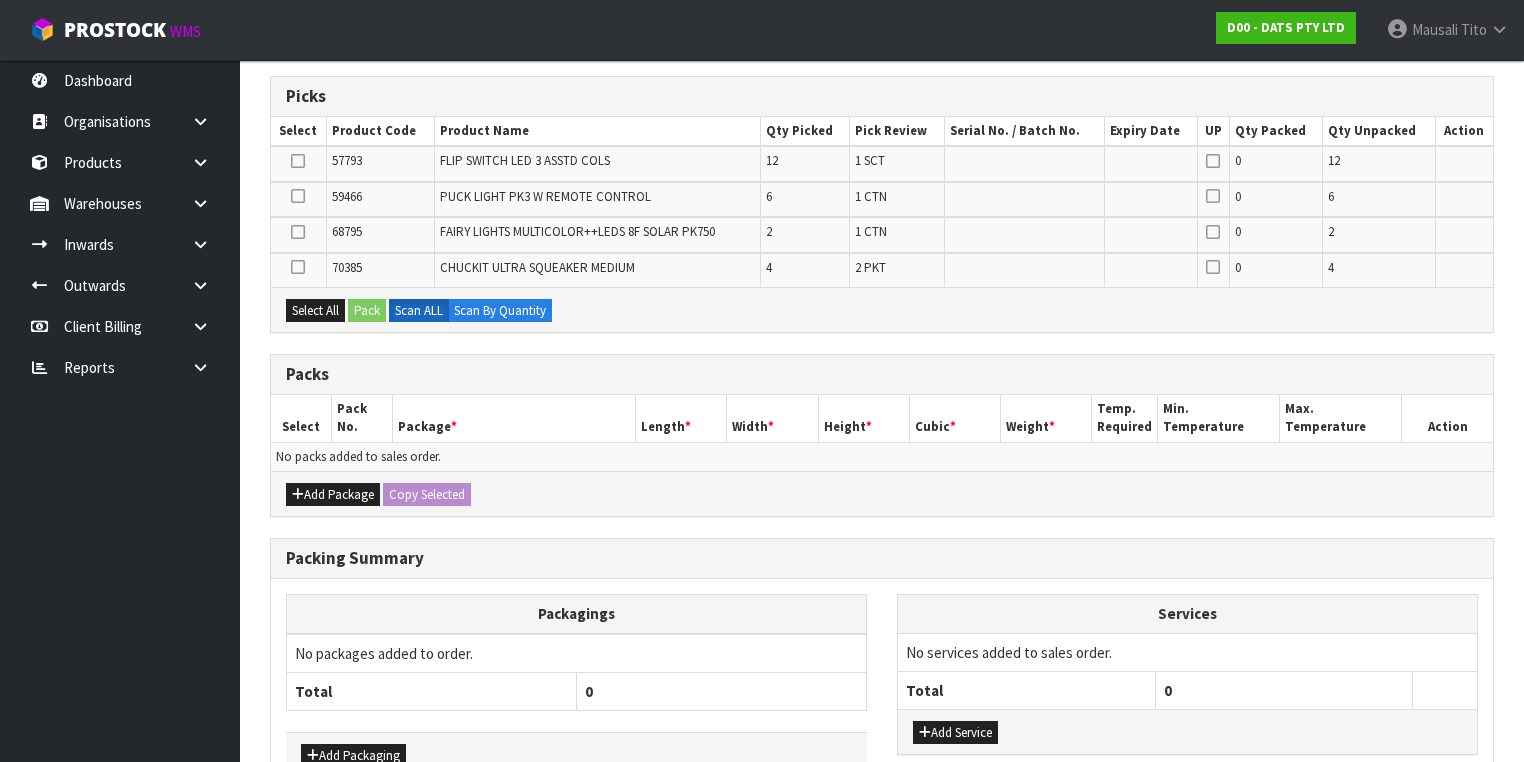 scroll, scrollTop: 400, scrollLeft: 0, axis: vertical 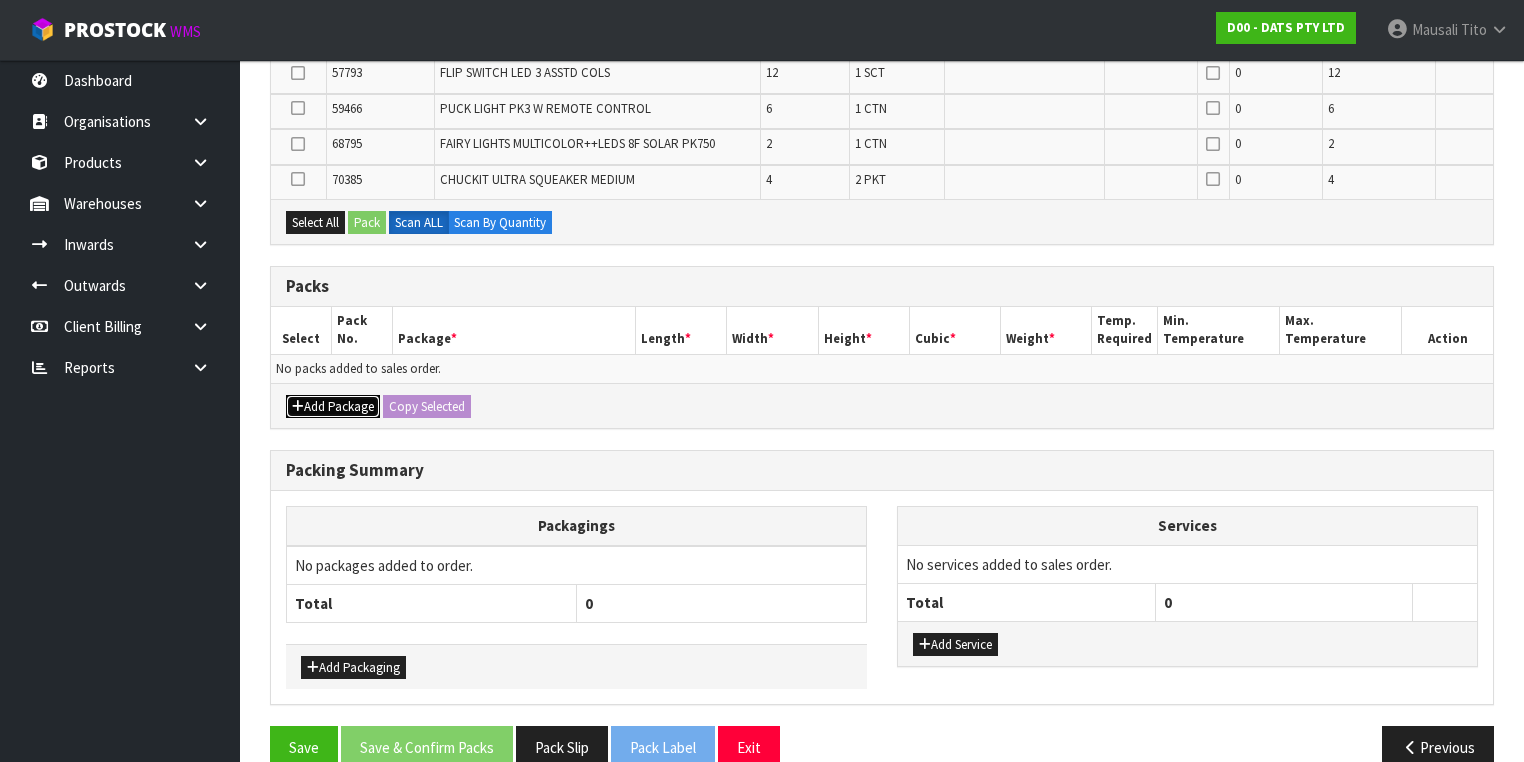 click on "Add Package" at bounding box center [333, 407] 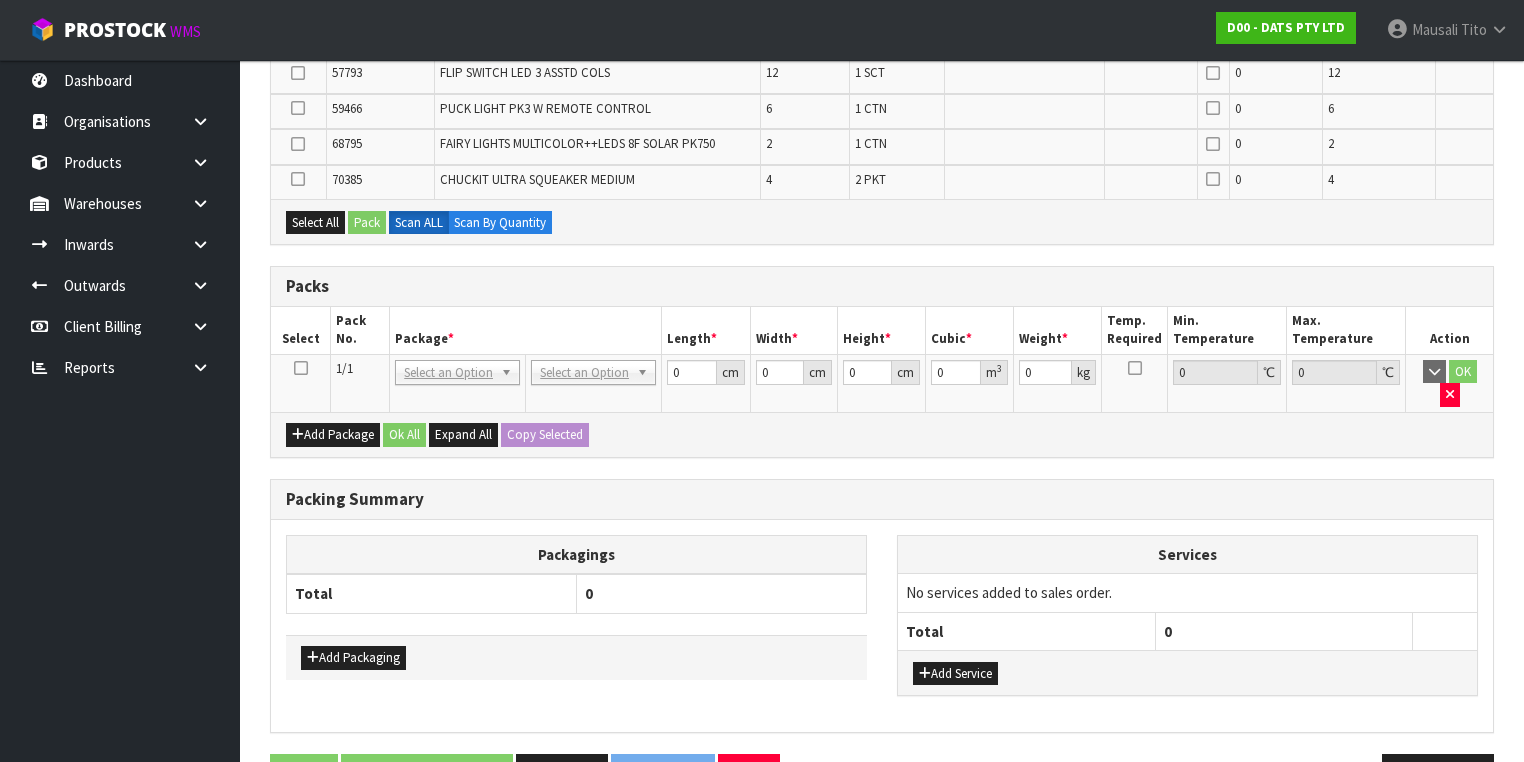 click at bounding box center [301, 368] 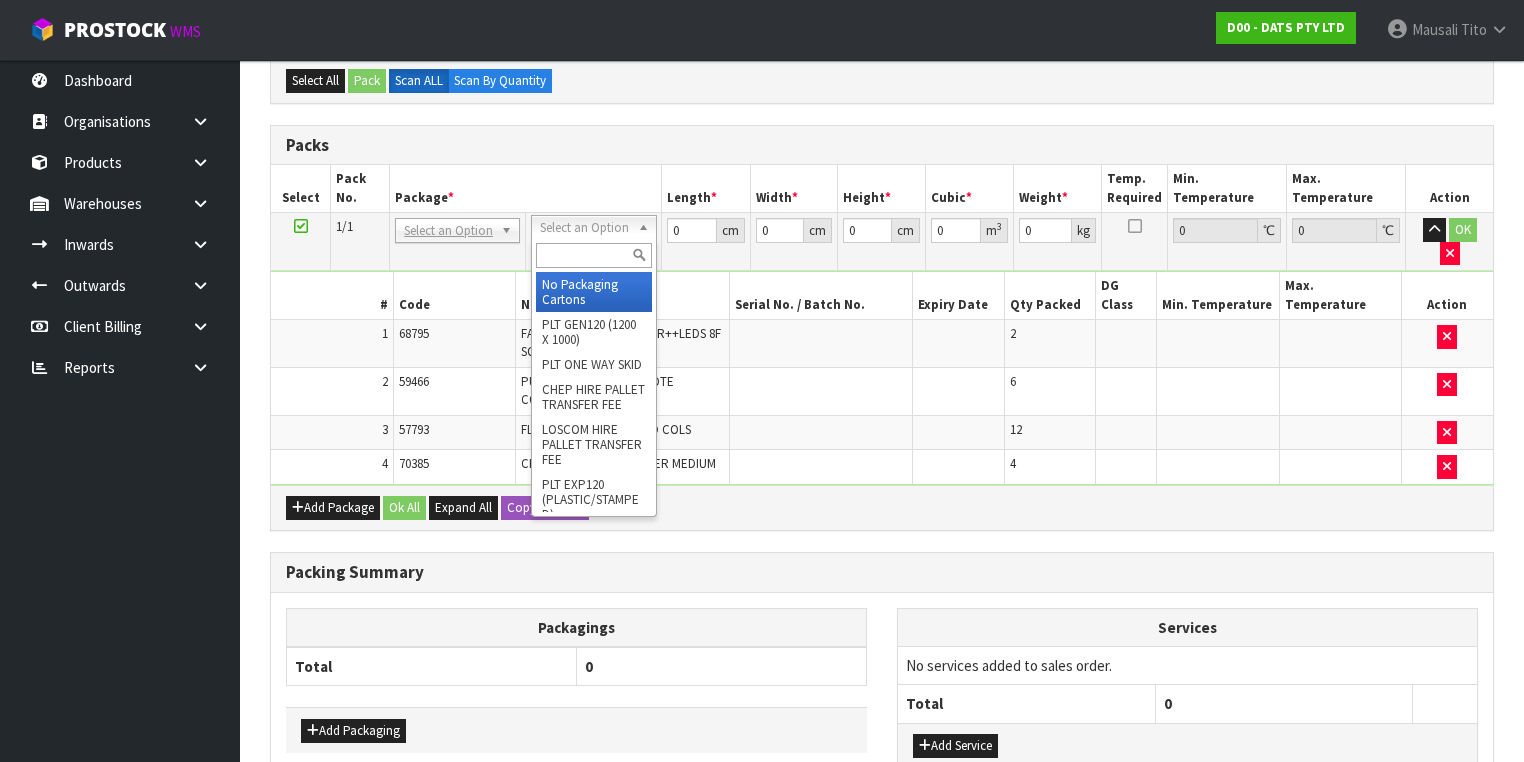 click at bounding box center (593, 255) 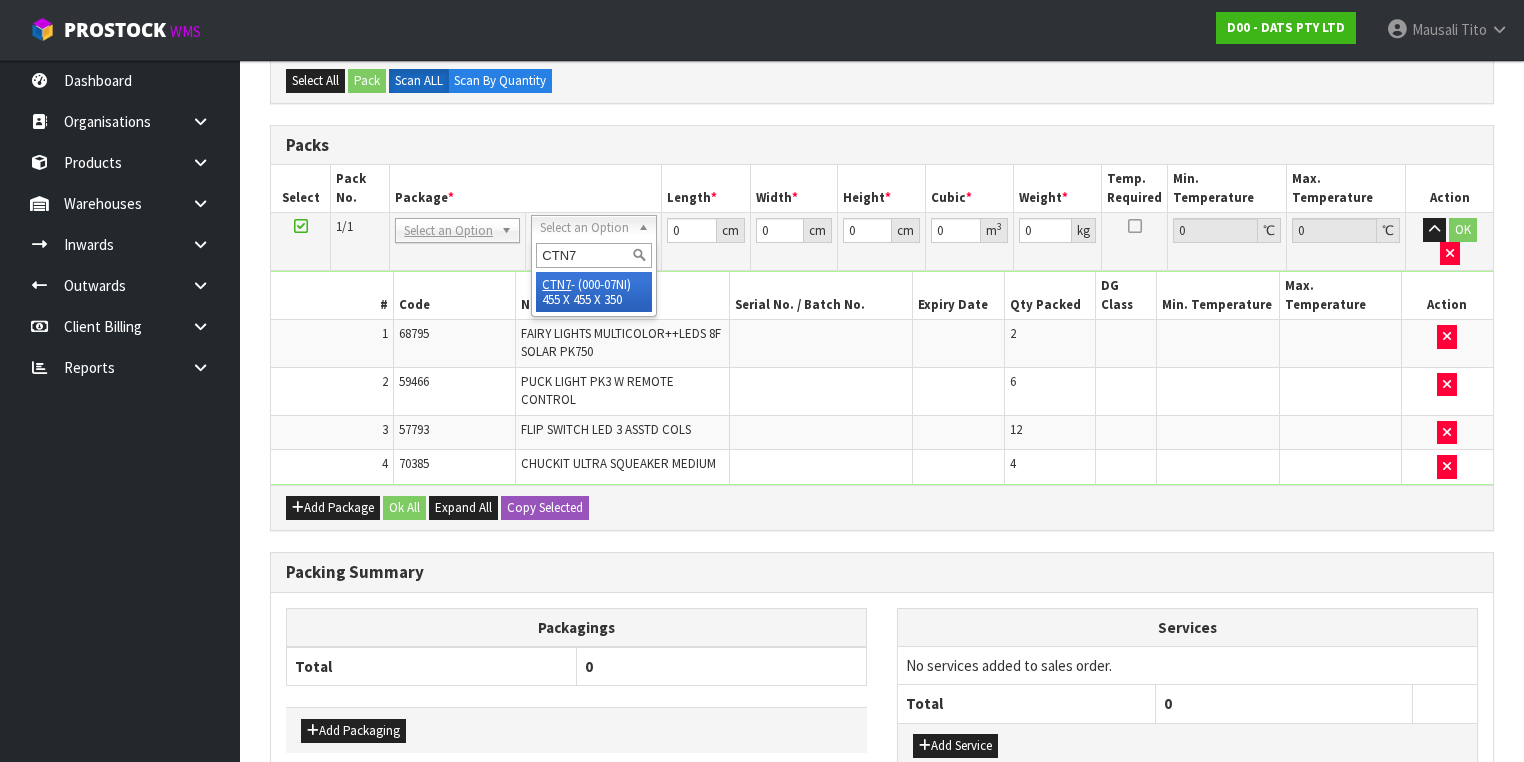 drag, startPoint x: 584, startPoint y: 292, endPoint x: 604, endPoint y: 248, distance: 48.332184 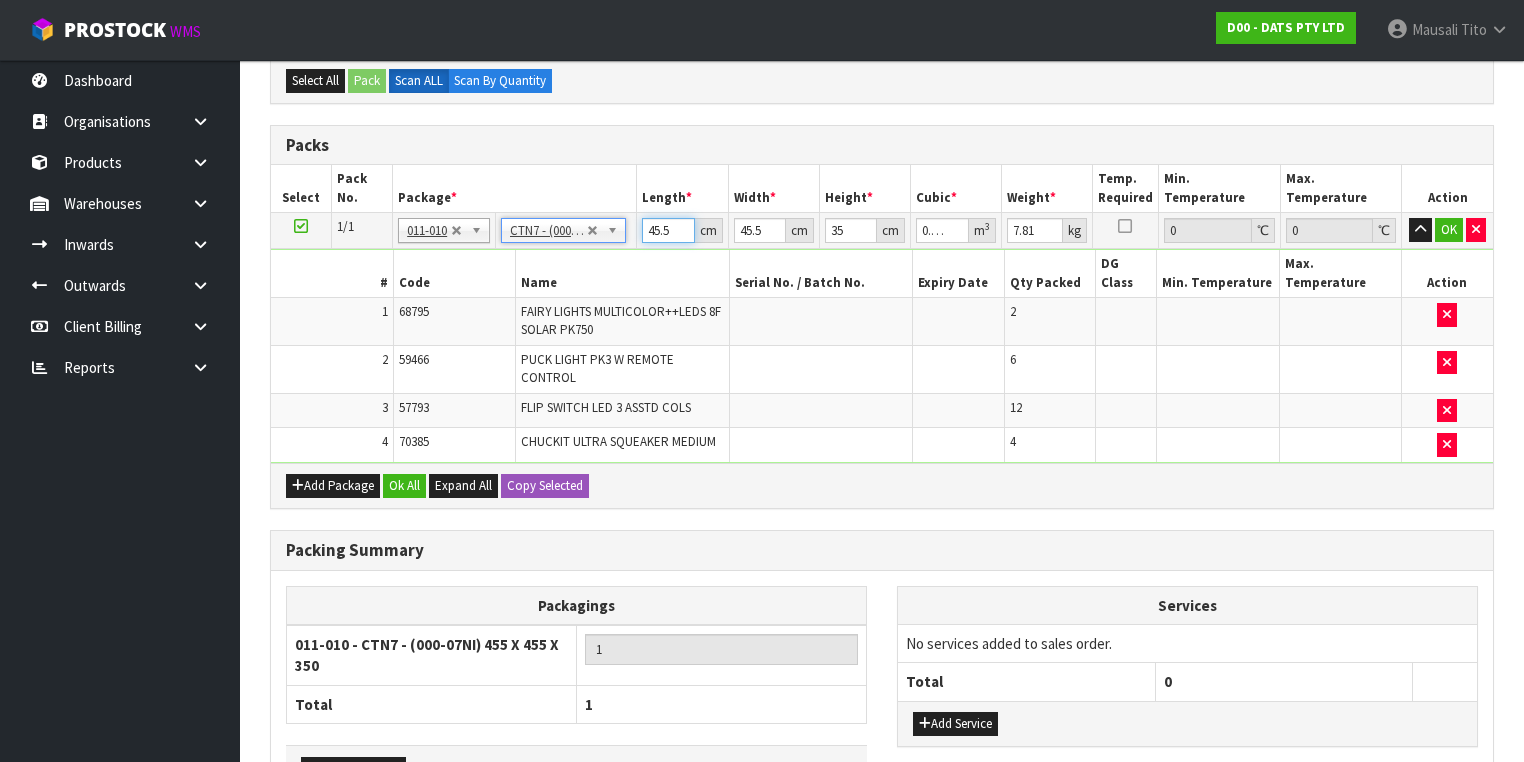 drag, startPoint x: 672, startPoint y: 230, endPoint x: 637, endPoint y: 238, distance: 35.902645 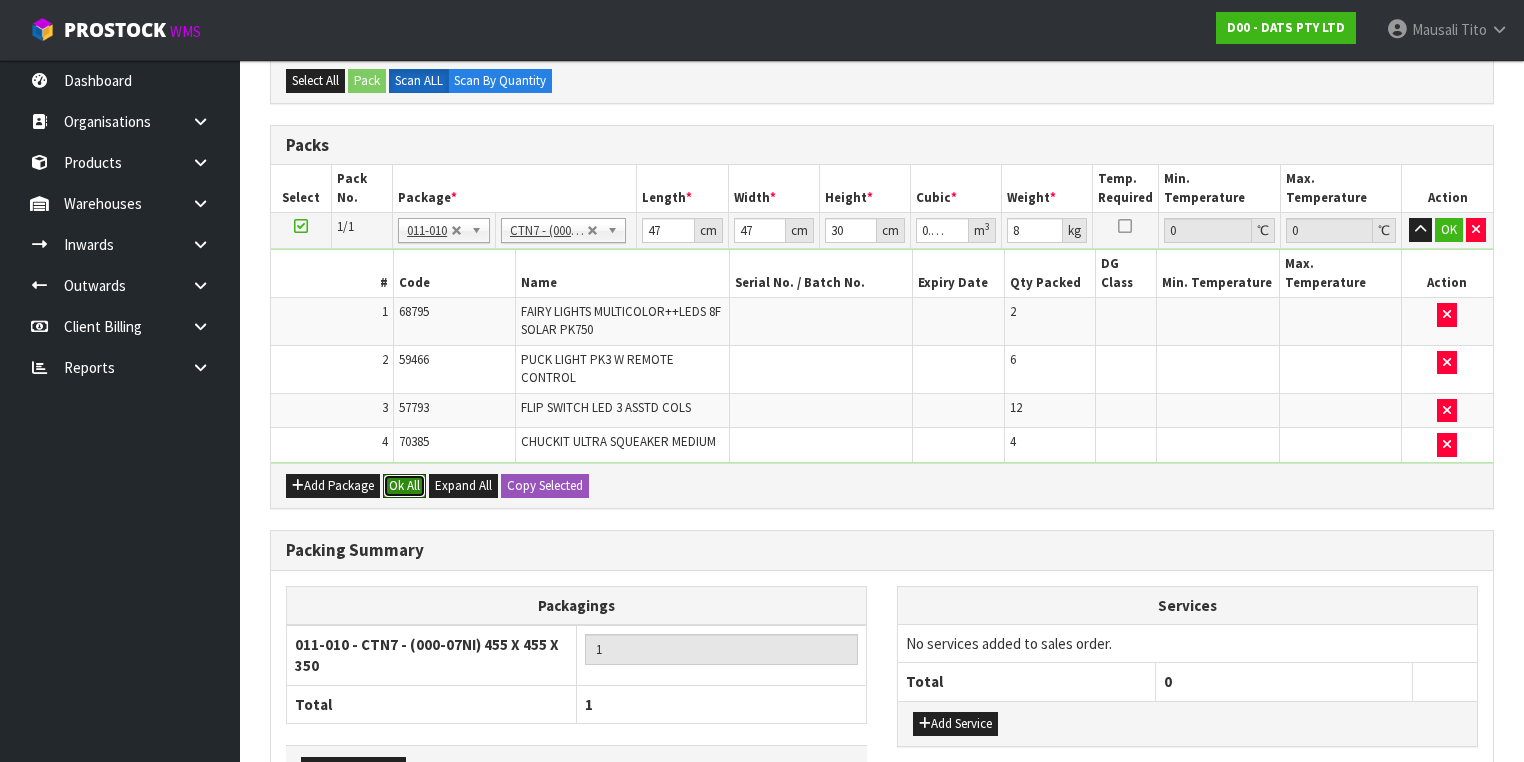 click on "Ok All" at bounding box center [404, 486] 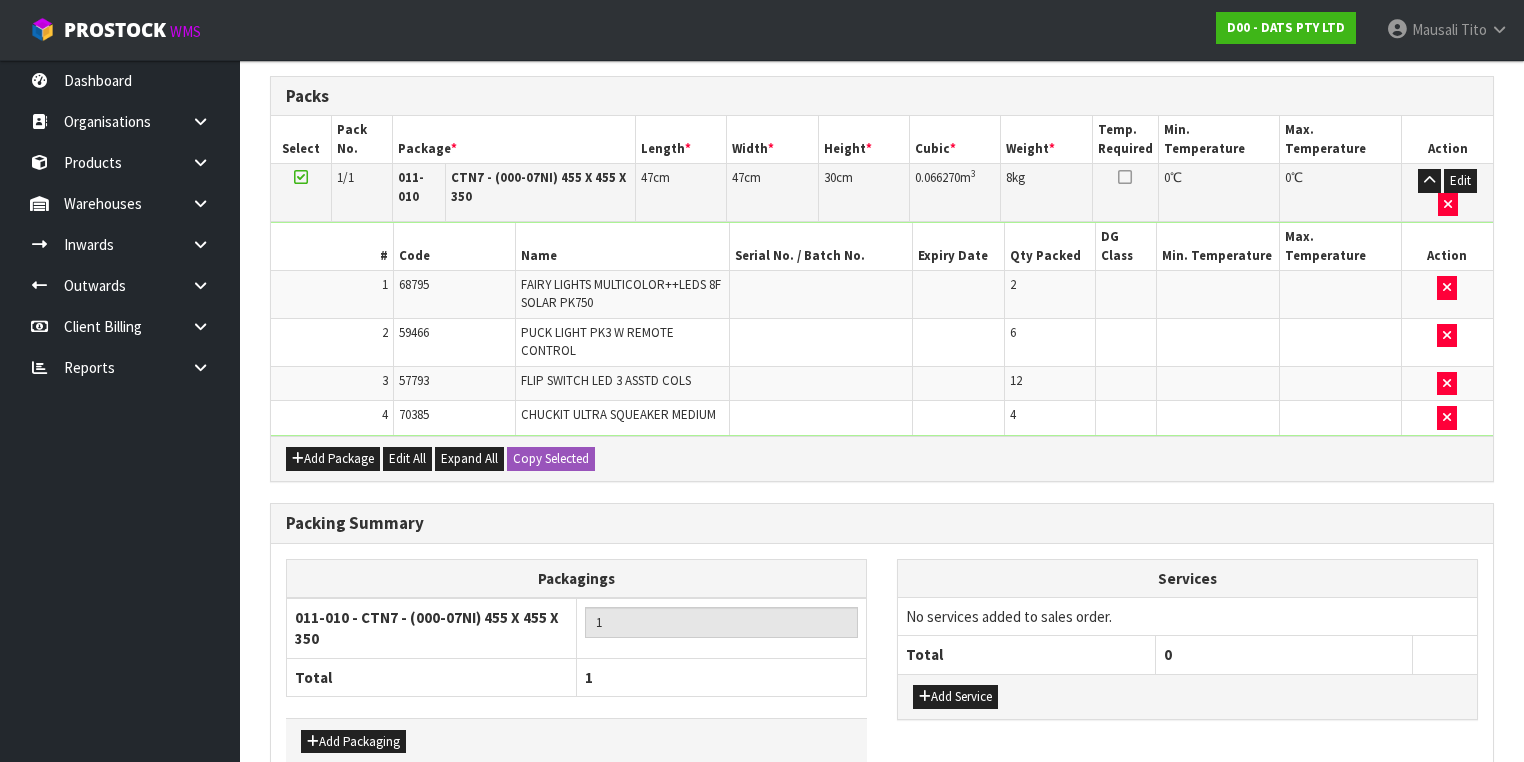 scroll, scrollTop: 521, scrollLeft: 0, axis: vertical 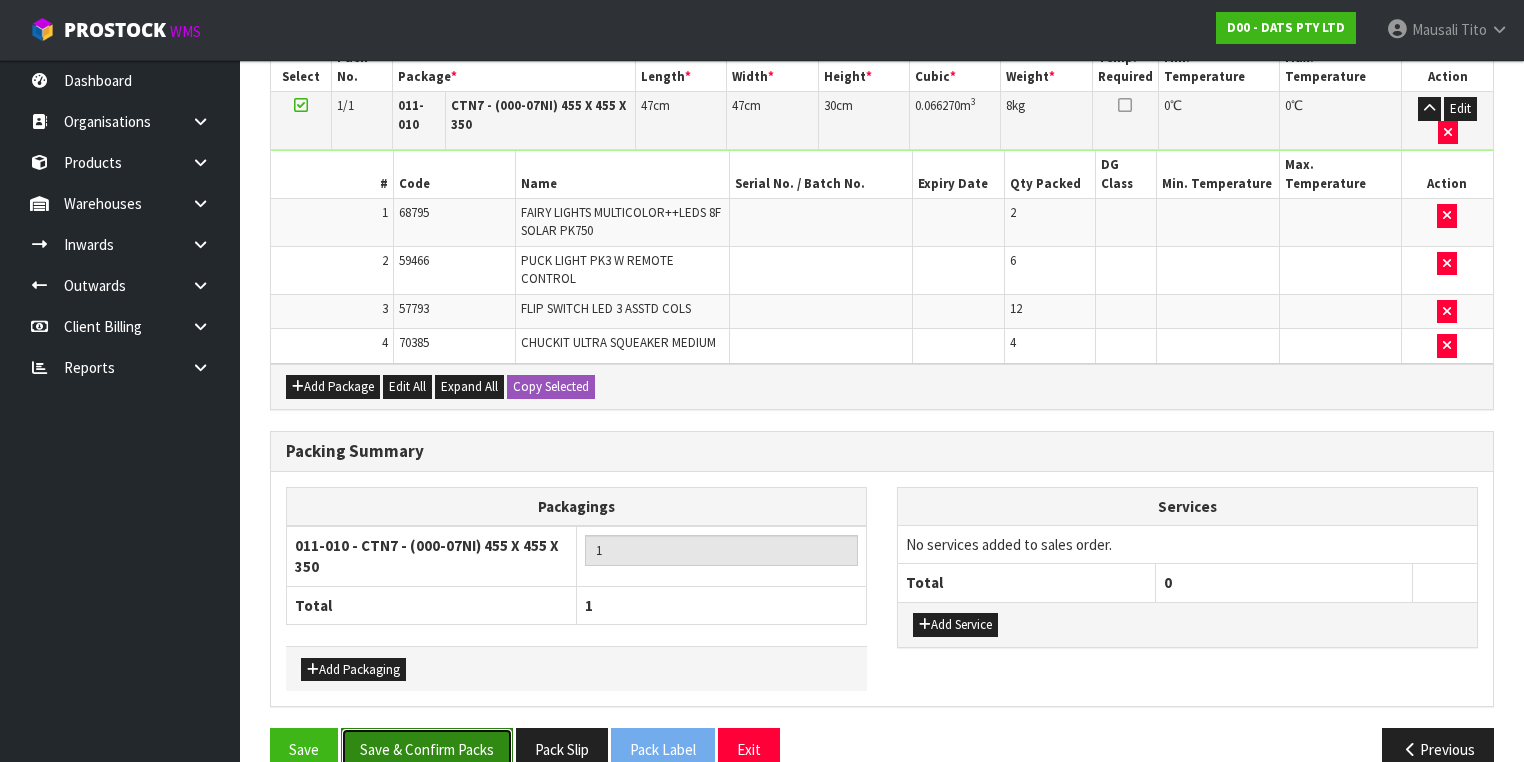 click on "Save & Confirm Packs" at bounding box center [427, 749] 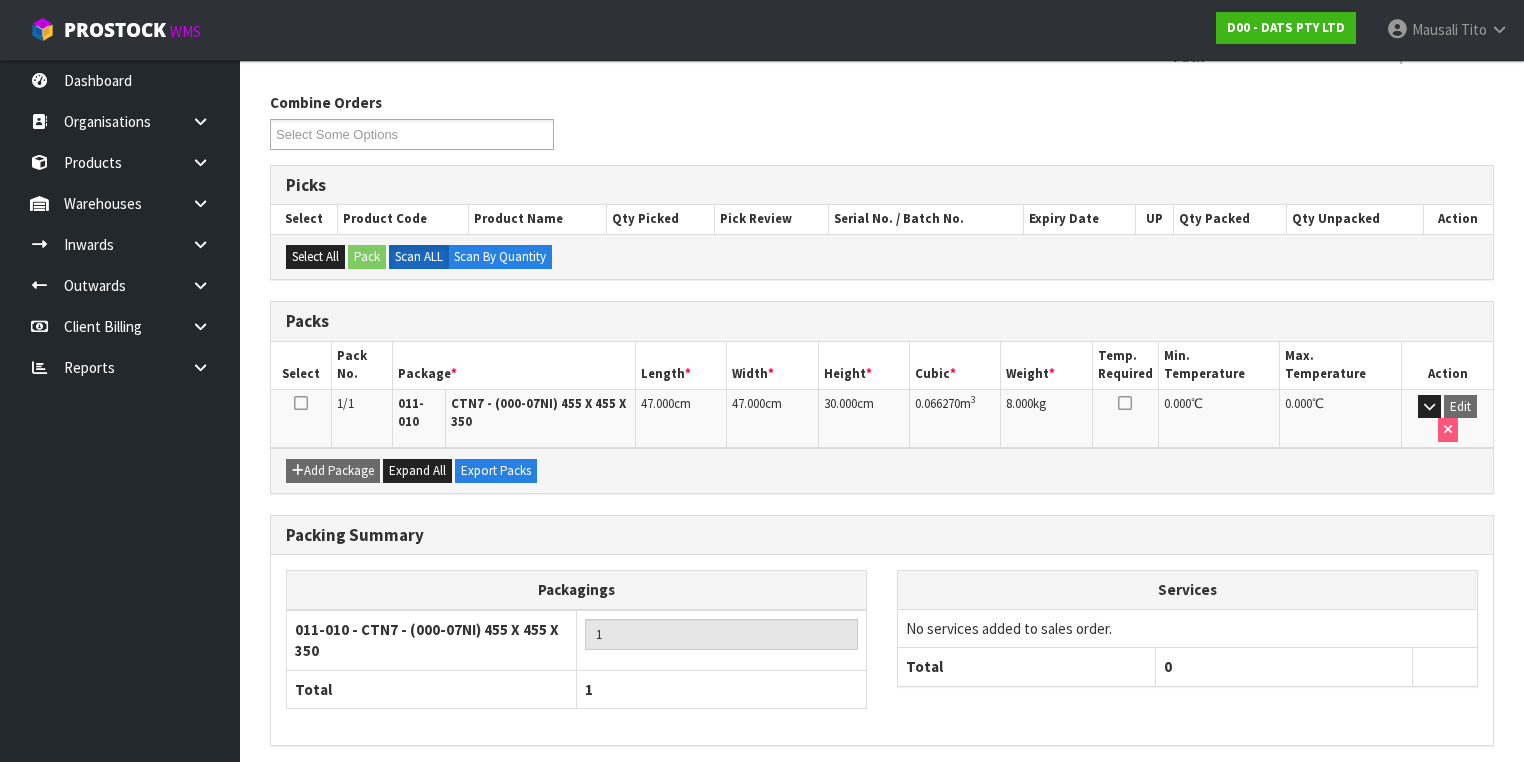 scroll, scrollTop: 356, scrollLeft: 0, axis: vertical 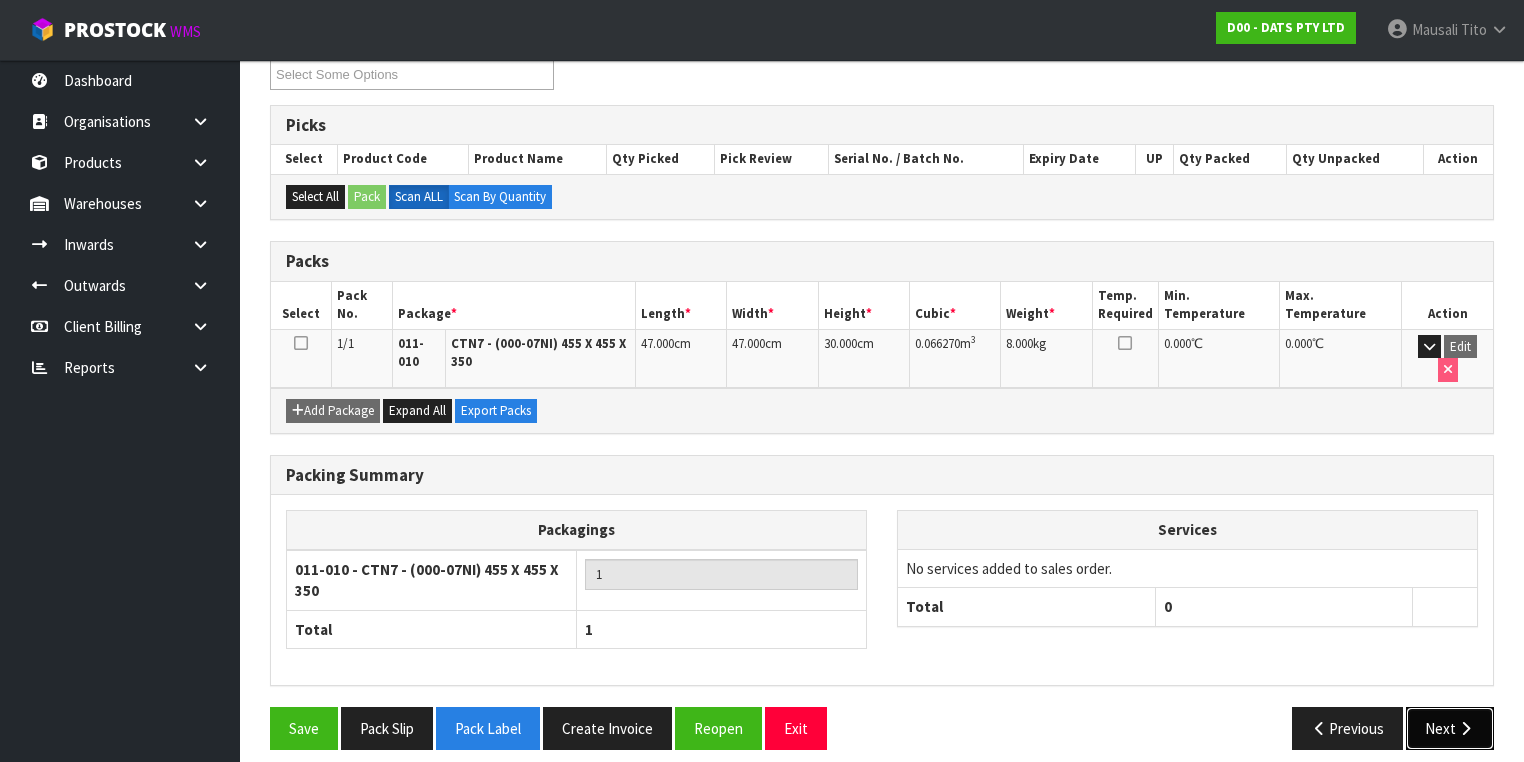 click on "Next" at bounding box center (1450, 728) 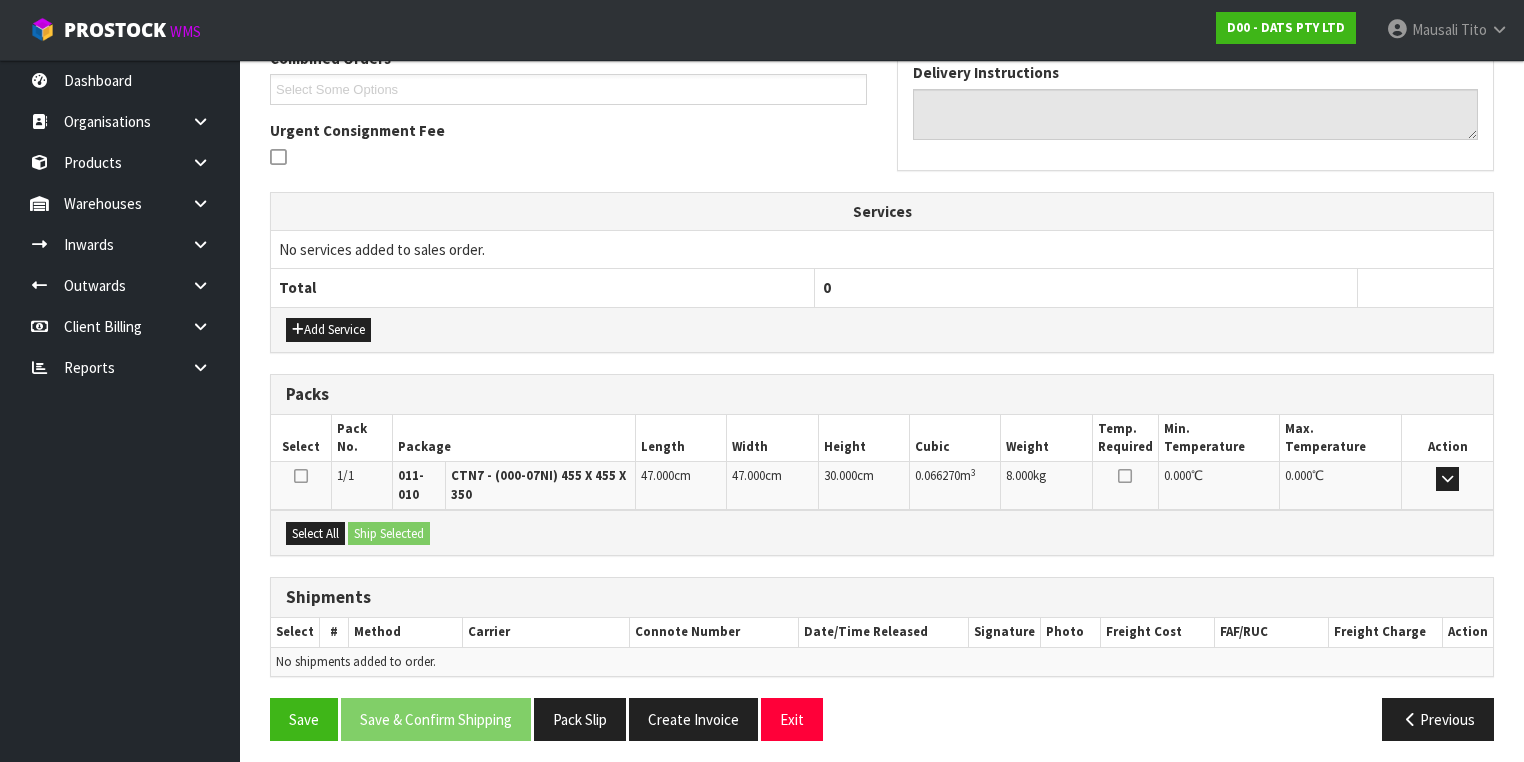 scroll, scrollTop: 542, scrollLeft: 0, axis: vertical 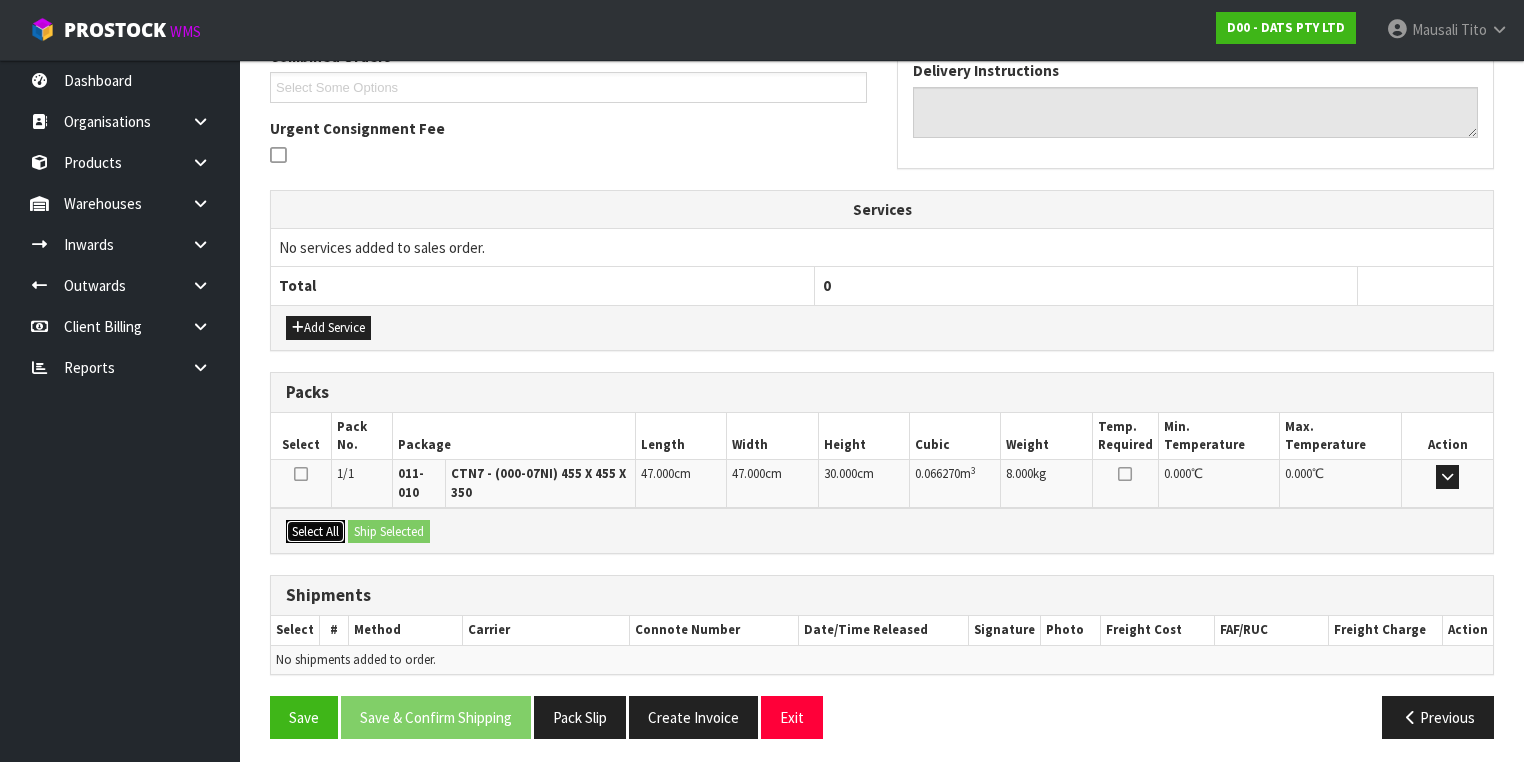 drag, startPoint x: 297, startPoint y: 529, endPoint x: 440, endPoint y: 524, distance: 143.08739 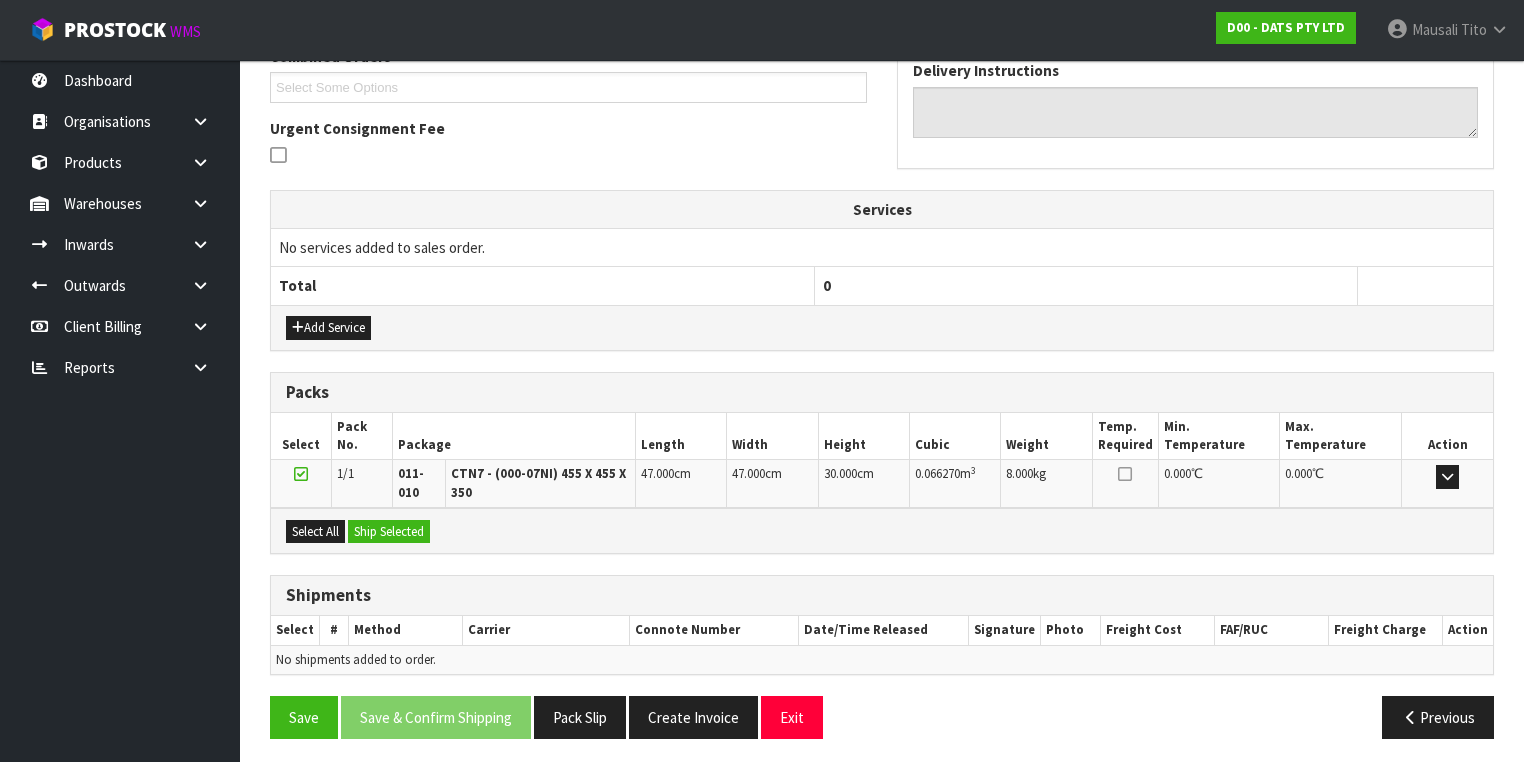 click on "Select All
Ship Selected" at bounding box center (882, 530) 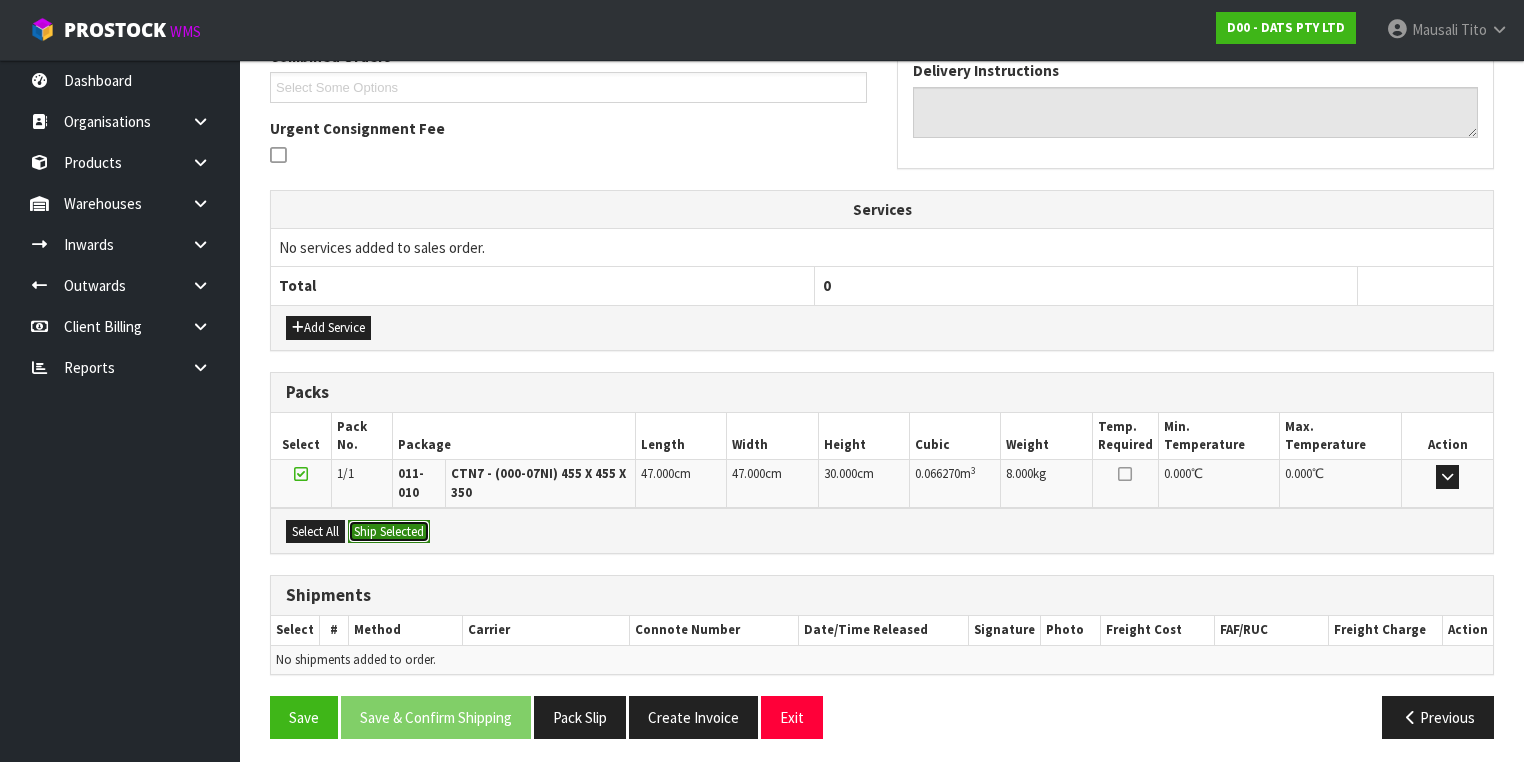 click on "Ship Selected" at bounding box center [389, 532] 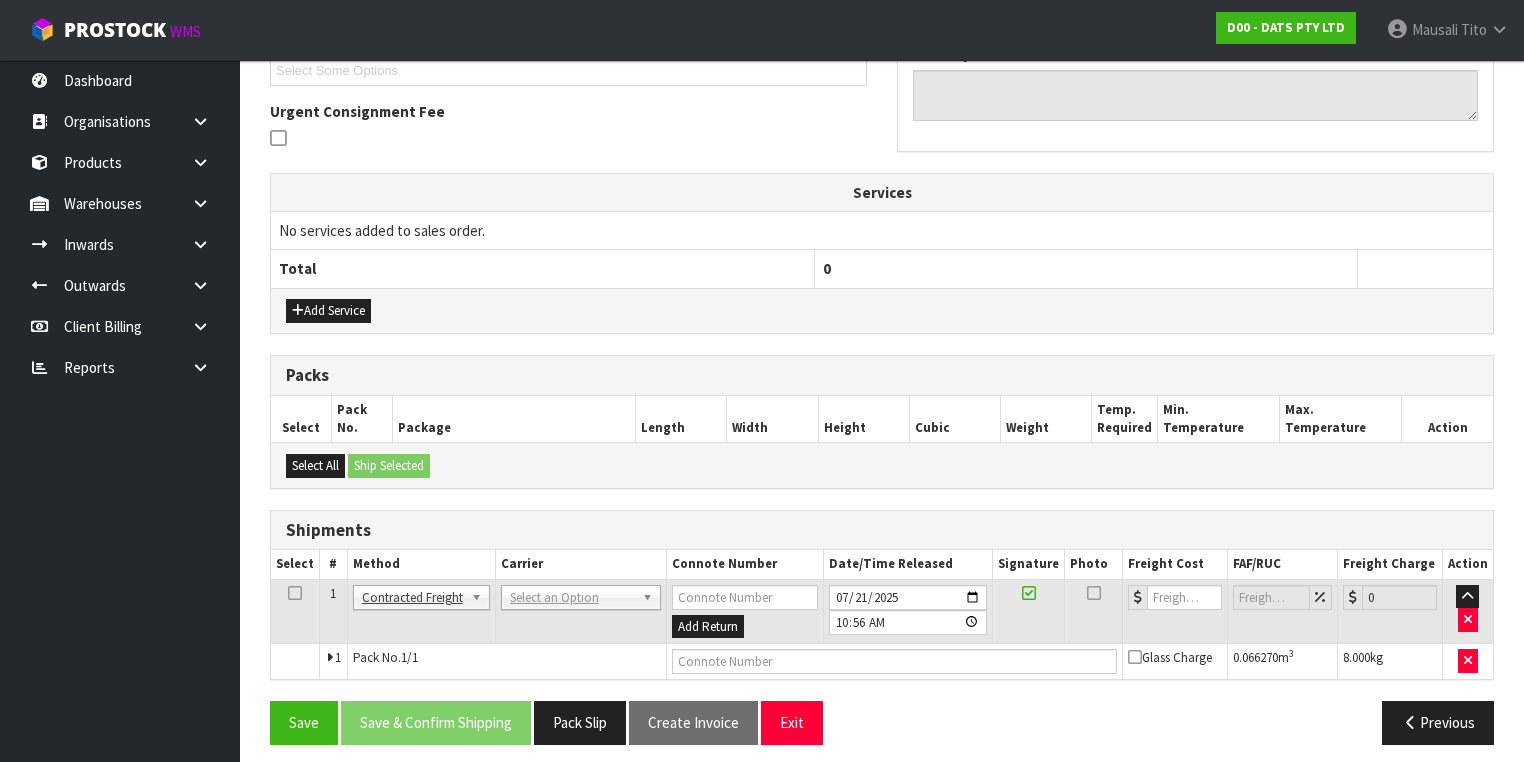 scroll, scrollTop: 564, scrollLeft: 0, axis: vertical 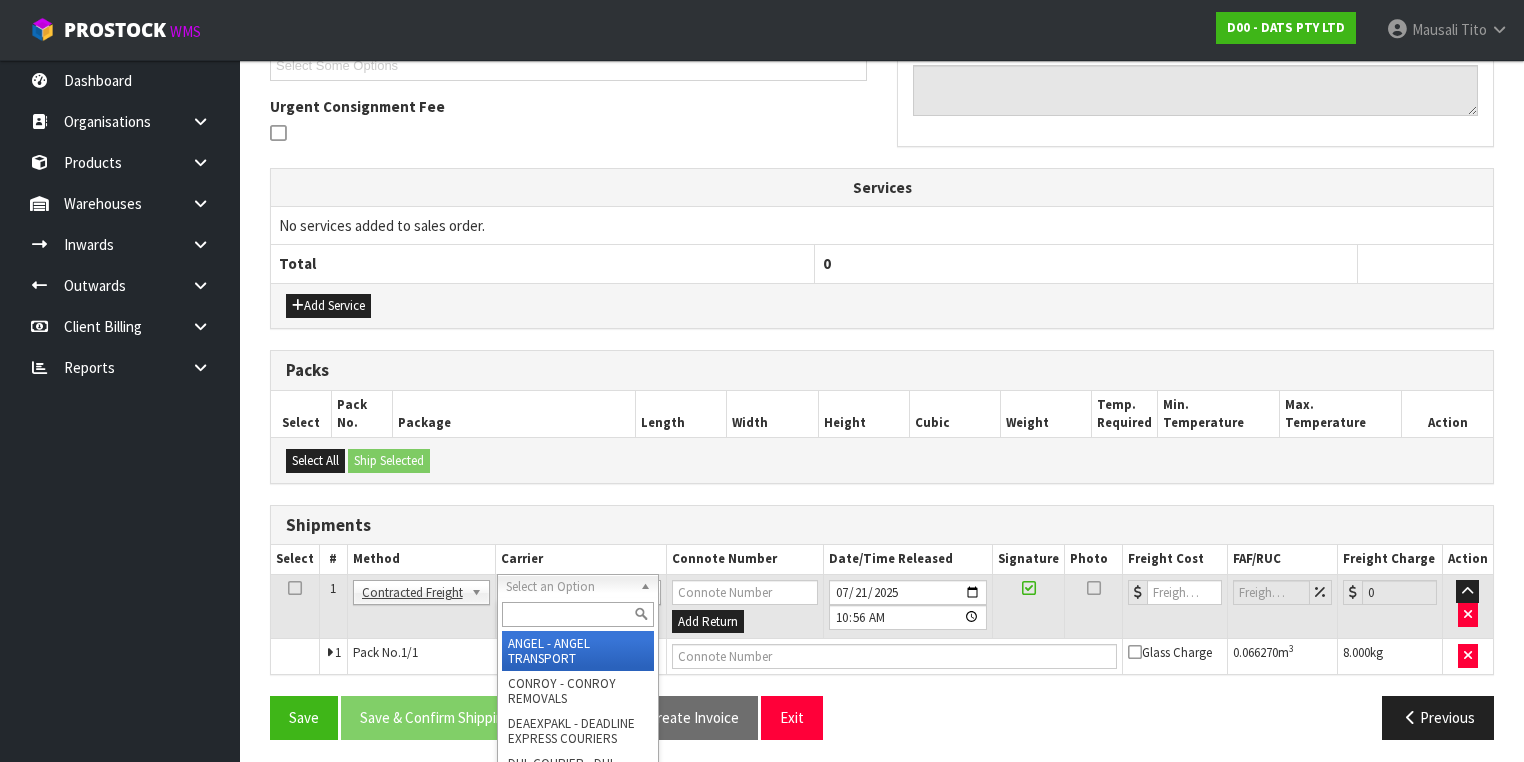 drag, startPoint x: 520, startPoint y: 612, endPoint x: 571, endPoint y: 568, distance: 67.357254 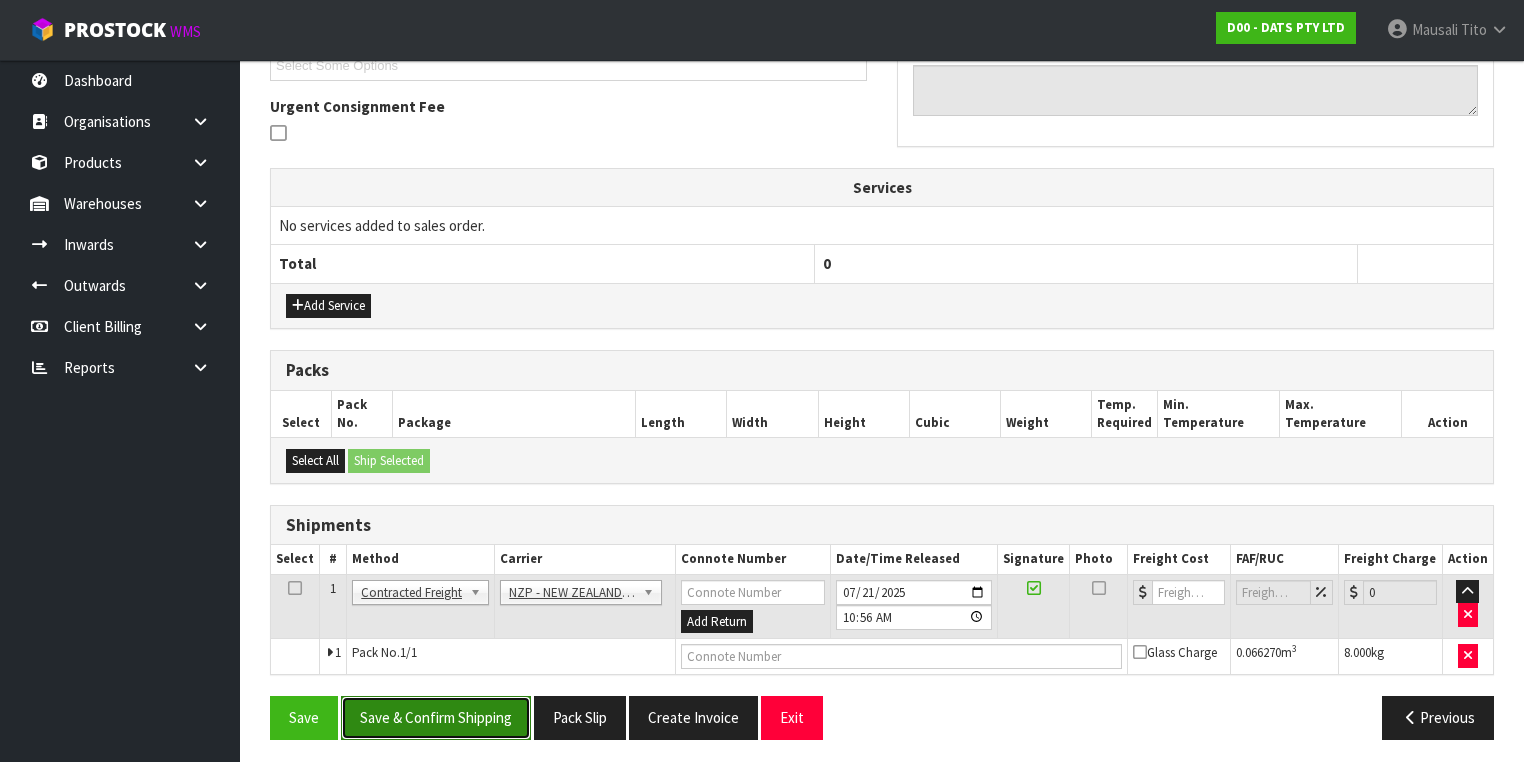 click on "Save & Confirm Shipping" at bounding box center [436, 717] 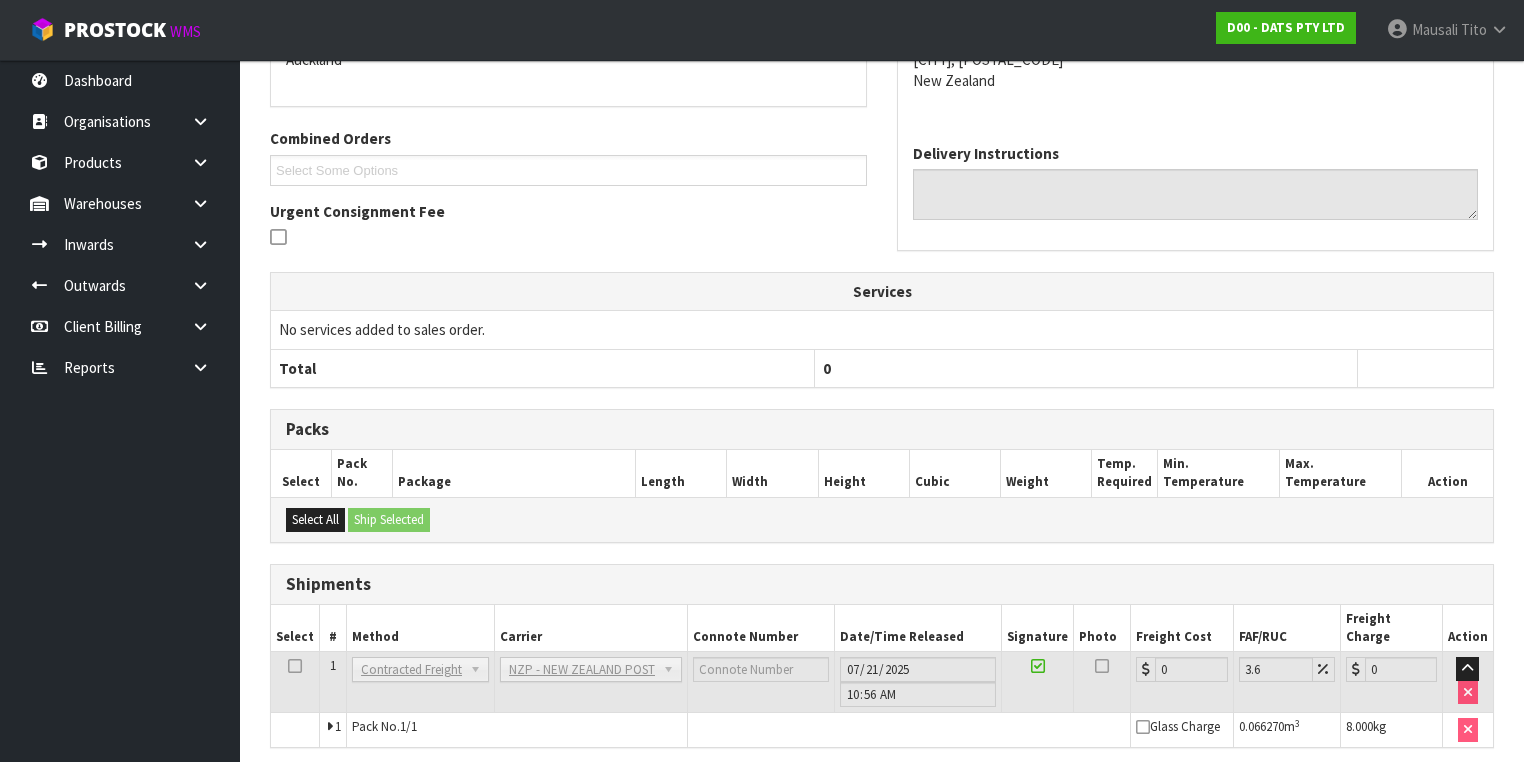 scroll, scrollTop: 536, scrollLeft: 0, axis: vertical 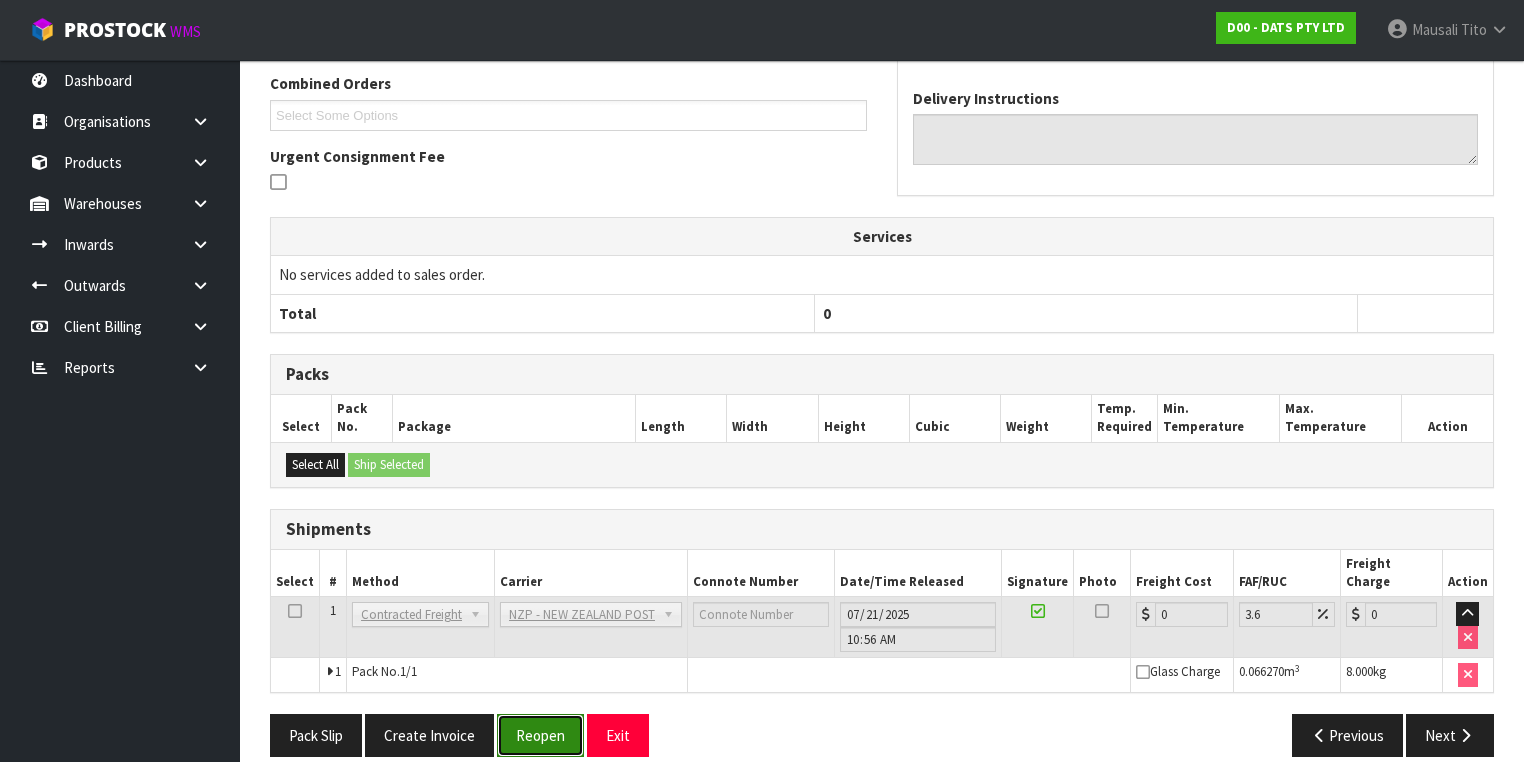 click on "Reopen" at bounding box center [540, 735] 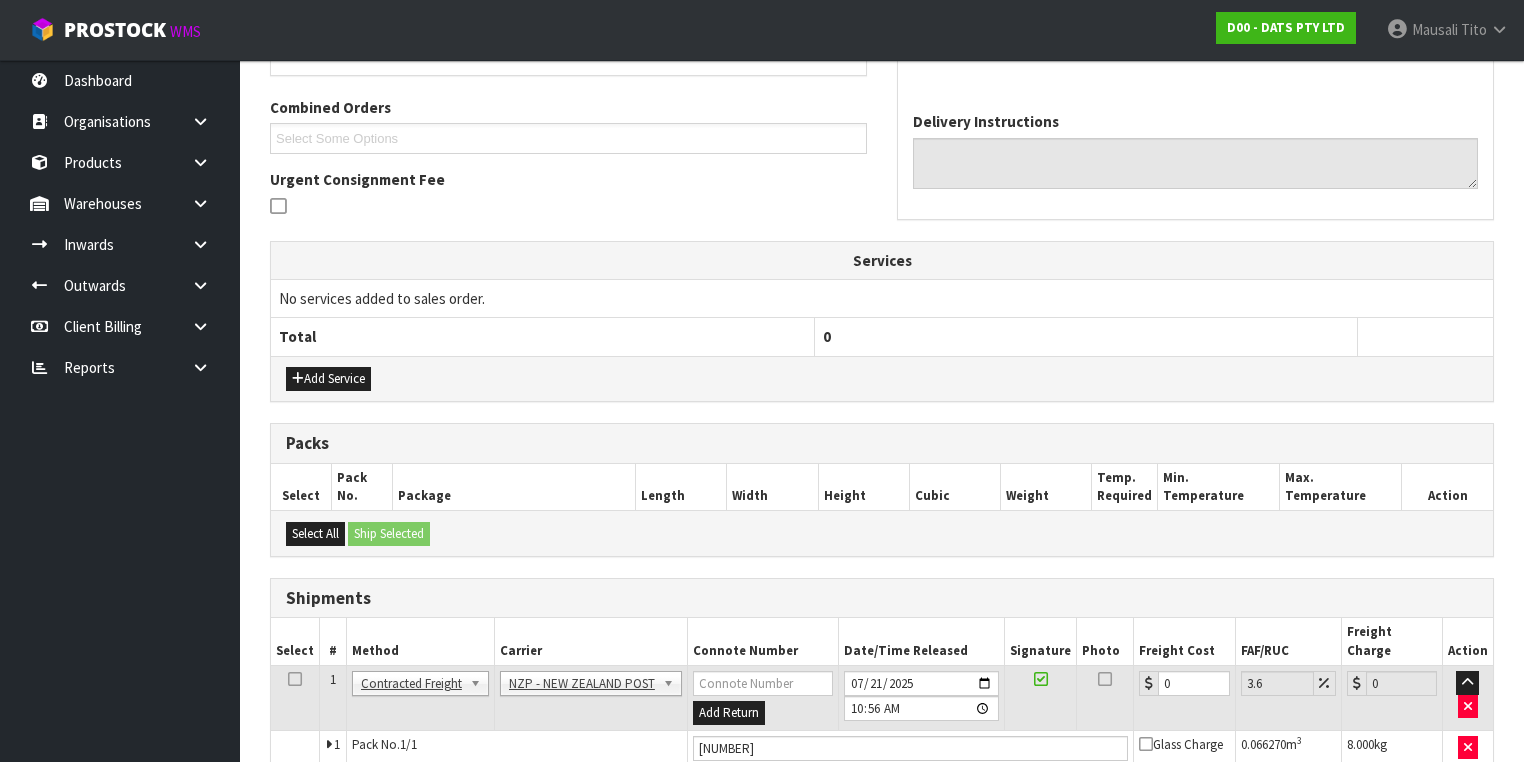 scroll, scrollTop: 582, scrollLeft: 0, axis: vertical 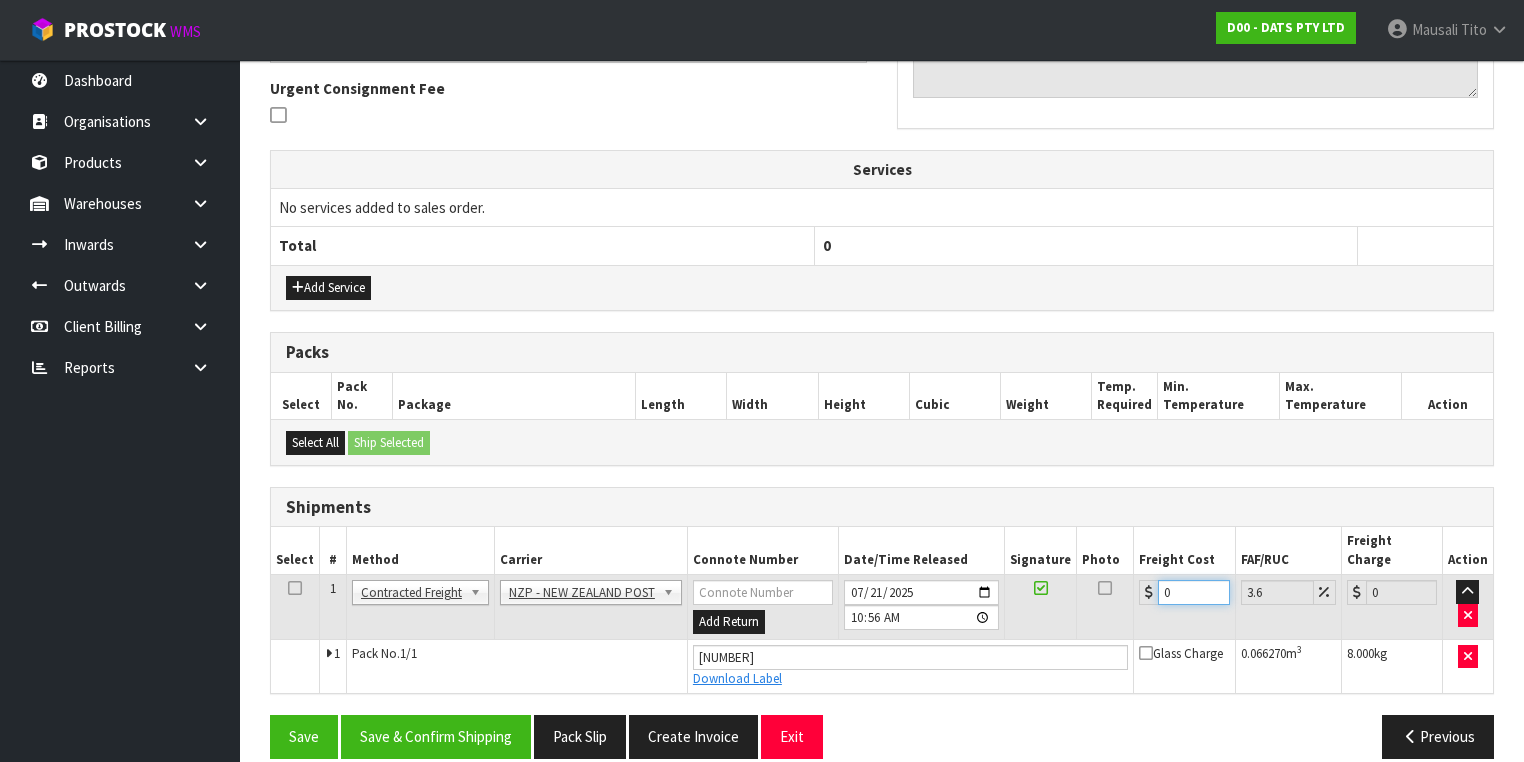 drag, startPoint x: 1183, startPoint y: 570, endPoint x: 1112, endPoint y: 590, distance: 73.76314 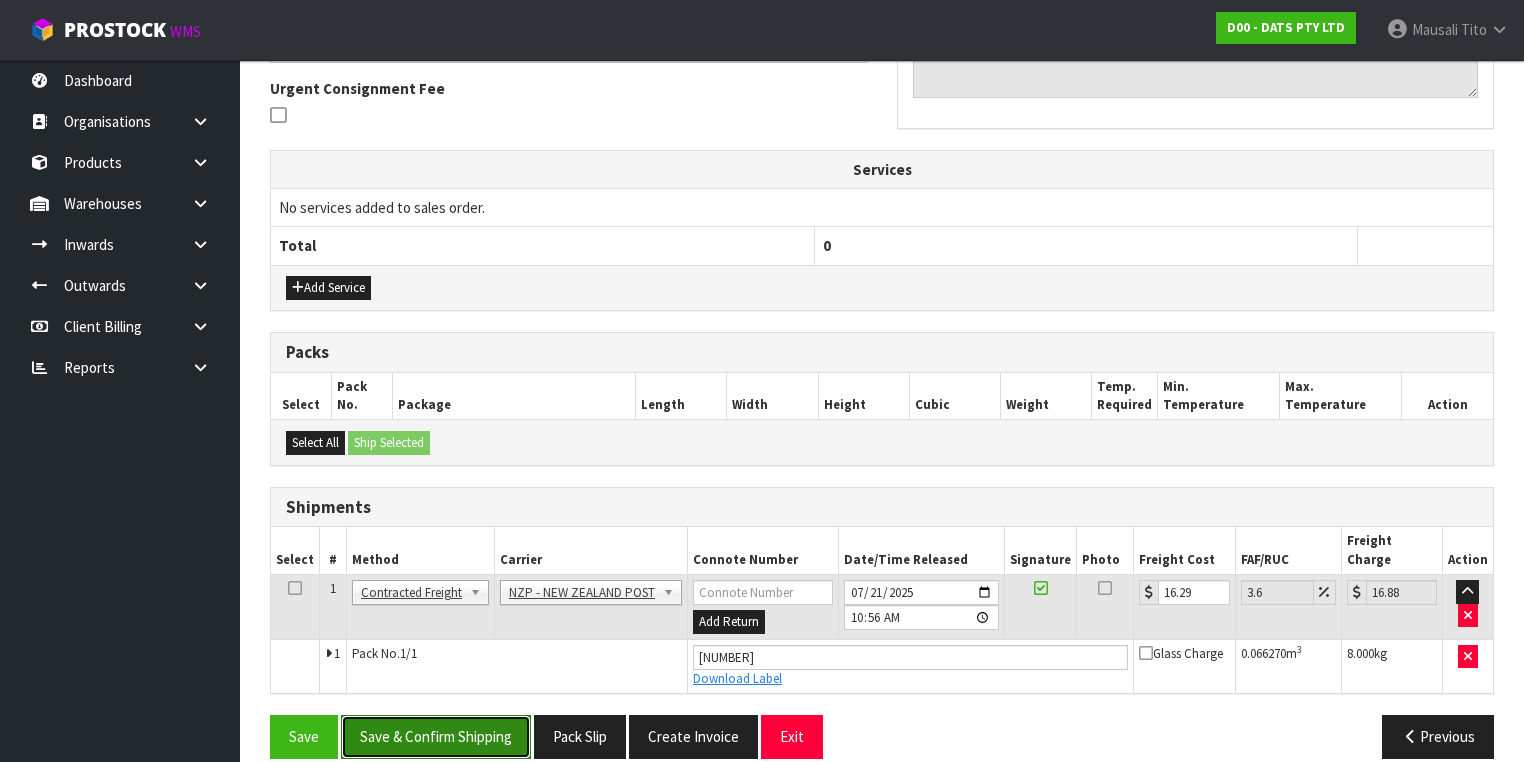 click on "Save & Confirm Shipping" at bounding box center (436, 736) 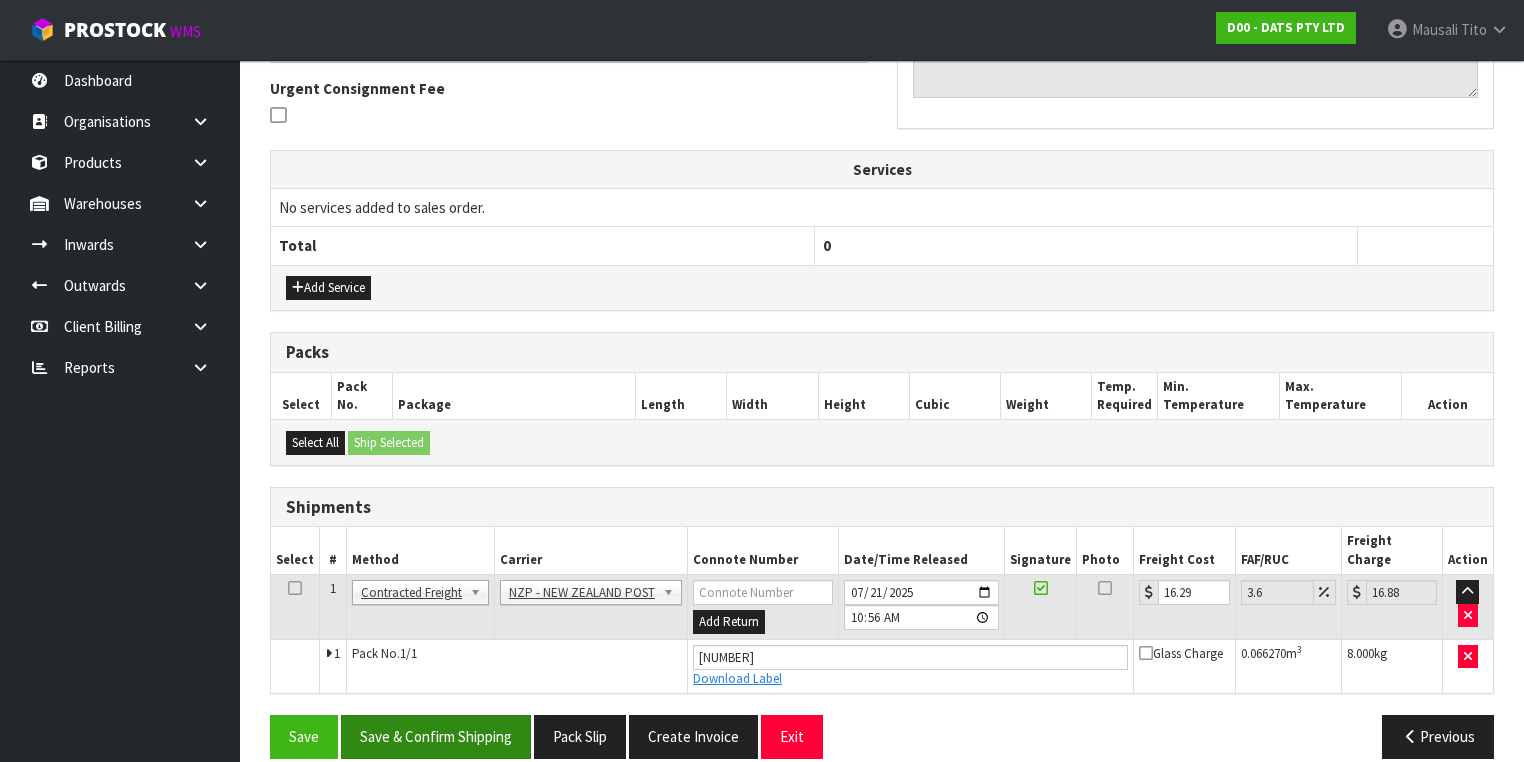 scroll, scrollTop: 0, scrollLeft: 0, axis: both 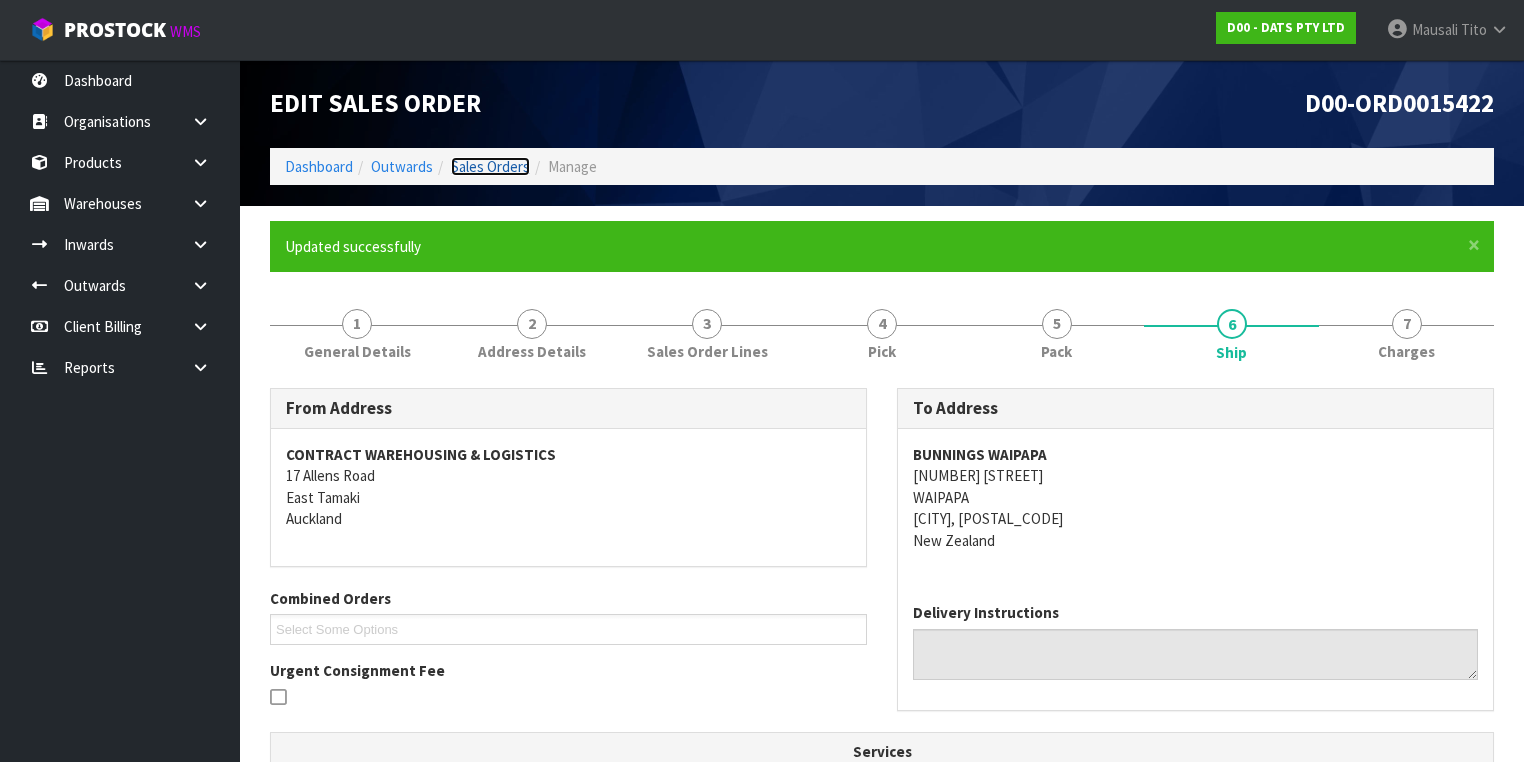 click on "Sales Orders" at bounding box center [490, 166] 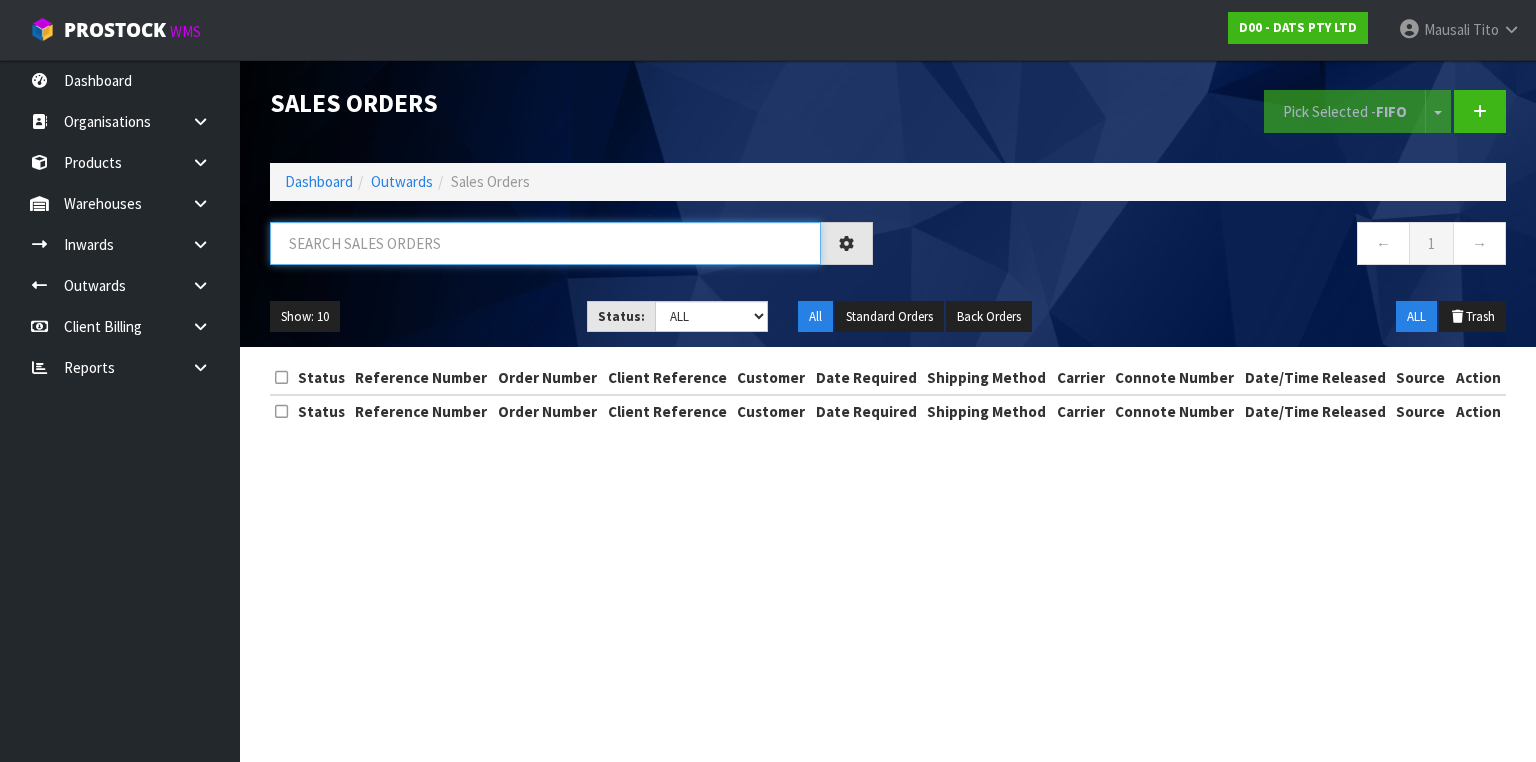 click at bounding box center (545, 243) 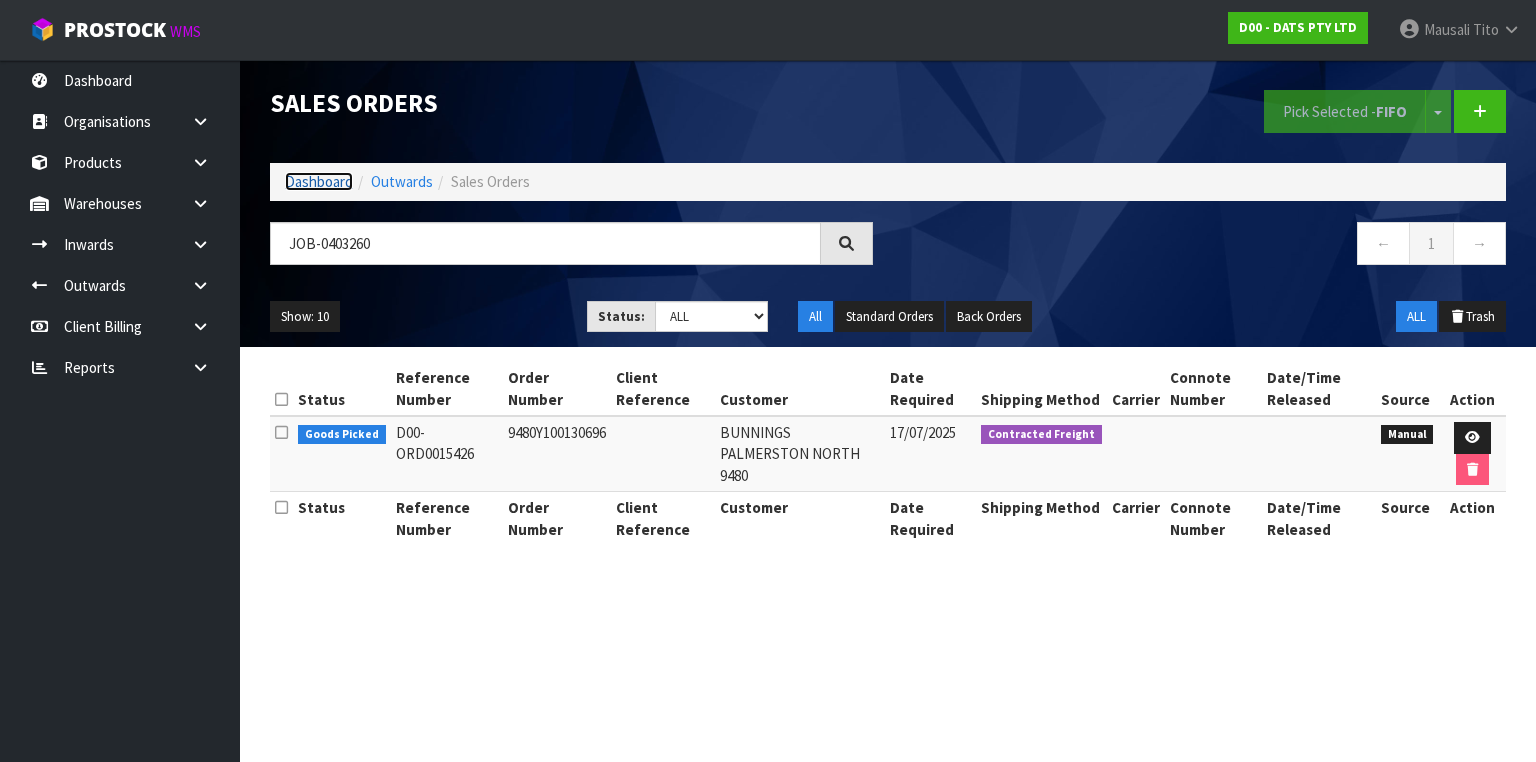 click on "Dashboard" at bounding box center (319, 181) 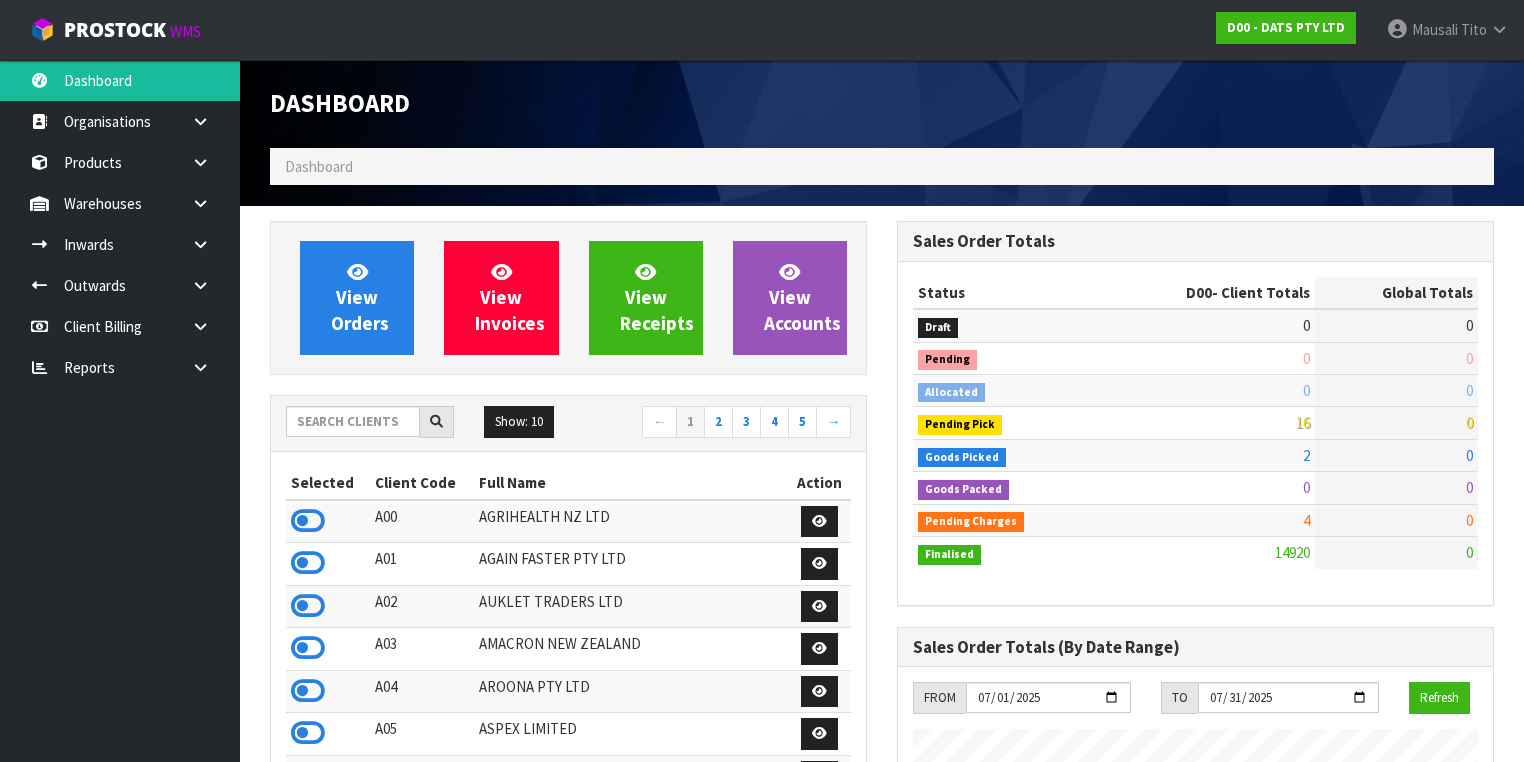 scroll, scrollTop: 998427, scrollLeft: 999372, axis: both 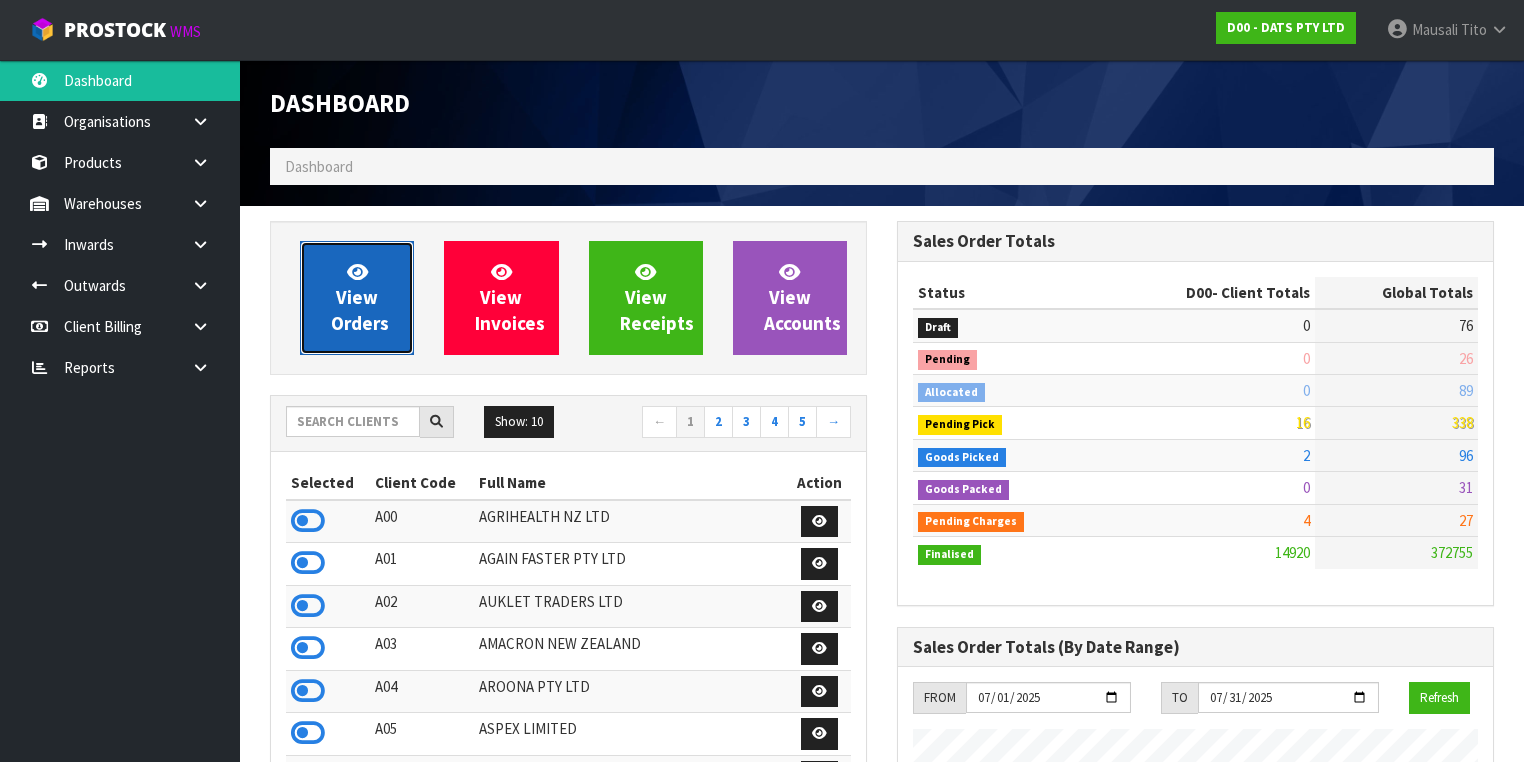 click on "View
Orders" at bounding box center (360, 297) 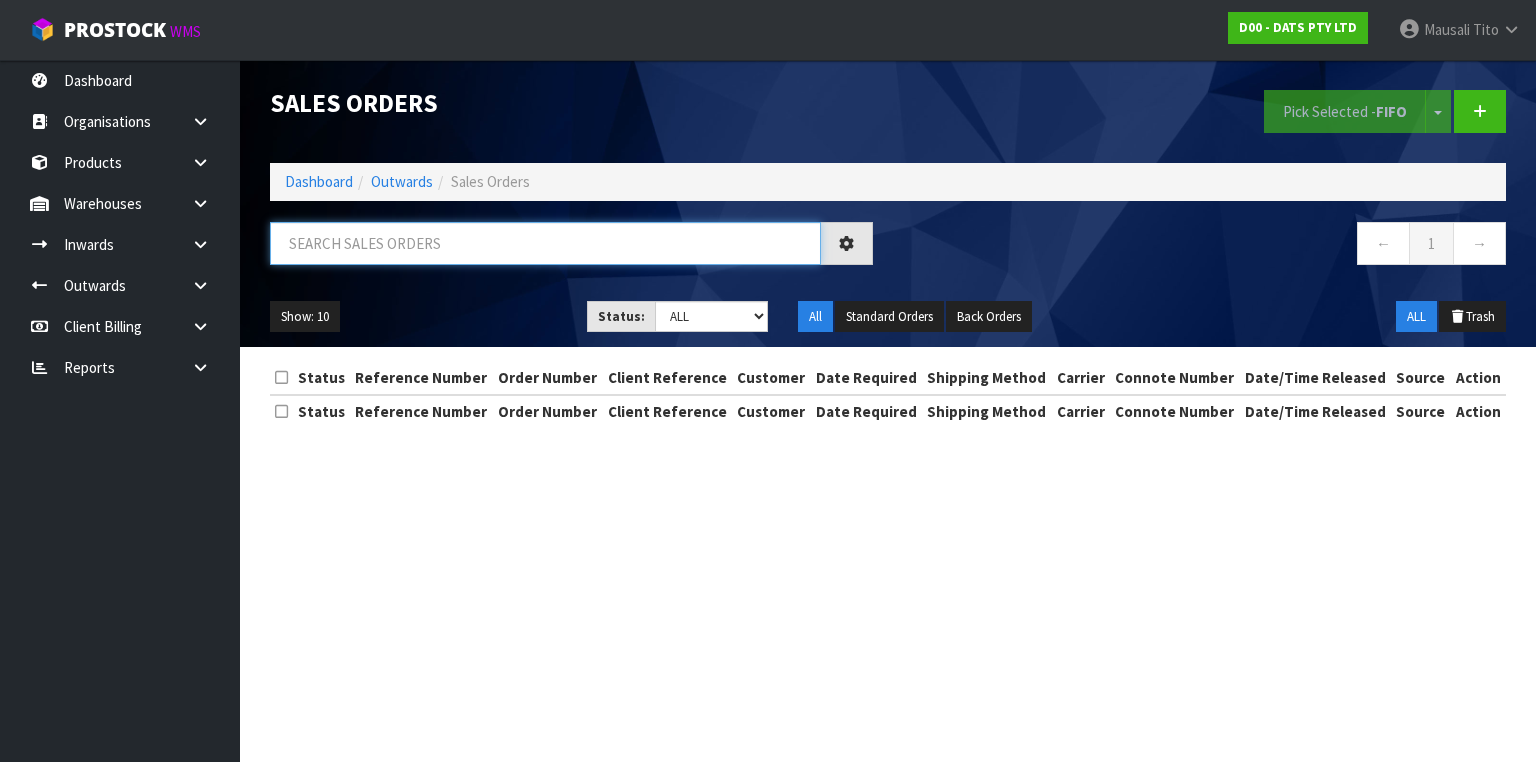 click at bounding box center (545, 243) 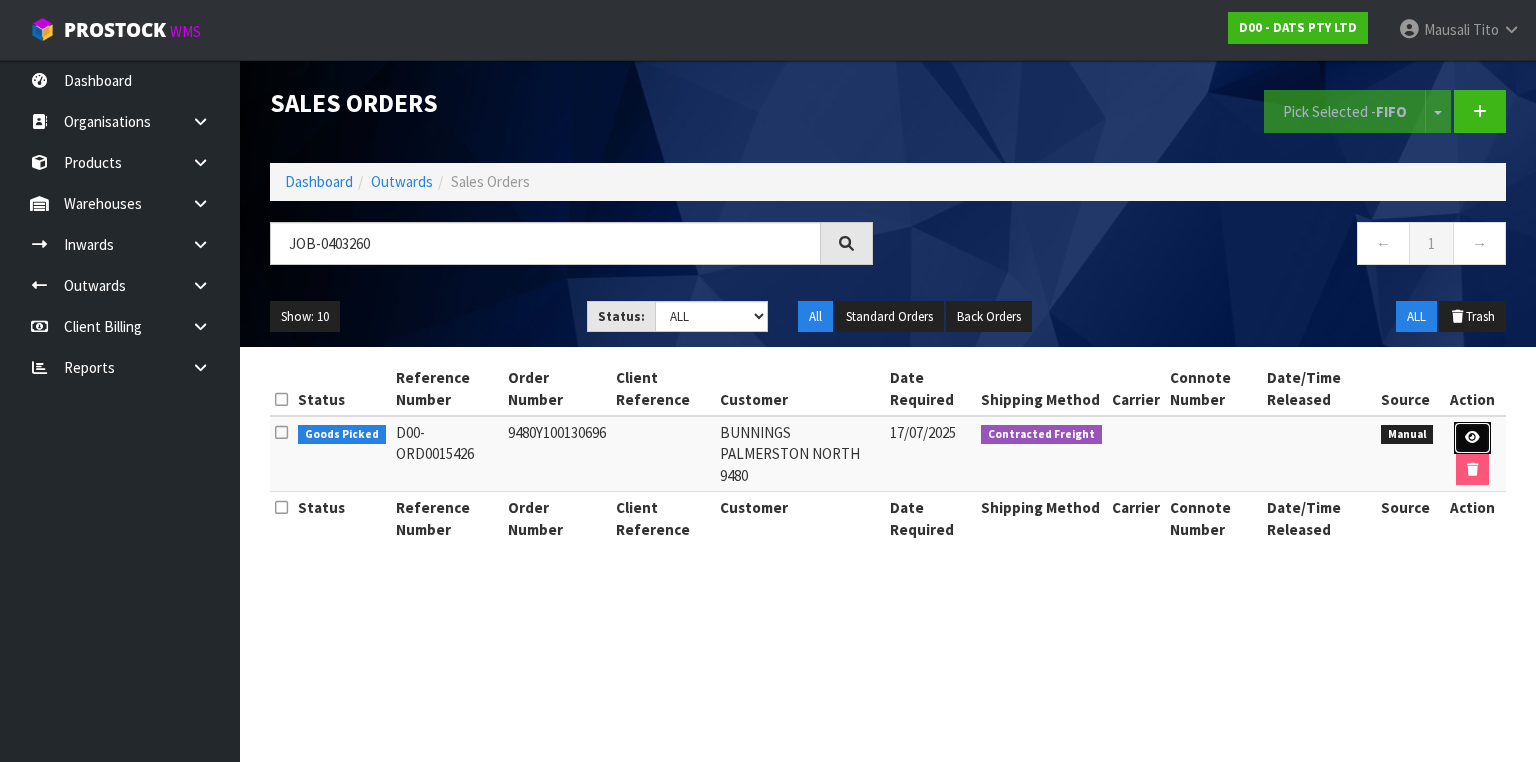 click at bounding box center (1472, 437) 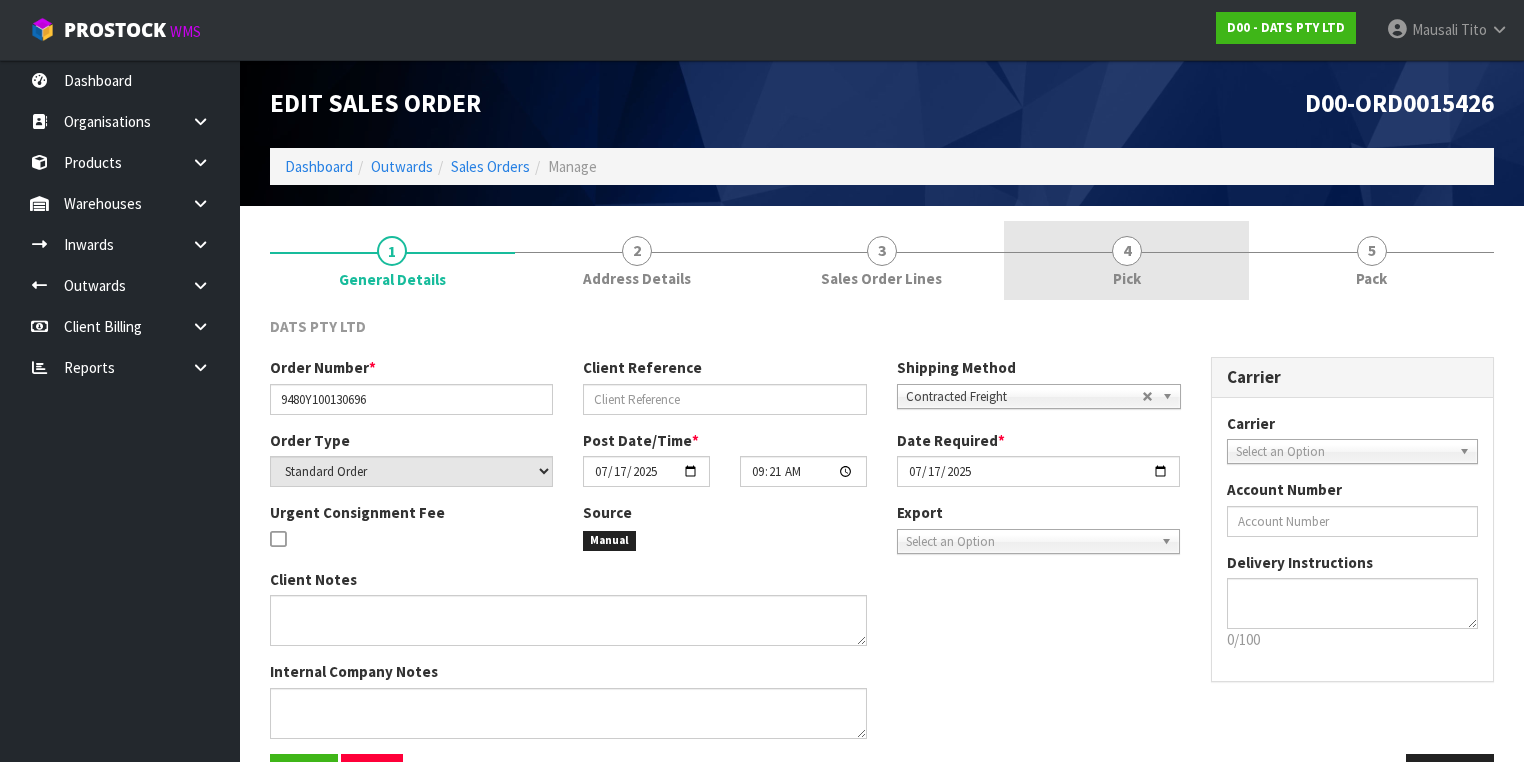 click on "4
Pick" at bounding box center (1126, 260) 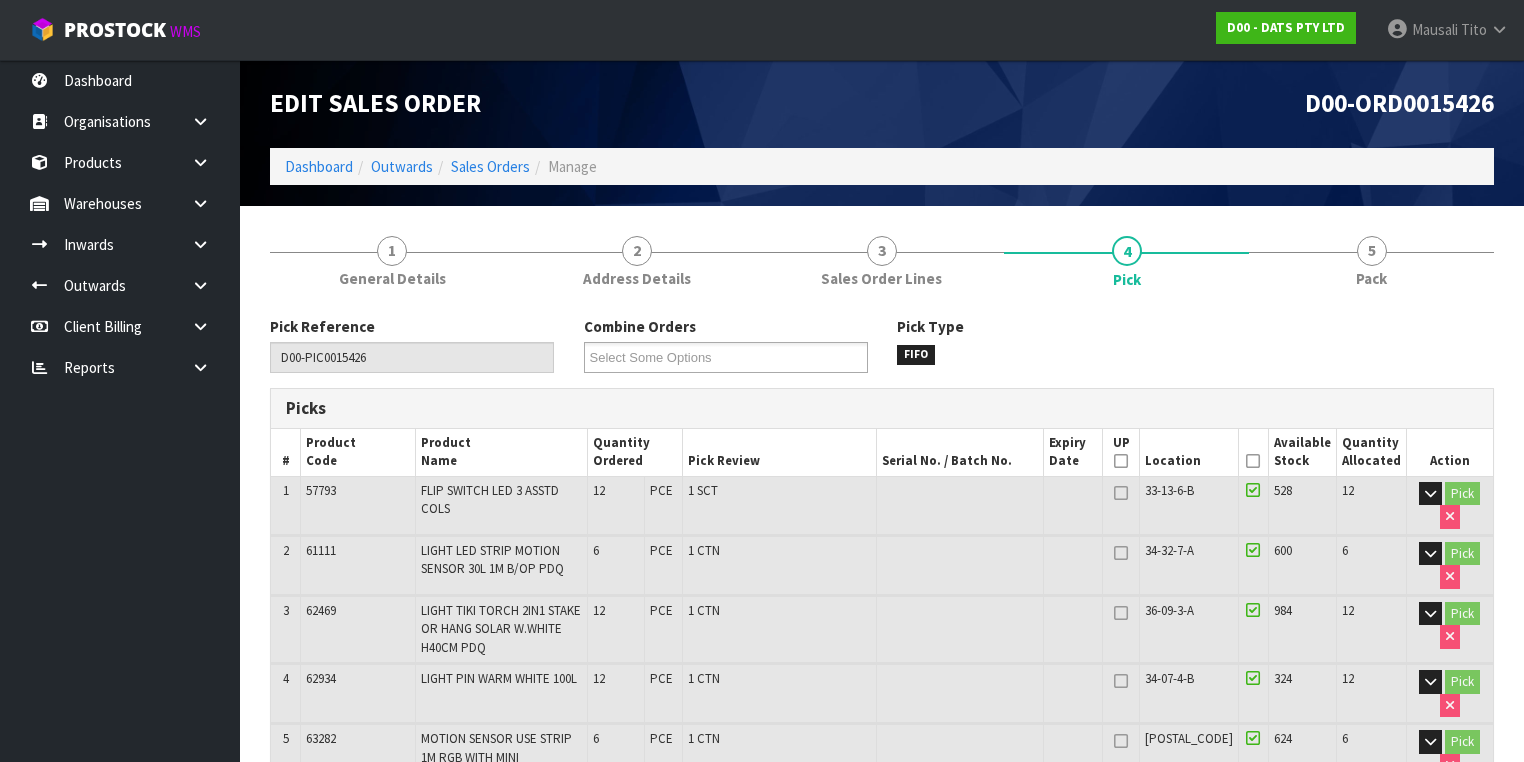 click at bounding box center (1253, 461) 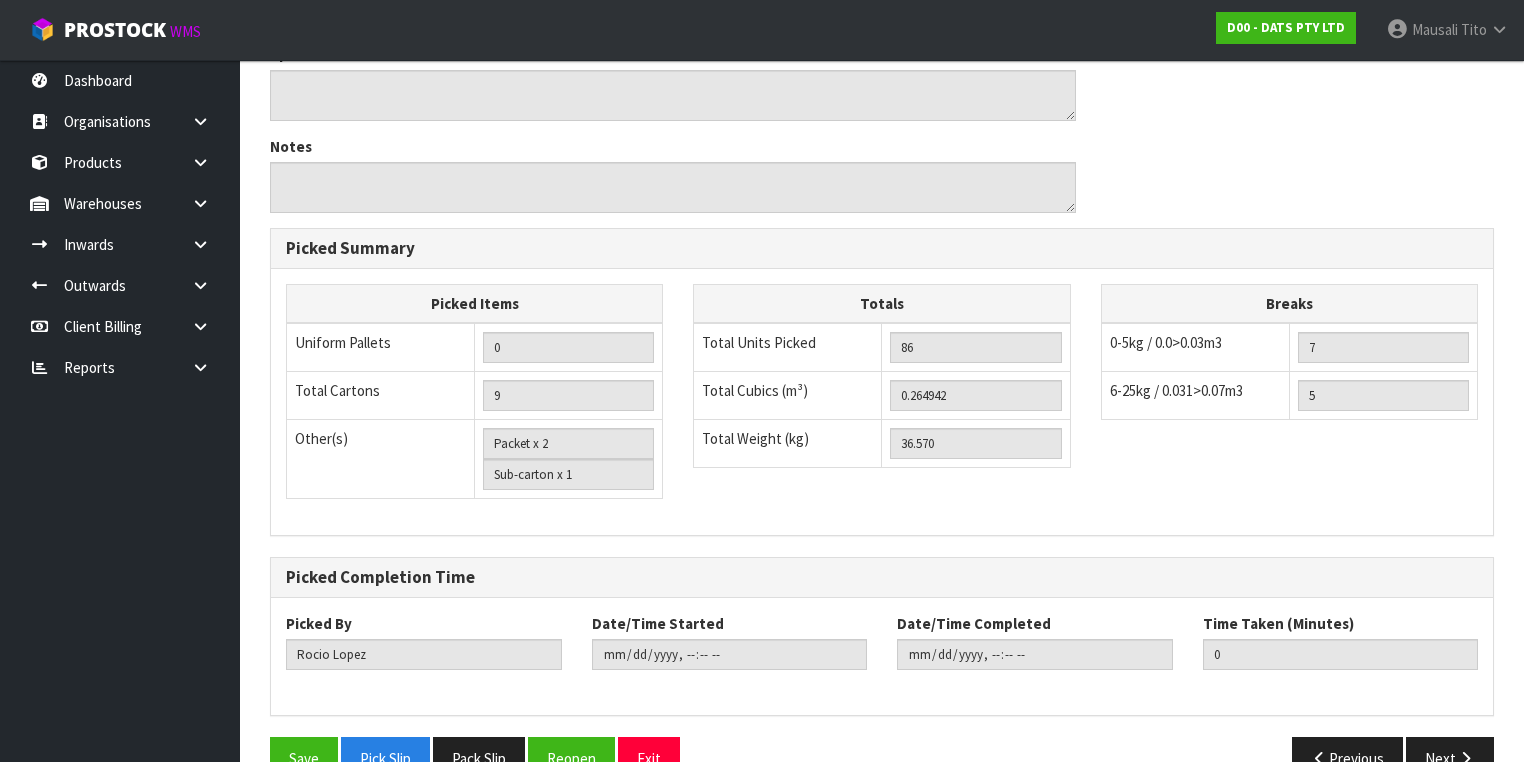 scroll, scrollTop: 1335, scrollLeft: 0, axis: vertical 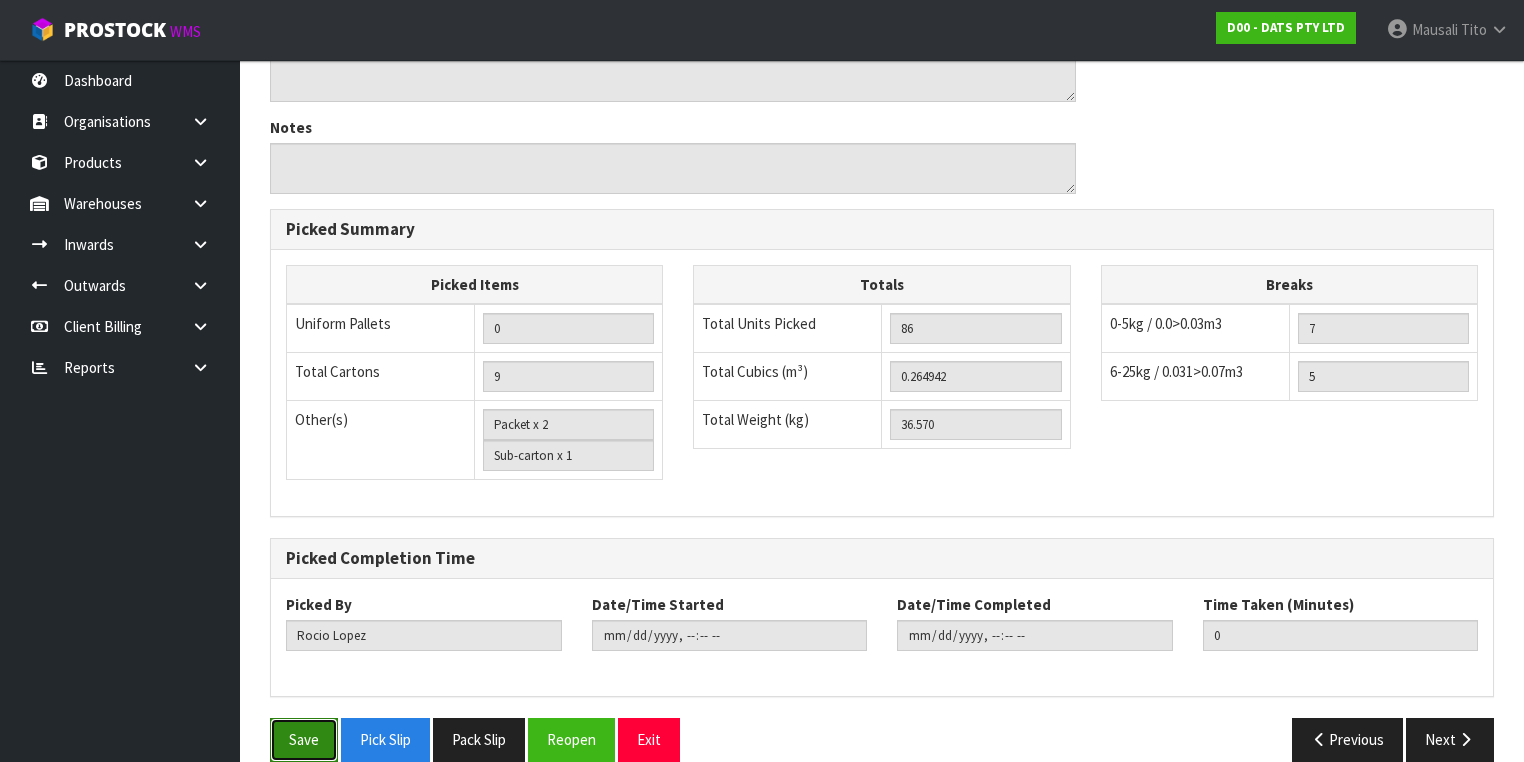 drag, startPoint x: 286, startPoint y: 705, endPoint x: 654, endPoint y: 615, distance: 378.8456 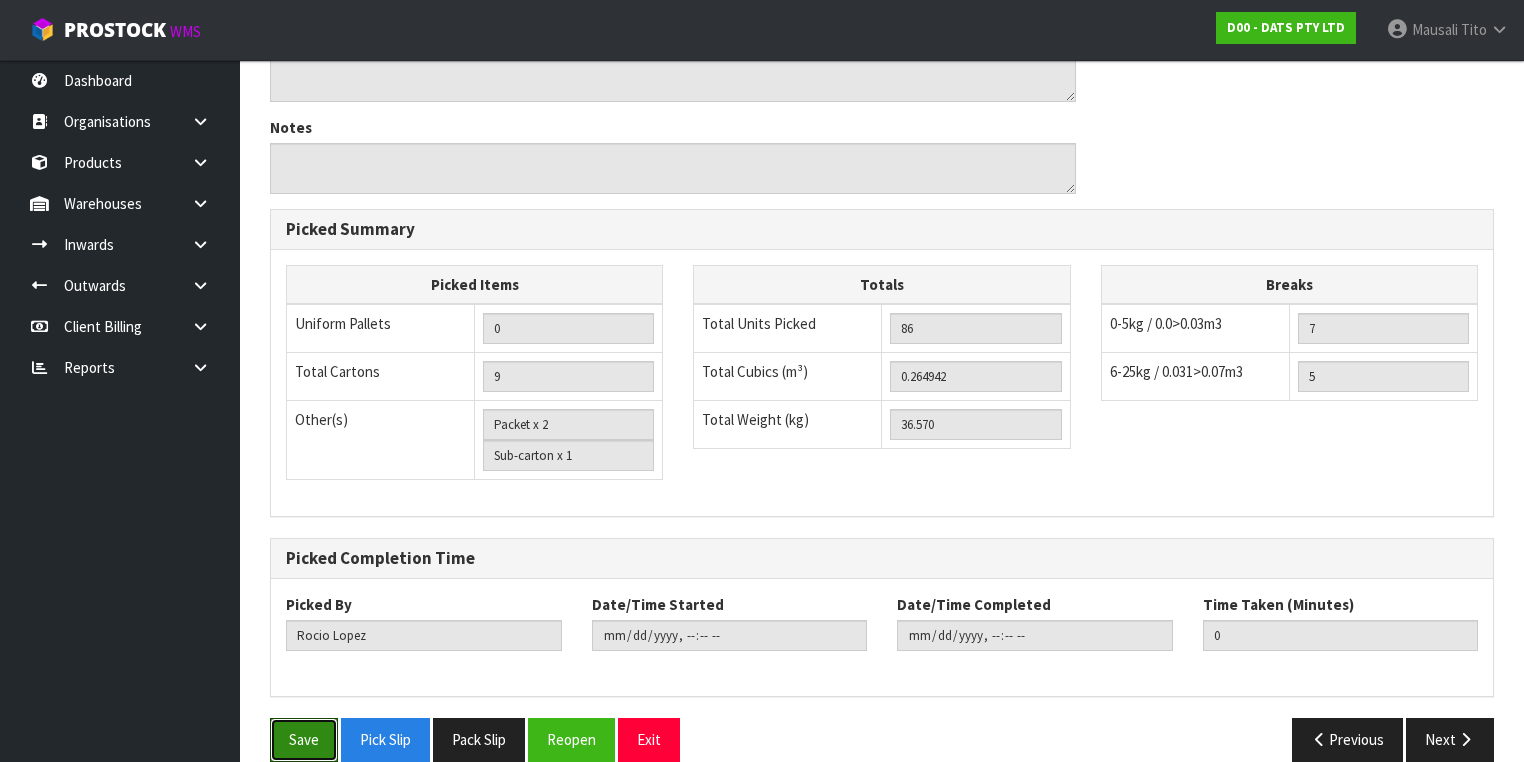 click on "Save" at bounding box center (304, 739) 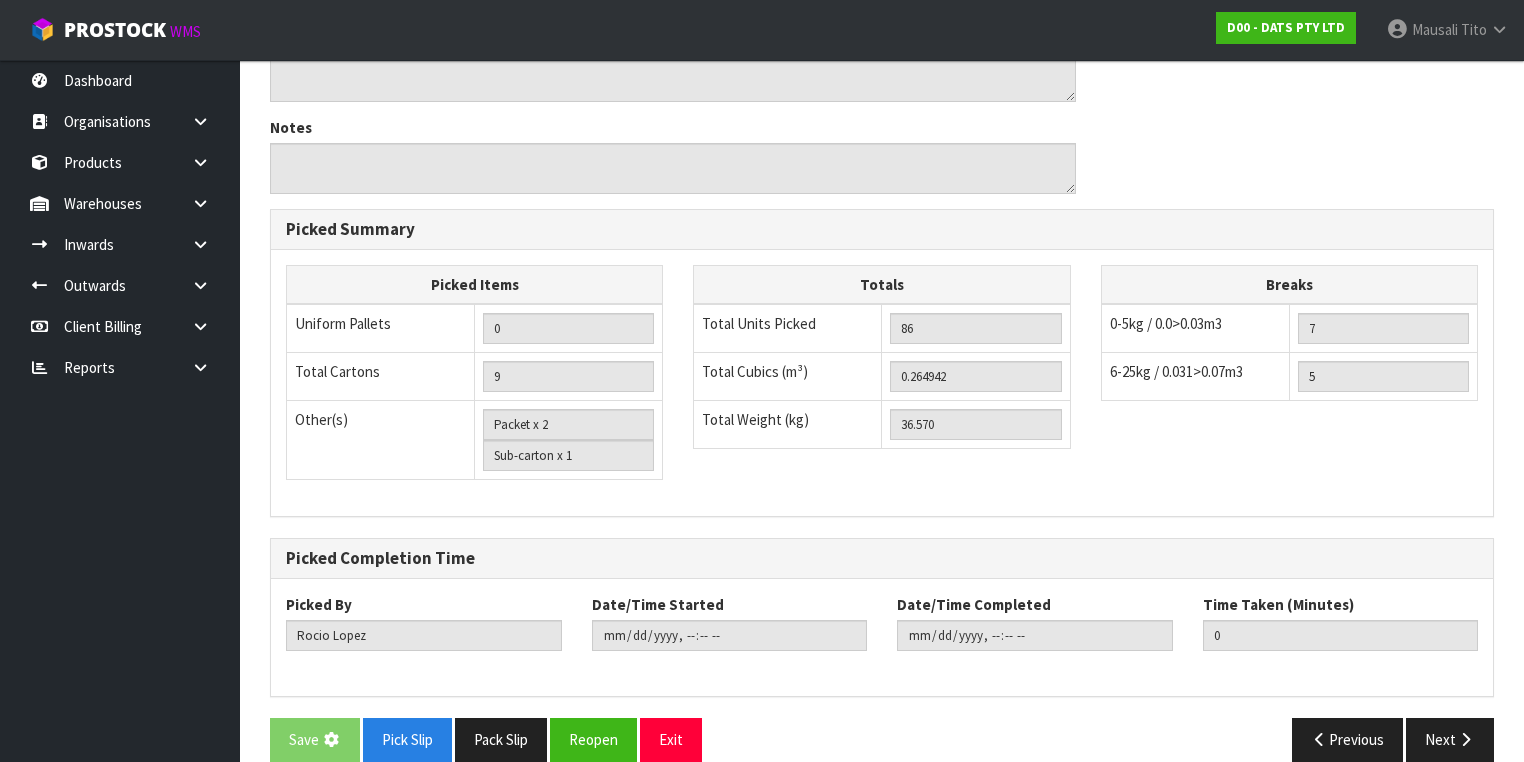 scroll, scrollTop: 0, scrollLeft: 0, axis: both 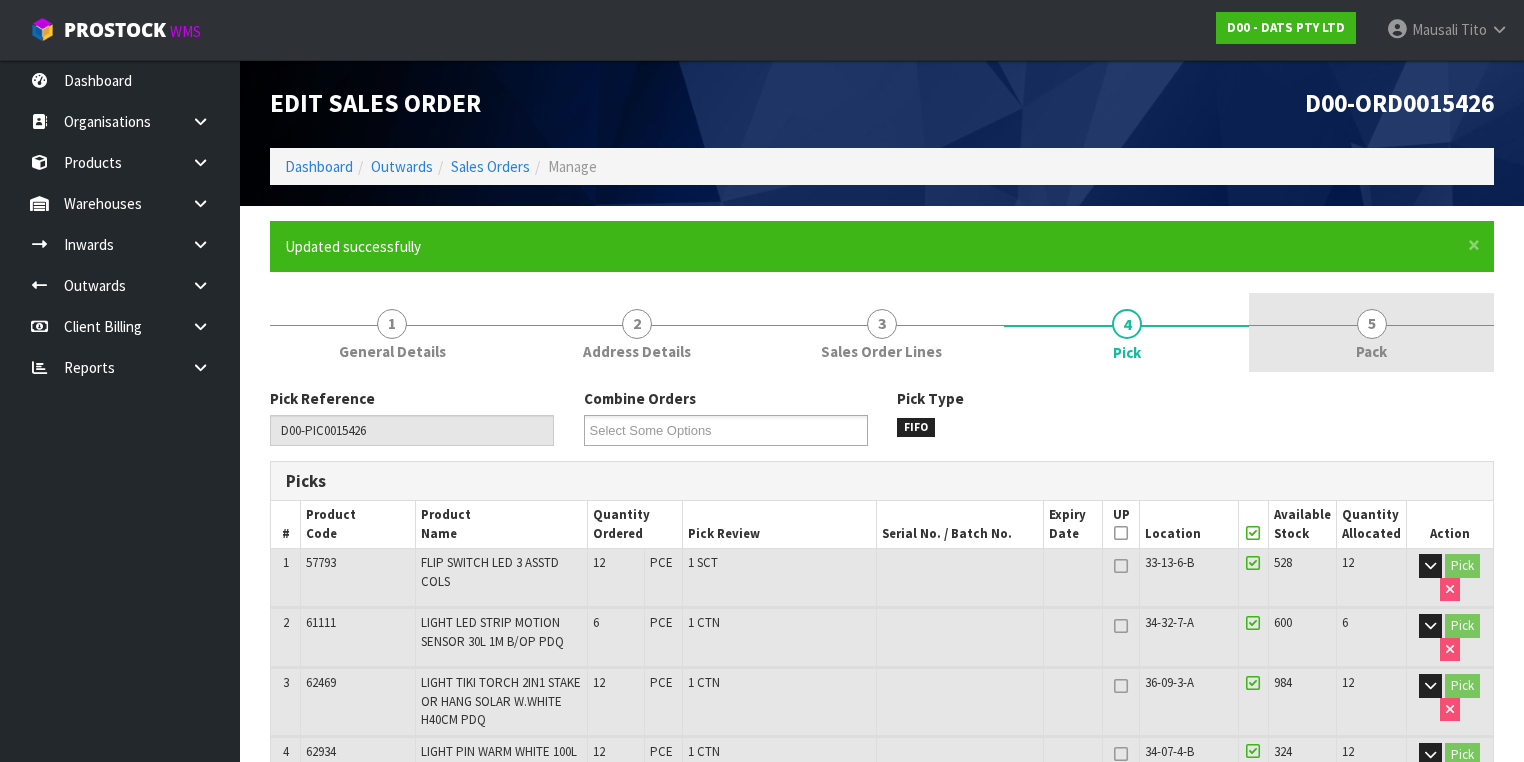click on "5
Pack" at bounding box center [1371, 332] 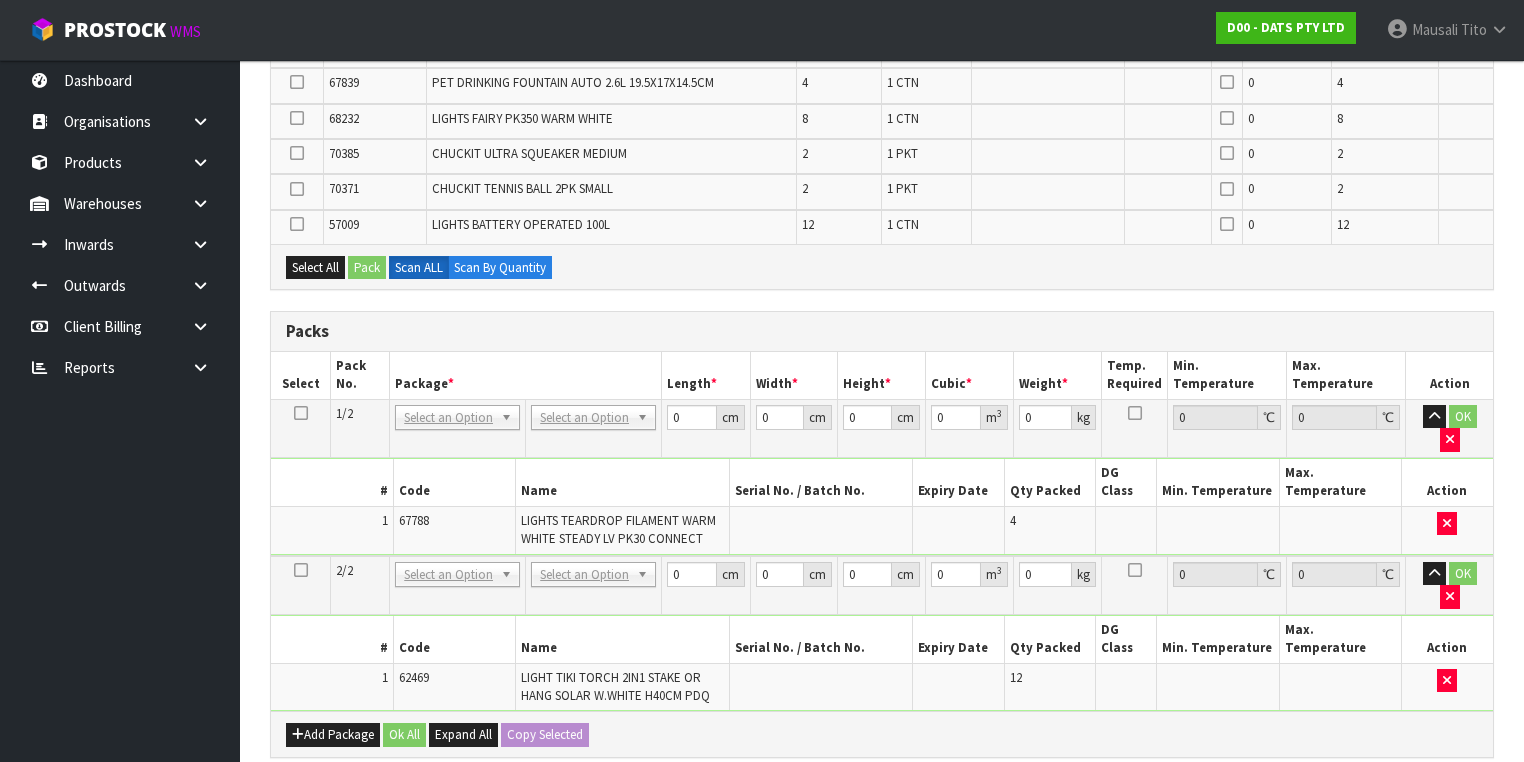 scroll, scrollTop: 604, scrollLeft: 0, axis: vertical 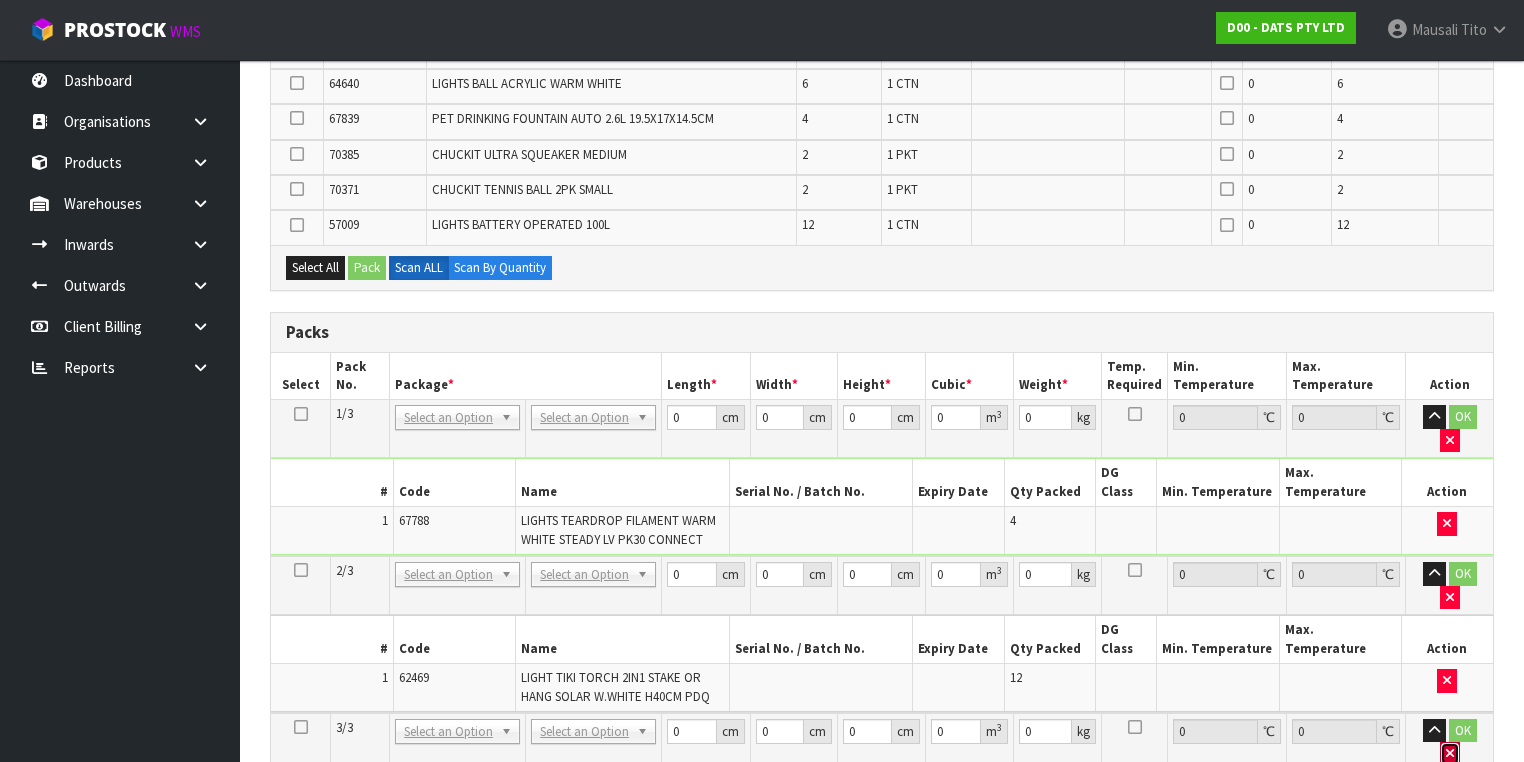 click at bounding box center [1450, 754] 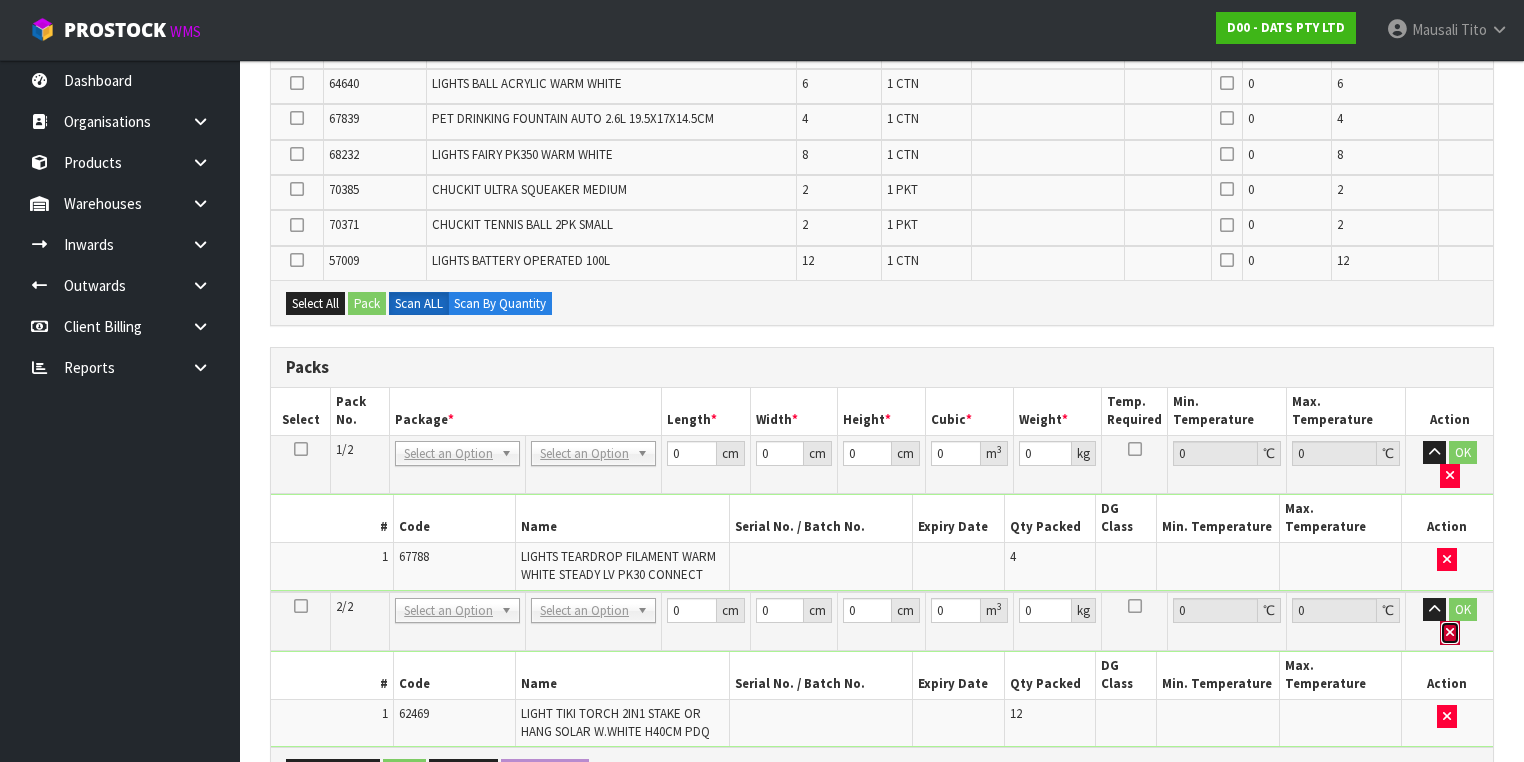 click at bounding box center [1450, 633] 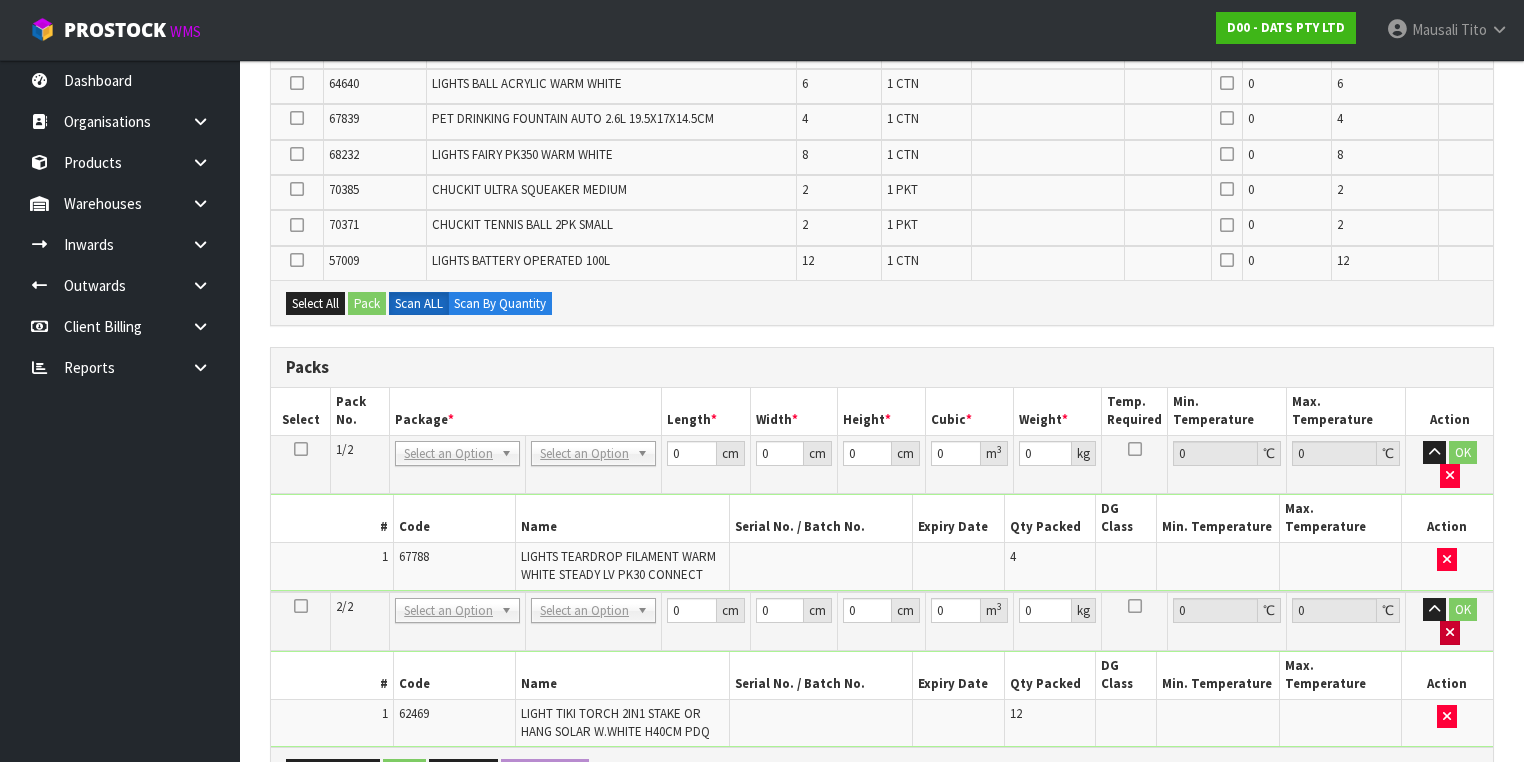 scroll, scrollTop: 640, scrollLeft: 0, axis: vertical 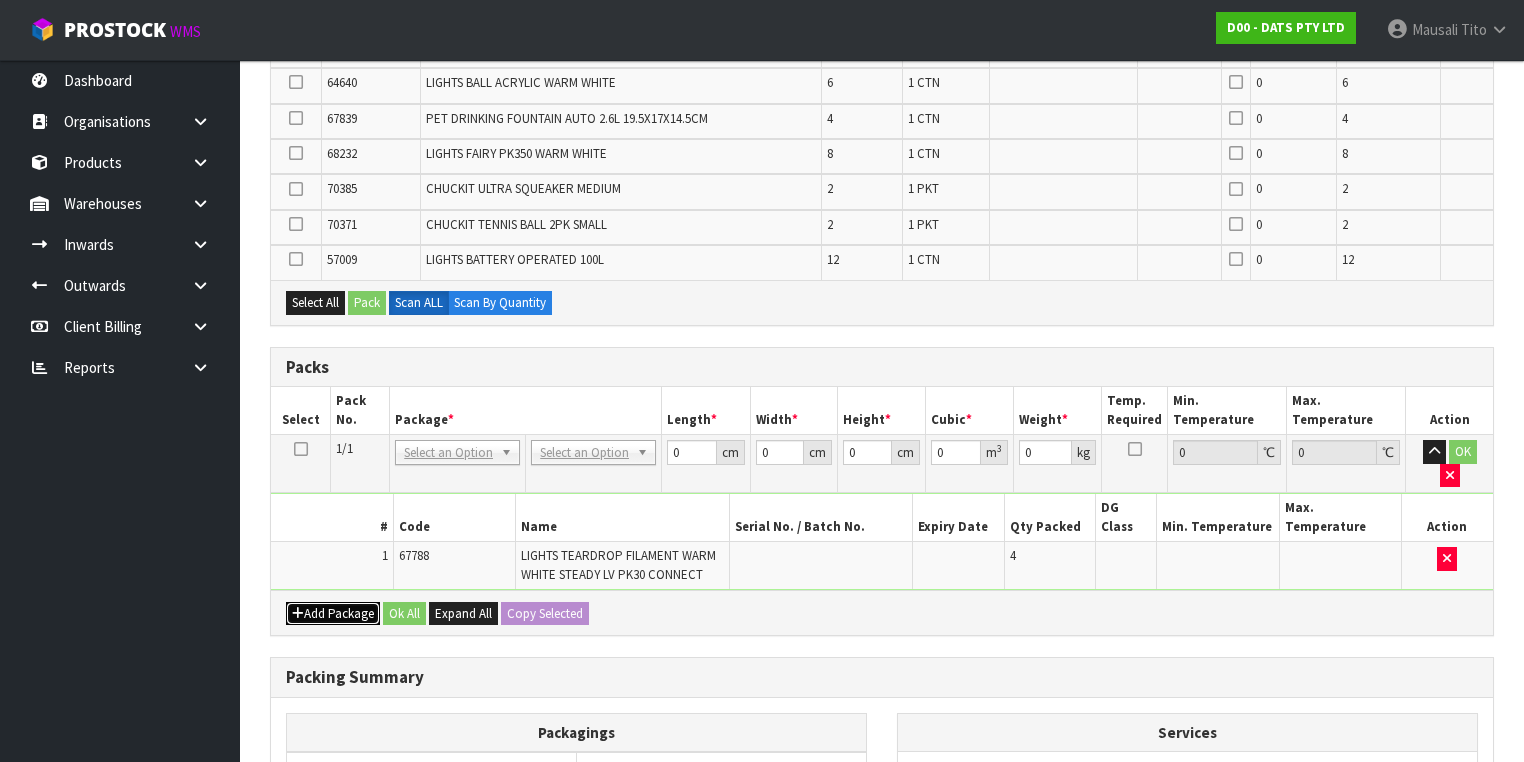 click on "Add Package" at bounding box center [333, 614] 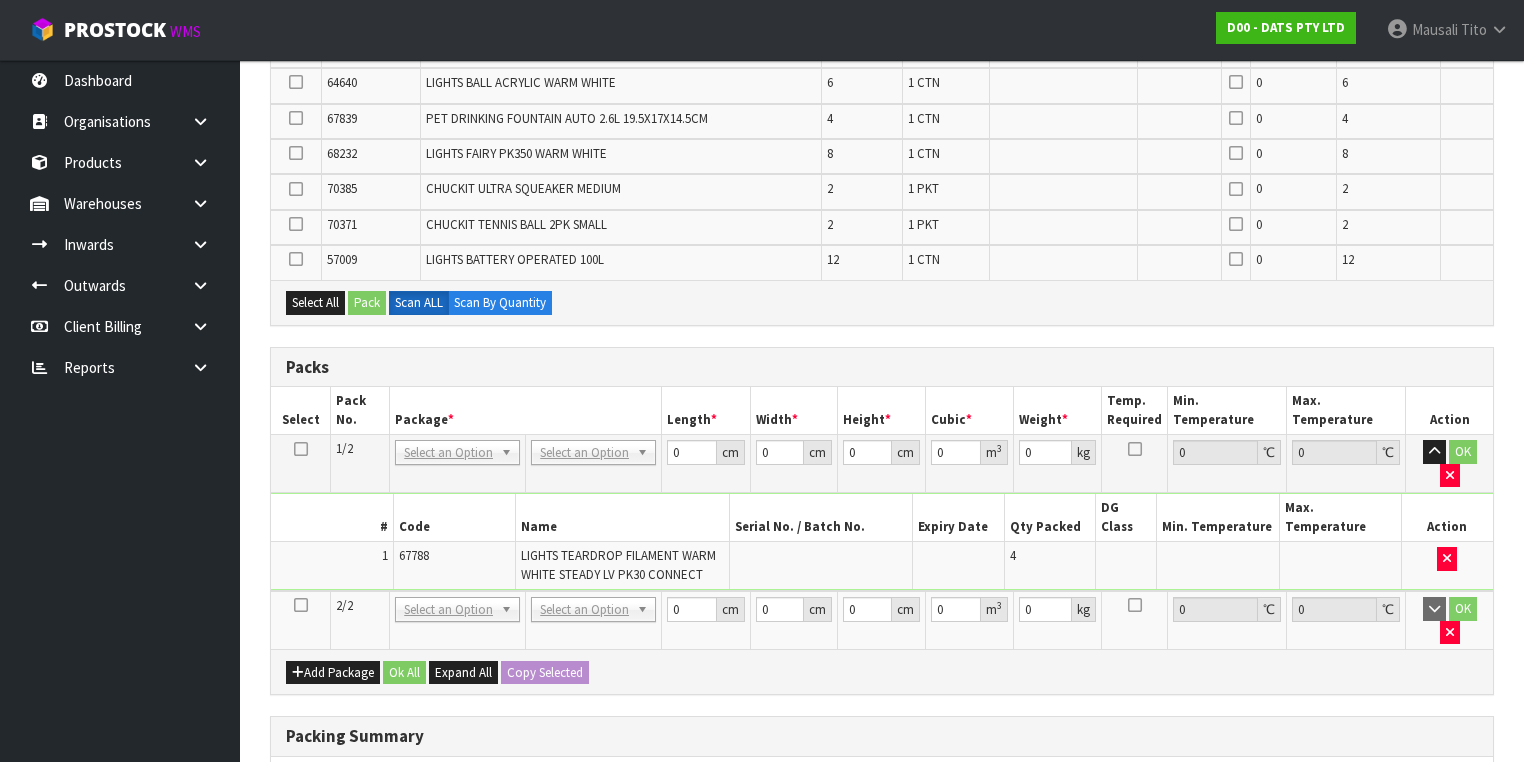 click at bounding box center (301, 605) 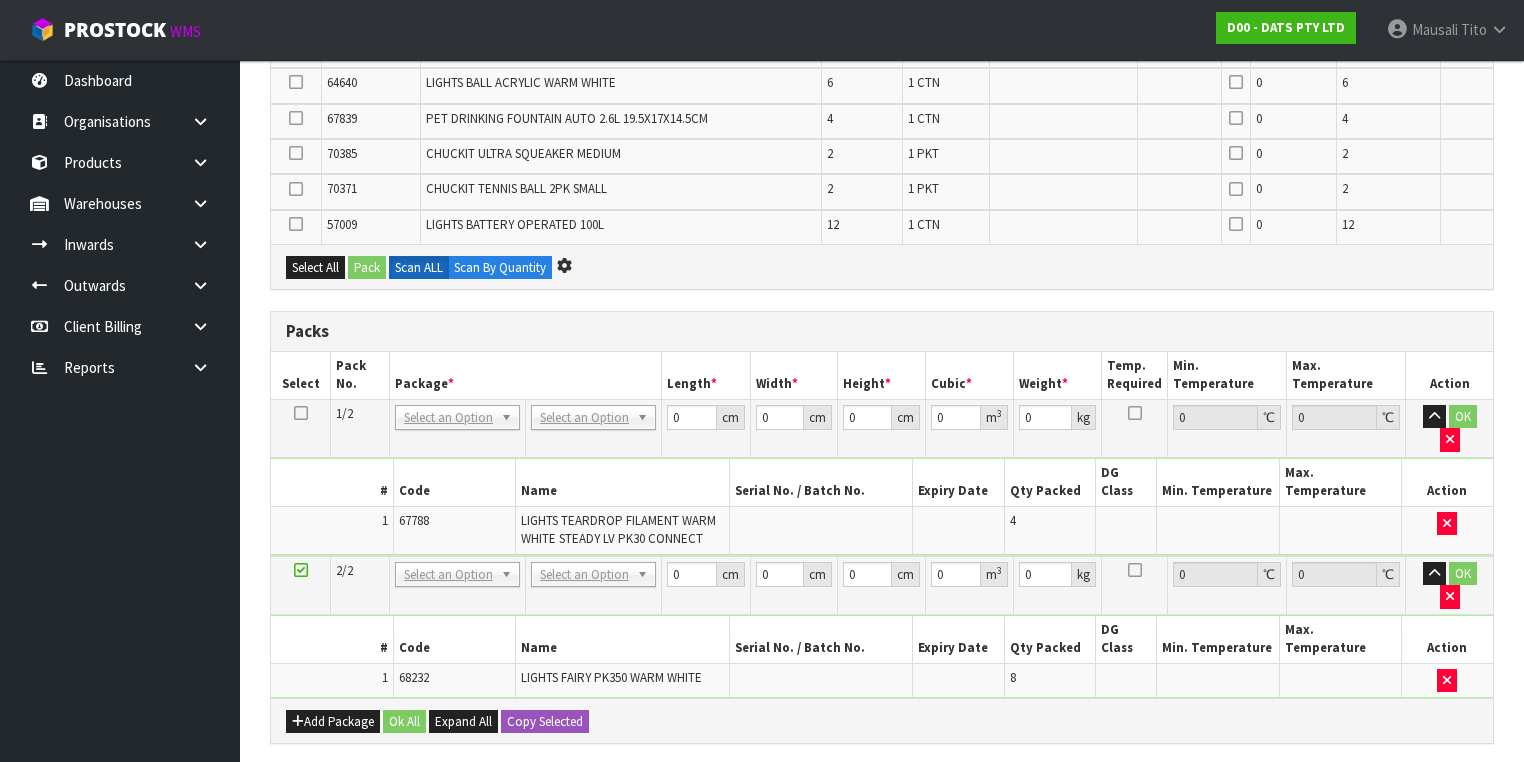 scroll, scrollTop: 604, scrollLeft: 0, axis: vertical 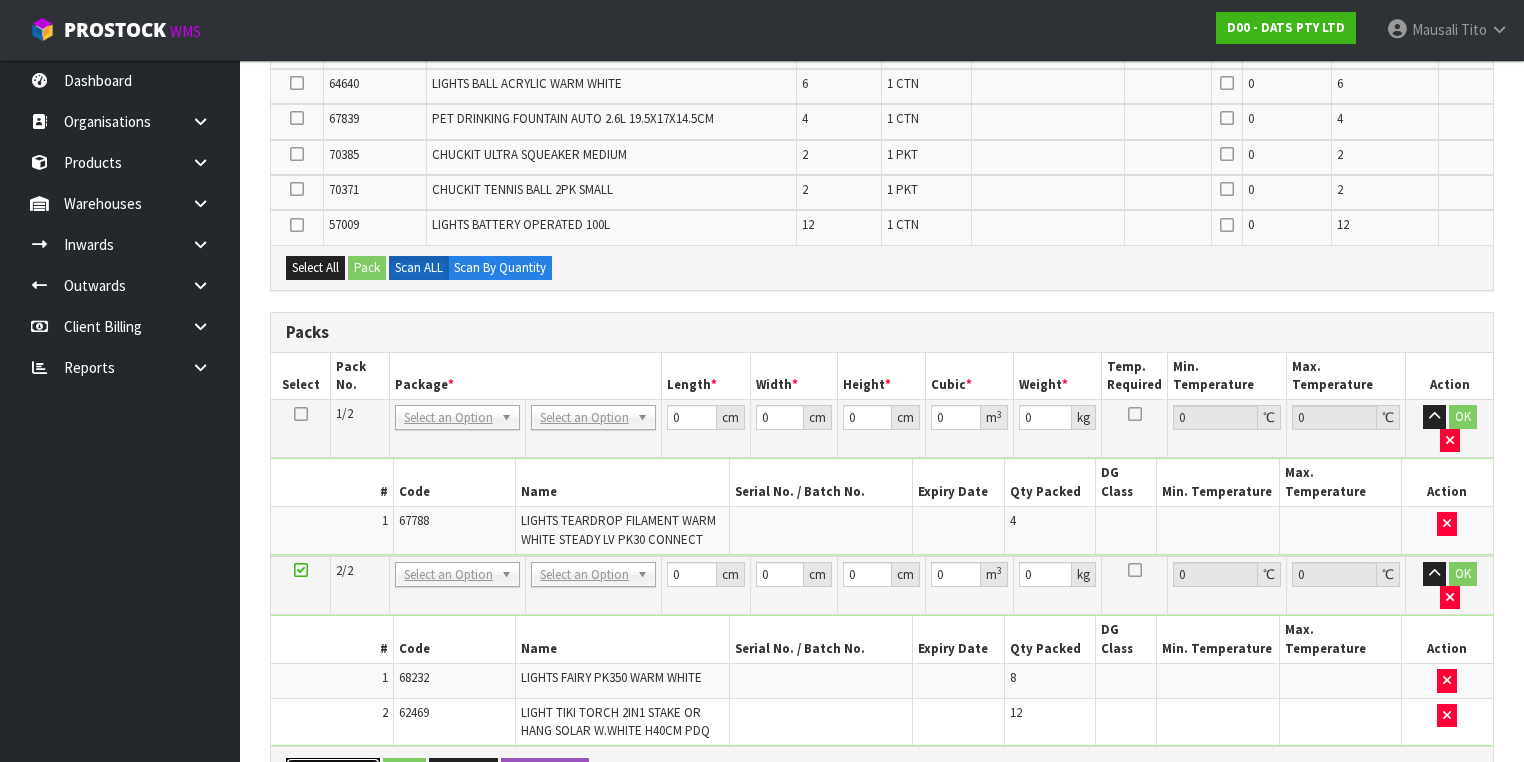 click on "Add Package" at bounding box center (333, 770) 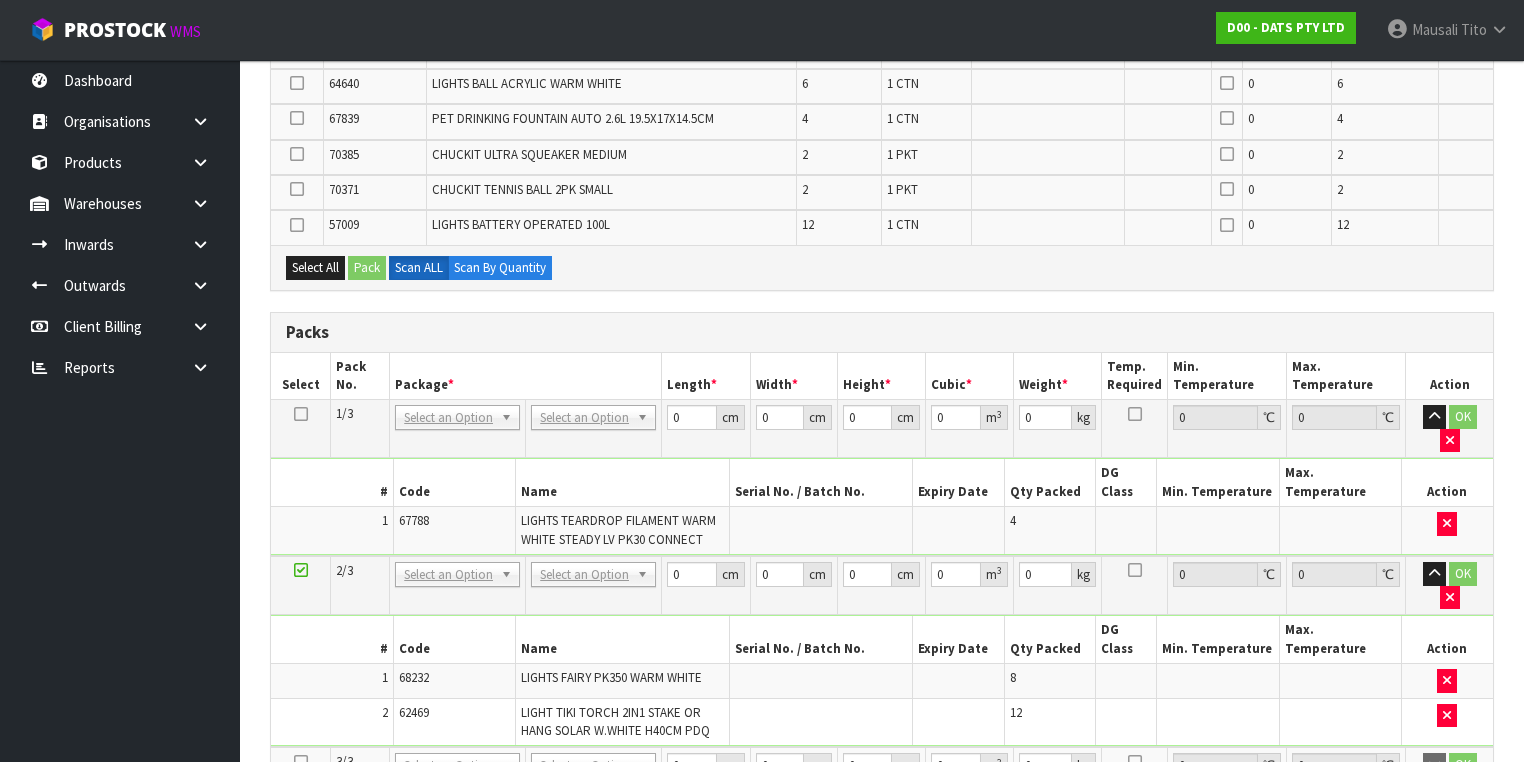 click at bounding box center [301, 762] 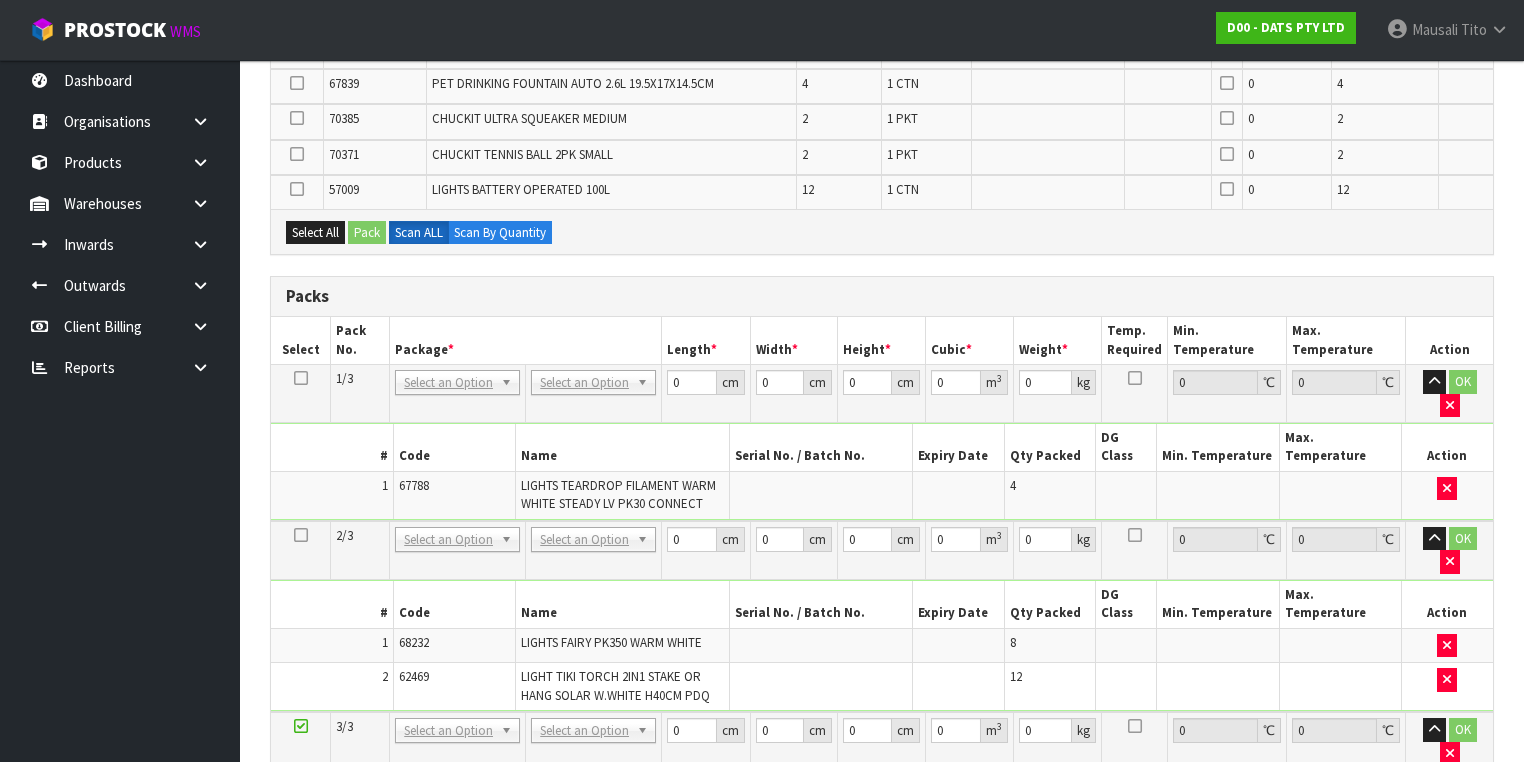 click on "Add Package" at bounding box center (333, 878) 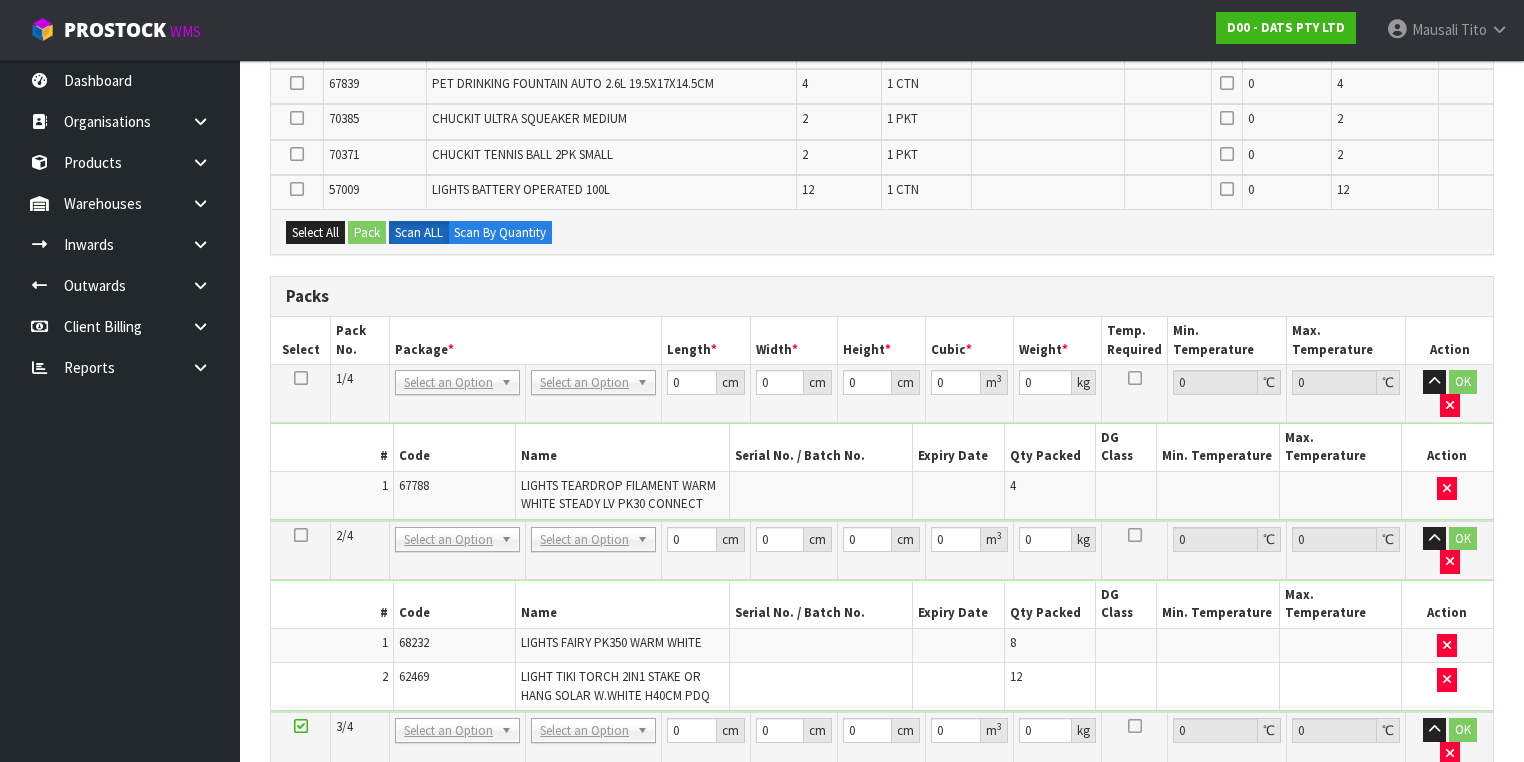 drag, startPoint x: 299, startPoint y: 734, endPoint x: 310, endPoint y: 729, distance: 12.083046 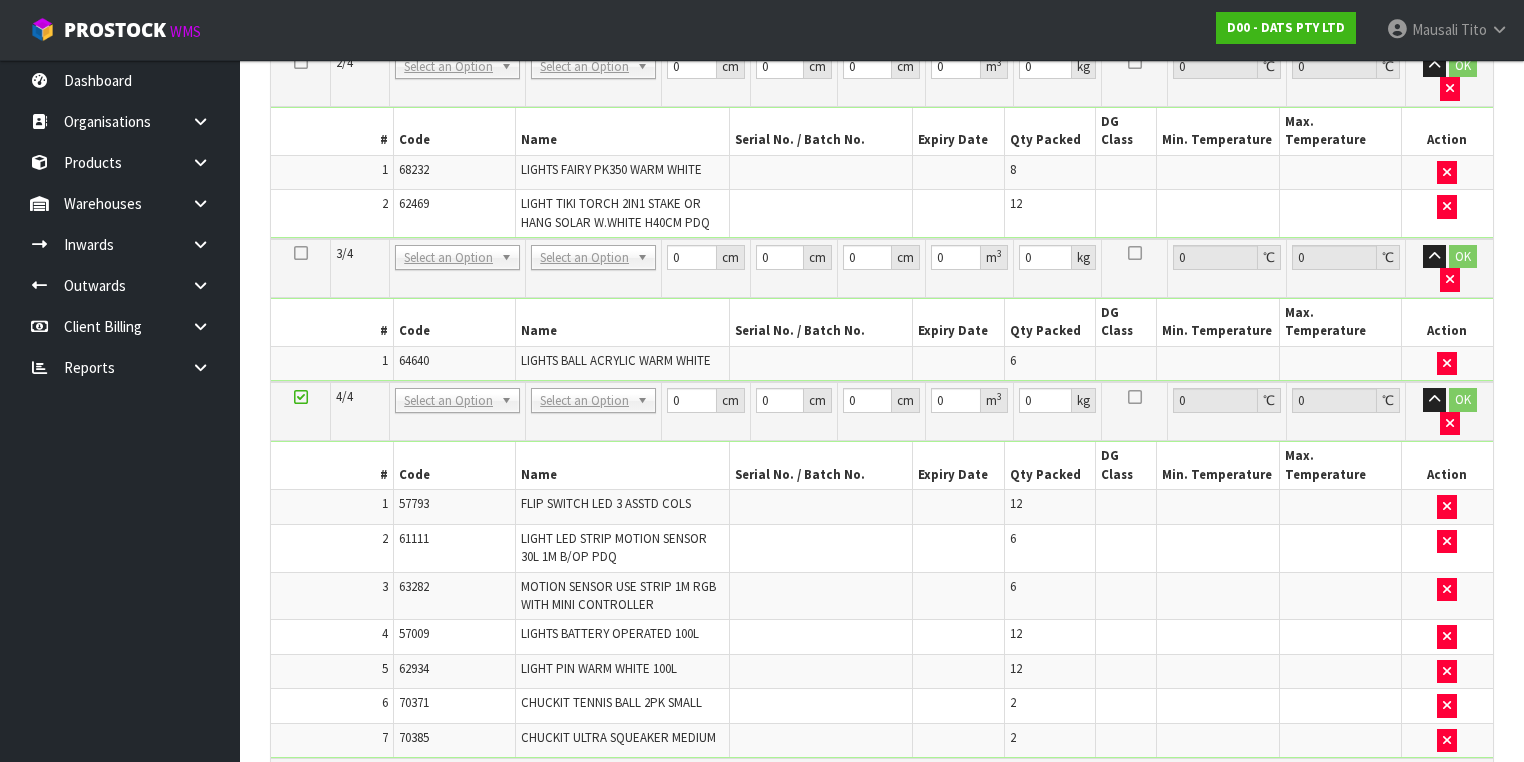 scroll, scrollTop: 0, scrollLeft: 0, axis: both 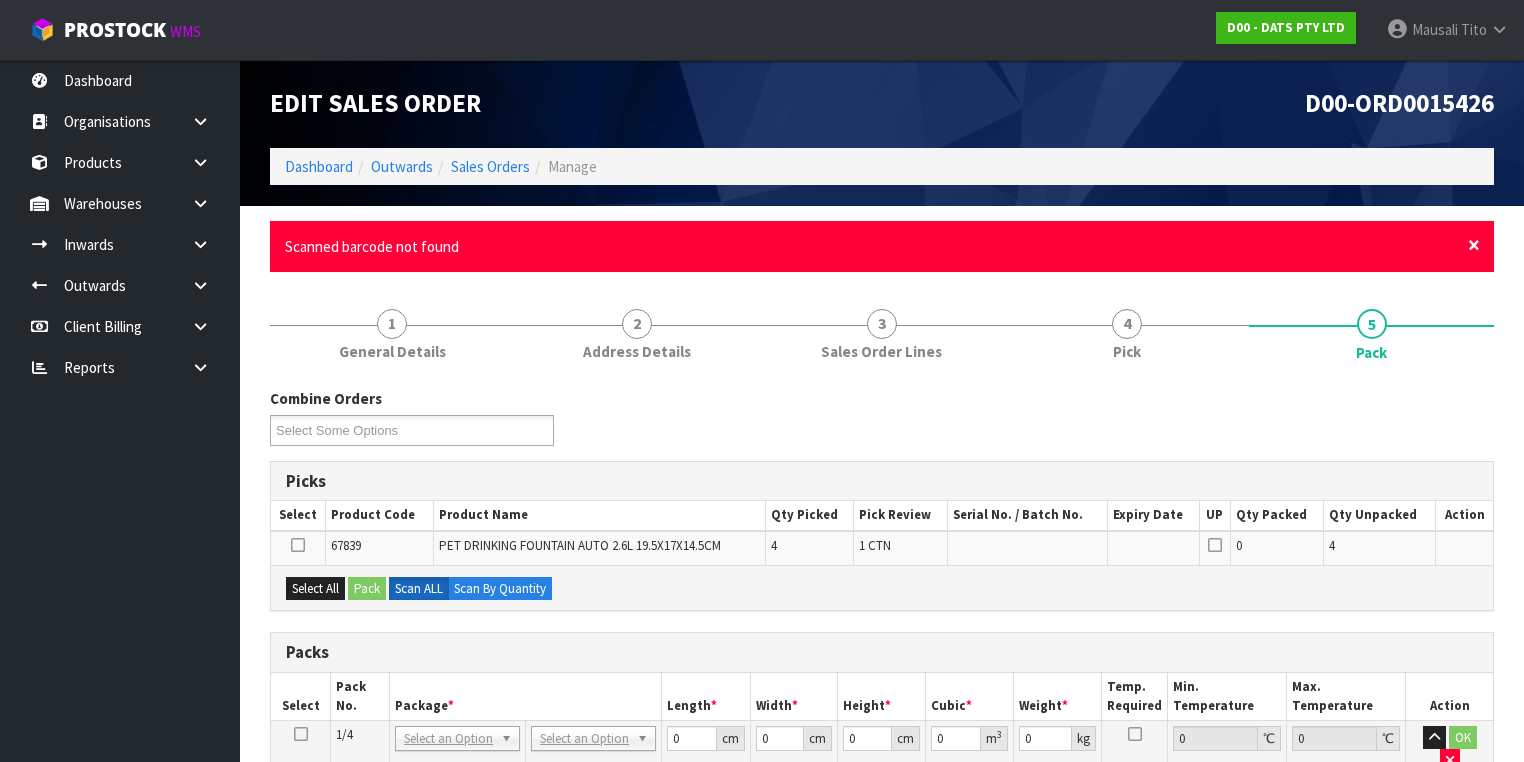 click on "×" at bounding box center (1474, 245) 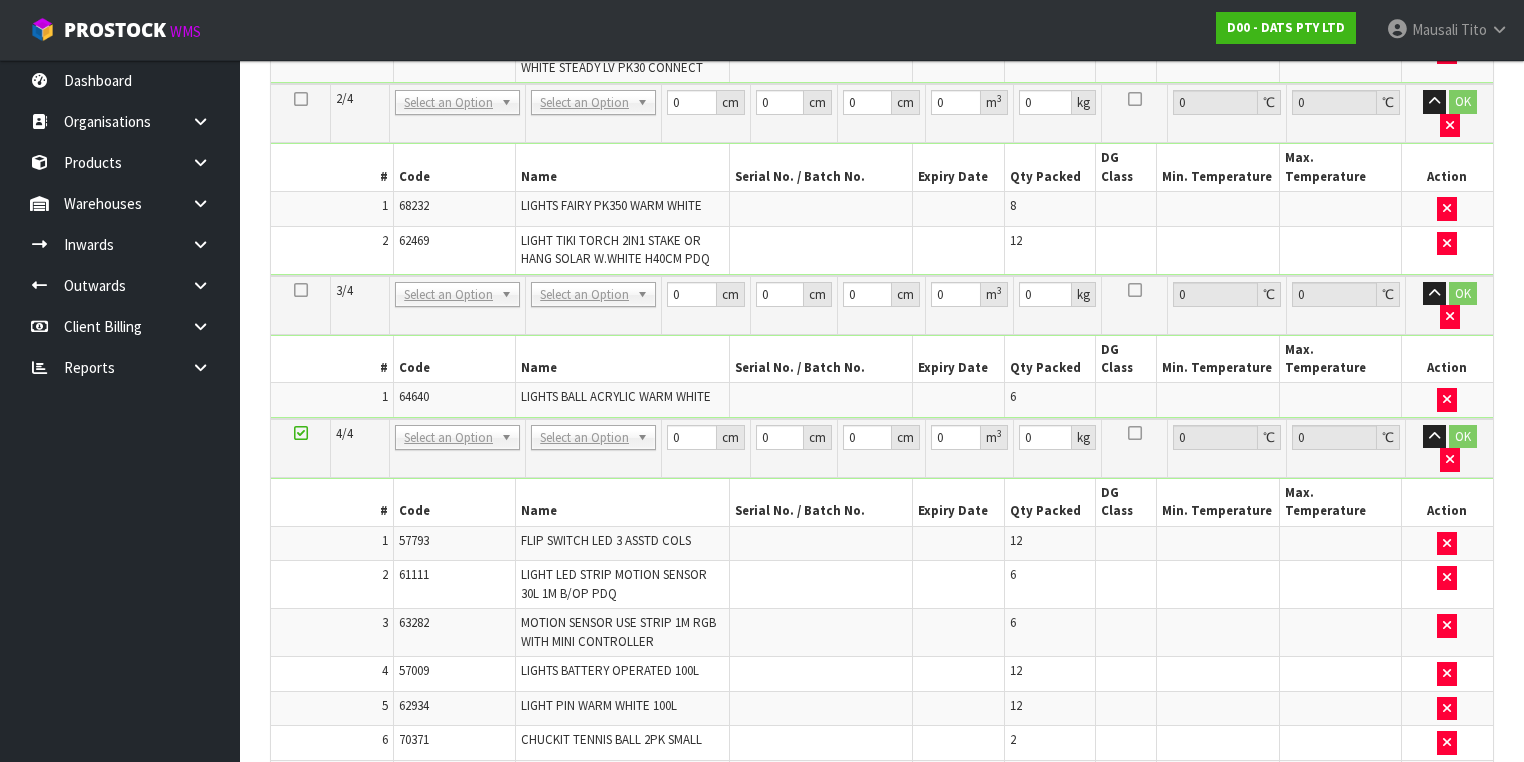 scroll, scrollTop: 0, scrollLeft: 0, axis: both 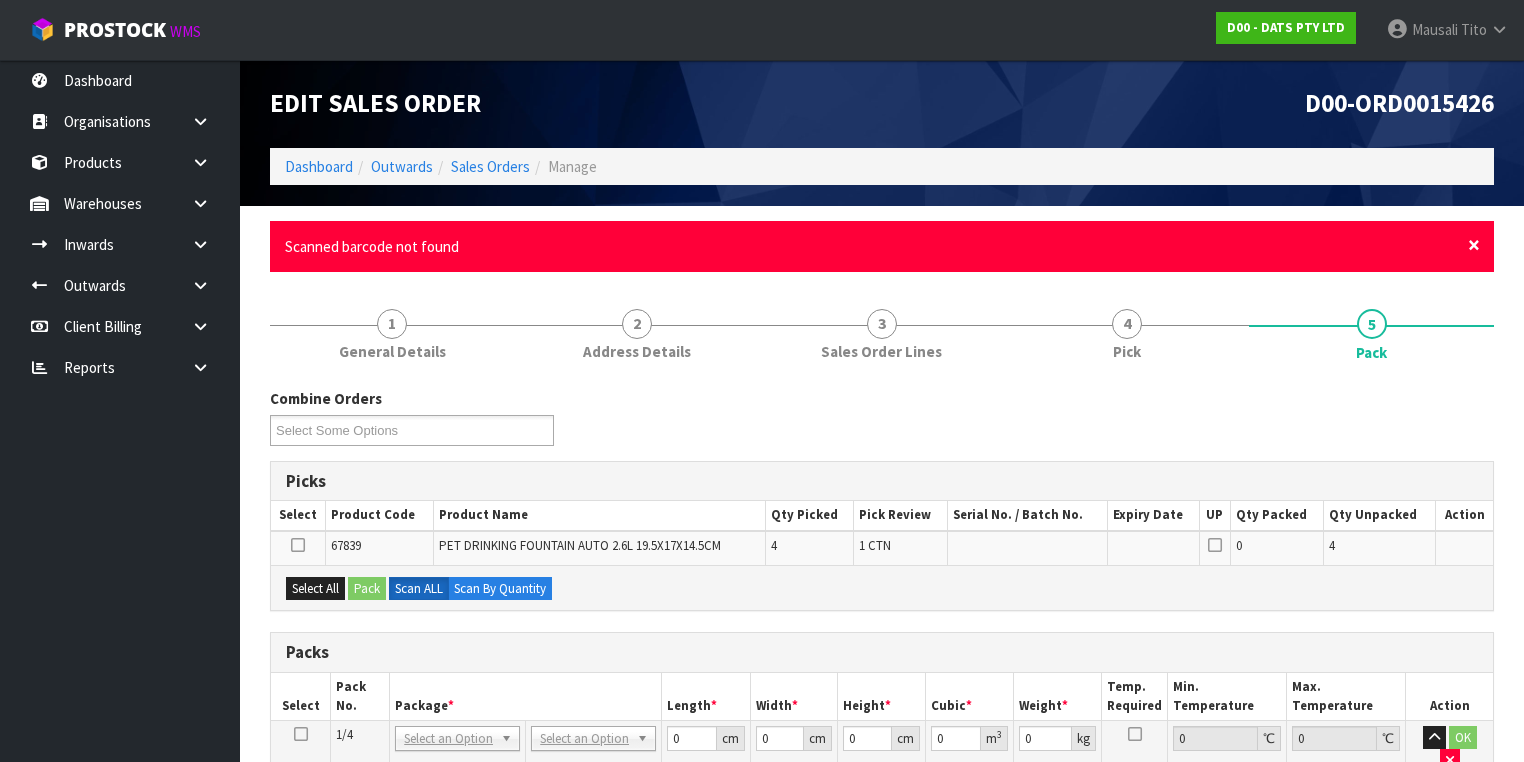 click on "×" at bounding box center [1474, 245] 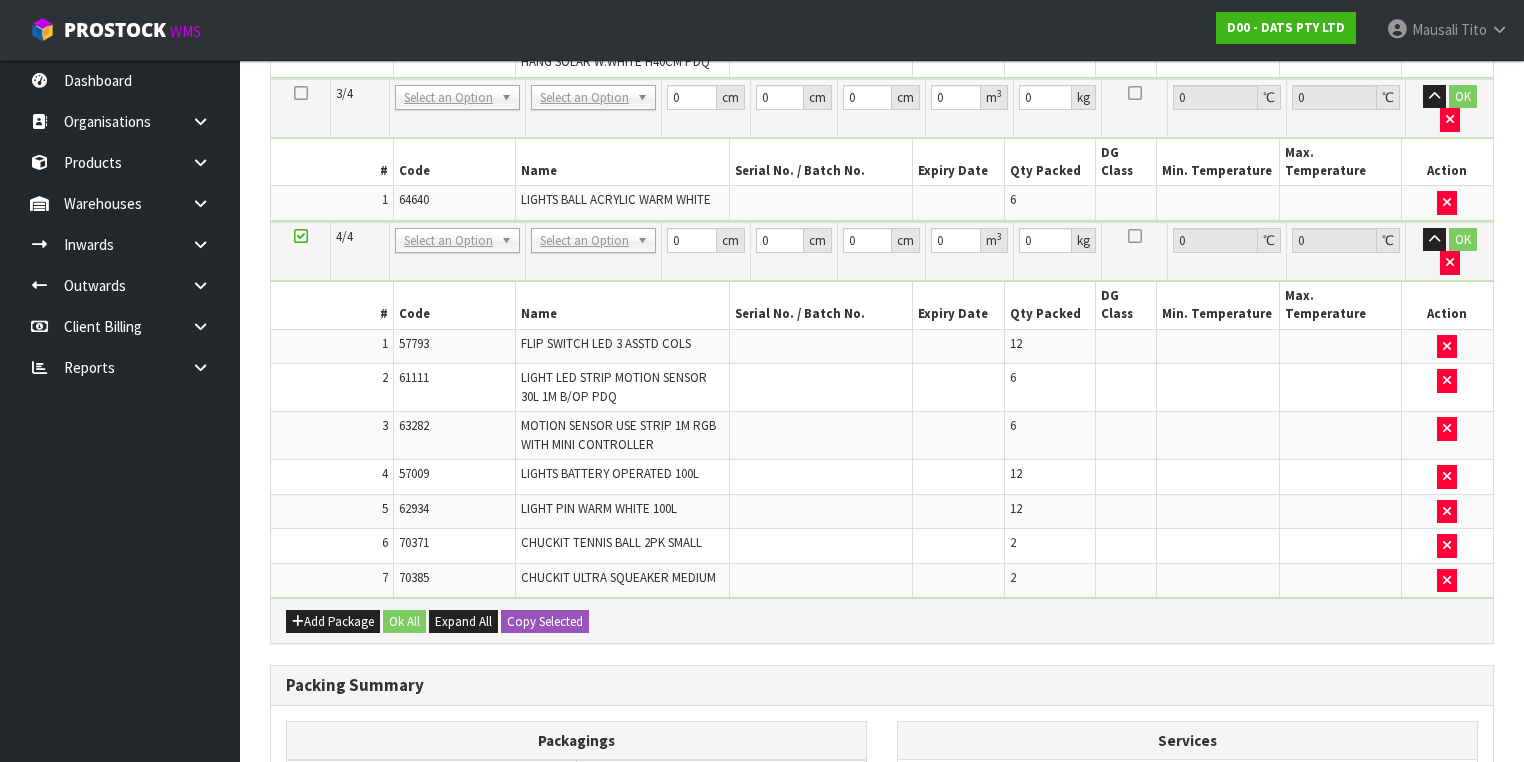 scroll, scrollTop: 989, scrollLeft: 0, axis: vertical 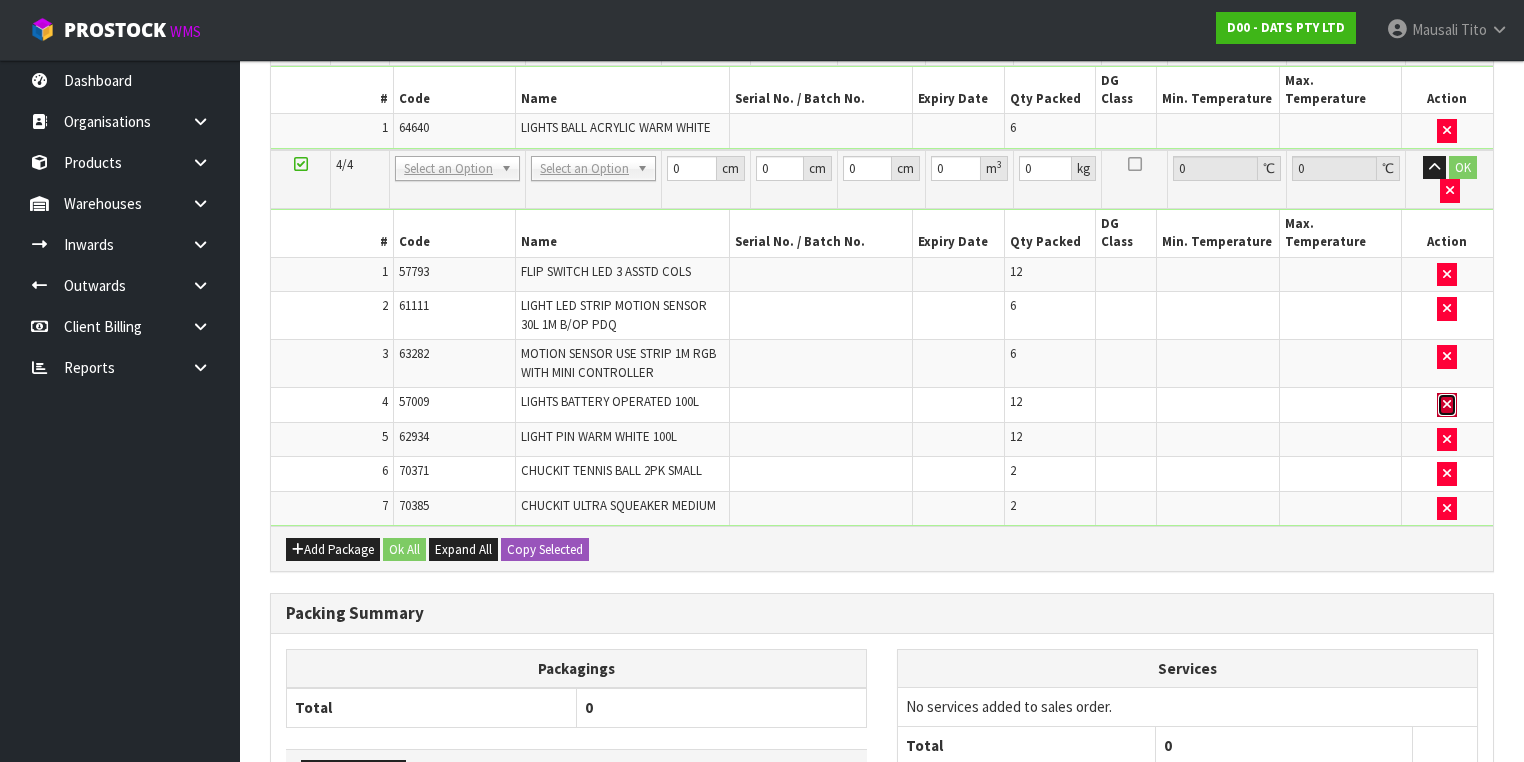click at bounding box center (1447, 405) 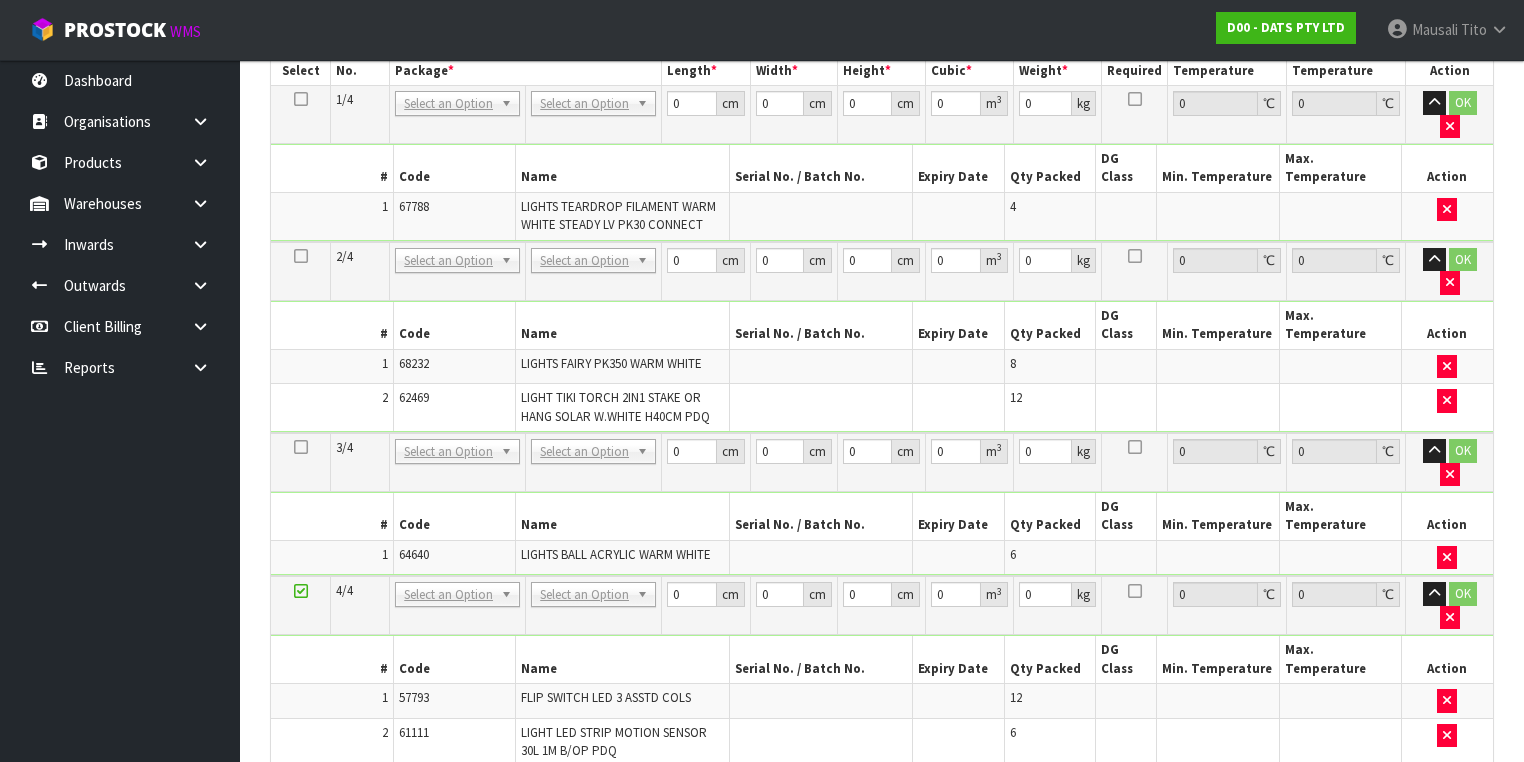 scroll, scrollTop: 591, scrollLeft: 0, axis: vertical 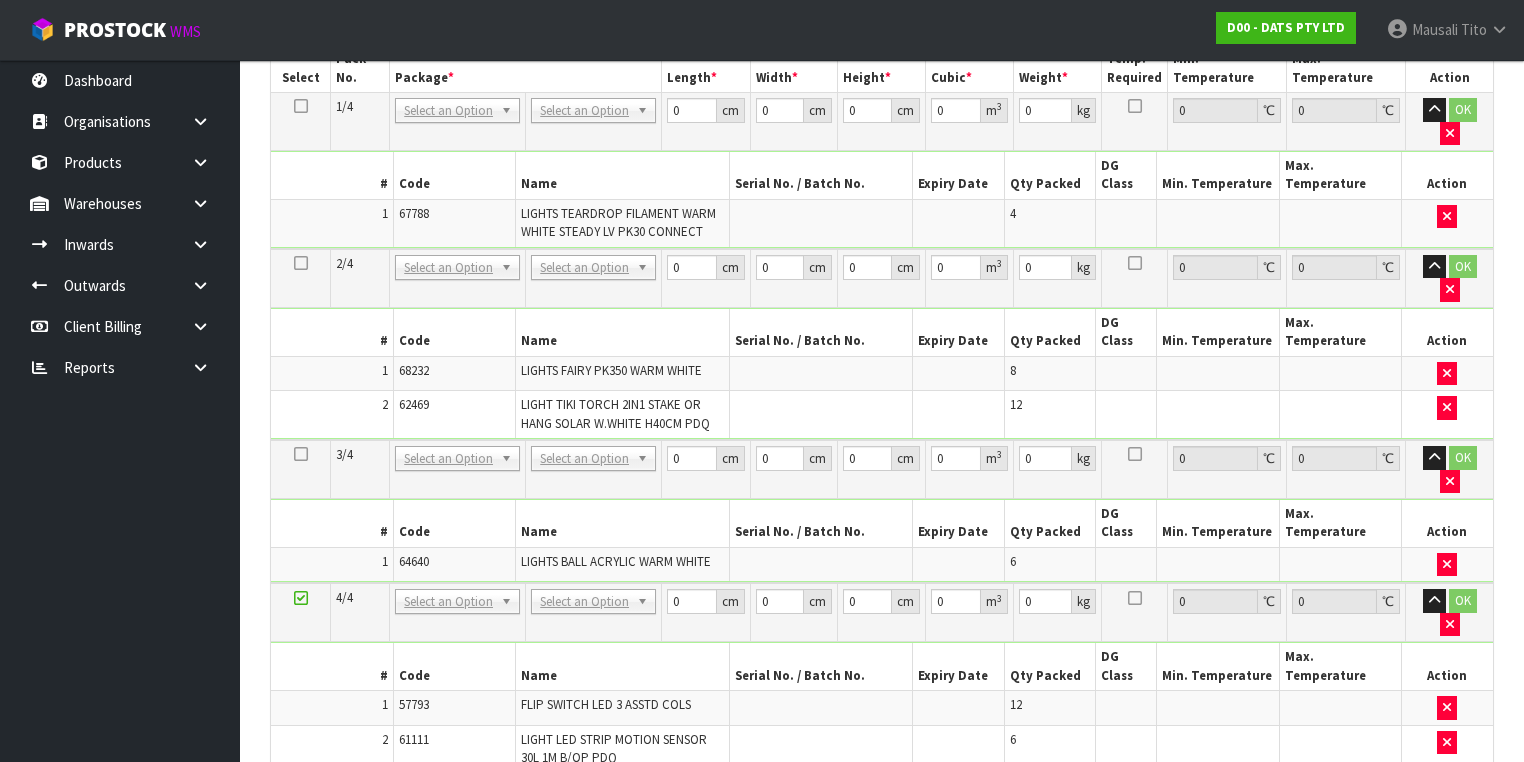 click at bounding box center (301, 263) 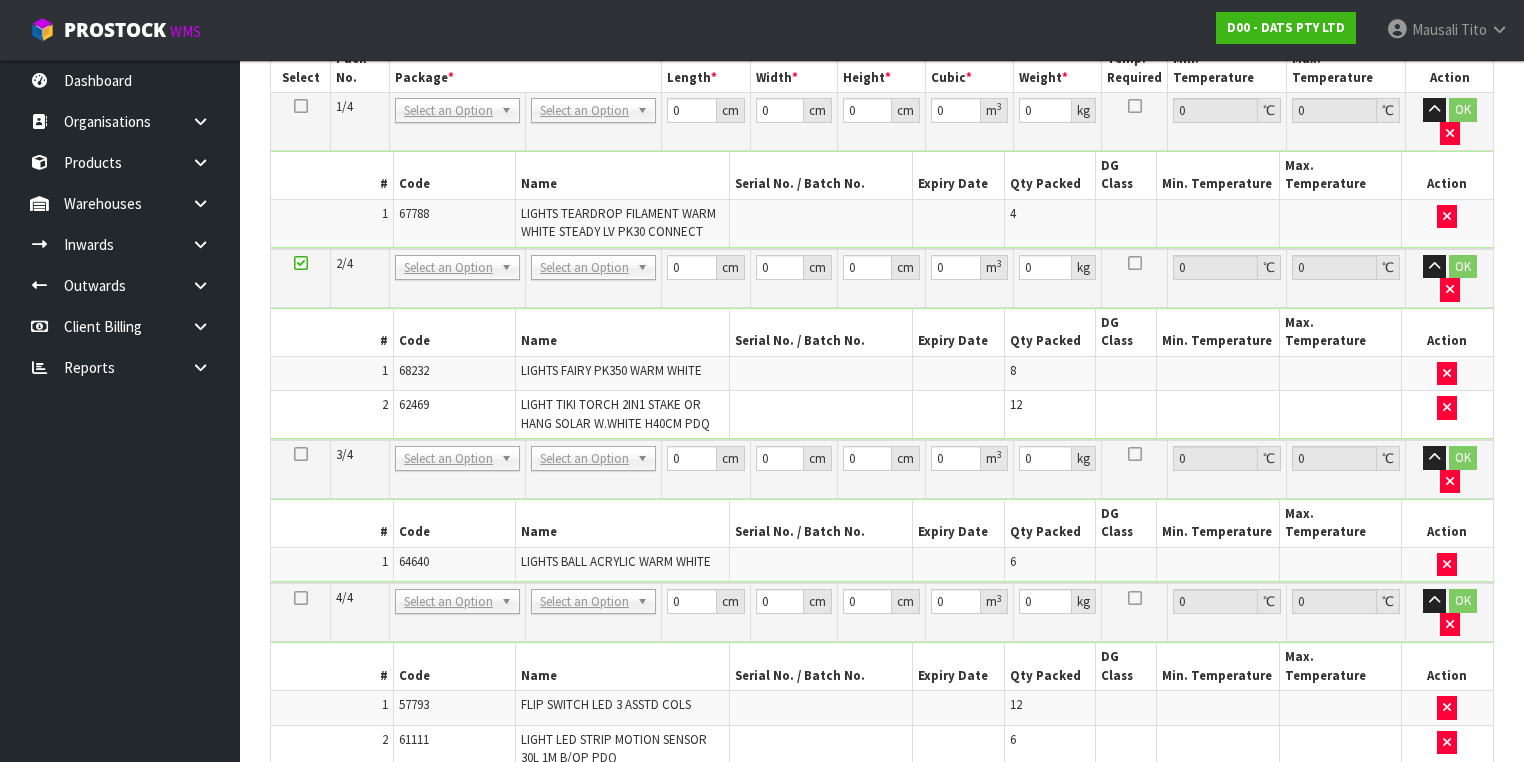 scroll, scrollTop: 556, scrollLeft: 0, axis: vertical 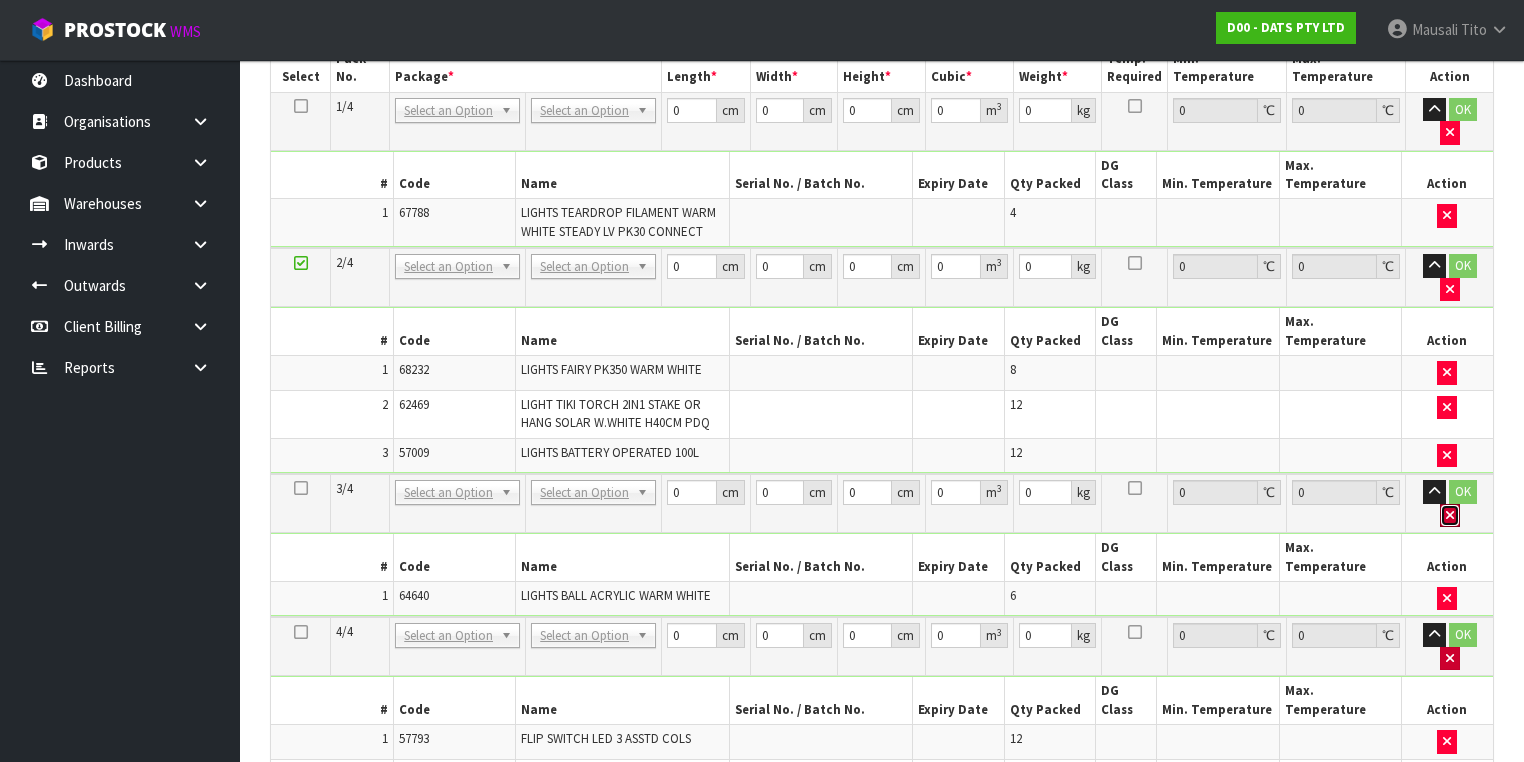 click at bounding box center [1450, 515] 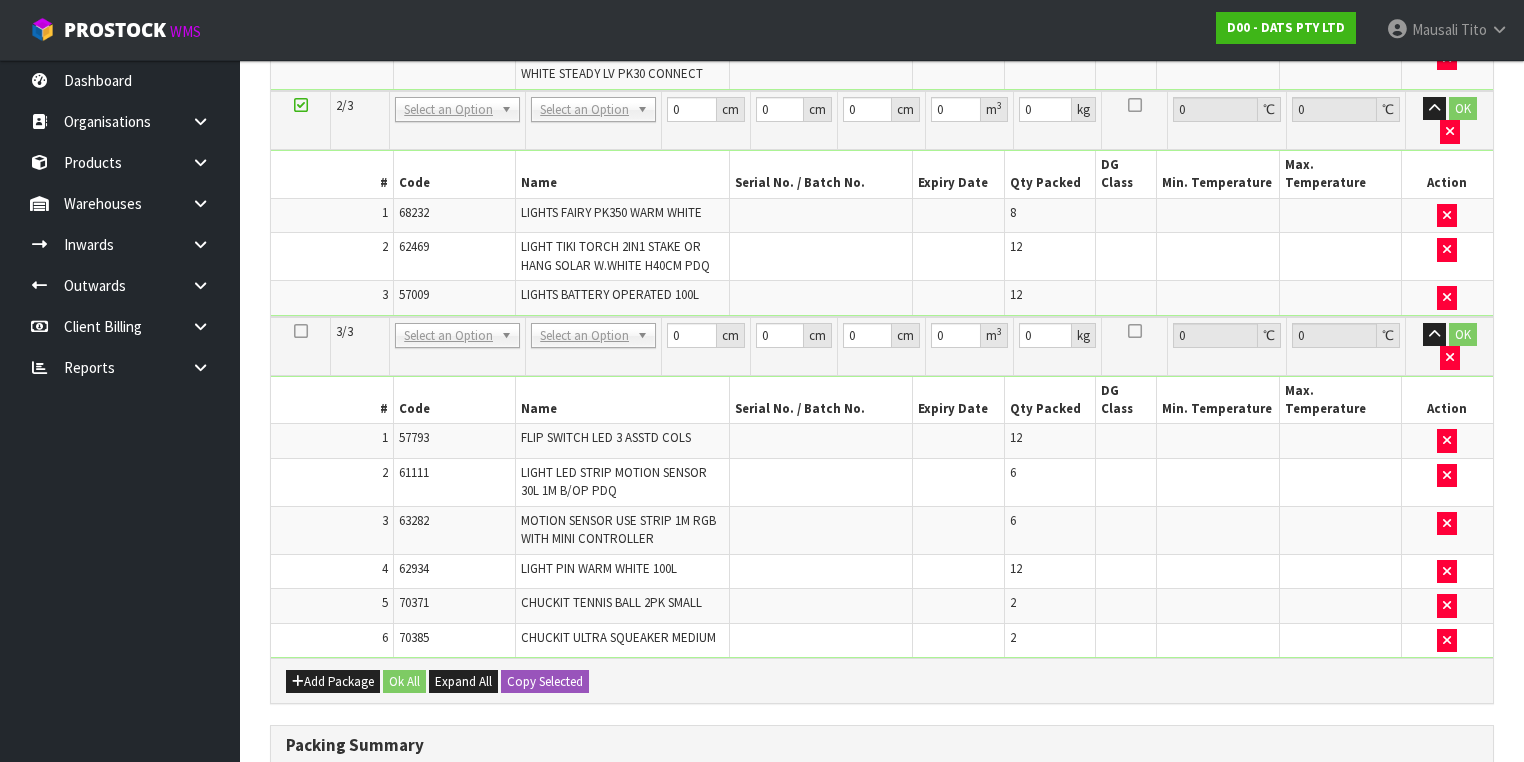 scroll, scrollTop: 751, scrollLeft: 0, axis: vertical 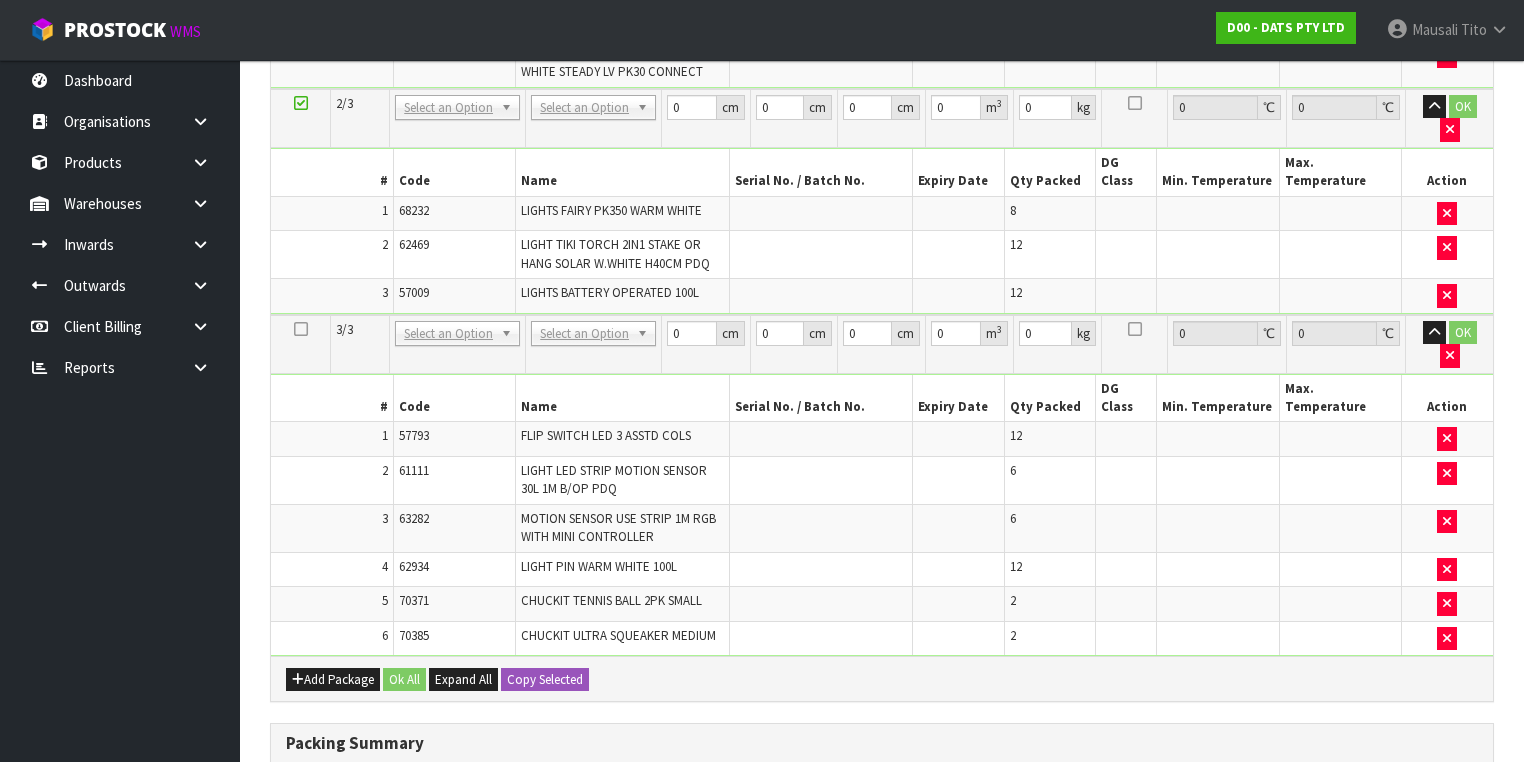 drag, startPoint x: 296, startPoint y: 240, endPoint x: 554, endPoint y: 303, distance: 265.5805 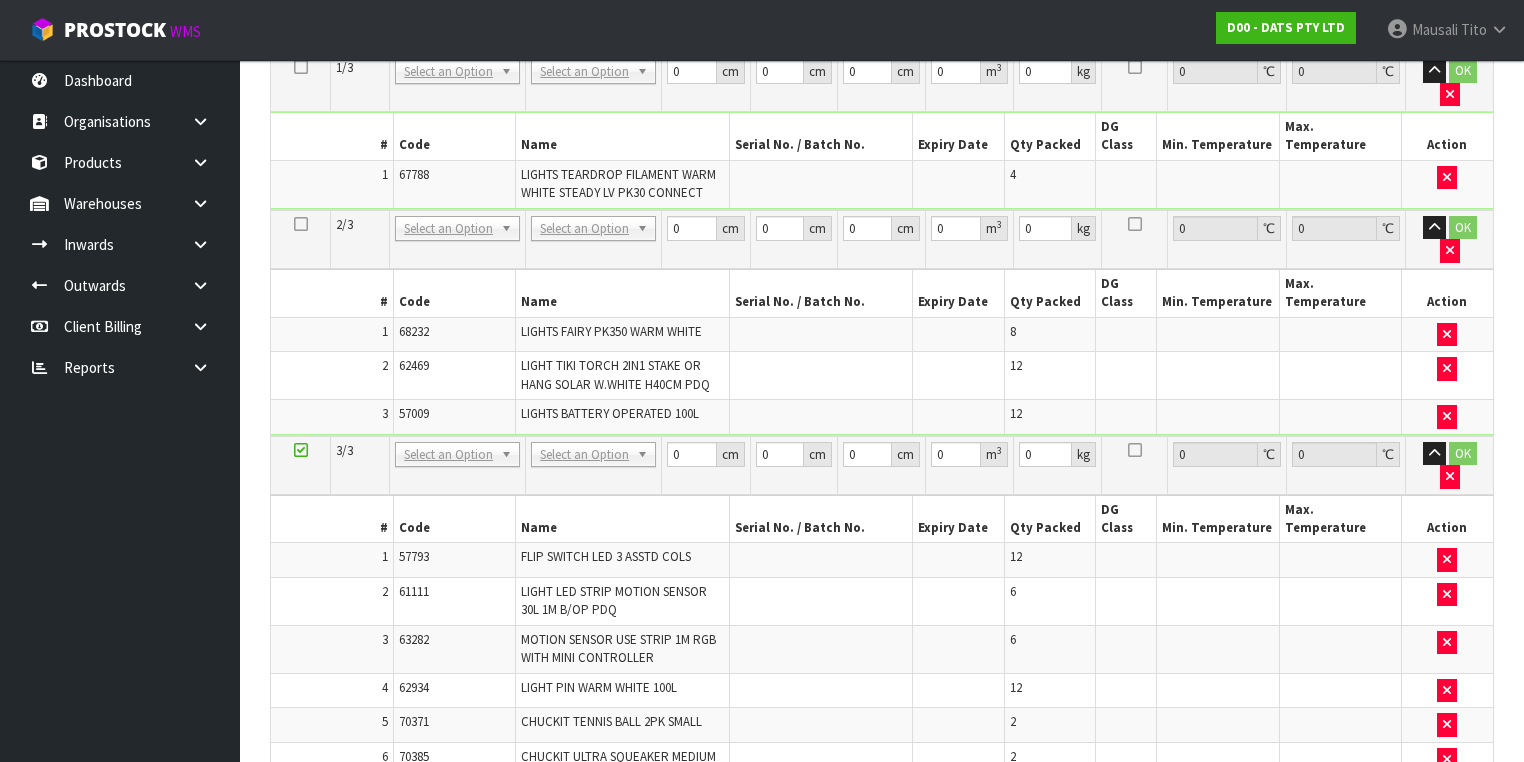 scroll, scrollTop: 431, scrollLeft: 0, axis: vertical 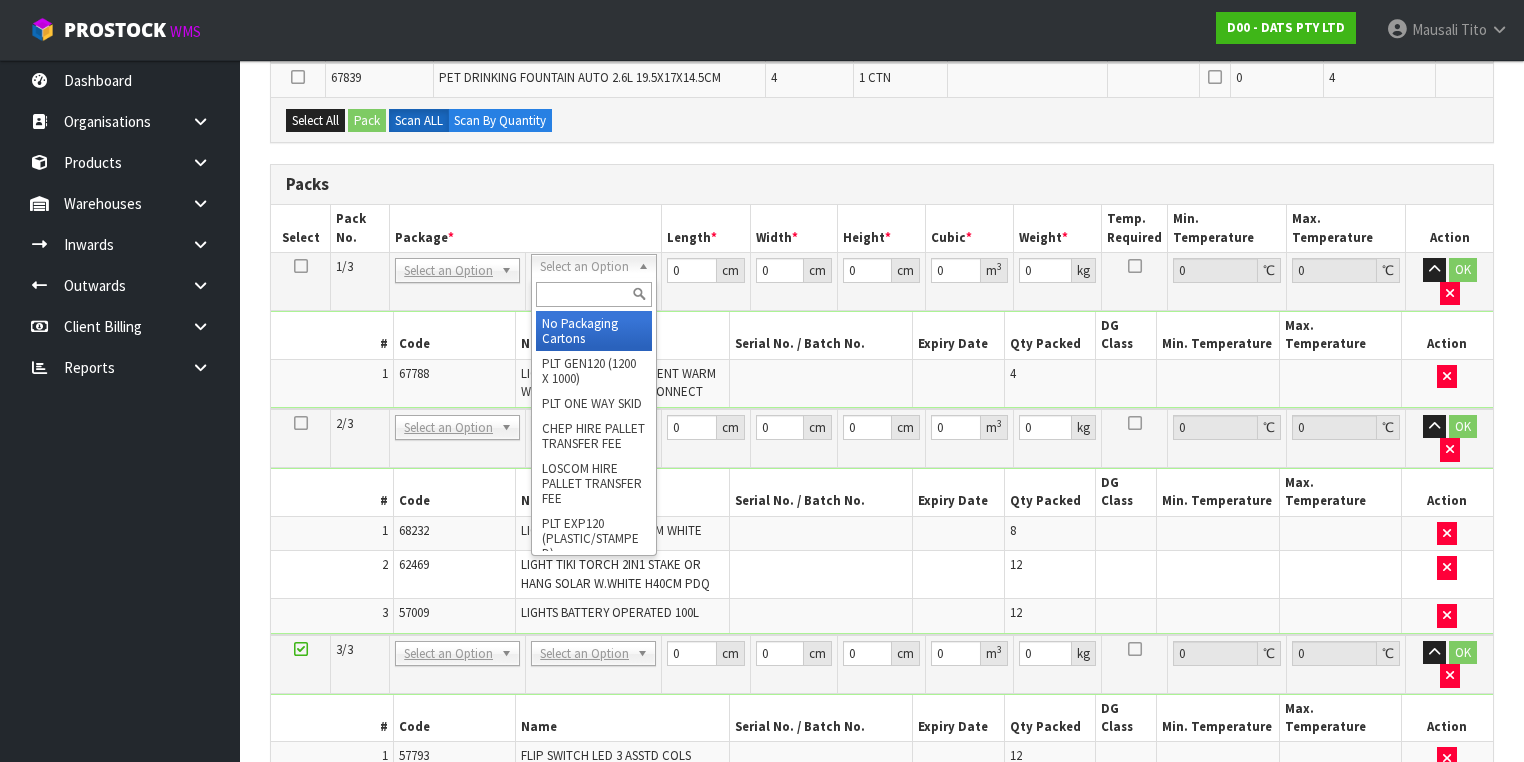click at bounding box center (301, 266) 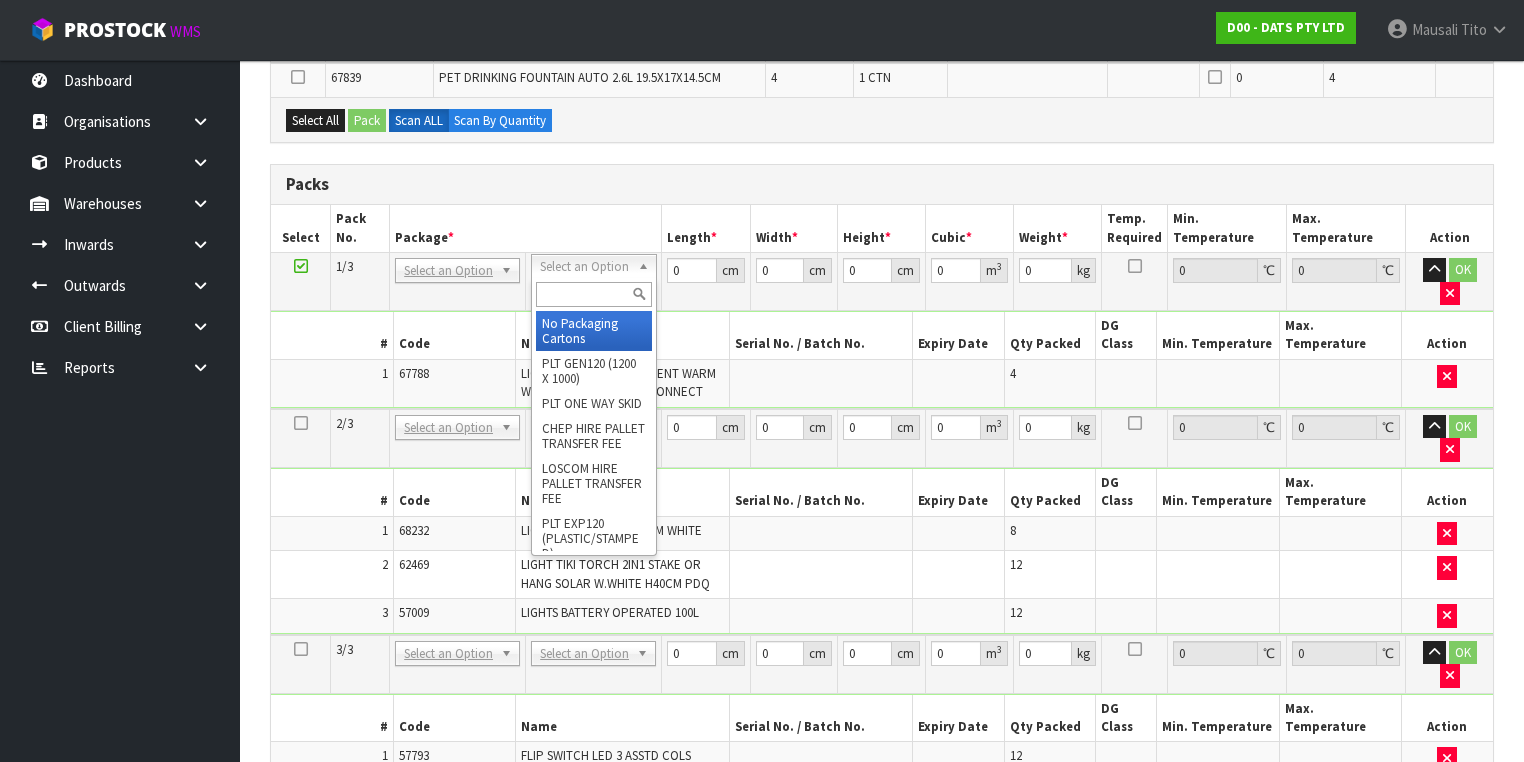 drag, startPoint x: 570, startPoint y: 267, endPoint x: 582, endPoint y: 310, distance: 44.64303 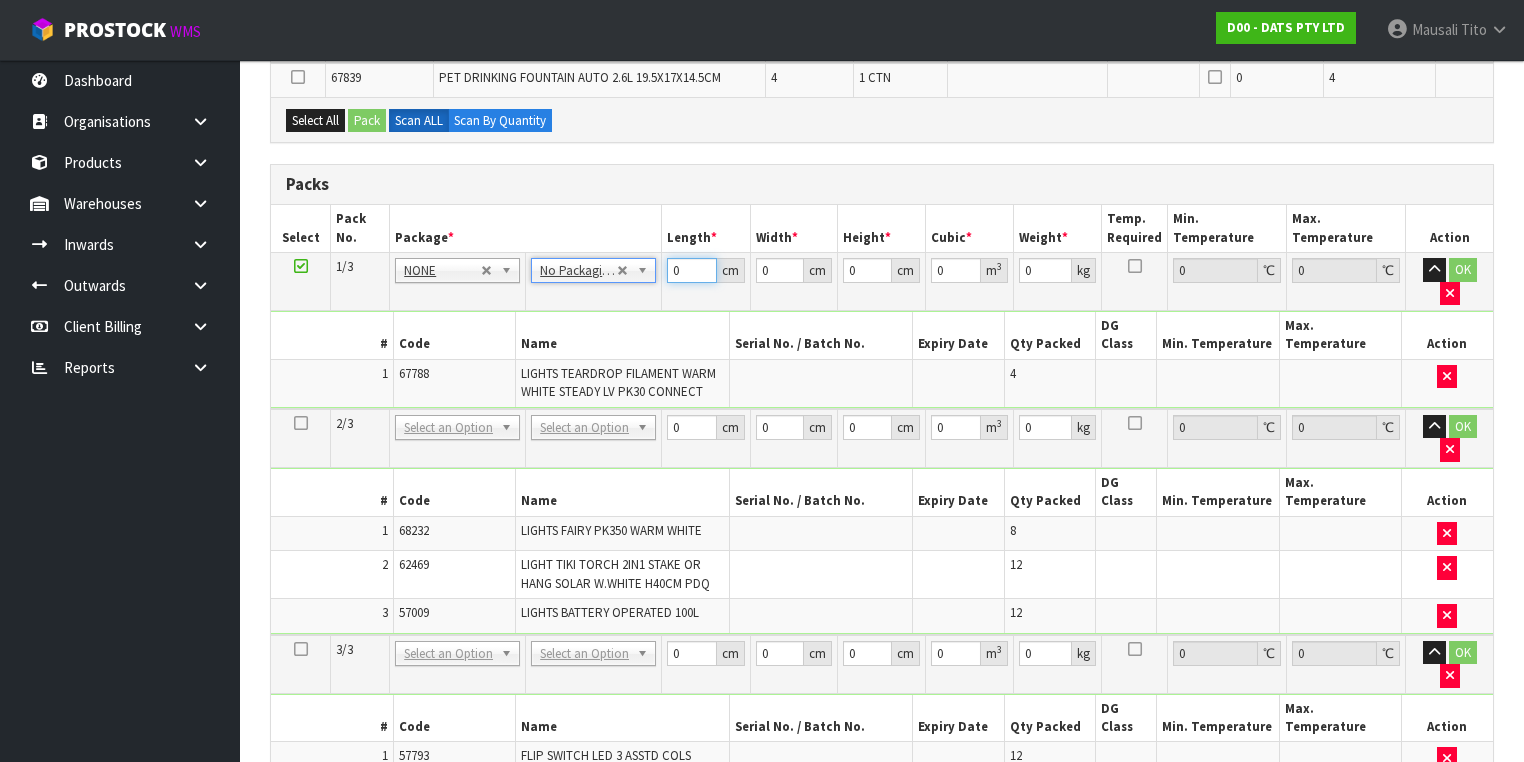 drag, startPoint x: 684, startPoint y: 264, endPoint x: 556, endPoint y: 296, distance: 131.93938 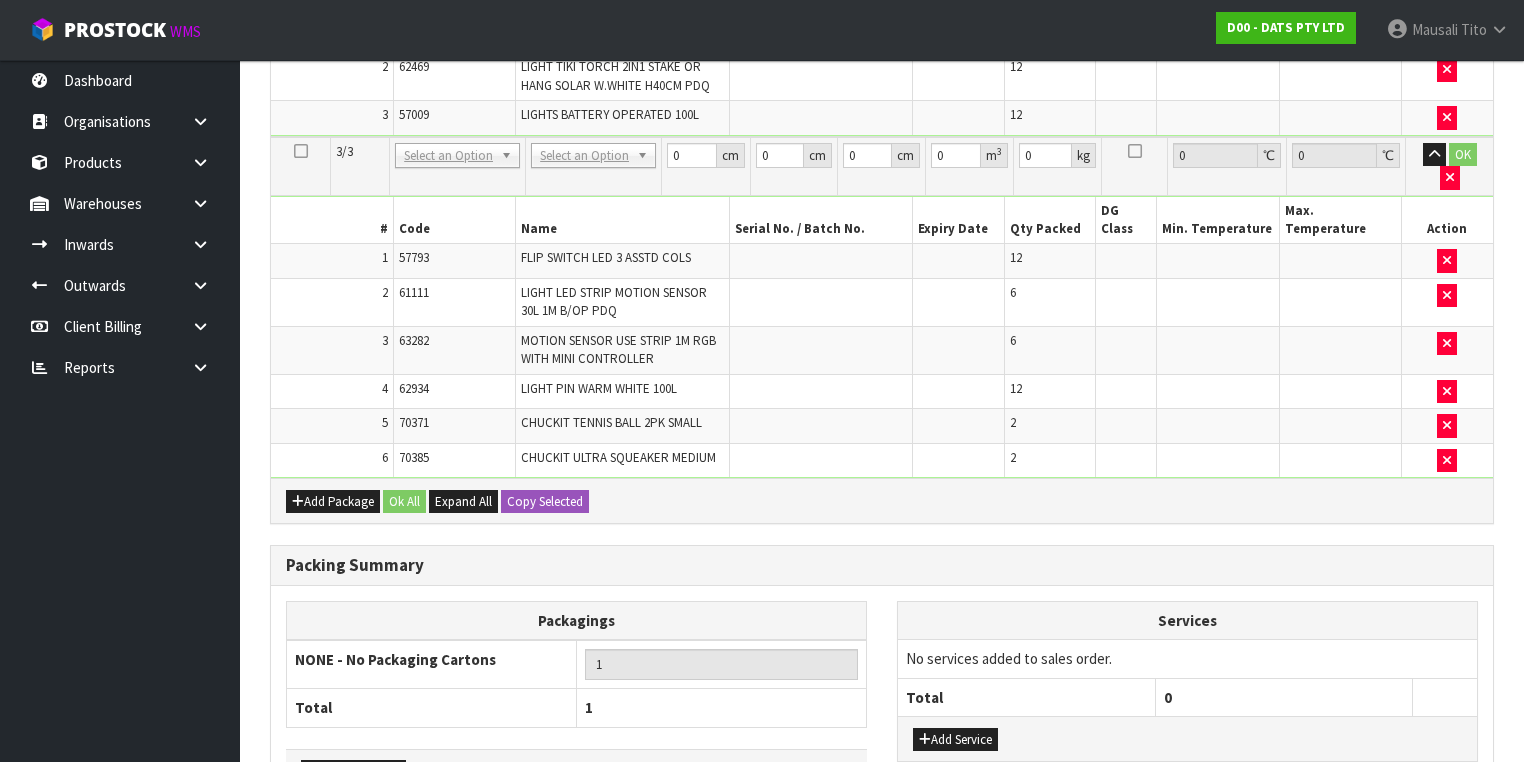 scroll, scrollTop: 933, scrollLeft: 0, axis: vertical 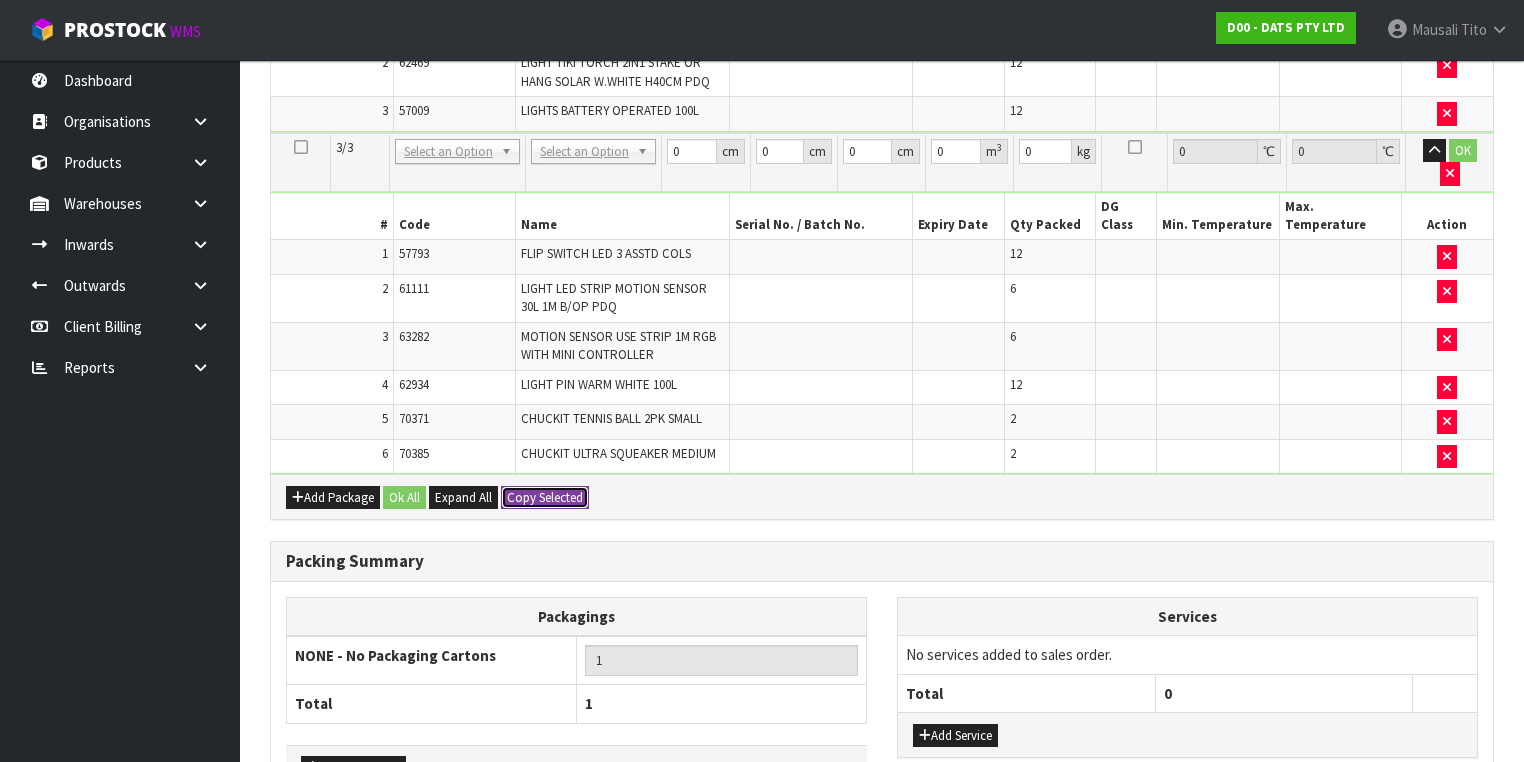 click on "Copy Selected" at bounding box center [545, 498] 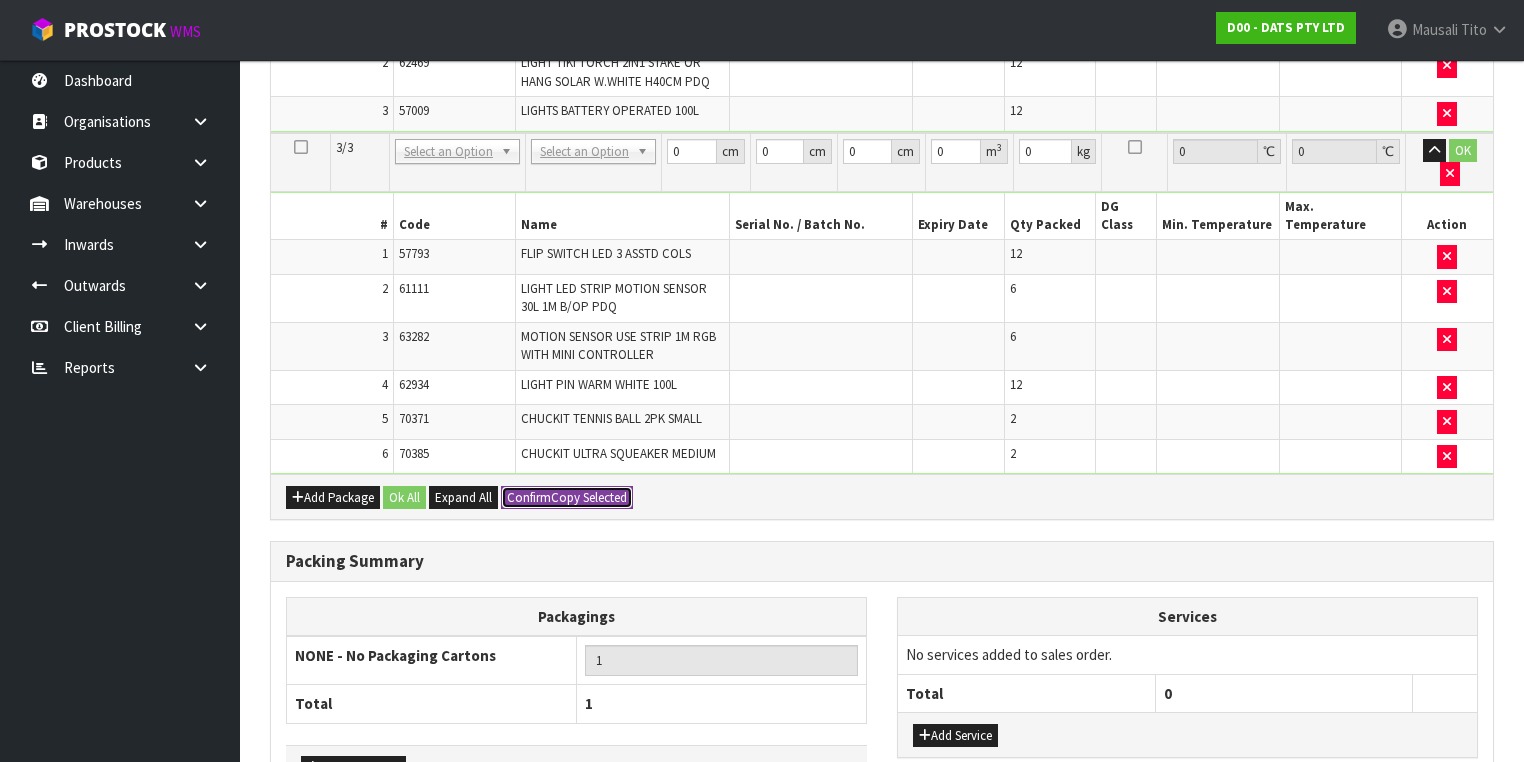 click on "Confirm" at bounding box center (529, 497) 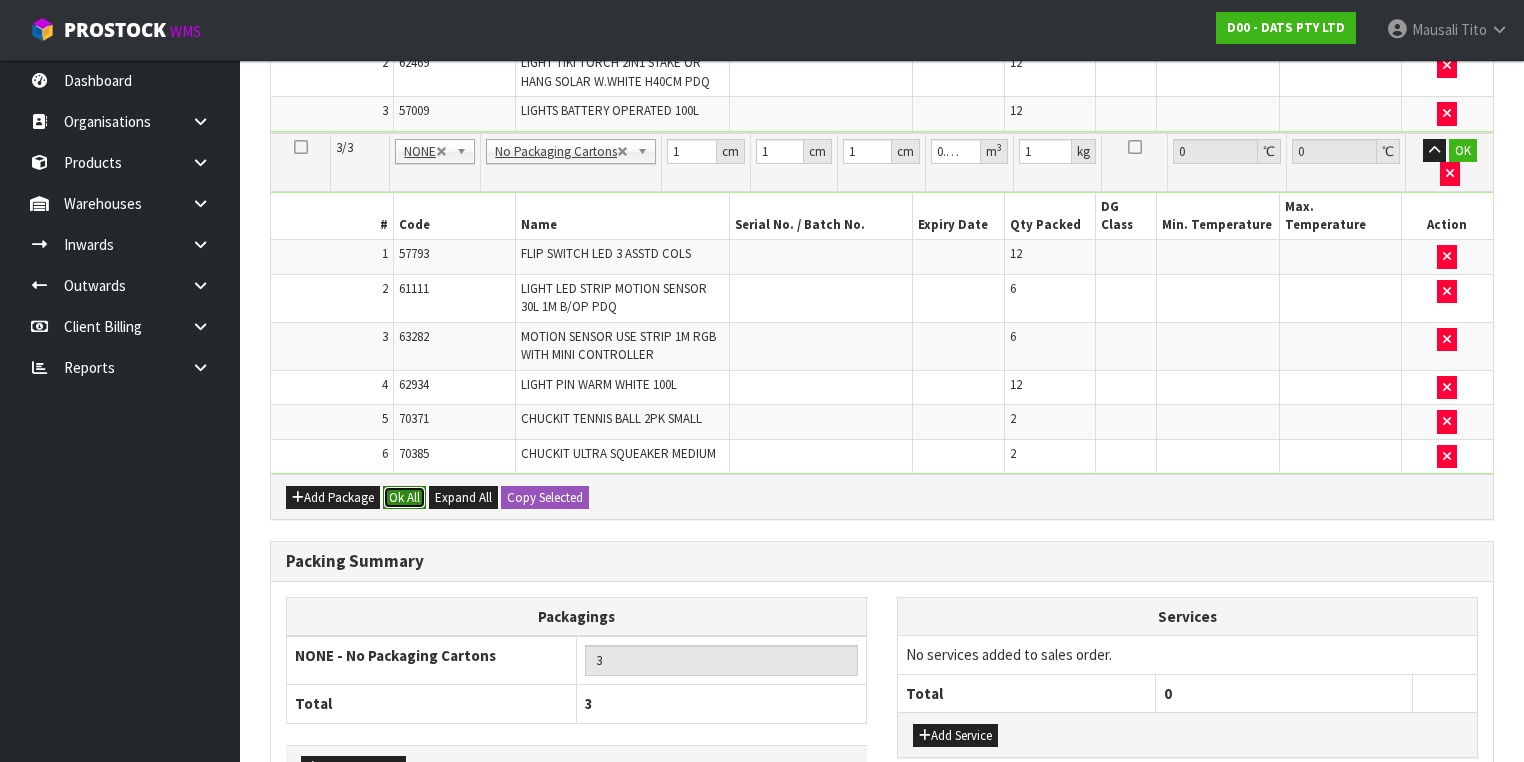 click on "Ok All" at bounding box center [404, 498] 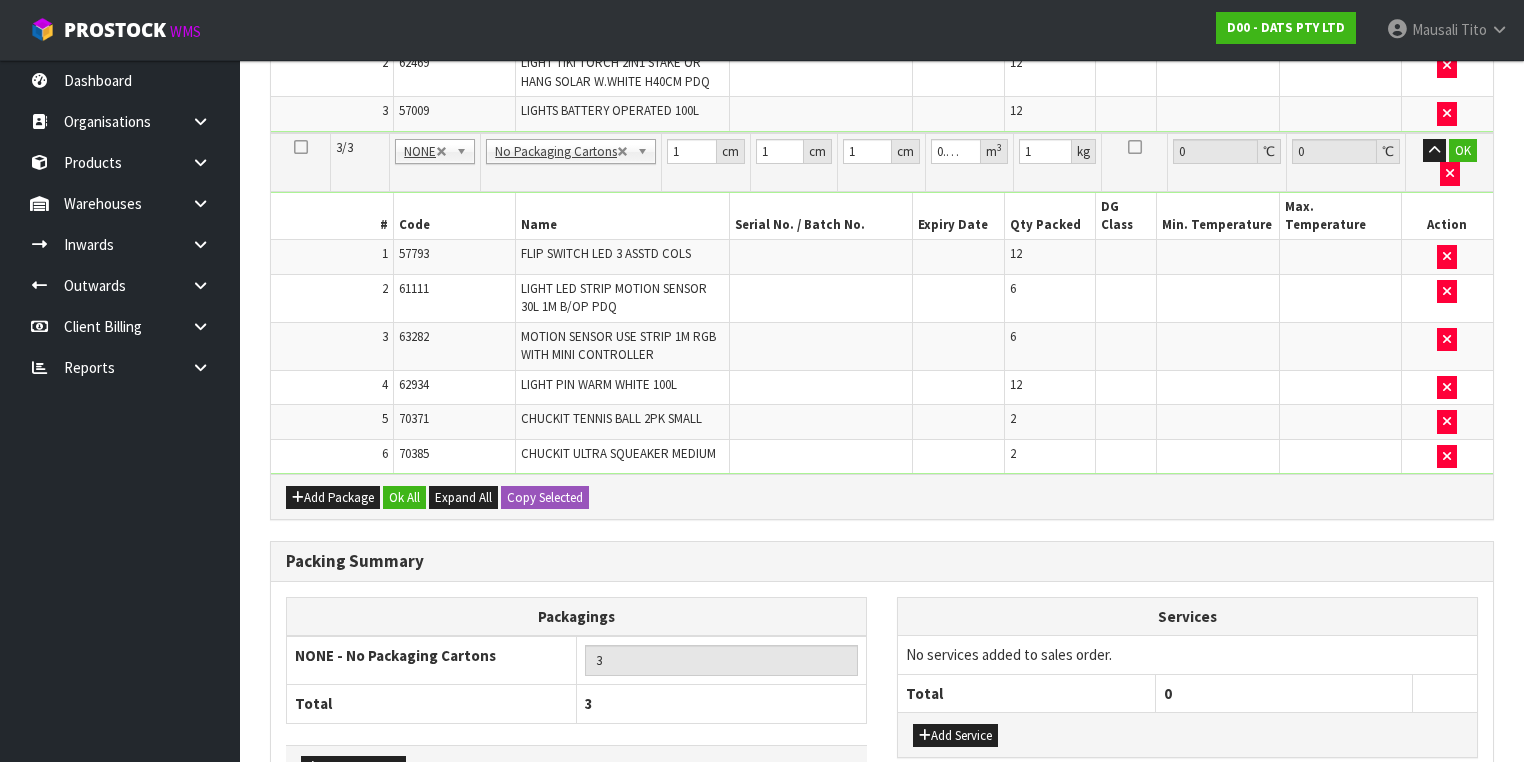 scroll, scrollTop: 928, scrollLeft: 0, axis: vertical 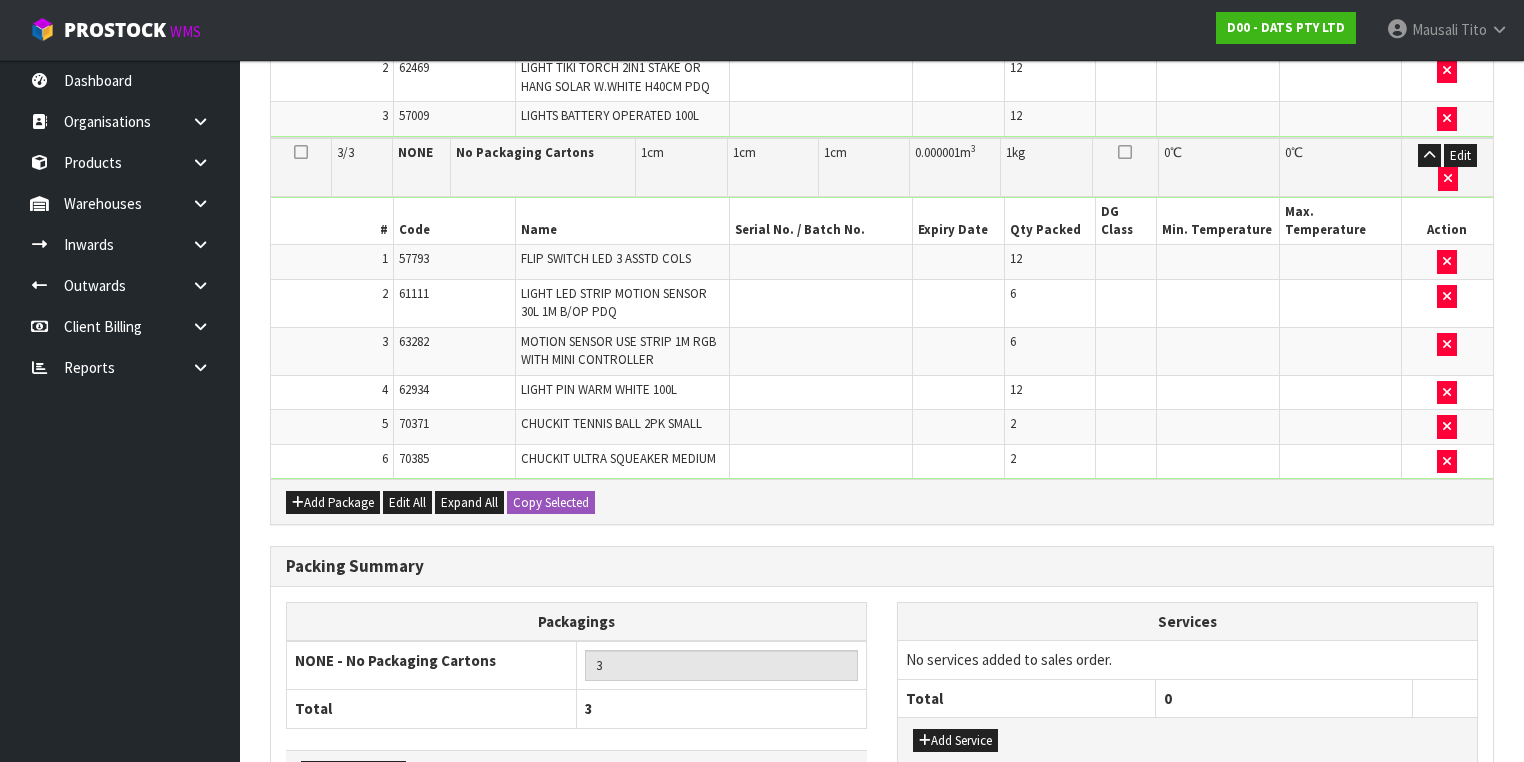 click on "Save" at bounding box center (304, 853) 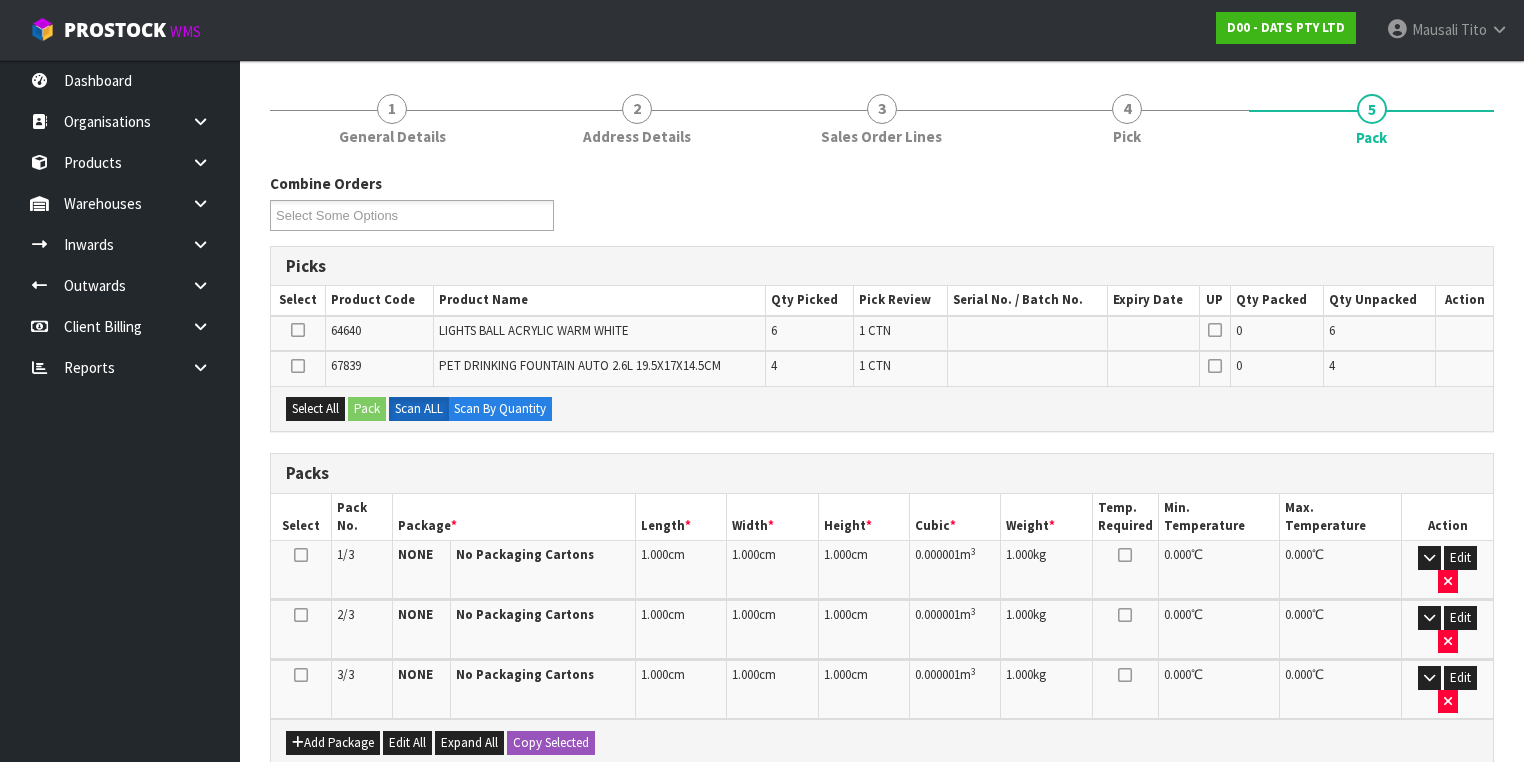 scroll, scrollTop: 400, scrollLeft: 0, axis: vertical 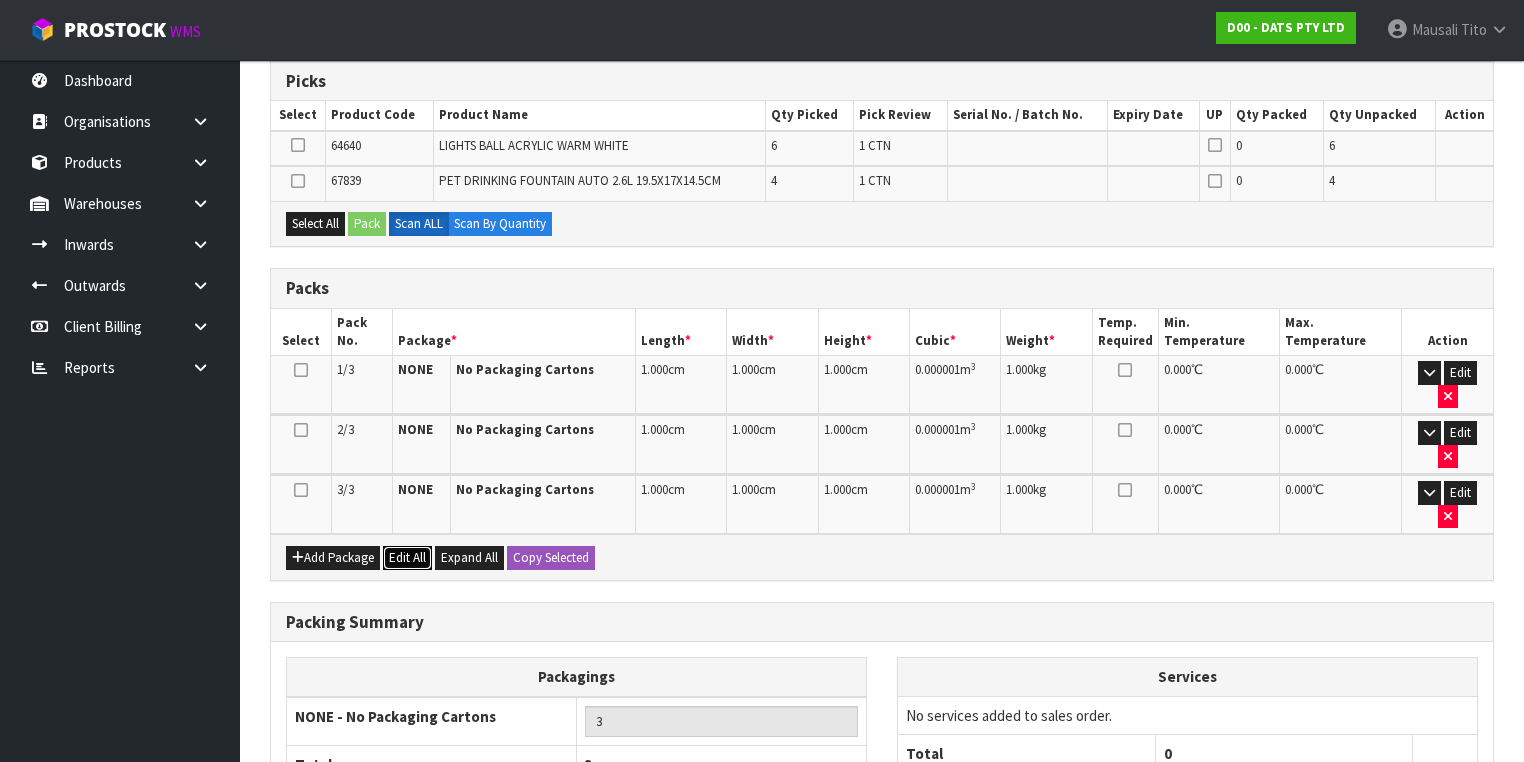 click on "Edit All" at bounding box center (407, 558) 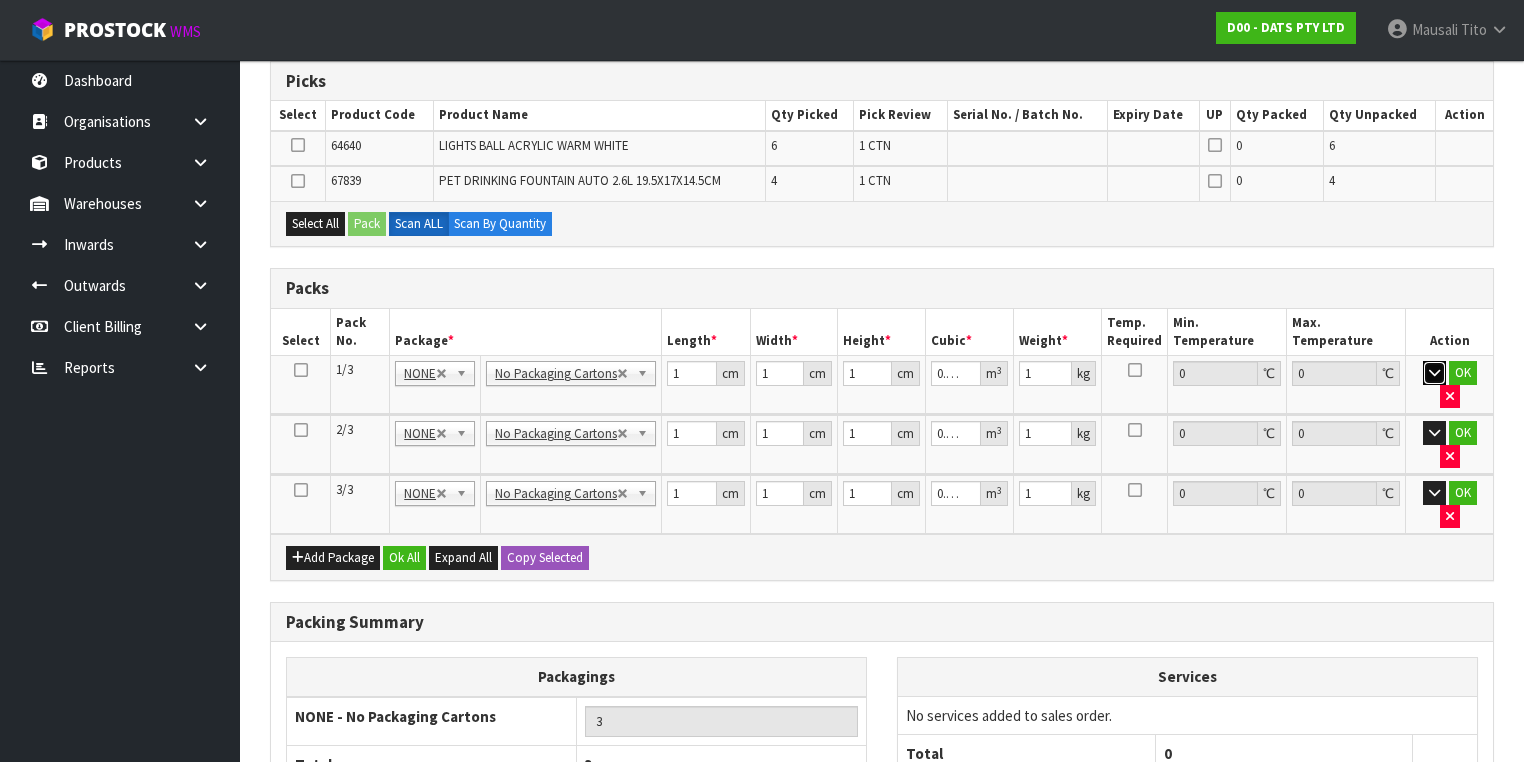 click at bounding box center [1434, 372] 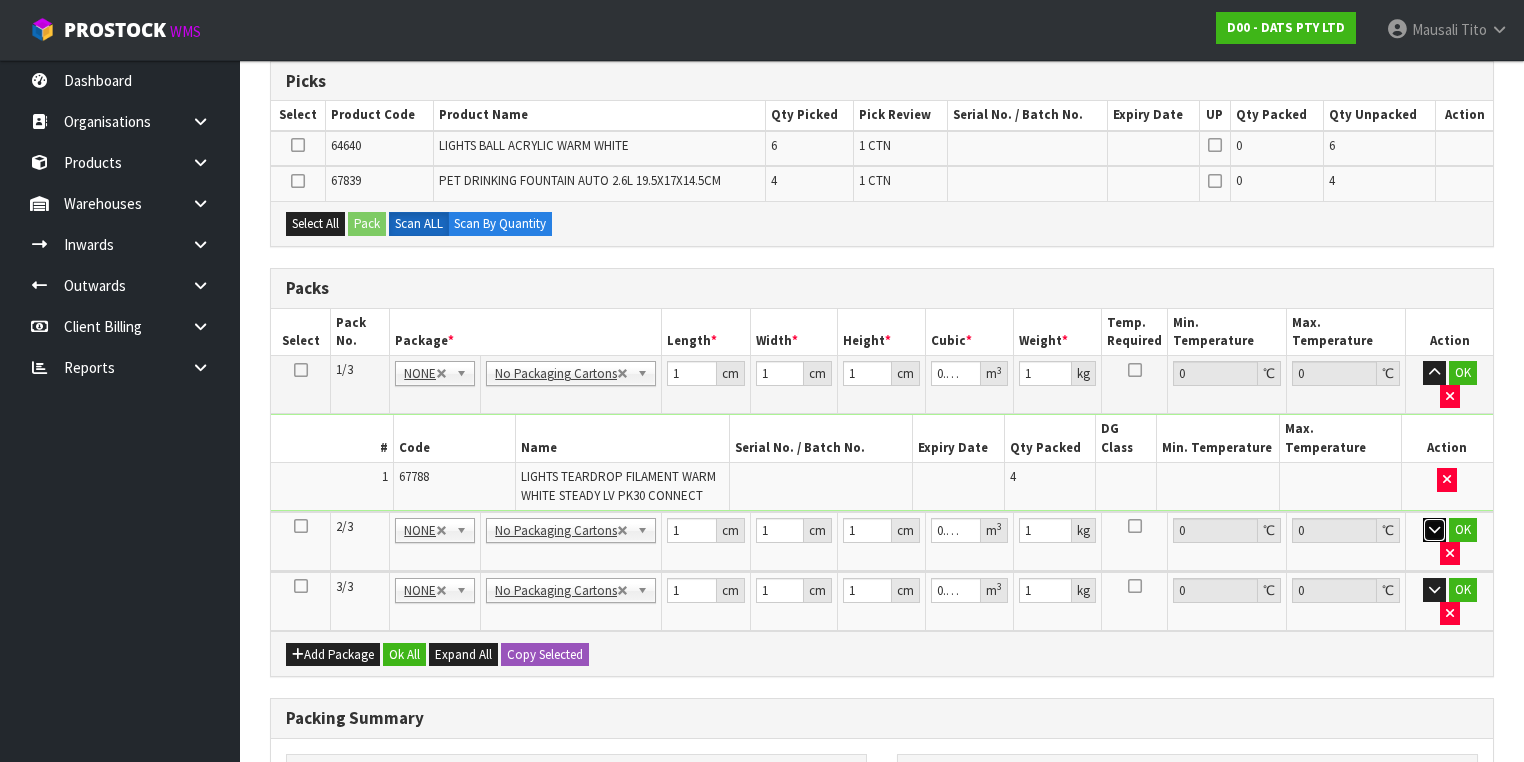 click at bounding box center [1434, 530] 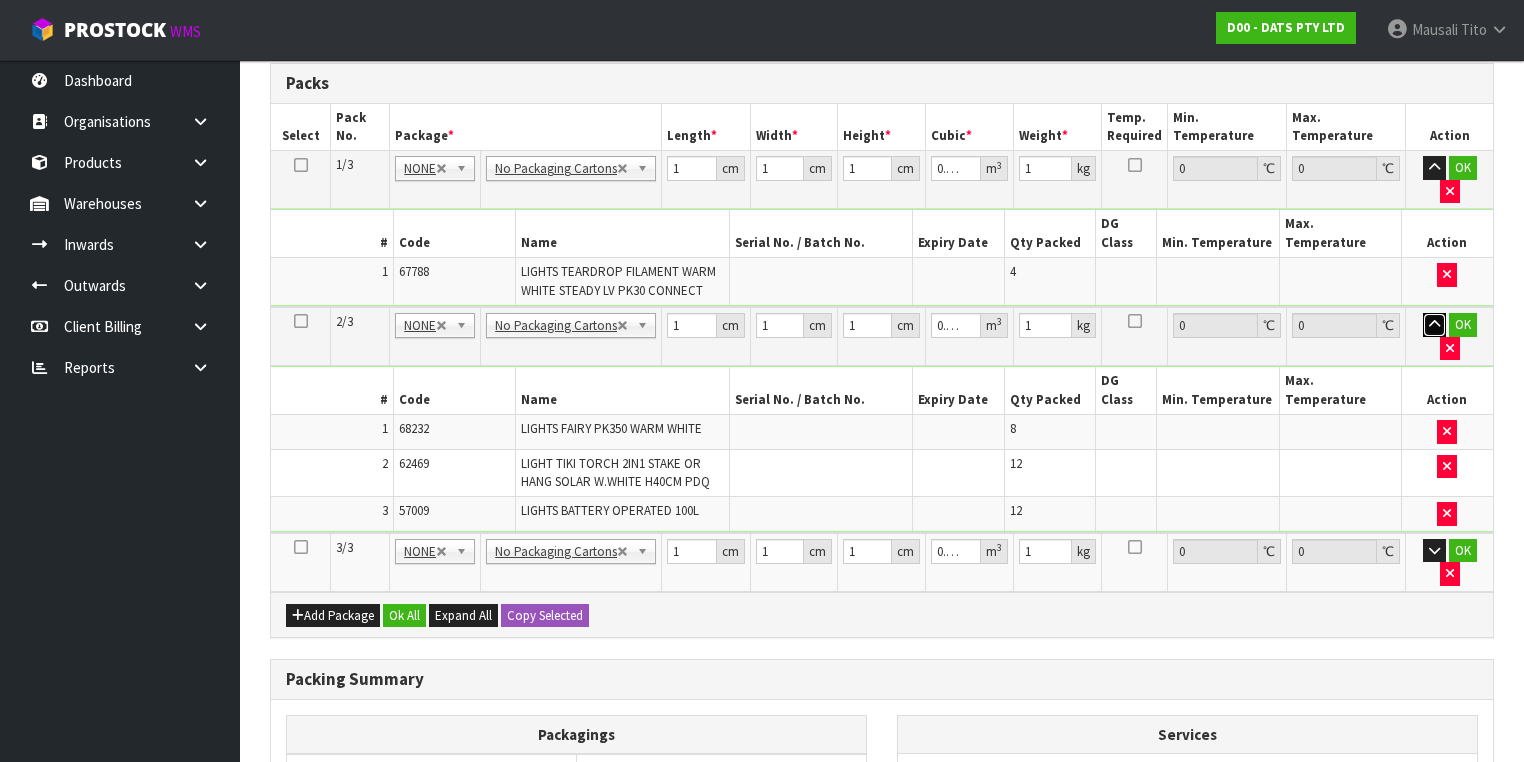 scroll, scrollTop: 720, scrollLeft: 0, axis: vertical 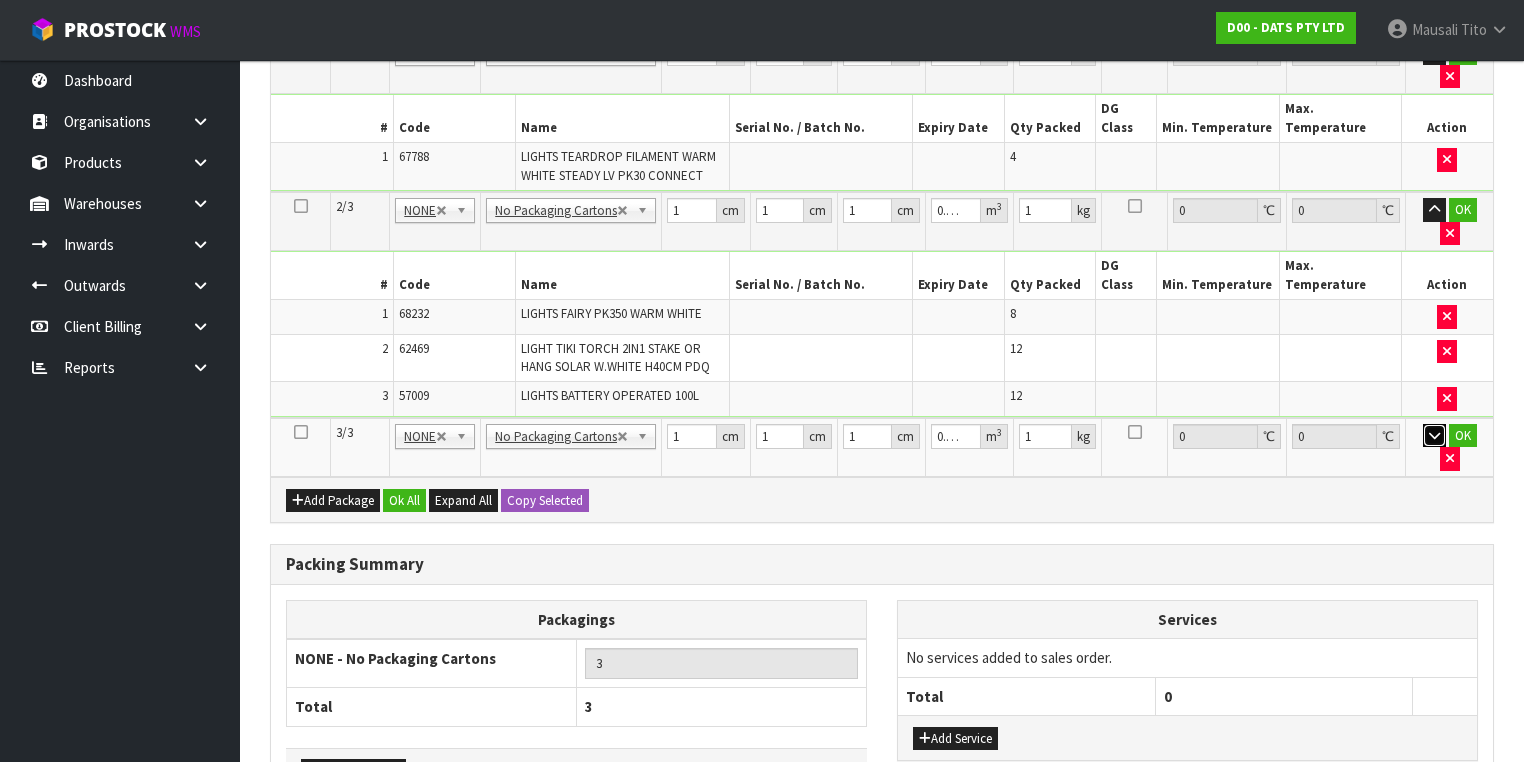 click at bounding box center (1434, 435) 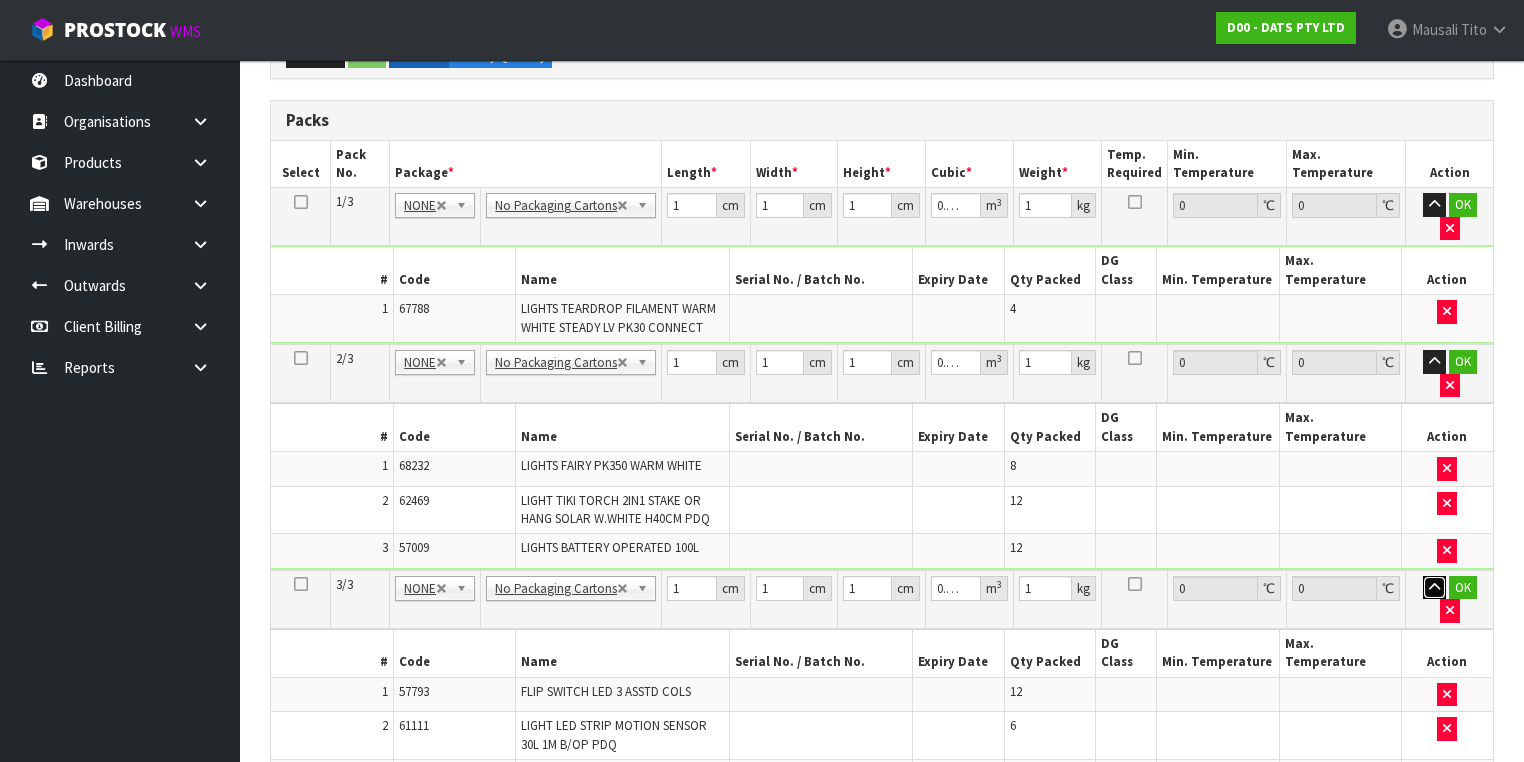 scroll, scrollTop: 480, scrollLeft: 0, axis: vertical 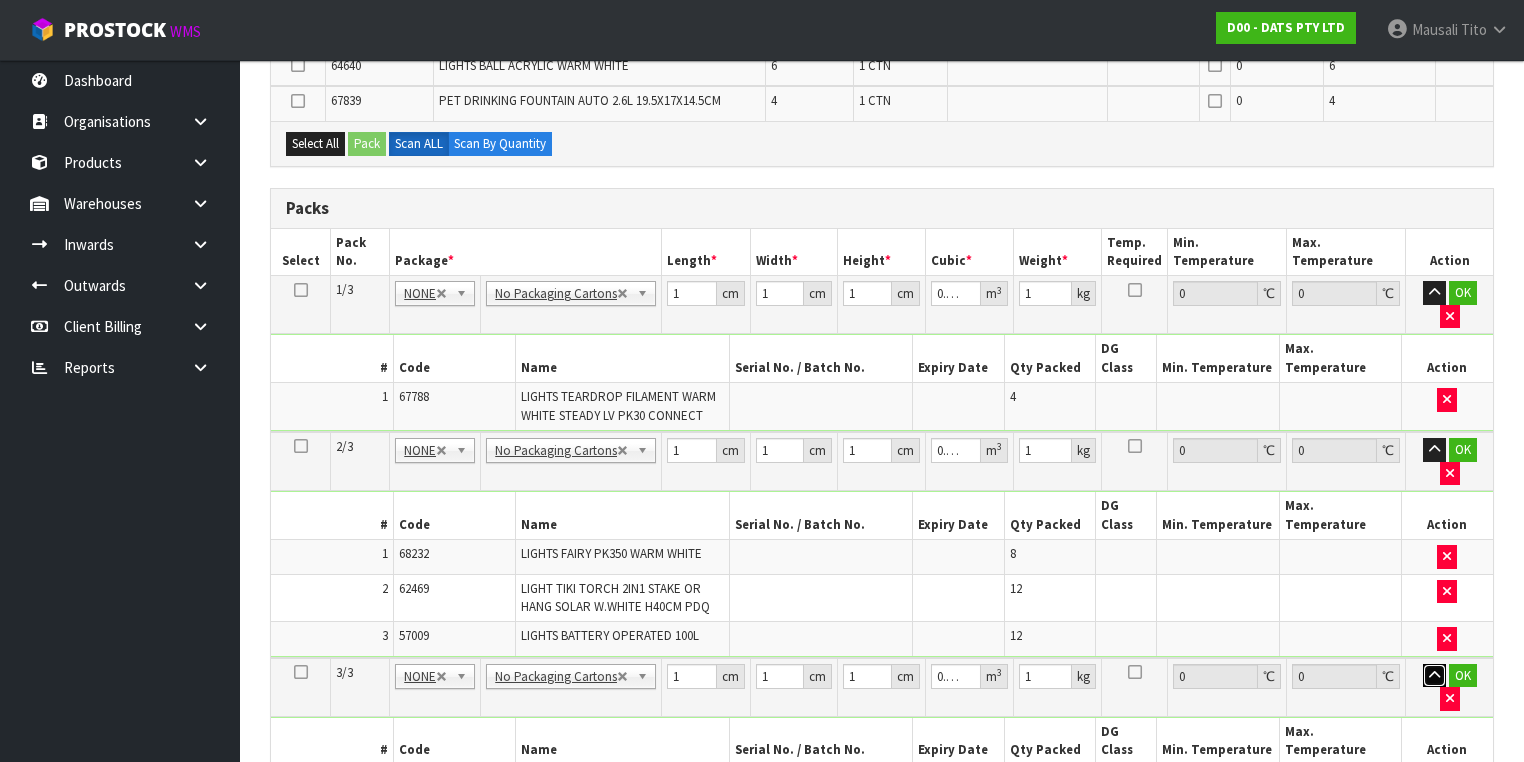 click at bounding box center [1434, 676] 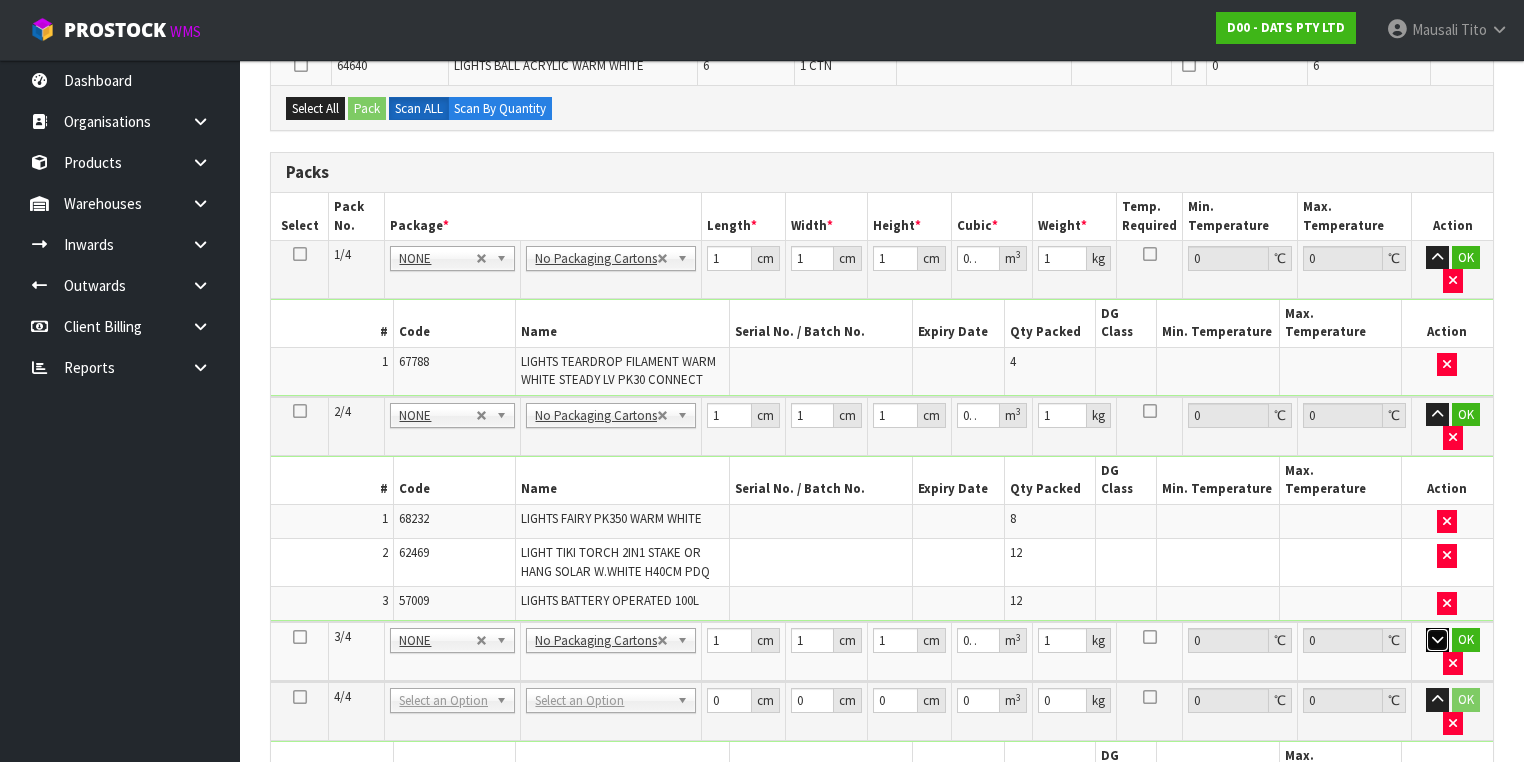 scroll, scrollTop: 720, scrollLeft: 0, axis: vertical 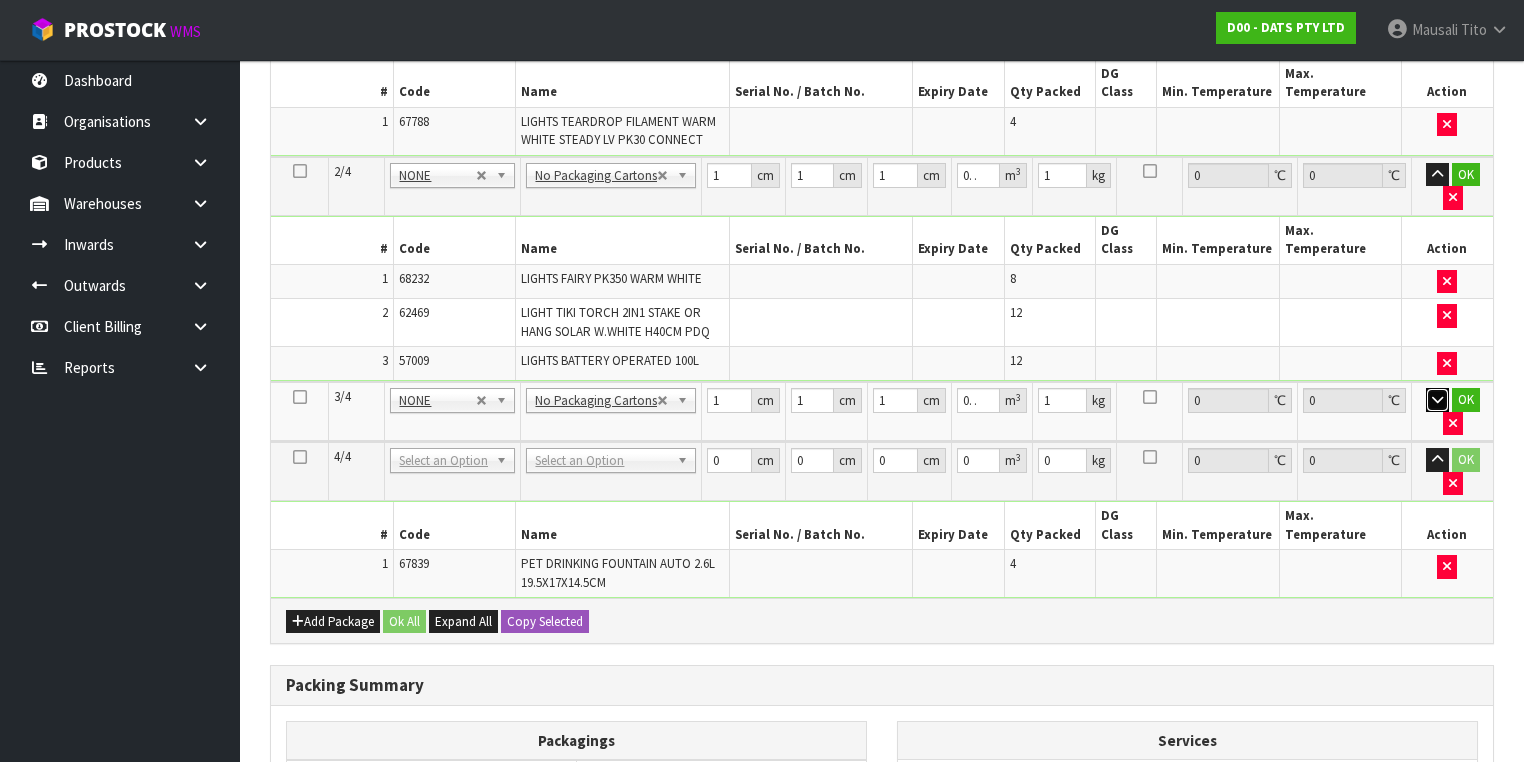 click at bounding box center (1437, 399) 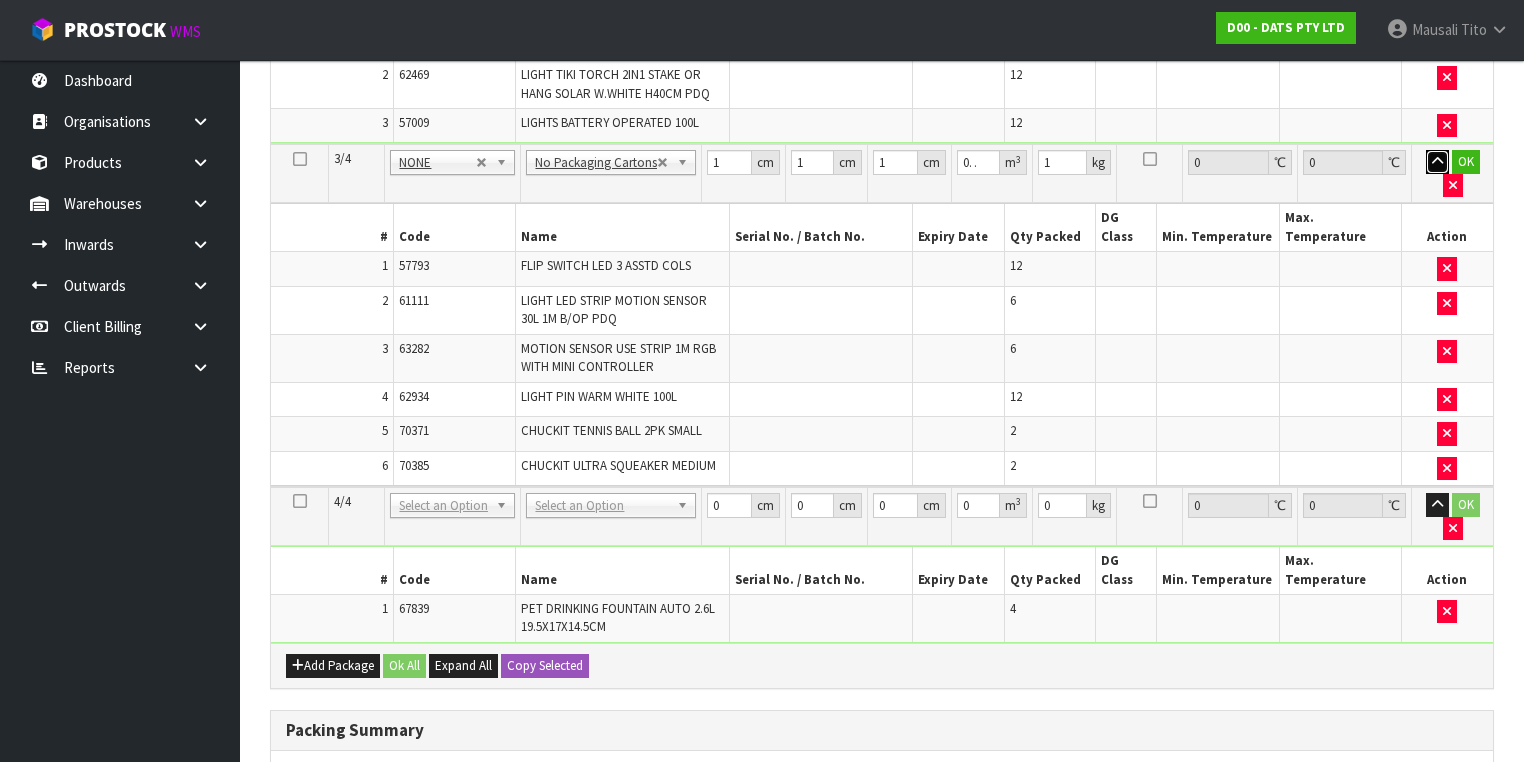 scroll, scrollTop: 960, scrollLeft: 0, axis: vertical 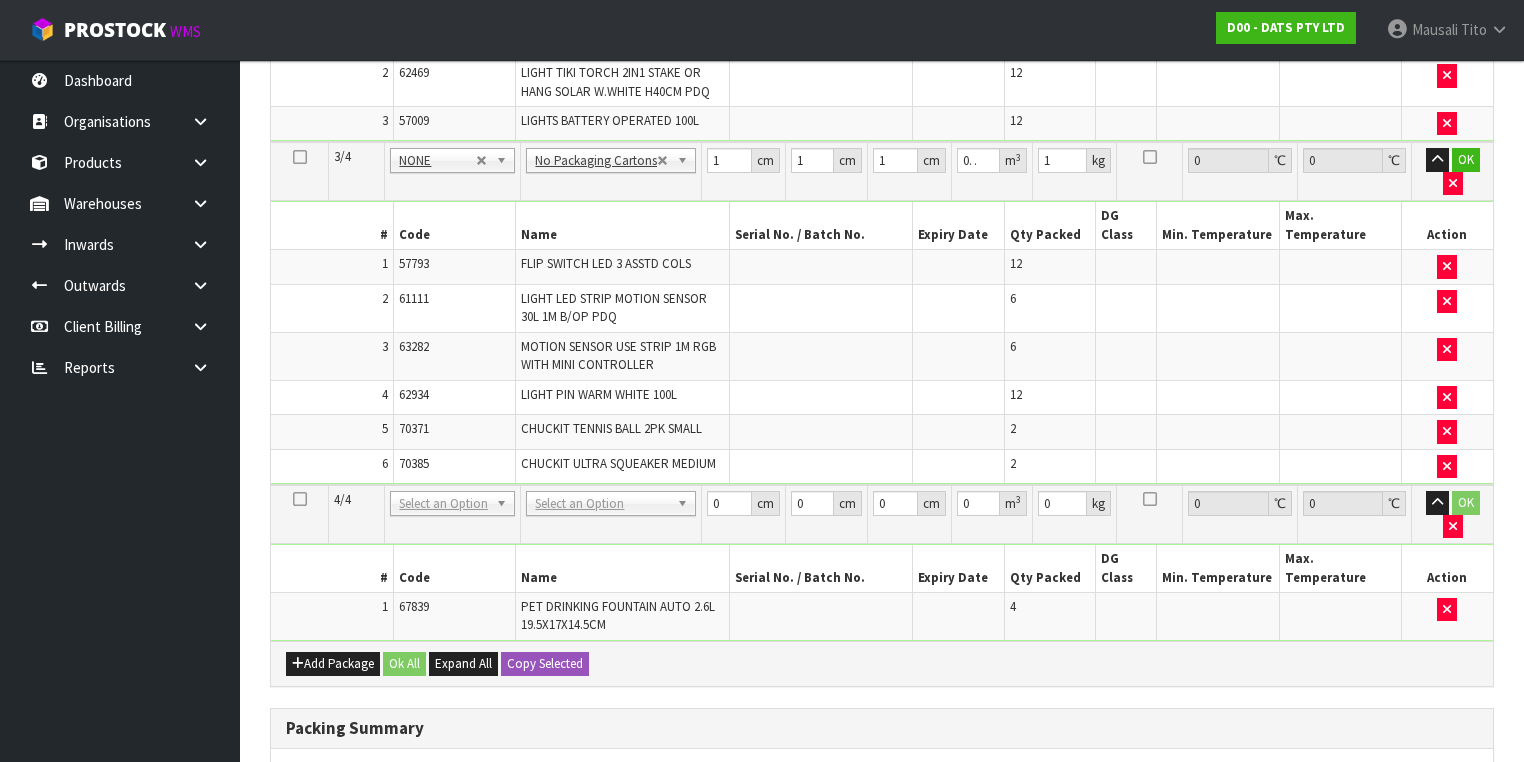 click at bounding box center (300, 157) 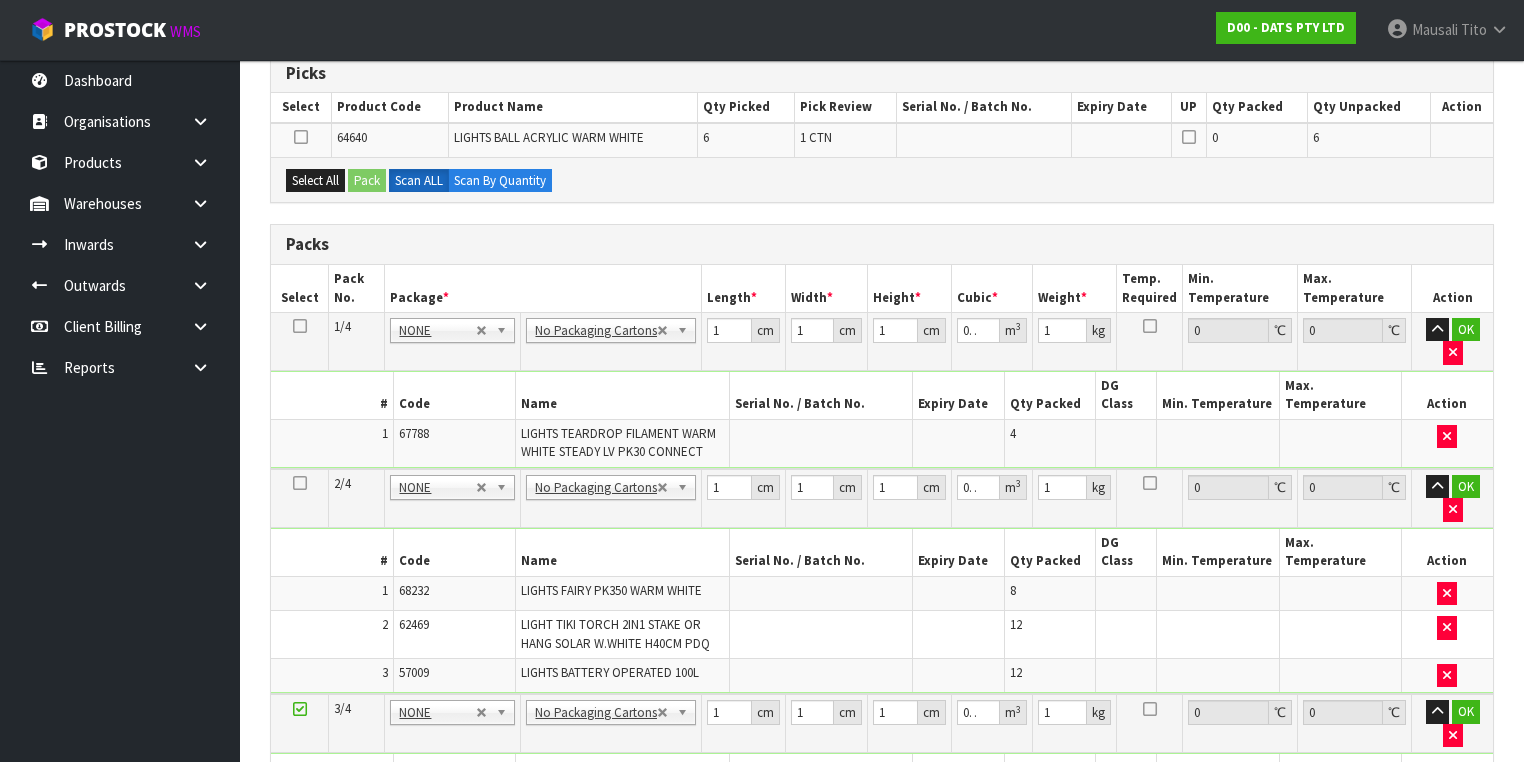 scroll, scrollTop: 400, scrollLeft: 0, axis: vertical 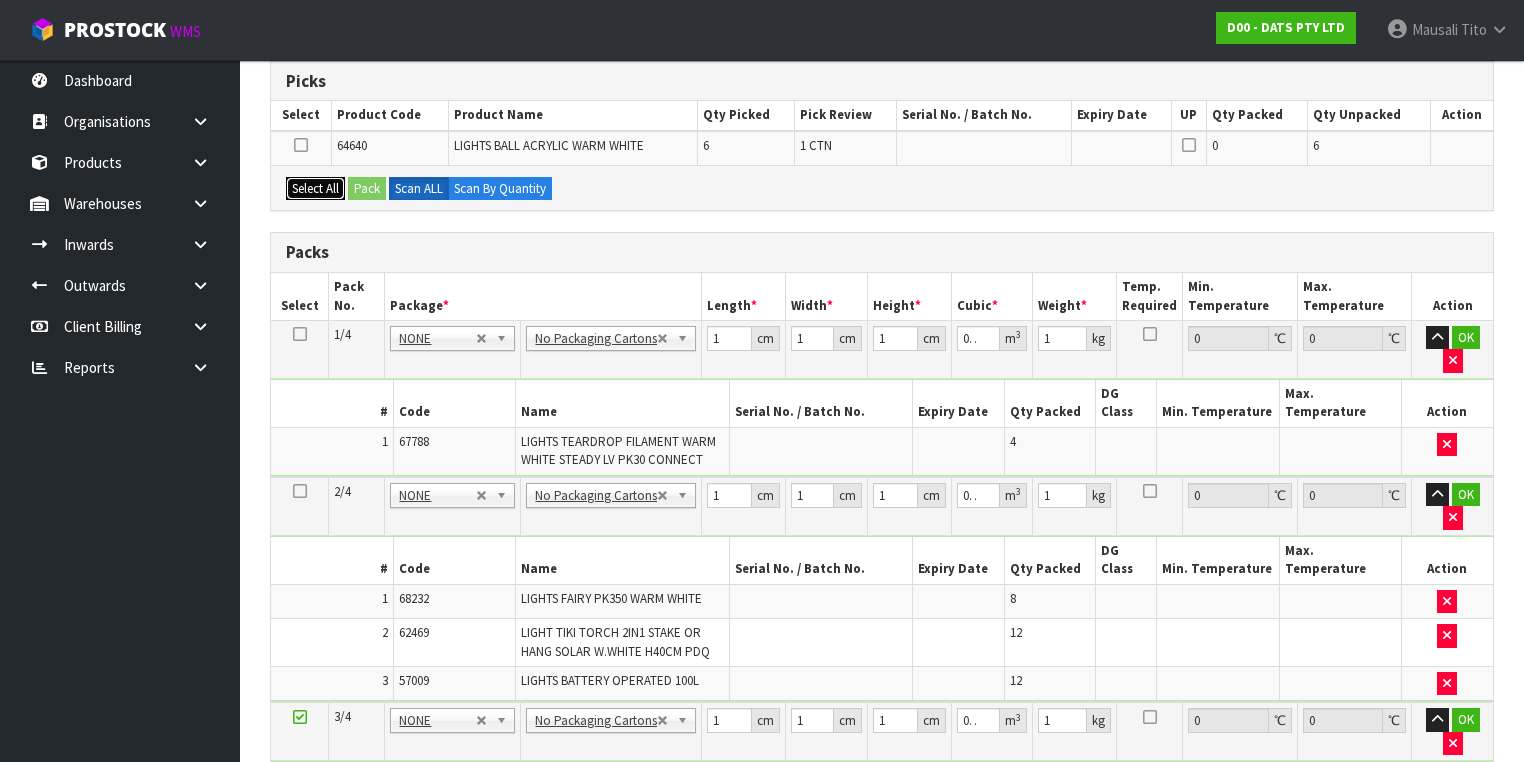 click on "Select All" at bounding box center (315, 189) 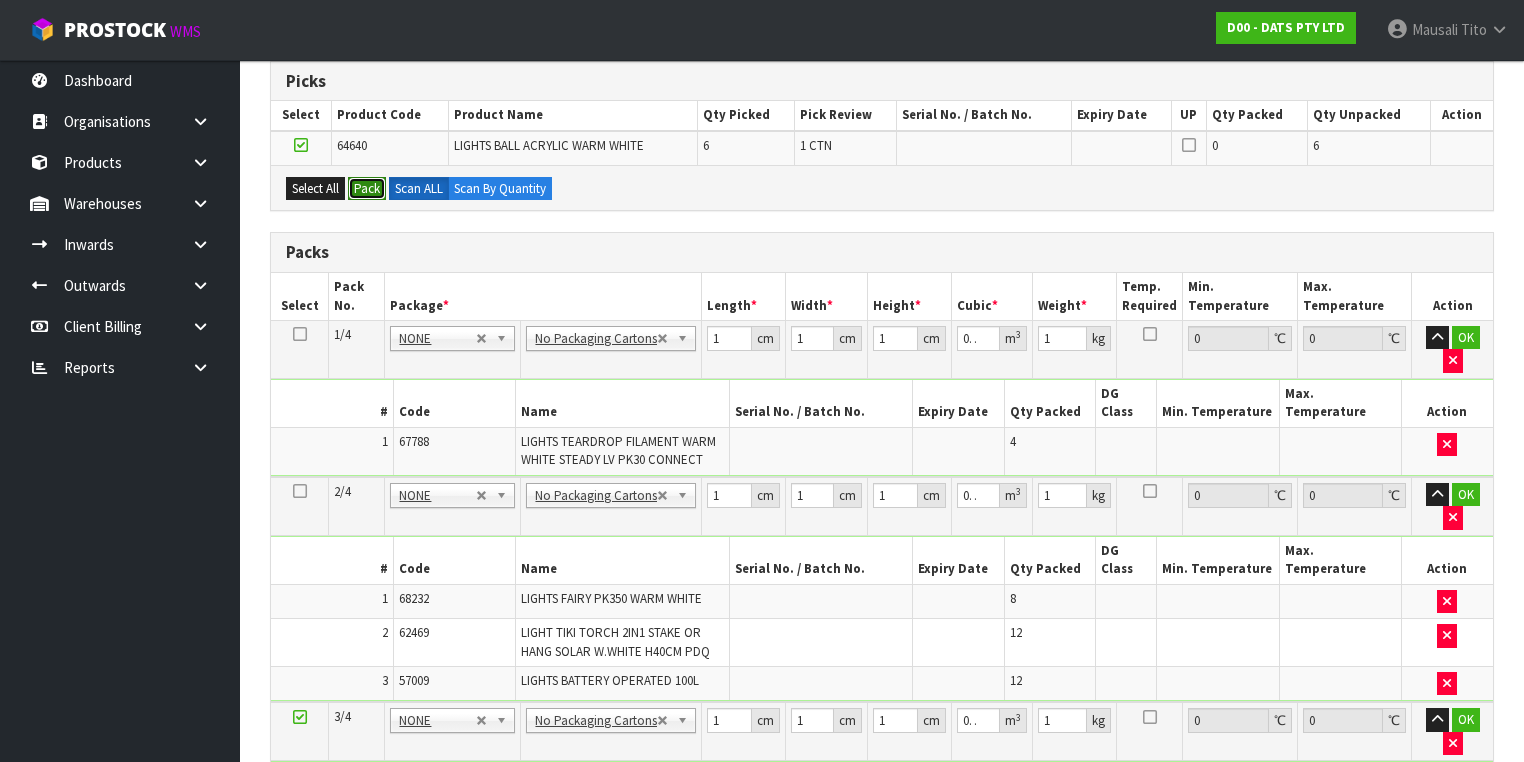 click on "Pack" at bounding box center [367, 189] 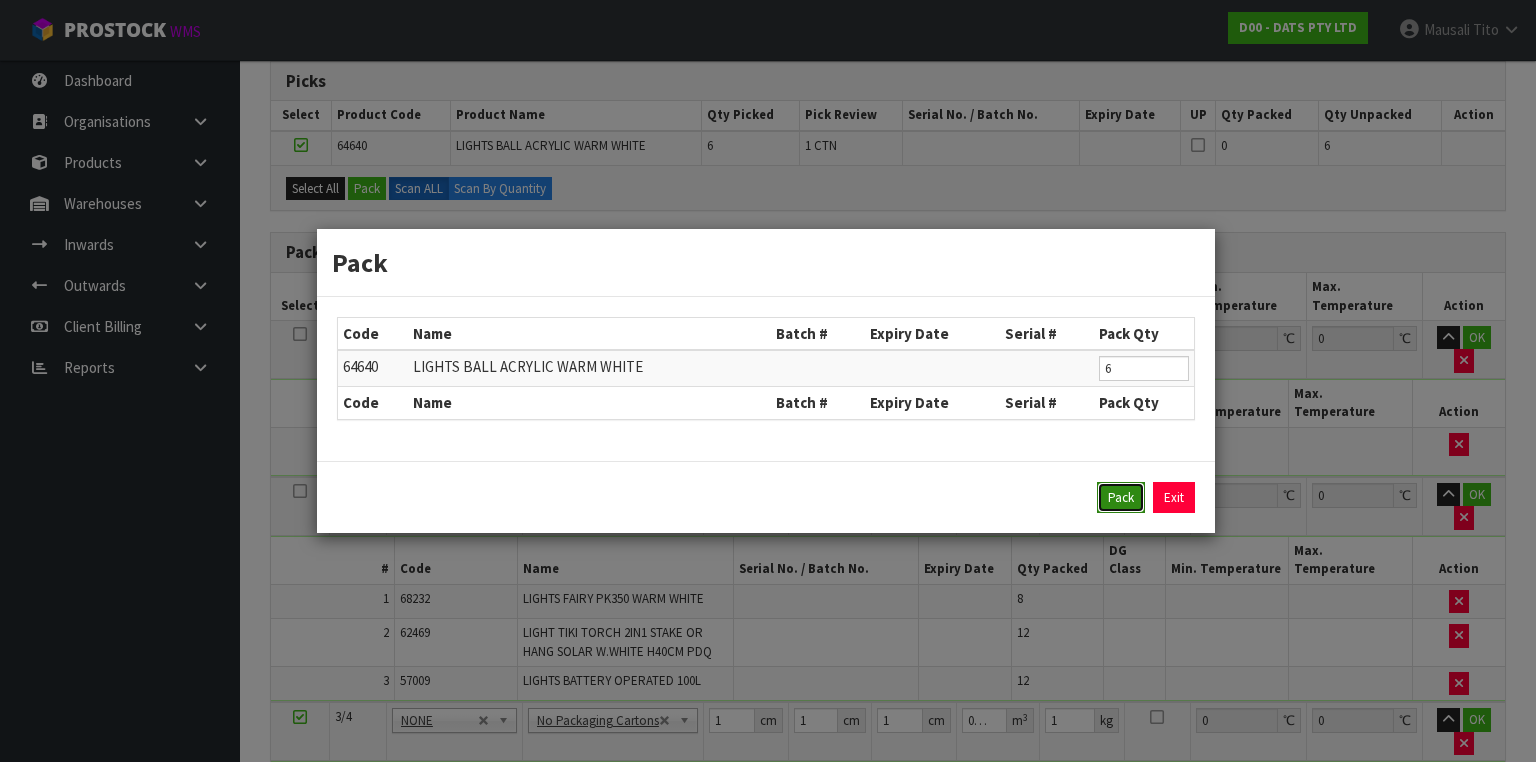 click on "Pack" at bounding box center (1121, 498) 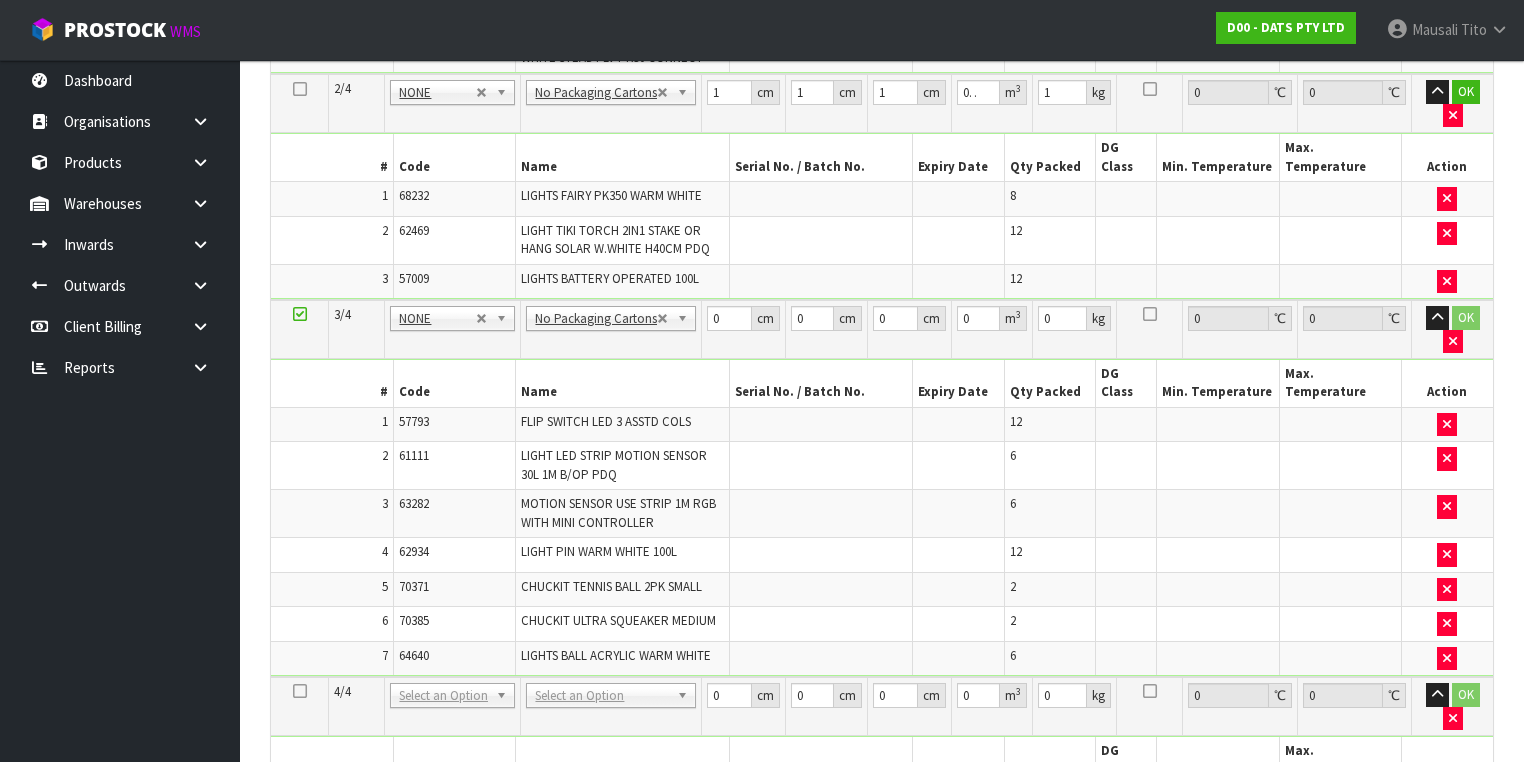 scroll, scrollTop: 560, scrollLeft: 0, axis: vertical 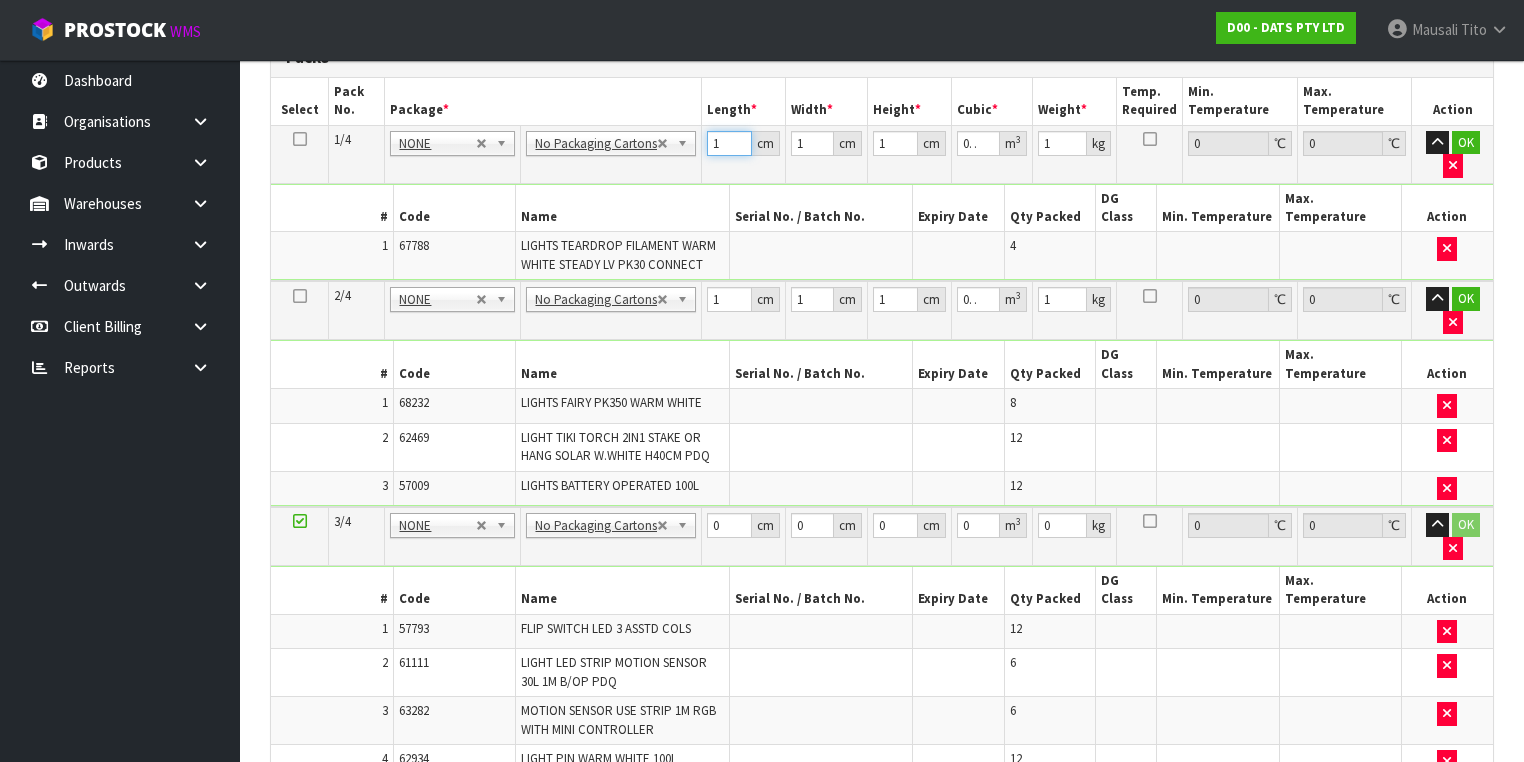 drag, startPoint x: 718, startPoint y: 140, endPoint x: 701, endPoint y: 149, distance: 19.235384 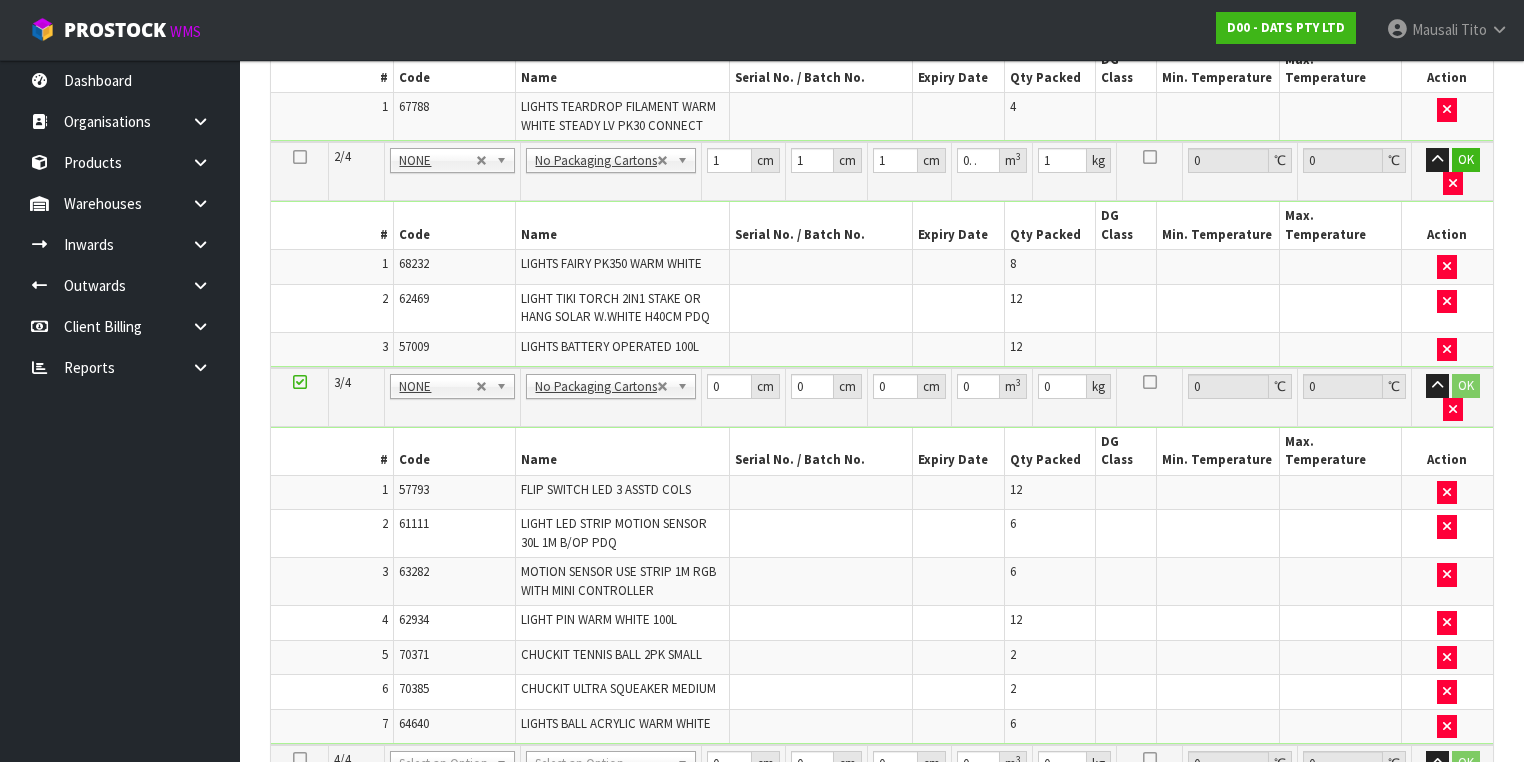 scroll, scrollTop: 880, scrollLeft: 0, axis: vertical 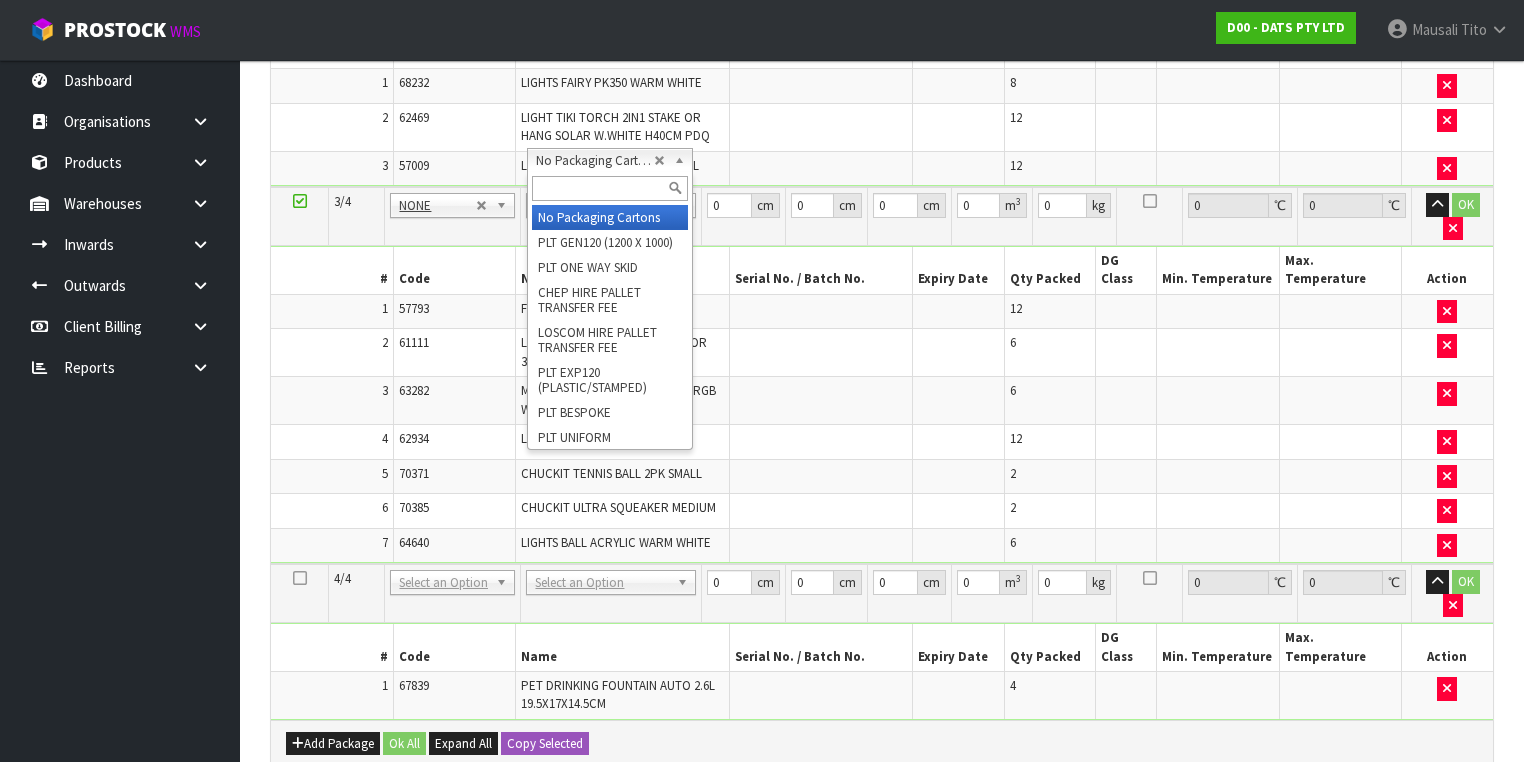 click at bounding box center (610, 188) 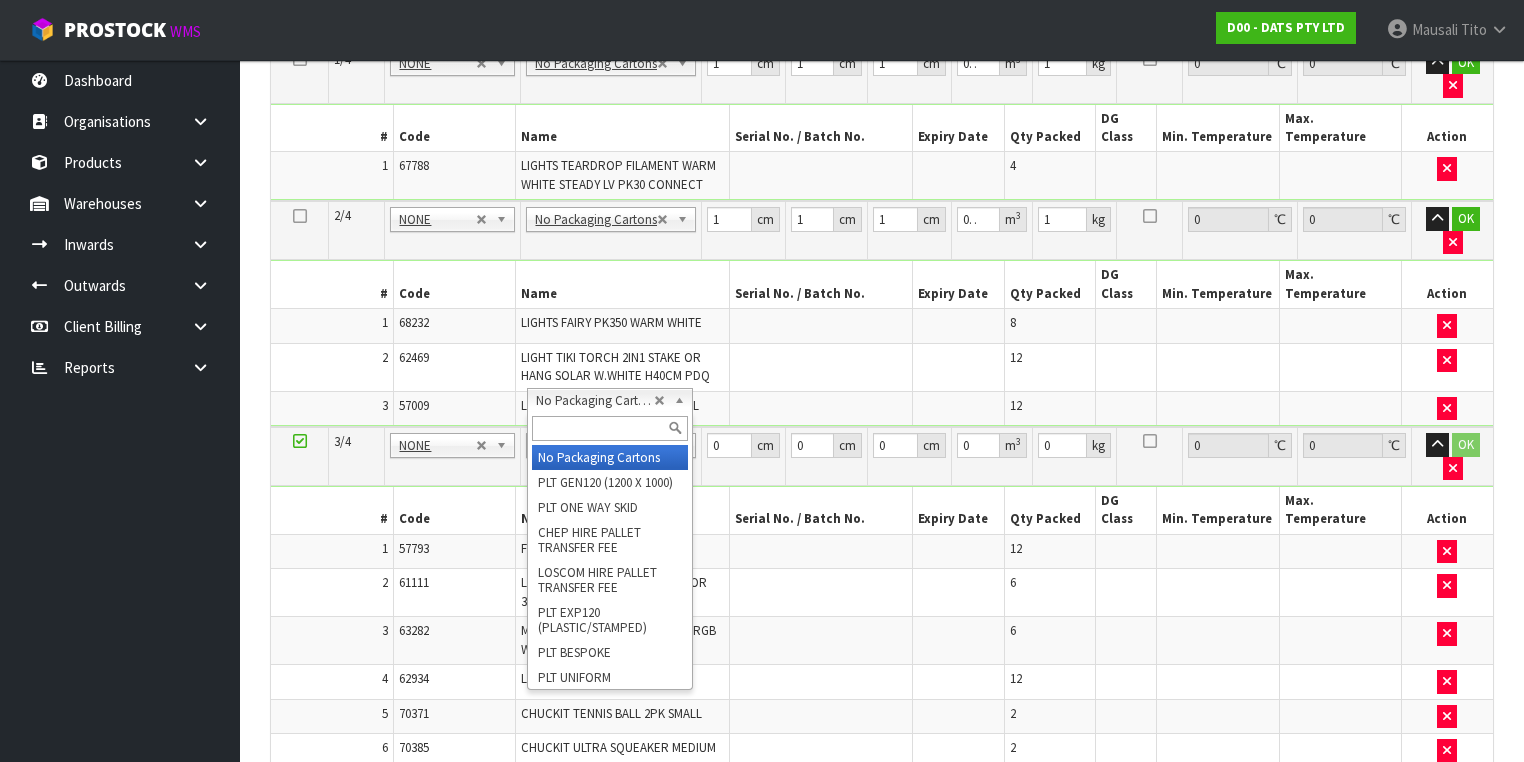 scroll, scrollTop: 640, scrollLeft: 0, axis: vertical 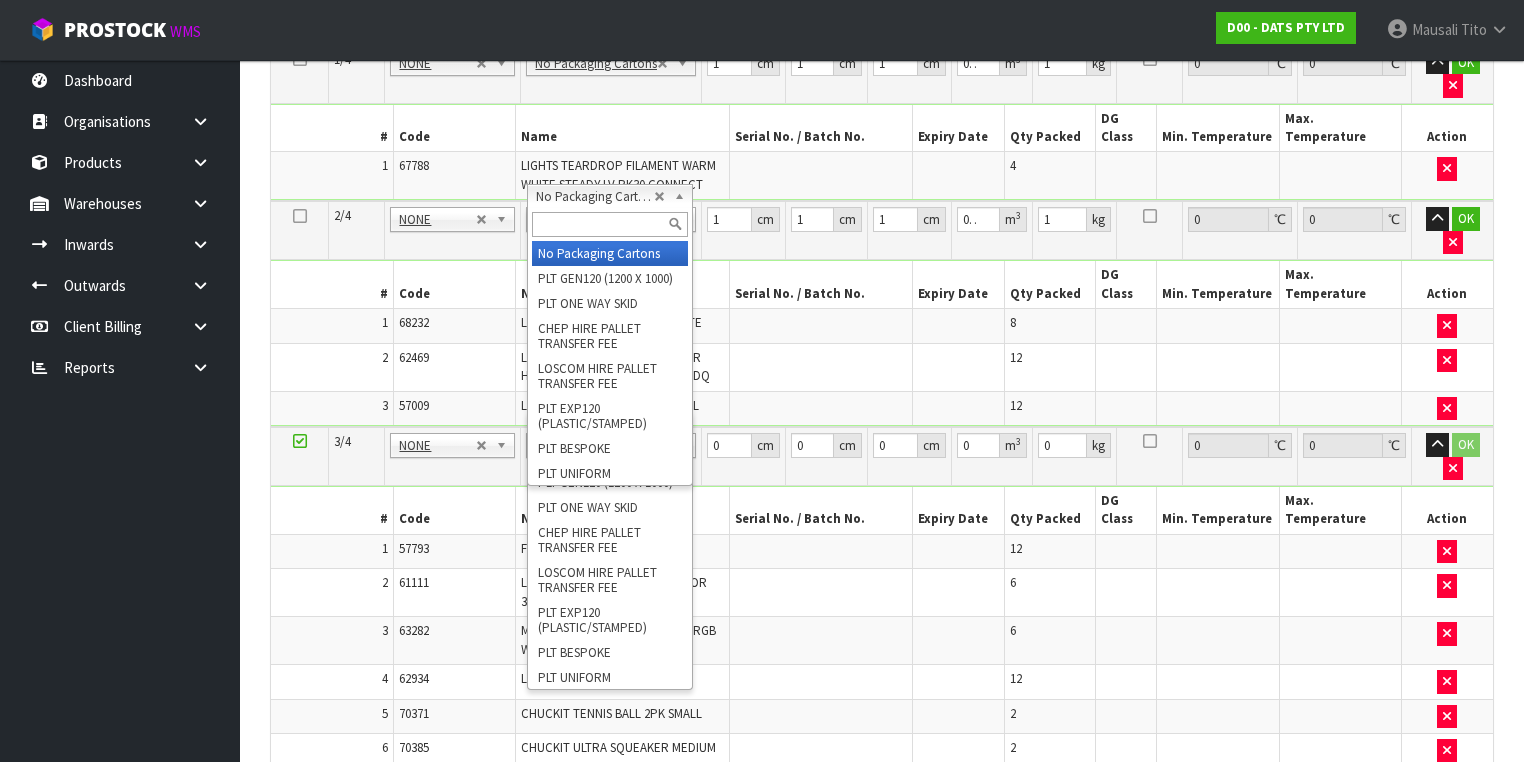 click at bounding box center (610, 224) 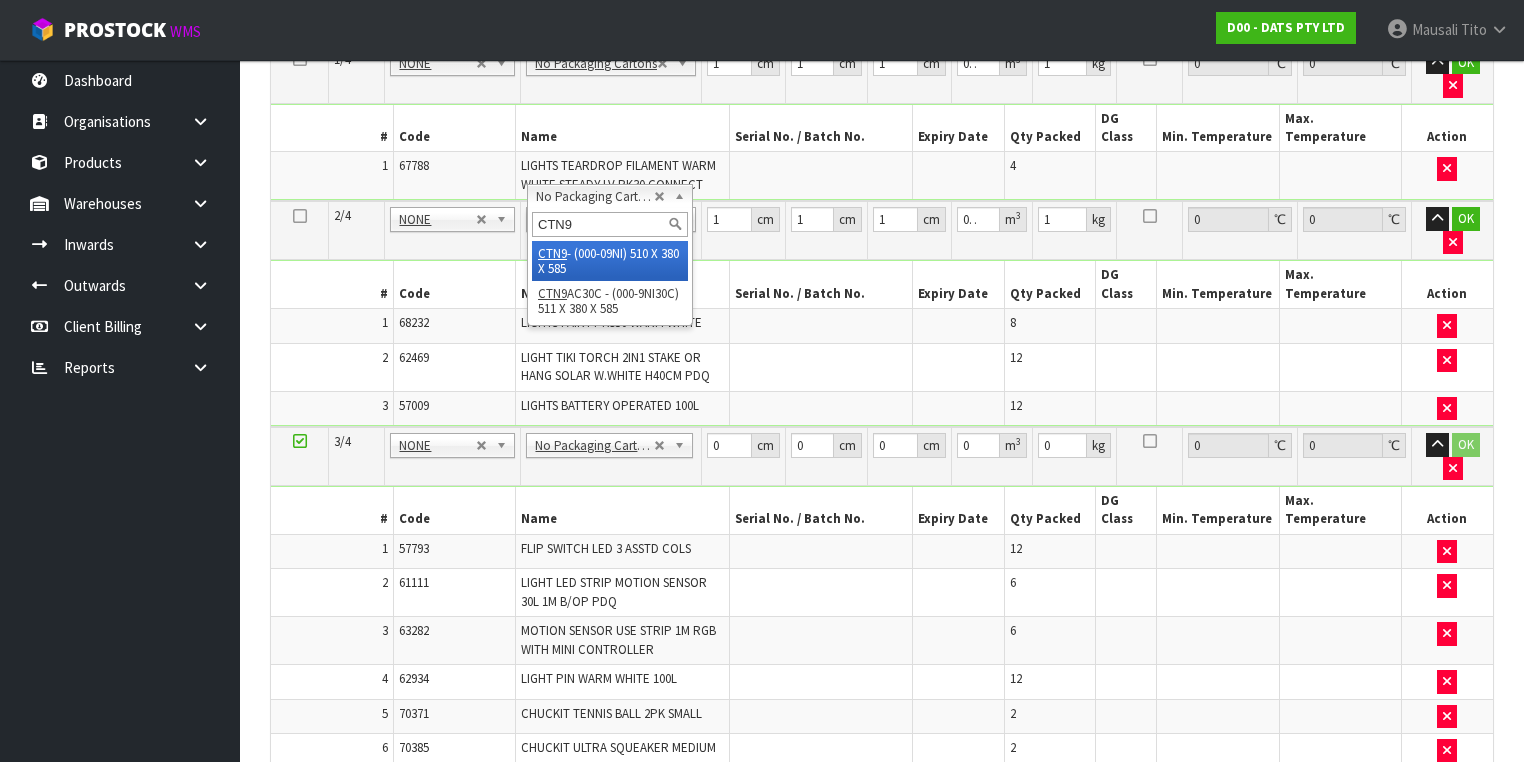 drag, startPoint x: 630, startPoint y: 246, endPoint x: 613, endPoint y: 326, distance: 81.78631 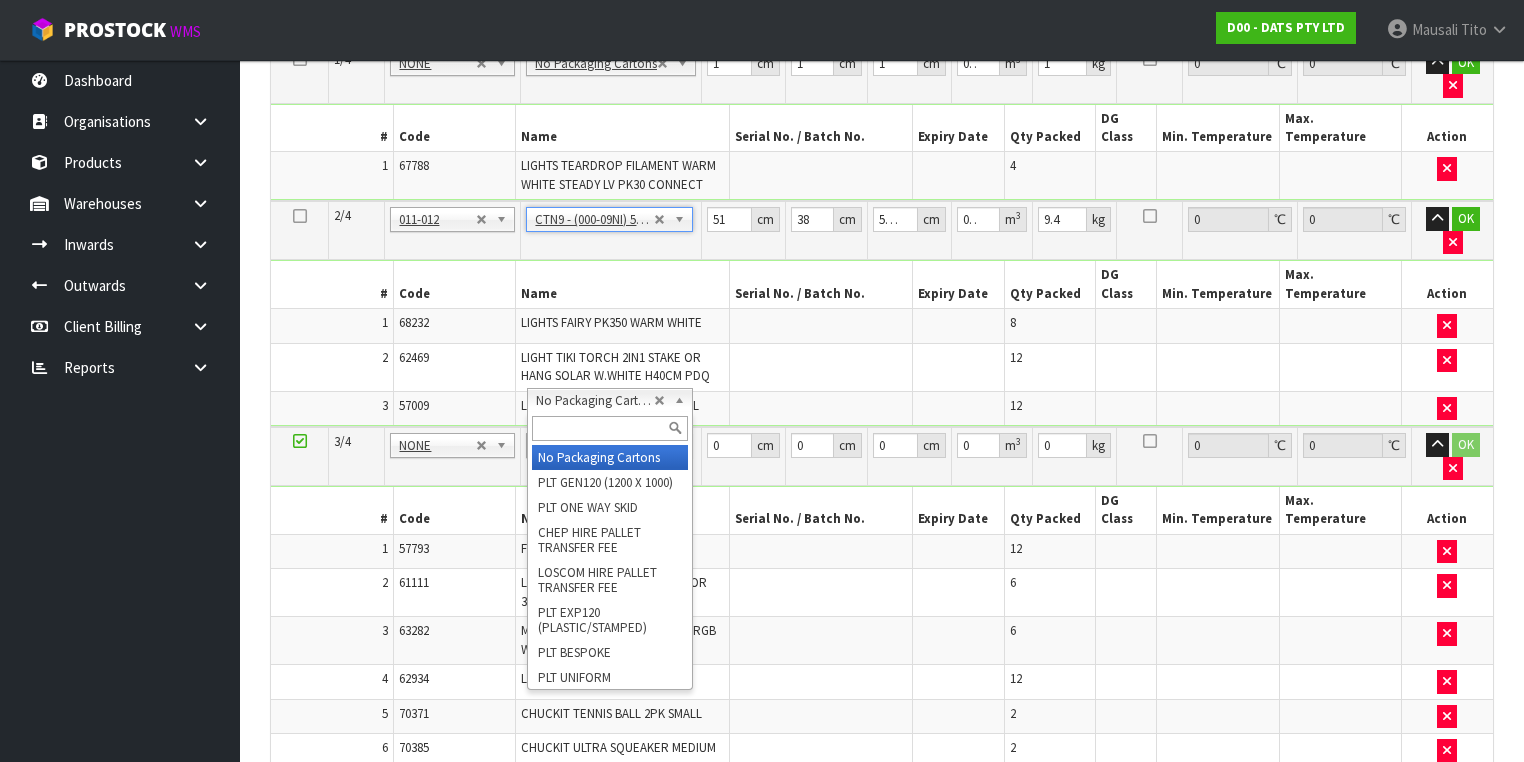 click at bounding box center [610, 428] 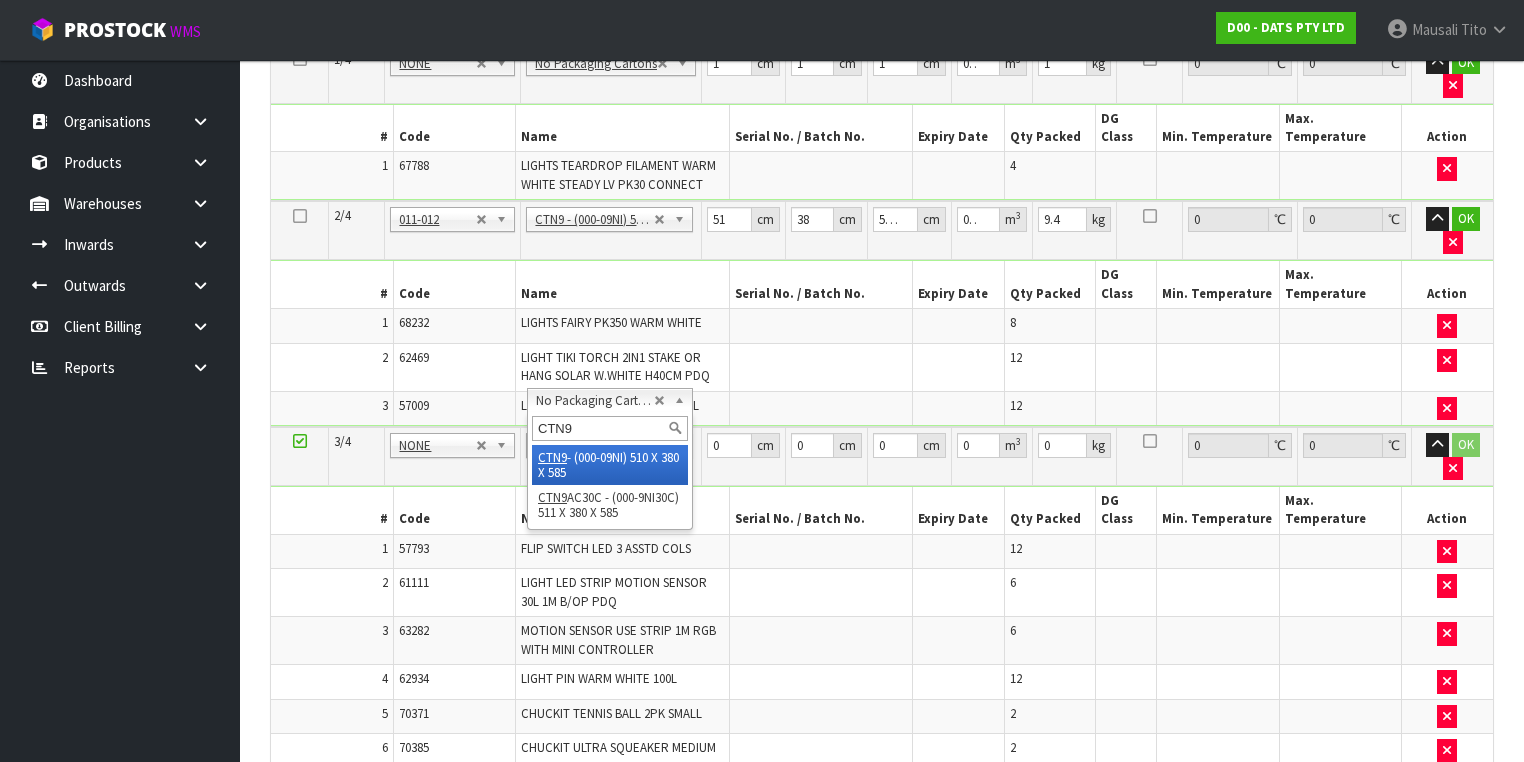 click on "CTN9" at bounding box center (610, 428) 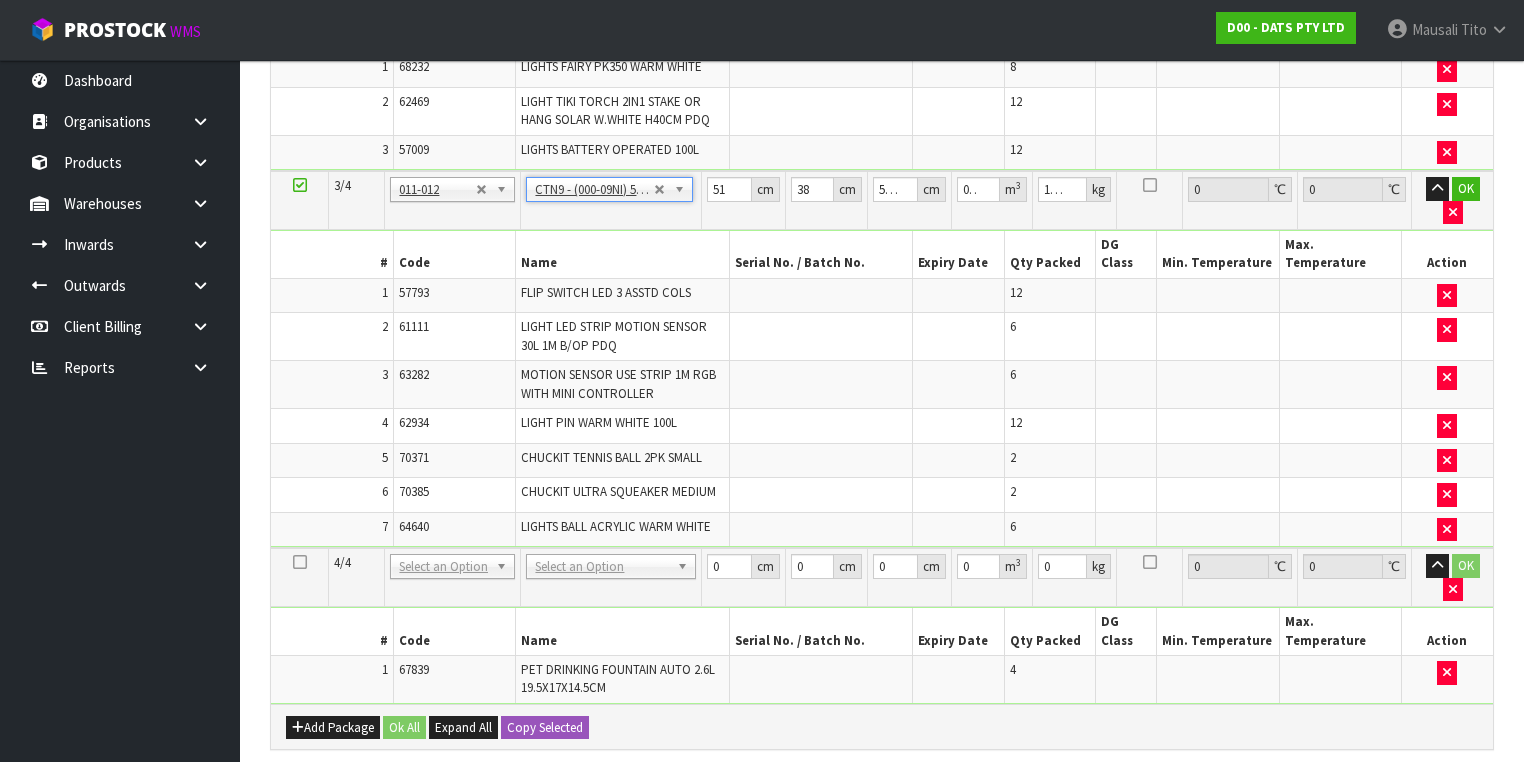 scroll, scrollTop: 960, scrollLeft: 0, axis: vertical 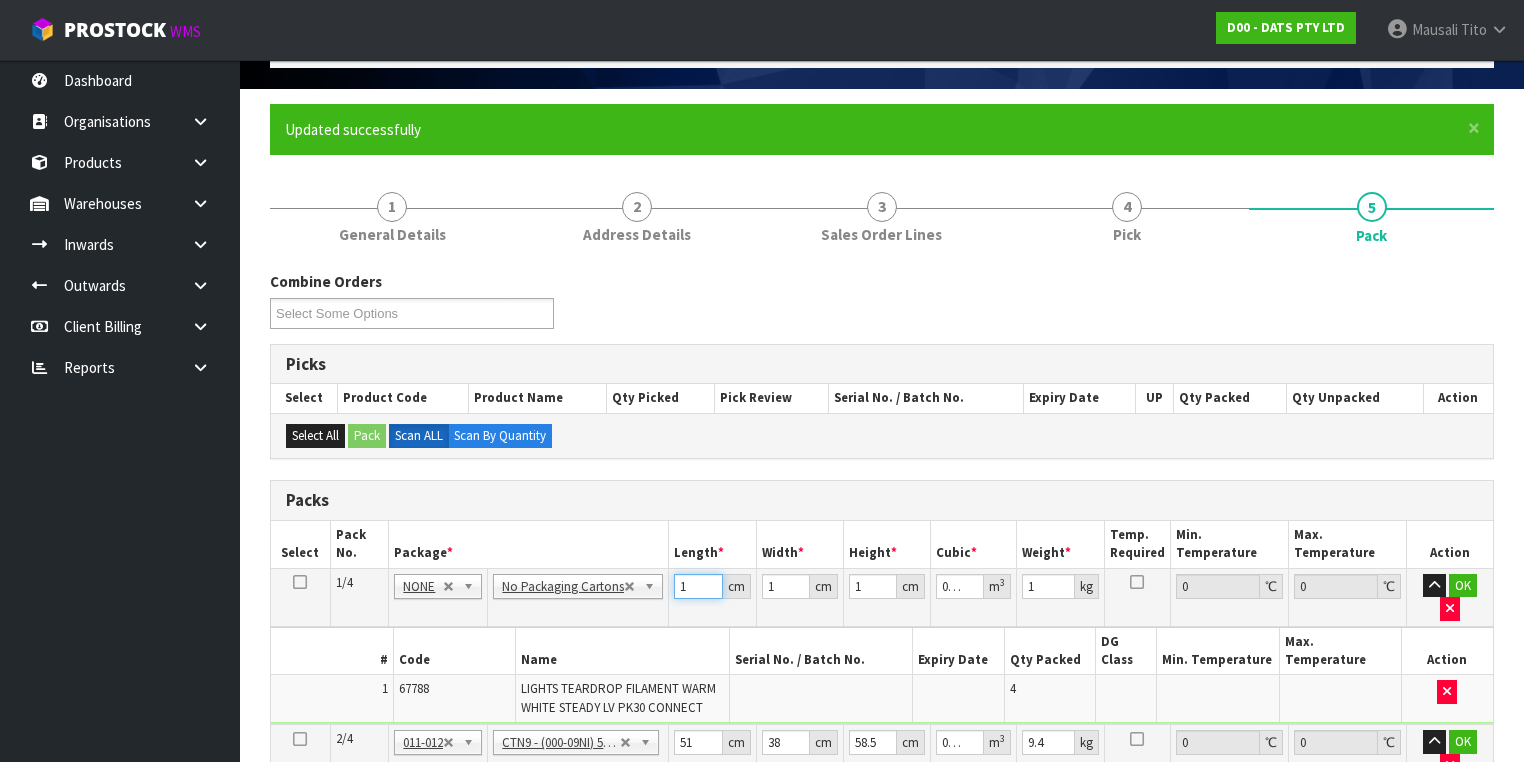 drag, startPoint x: 690, startPoint y: 582, endPoint x: 612, endPoint y: 644, distance: 99.63935 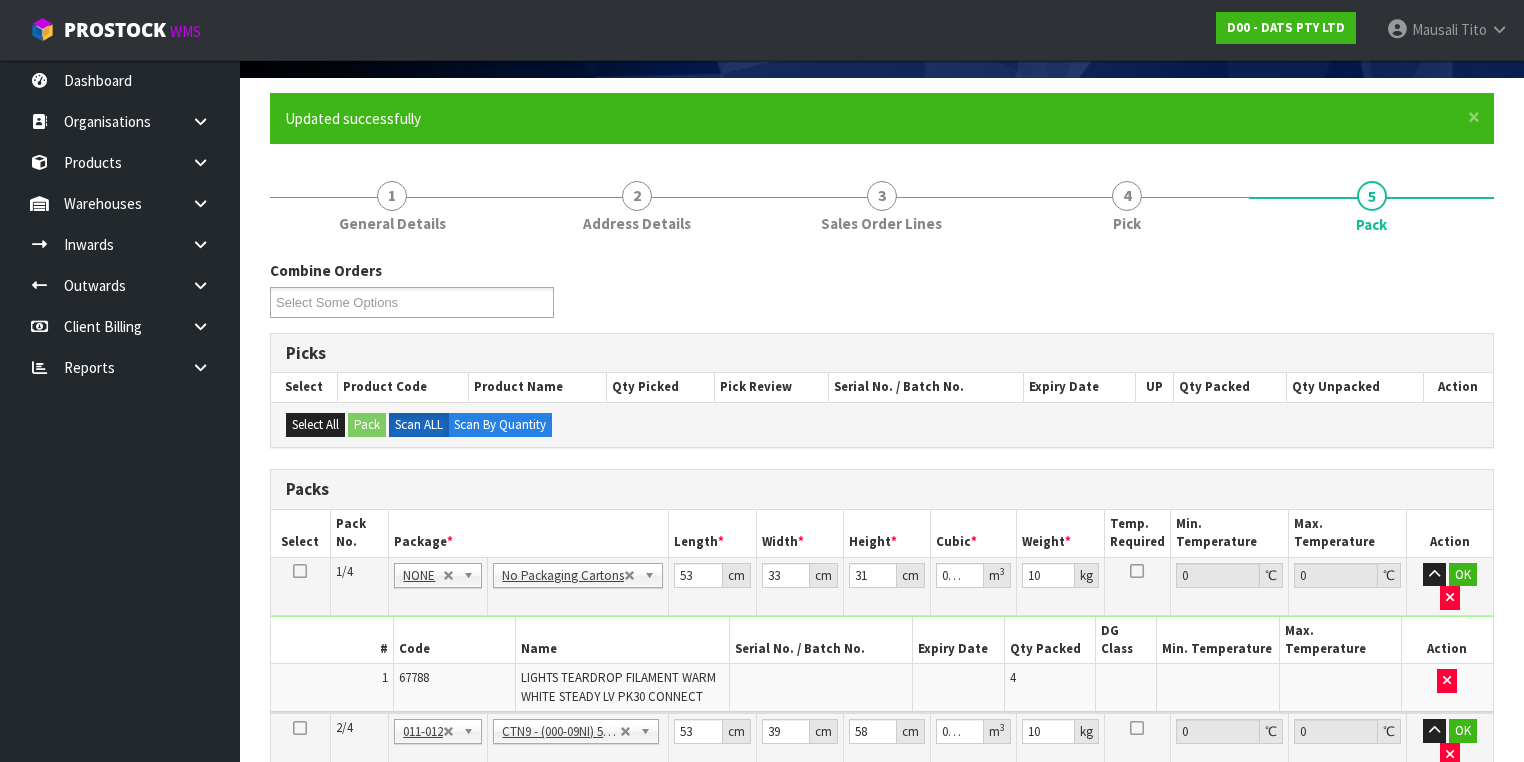scroll, scrollTop: 532, scrollLeft: 0, axis: vertical 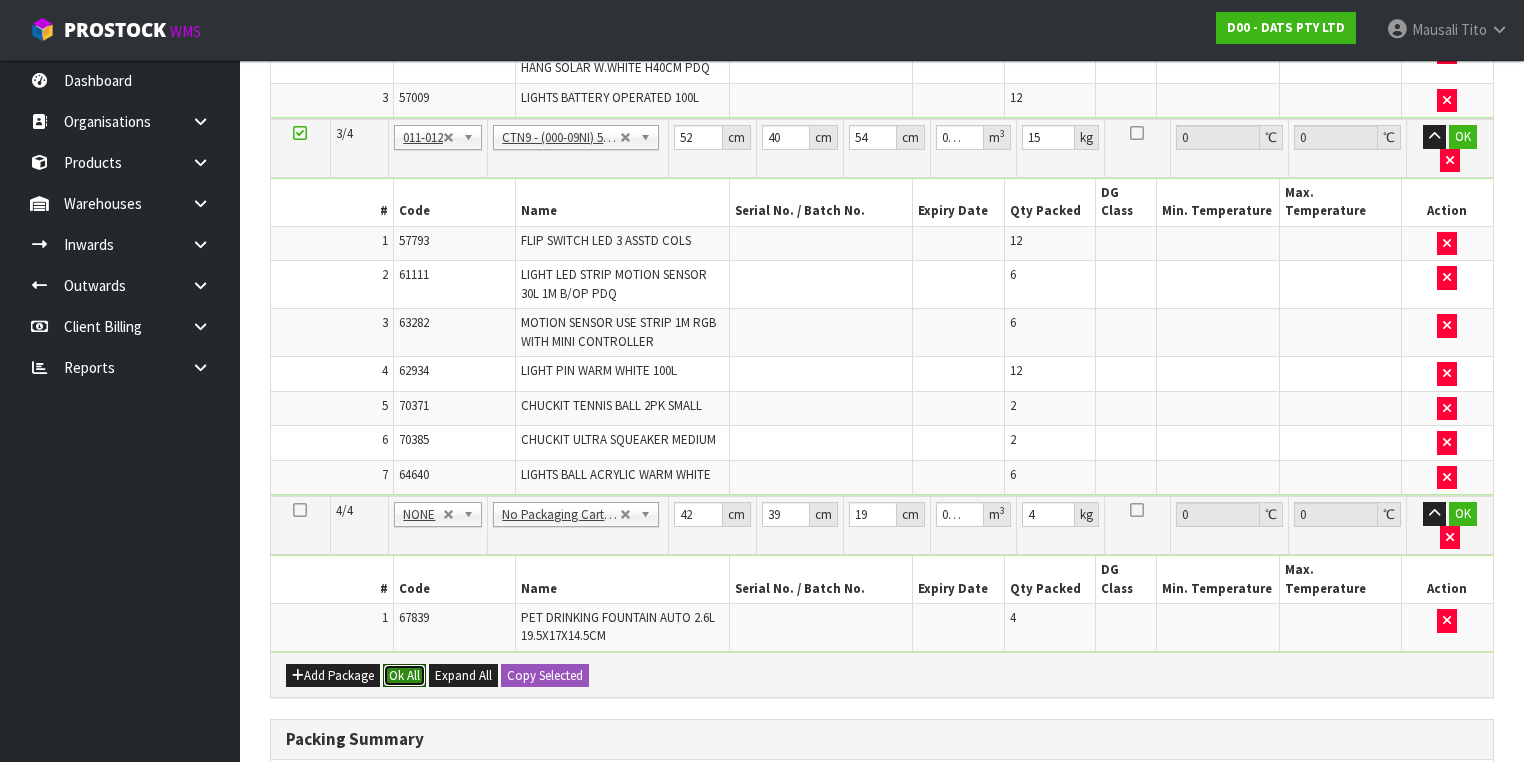 click on "Ok All" at bounding box center [404, 676] 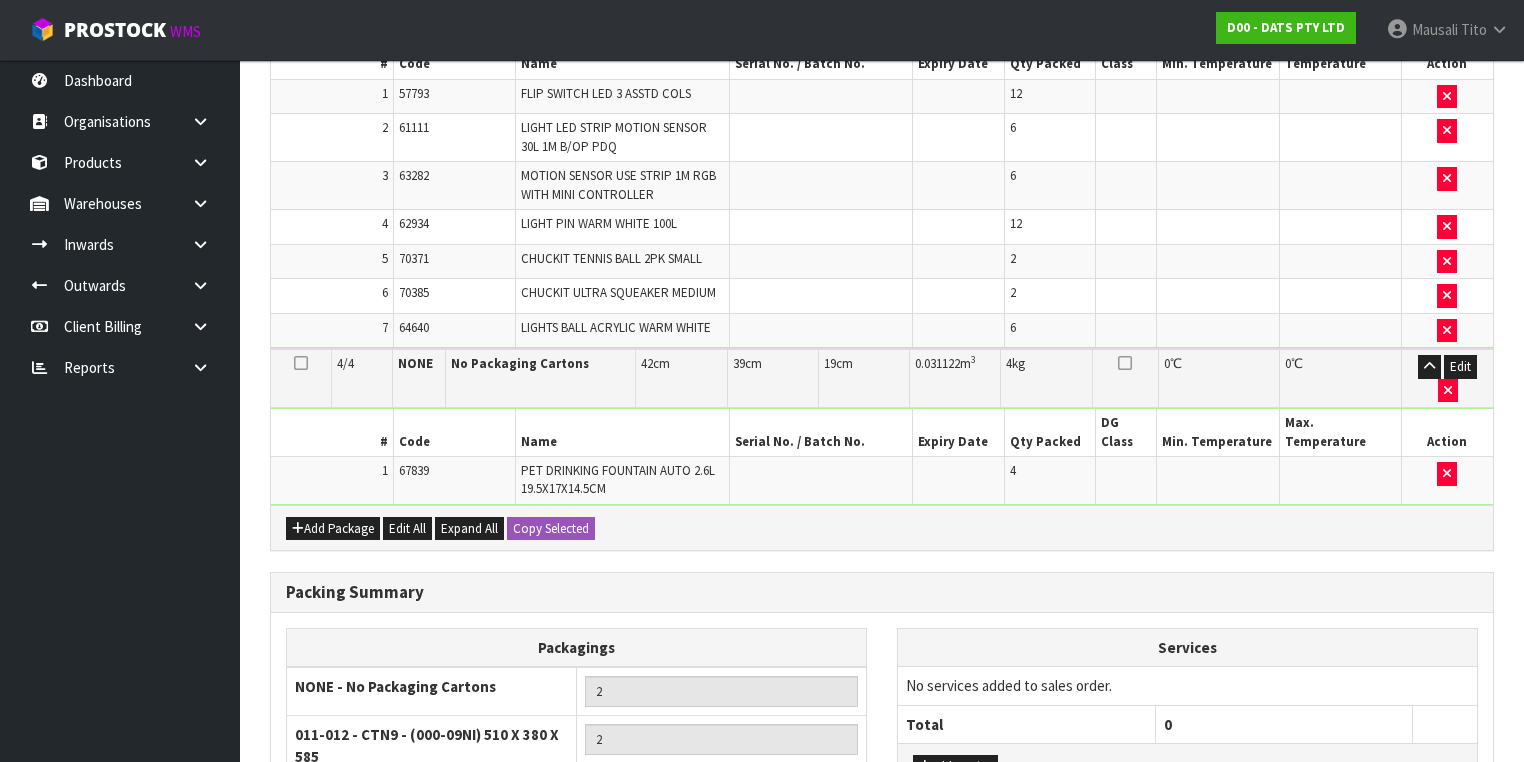 scroll, scrollTop: 1165, scrollLeft: 0, axis: vertical 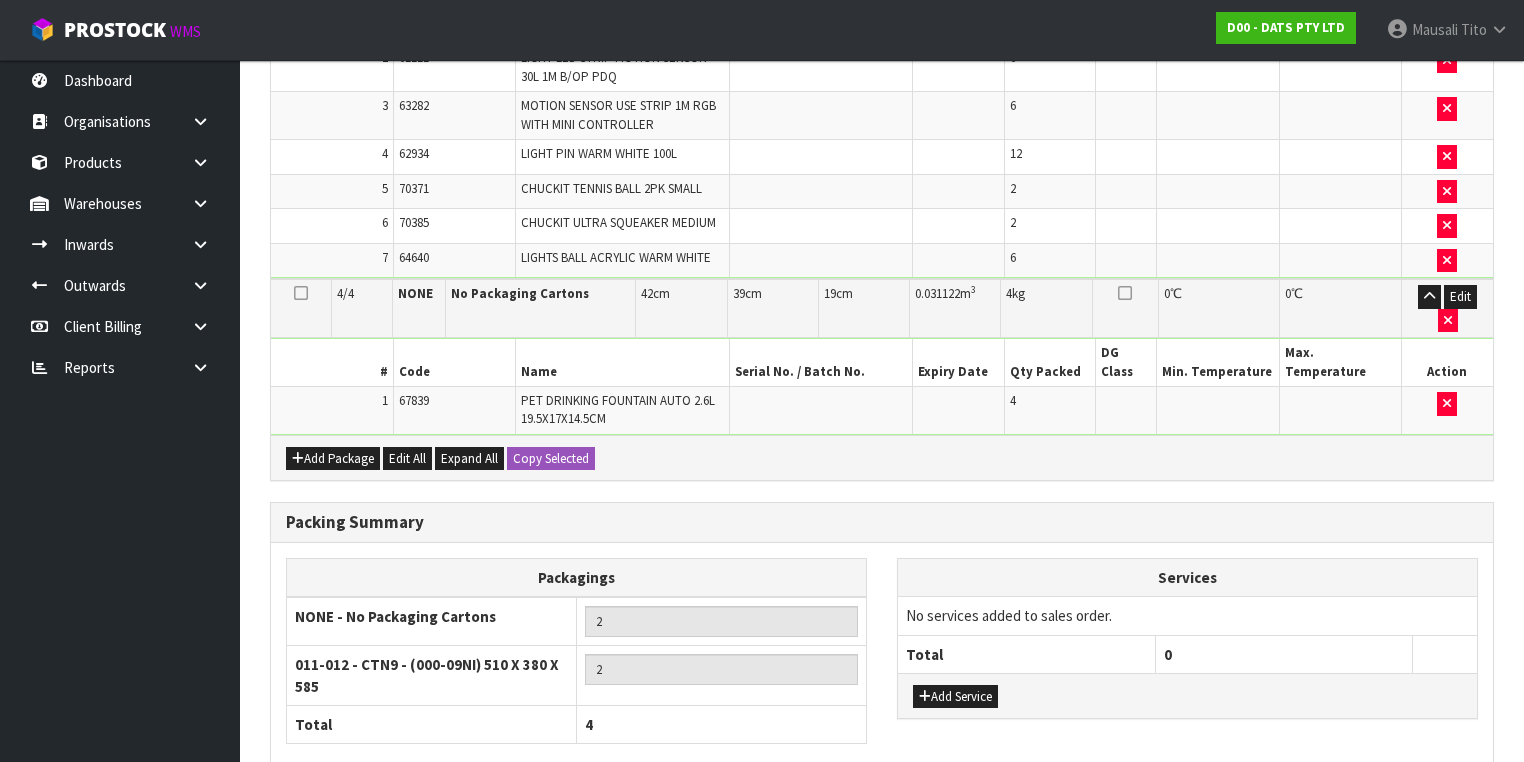 click on "Save & Confirm Packs" at bounding box center [427, 869] 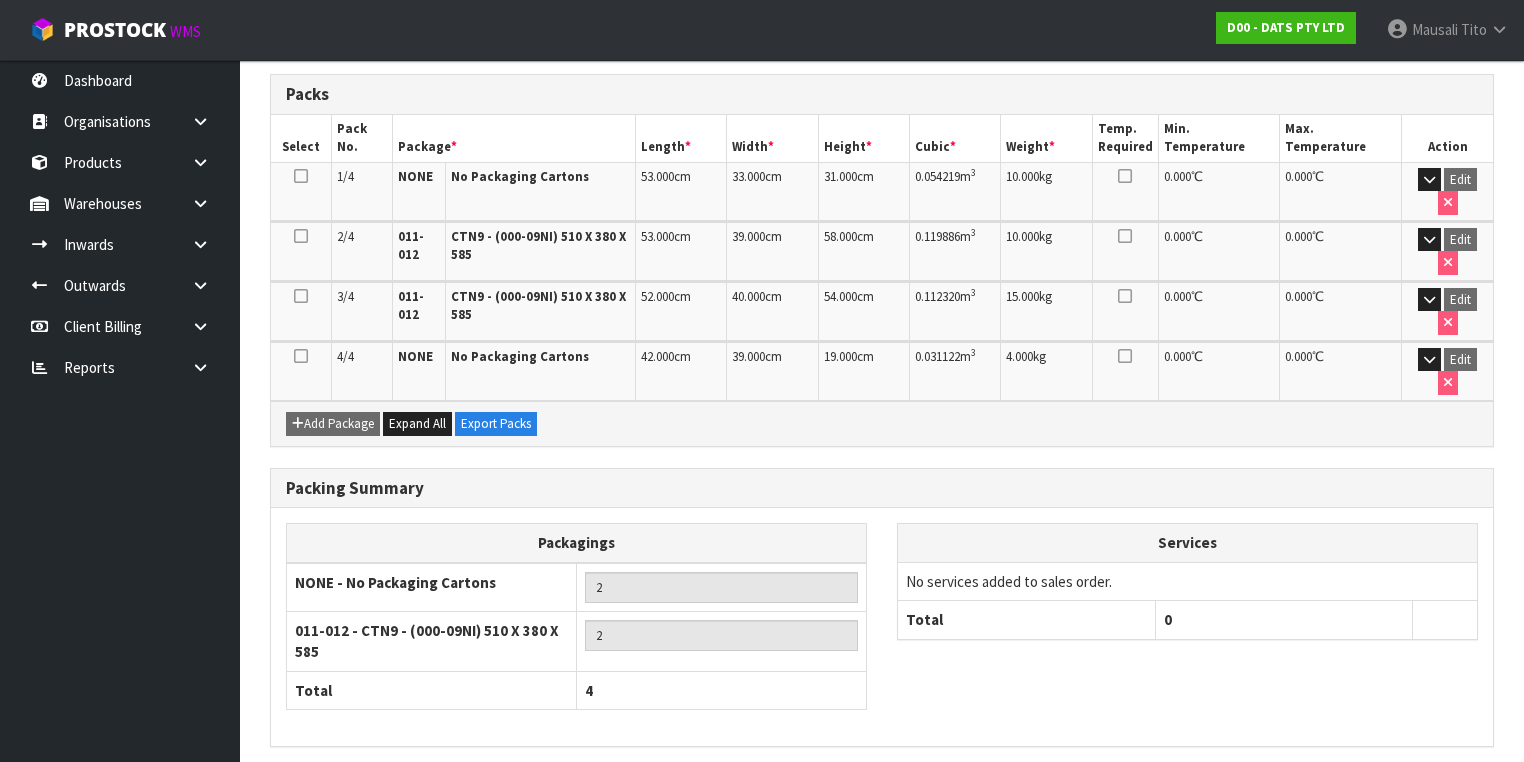 scroll, scrollTop: 525, scrollLeft: 0, axis: vertical 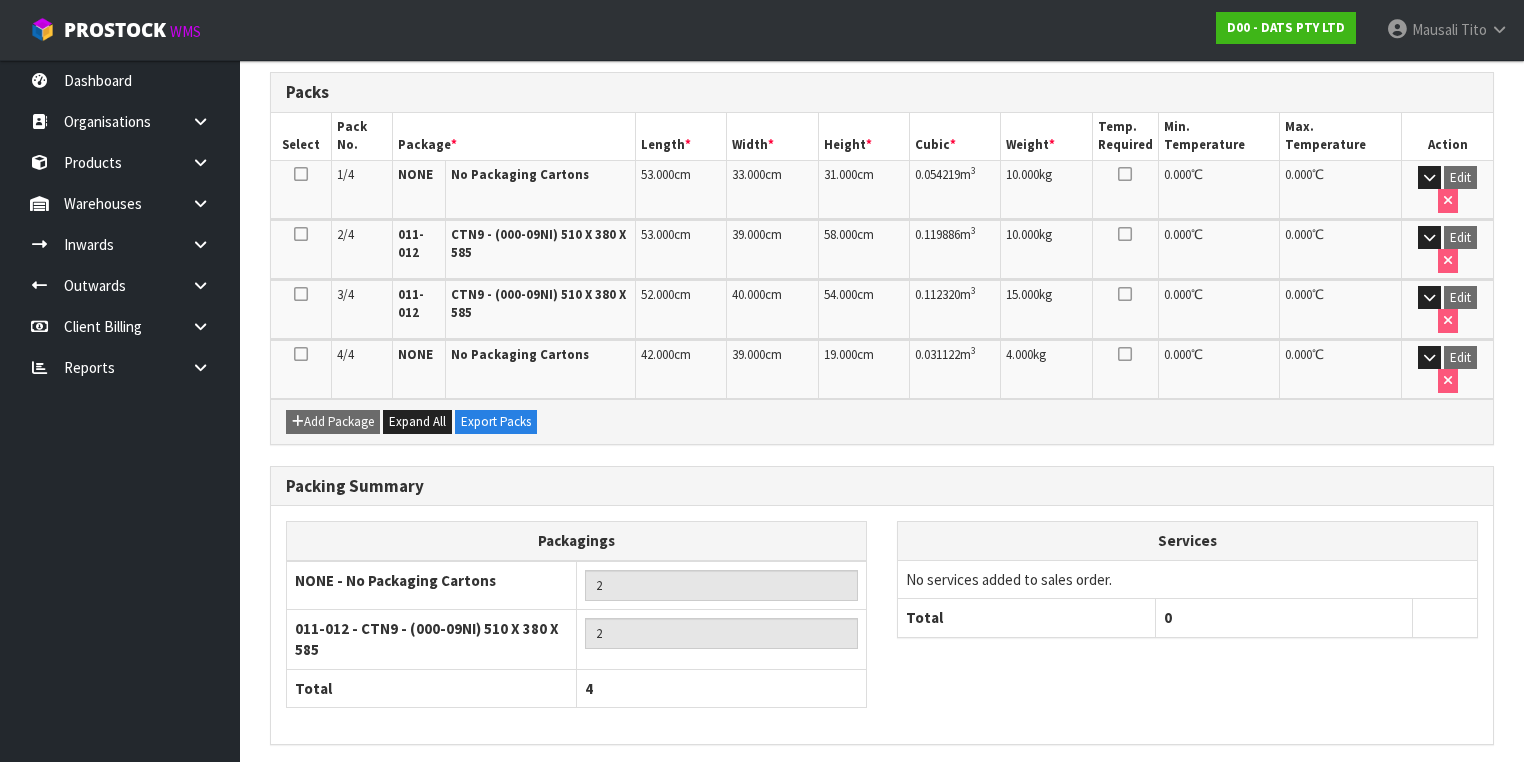 click on "Next" at bounding box center (1450, 787) 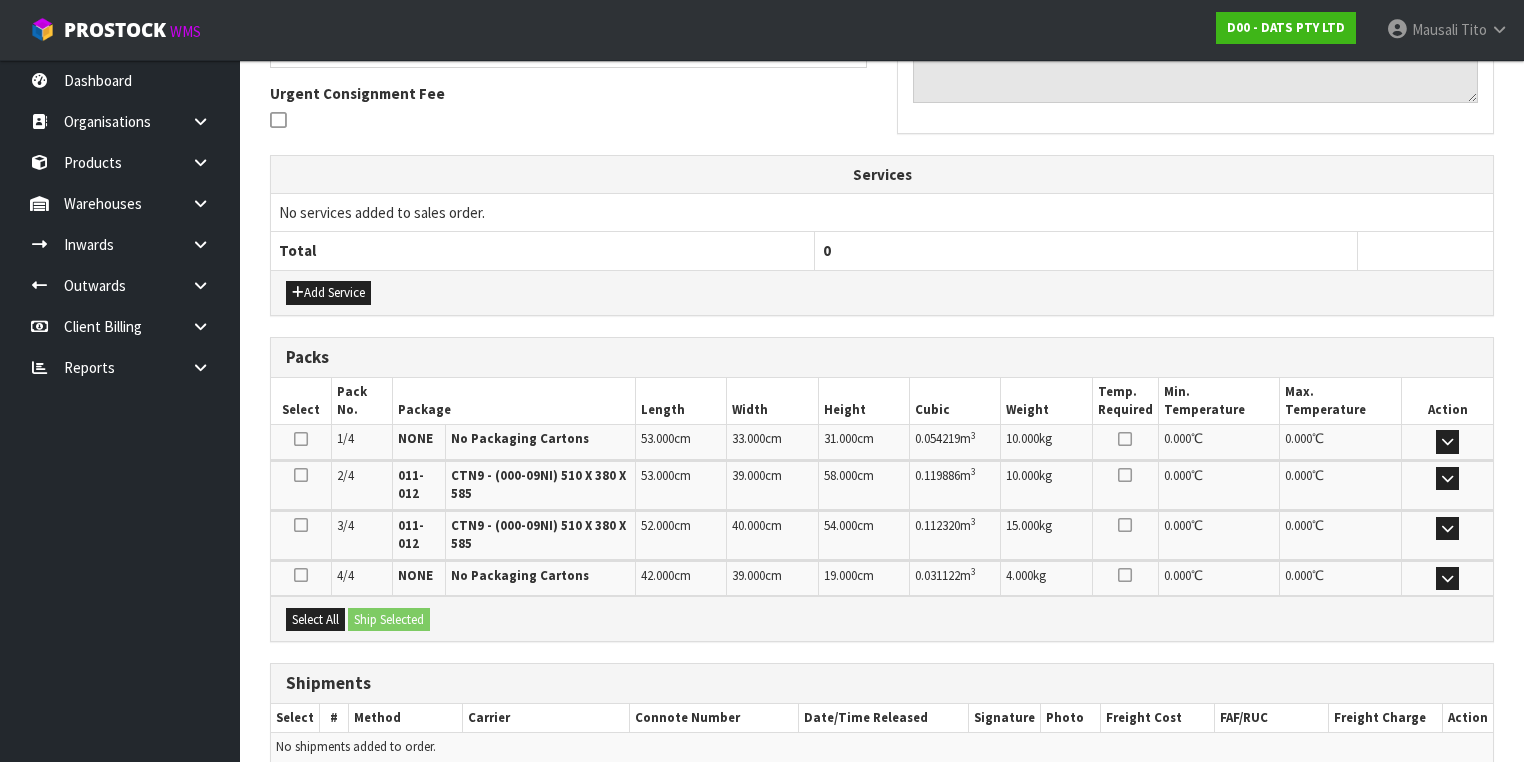 scroll, scrollTop: 663, scrollLeft: 0, axis: vertical 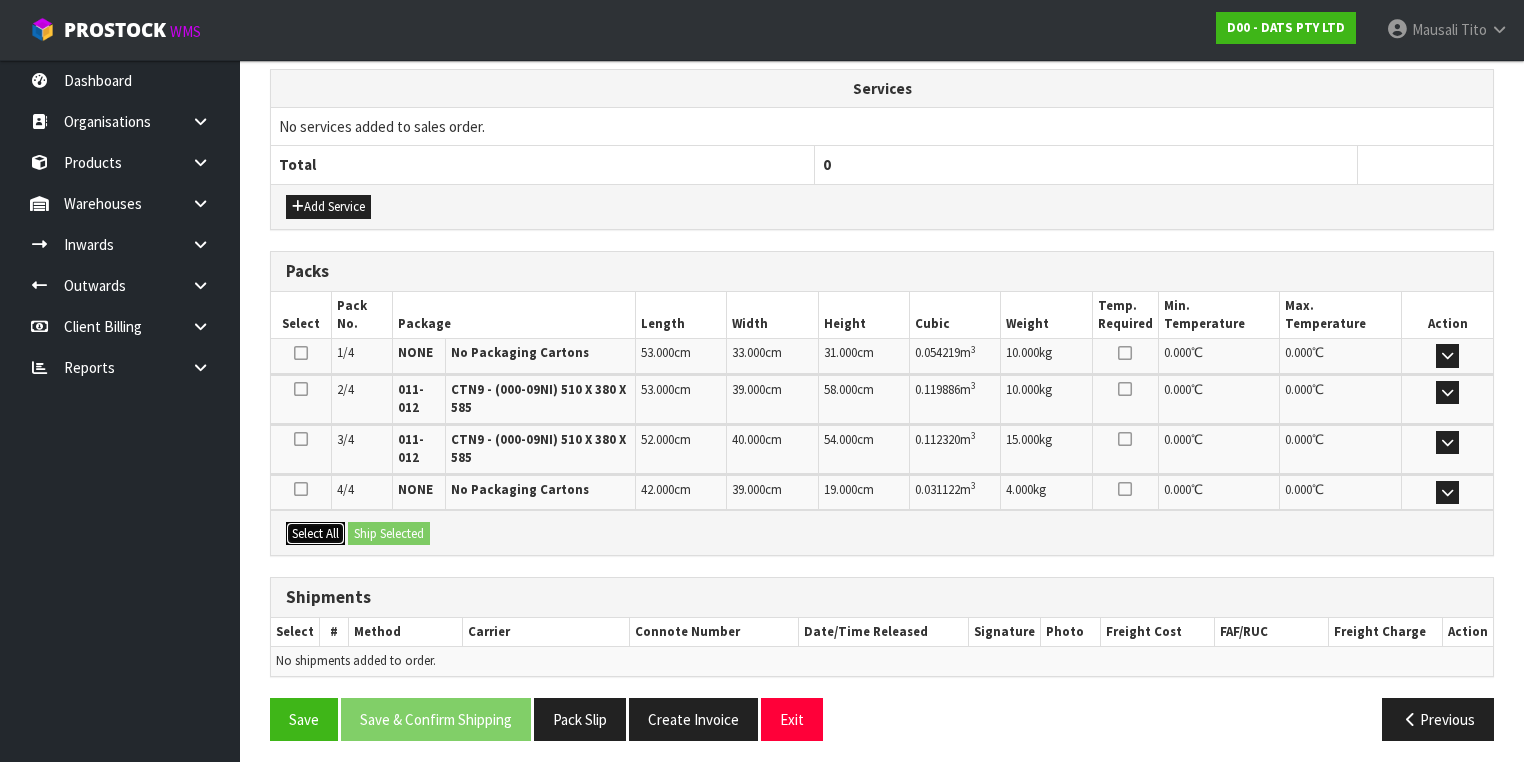 click on "Select All" at bounding box center (315, 534) 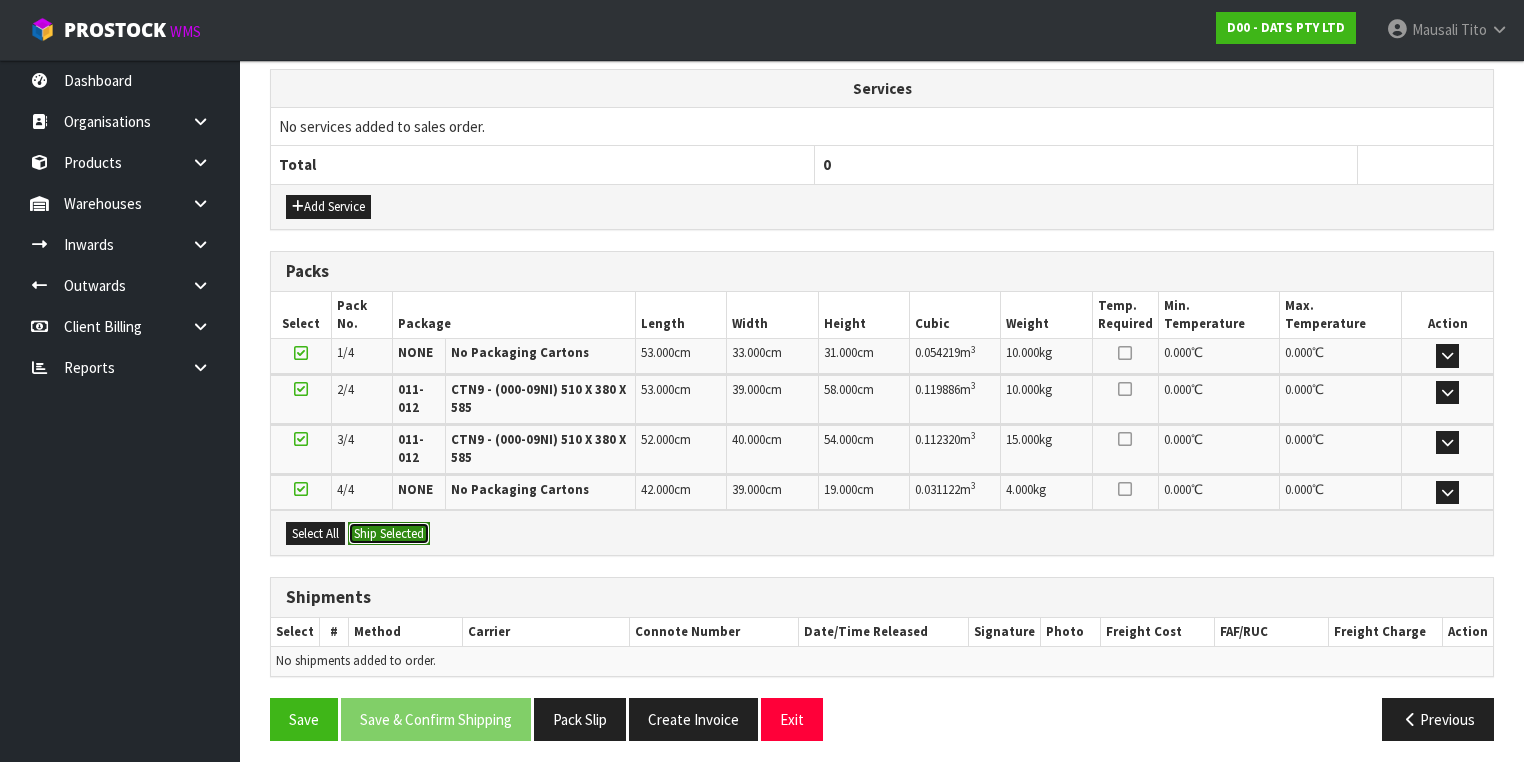 click on "Ship Selected" at bounding box center (389, 534) 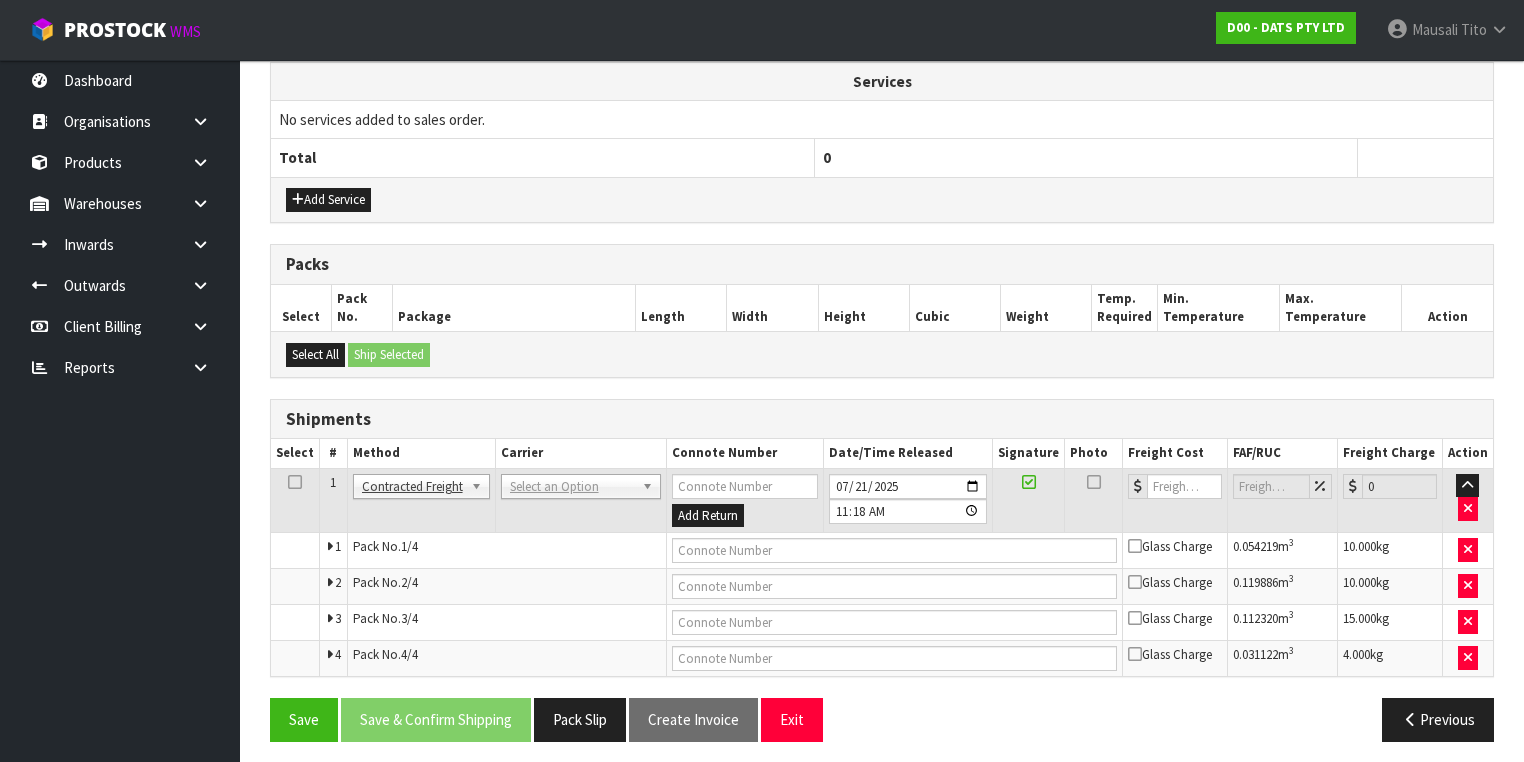 scroll, scrollTop: 672, scrollLeft: 0, axis: vertical 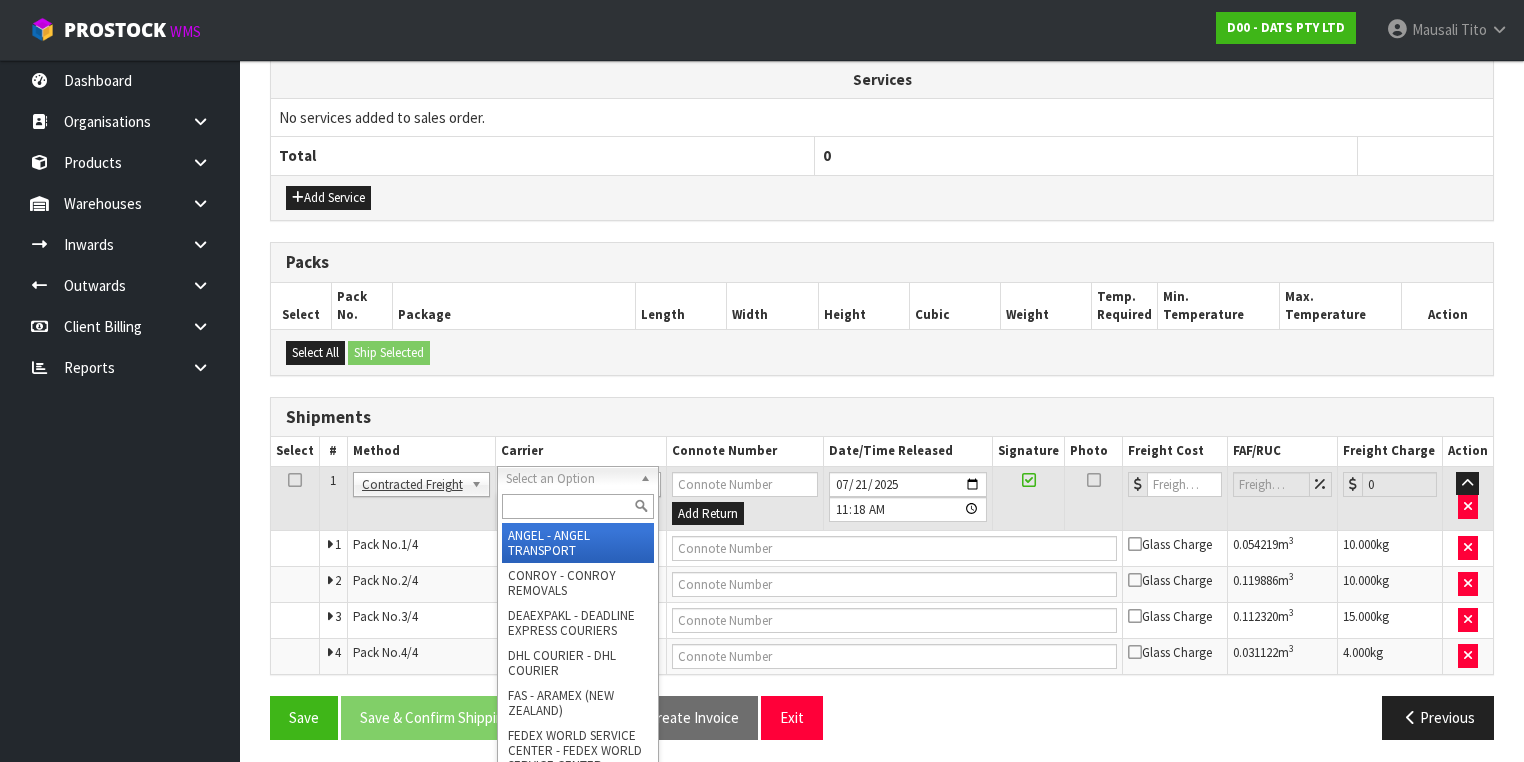 drag, startPoint x: 565, startPoint y: 476, endPoint x: 564, endPoint y: 507, distance: 31.016125 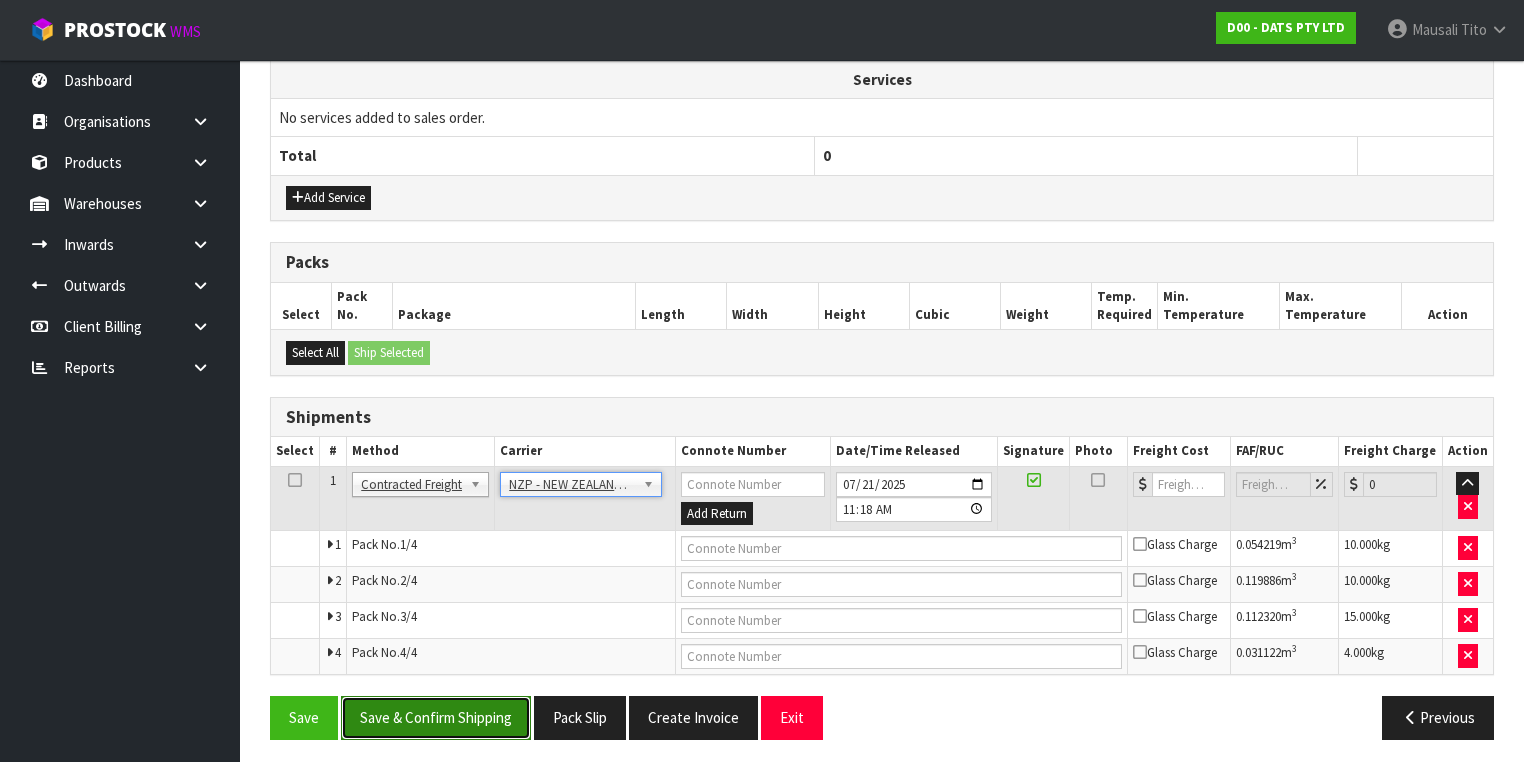click on "Save & Confirm Shipping" at bounding box center [436, 717] 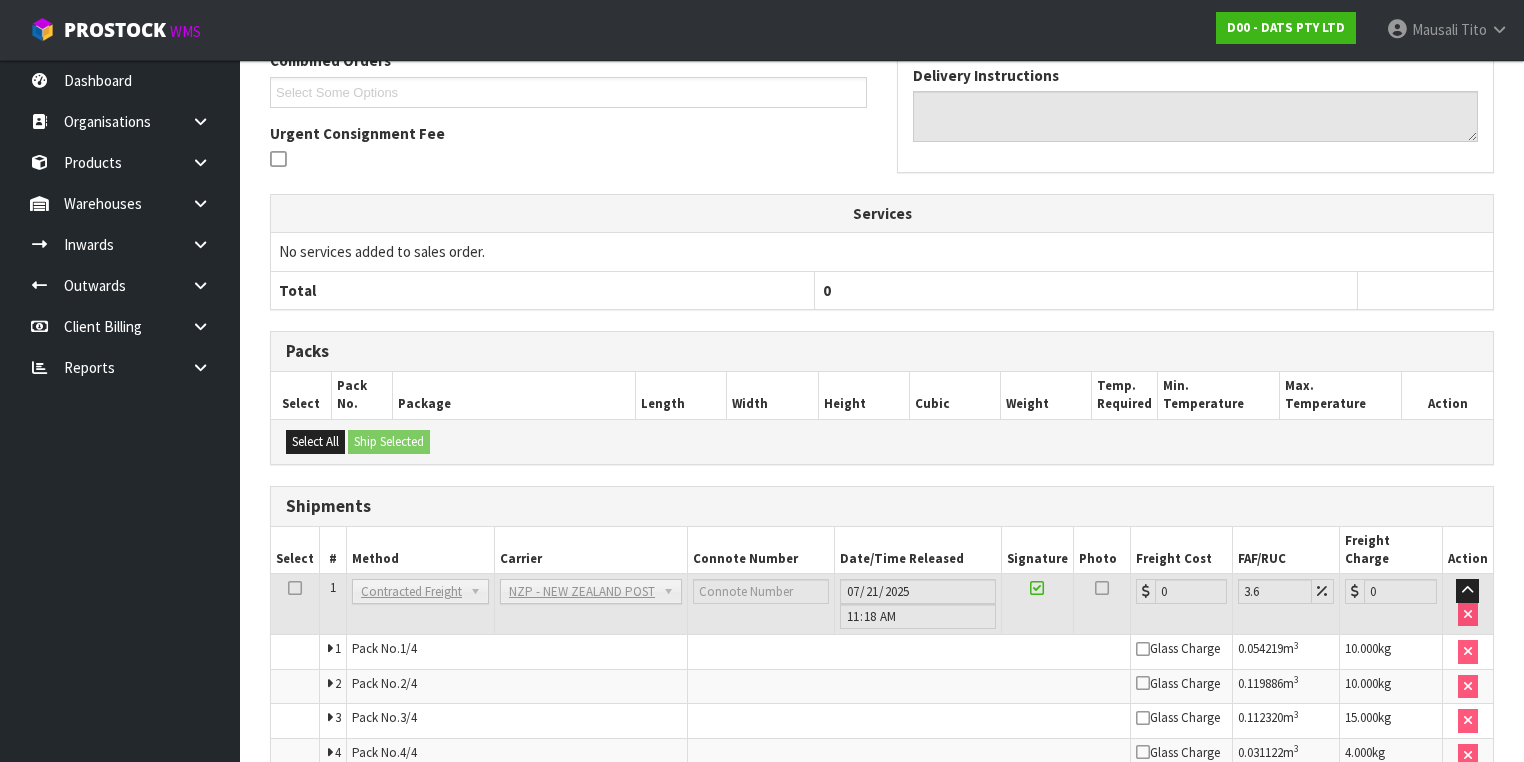 scroll, scrollTop: 638, scrollLeft: 0, axis: vertical 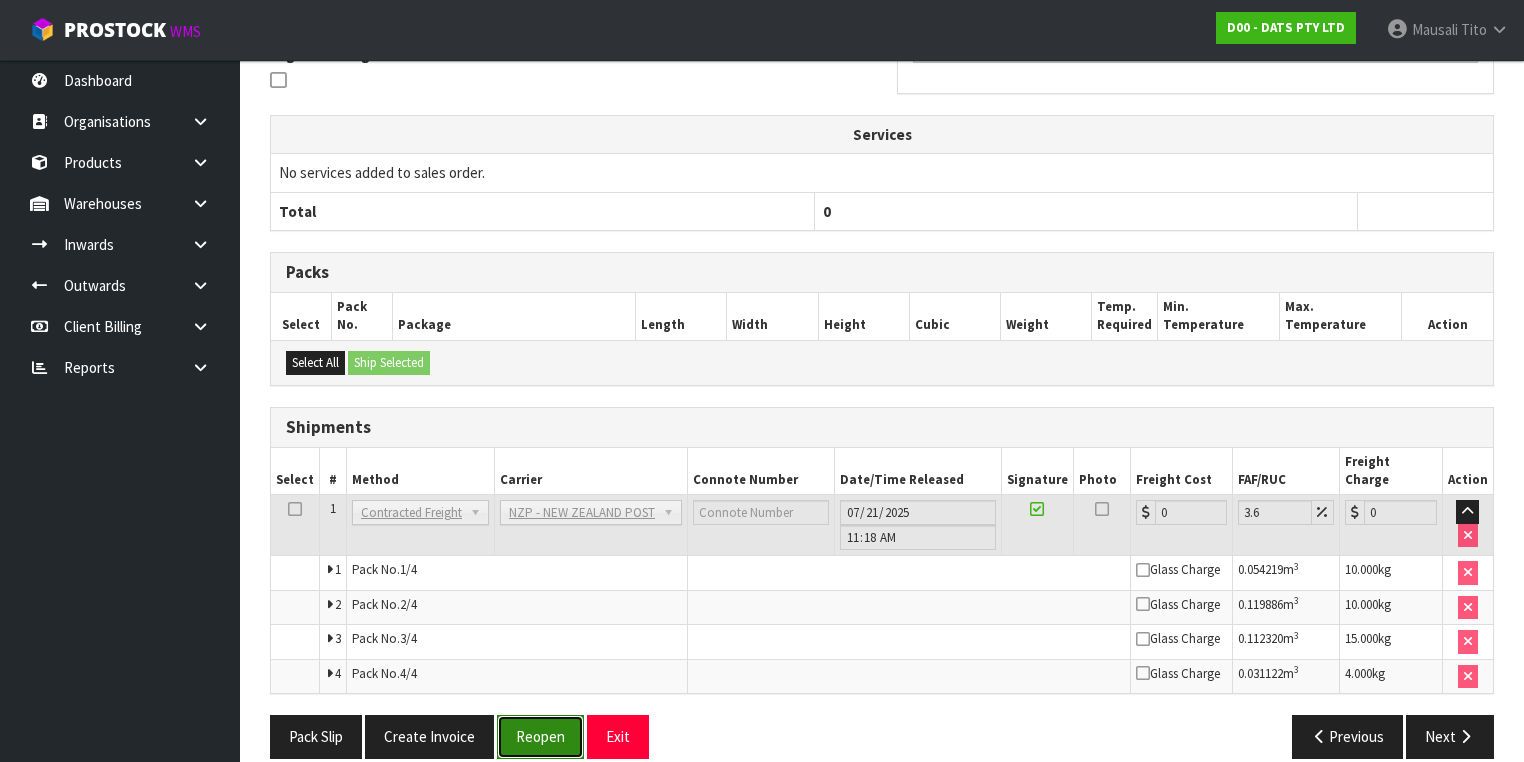 click on "Reopen" at bounding box center [540, 736] 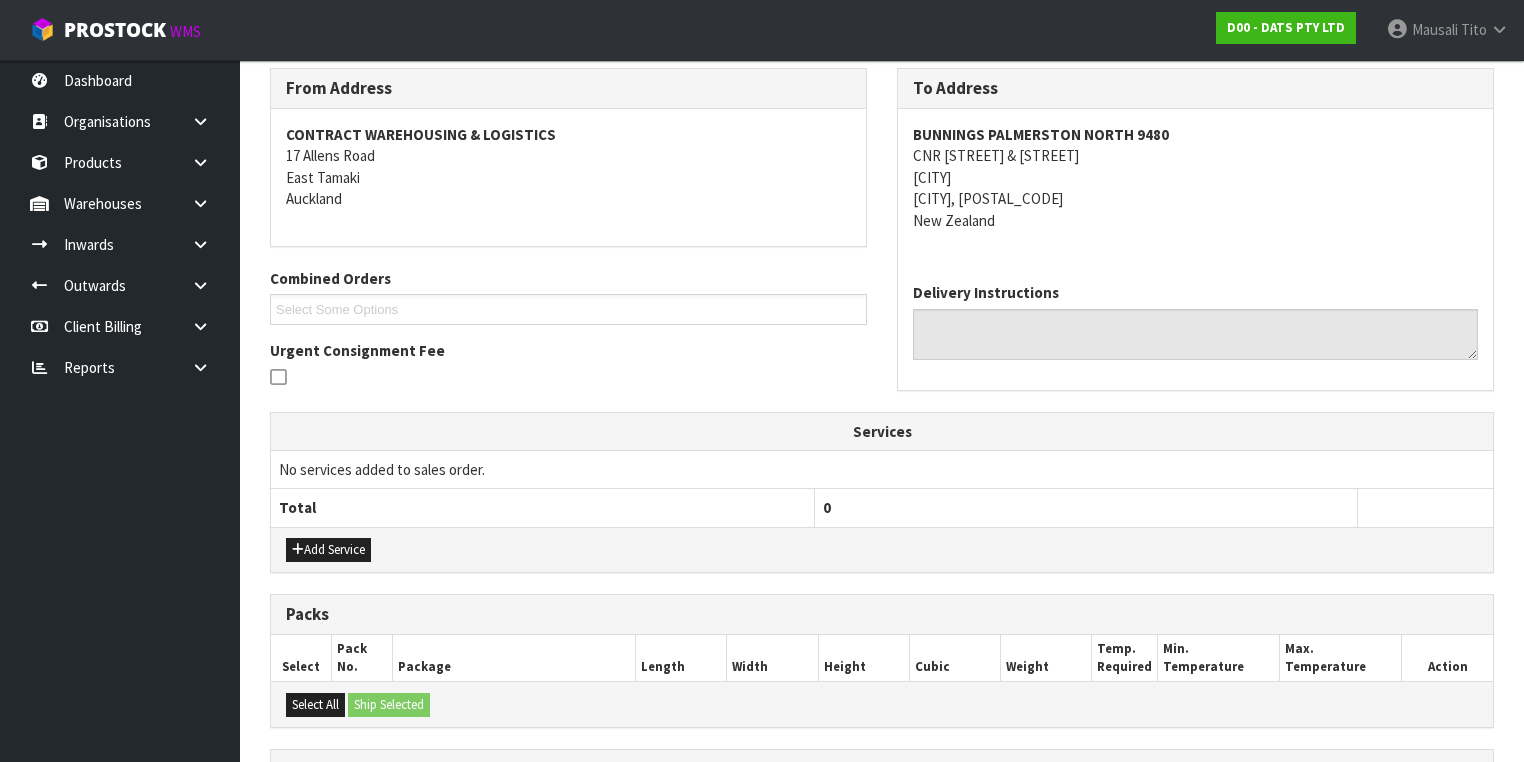 scroll, scrollTop: 672, scrollLeft: 0, axis: vertical 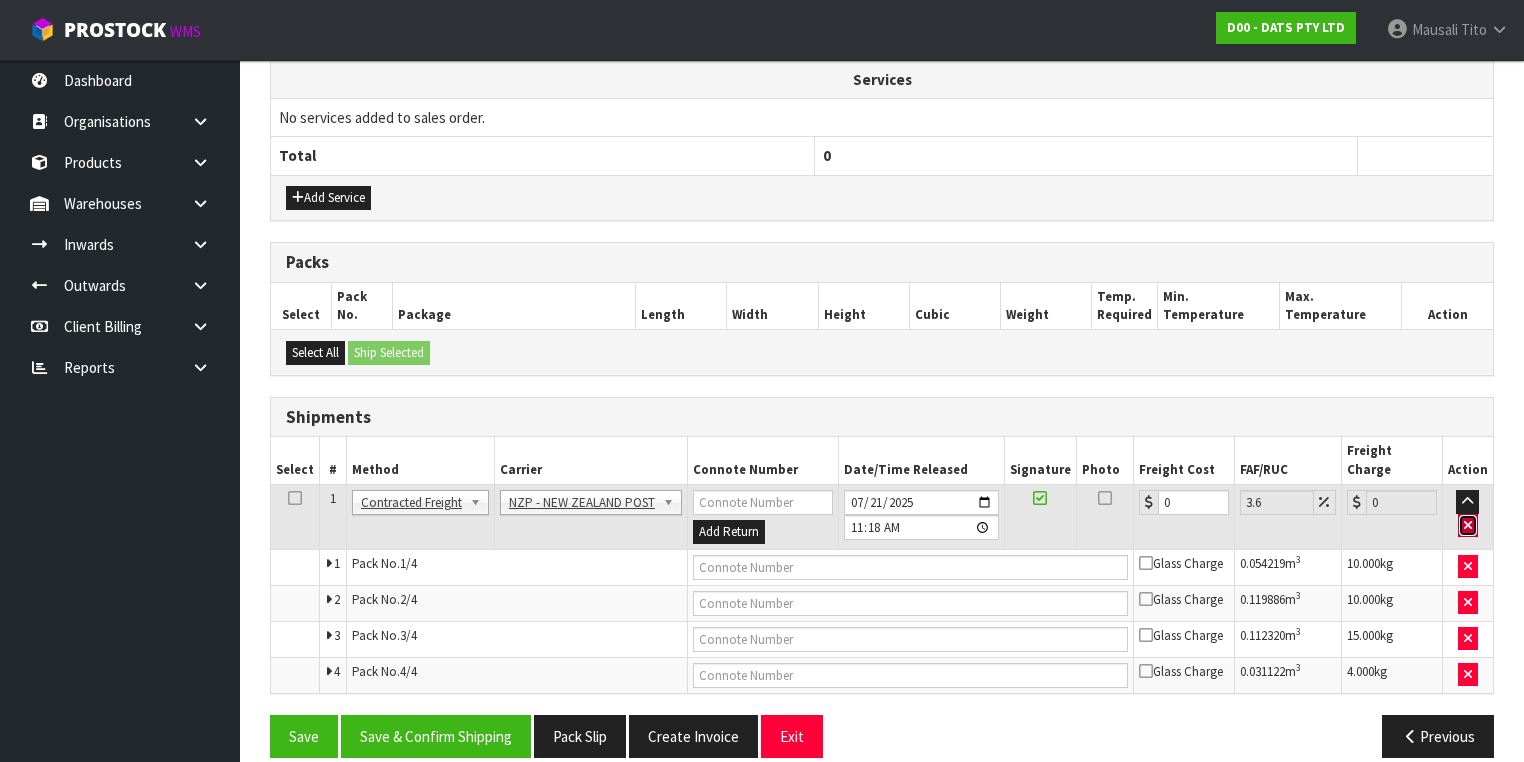 click at bounding box center [1468, 525] 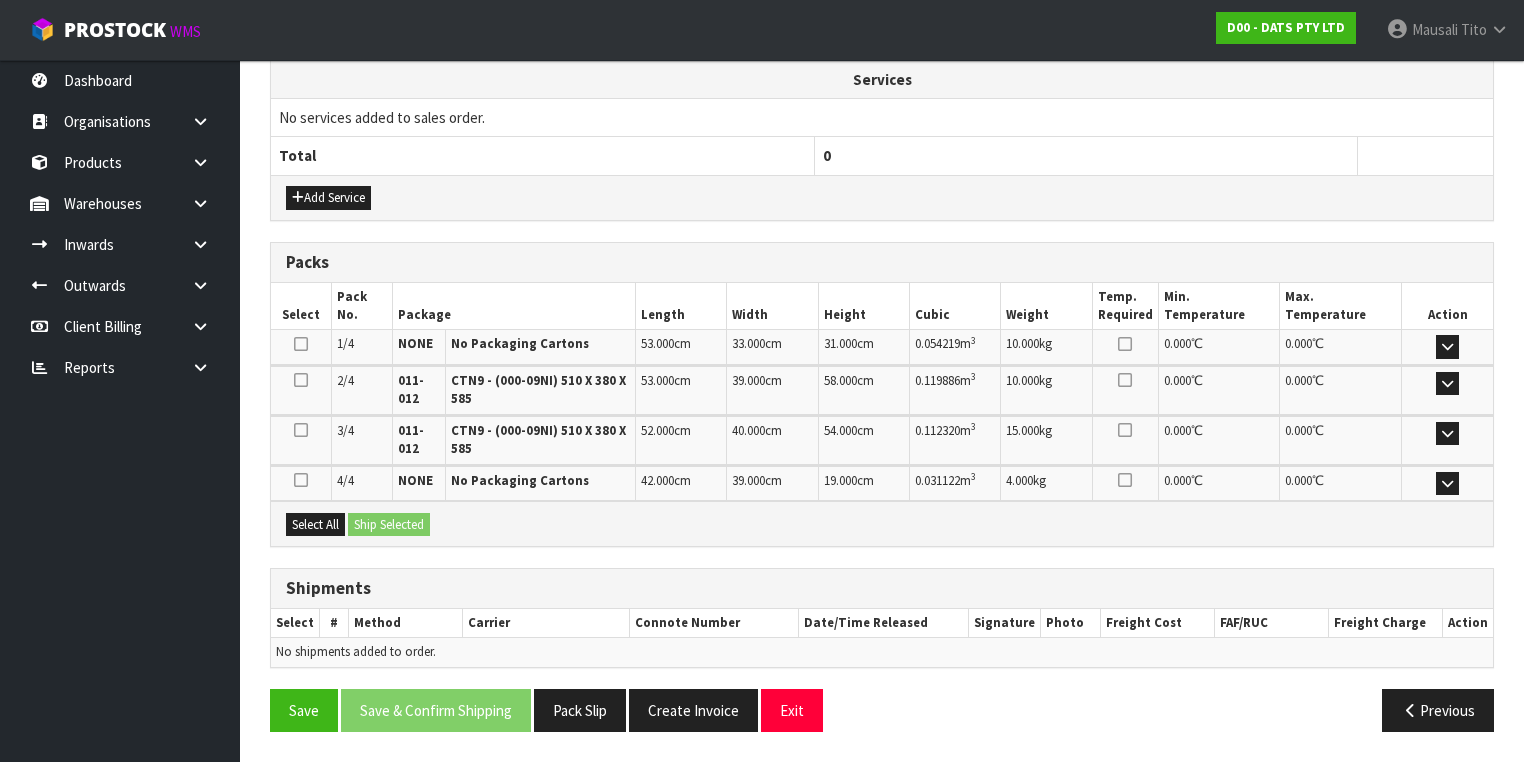 scroll, scrollTop: 663, scrollLeft: 0, axis: vertical 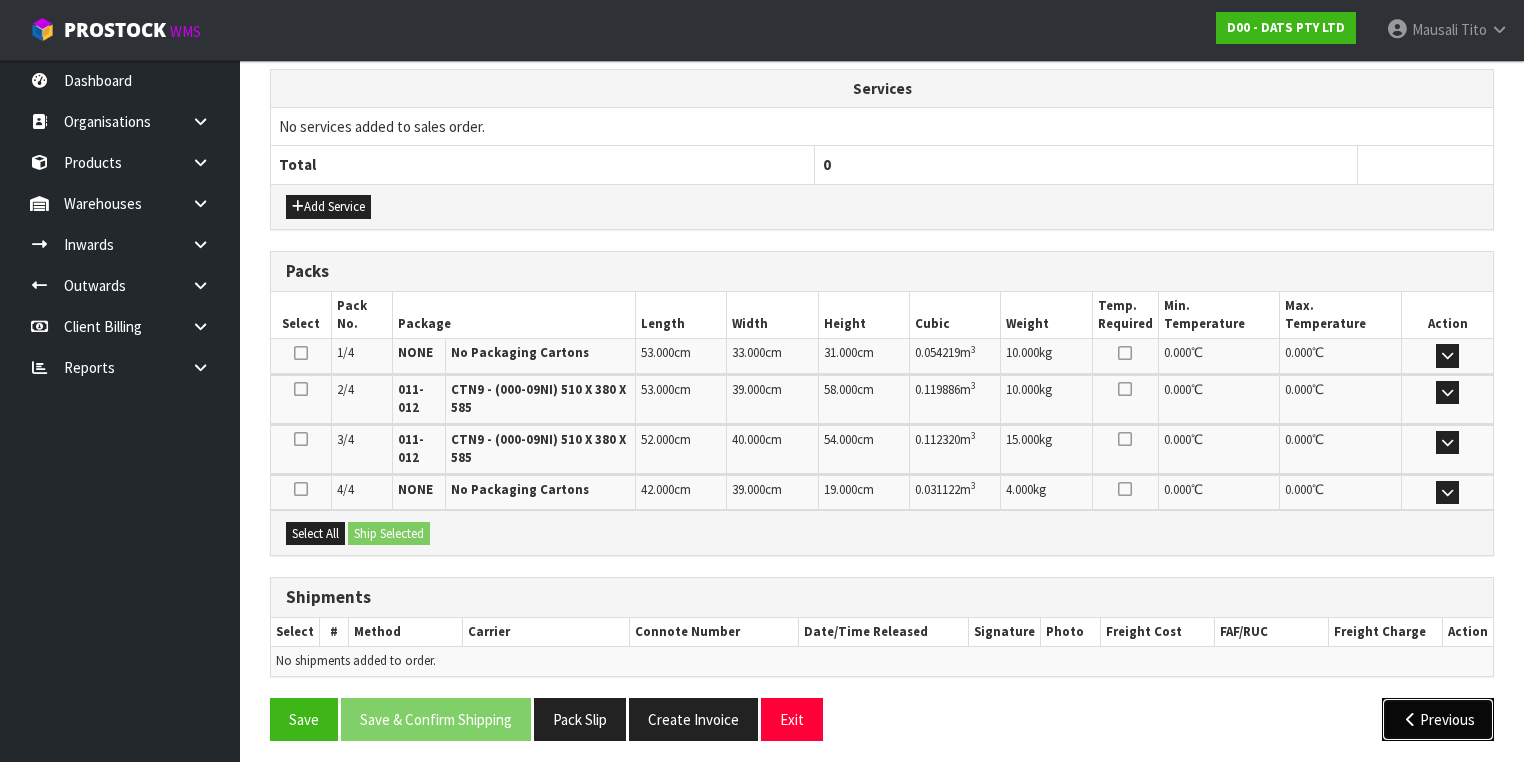 click on "Previous" at bounding box center [1438, 719] 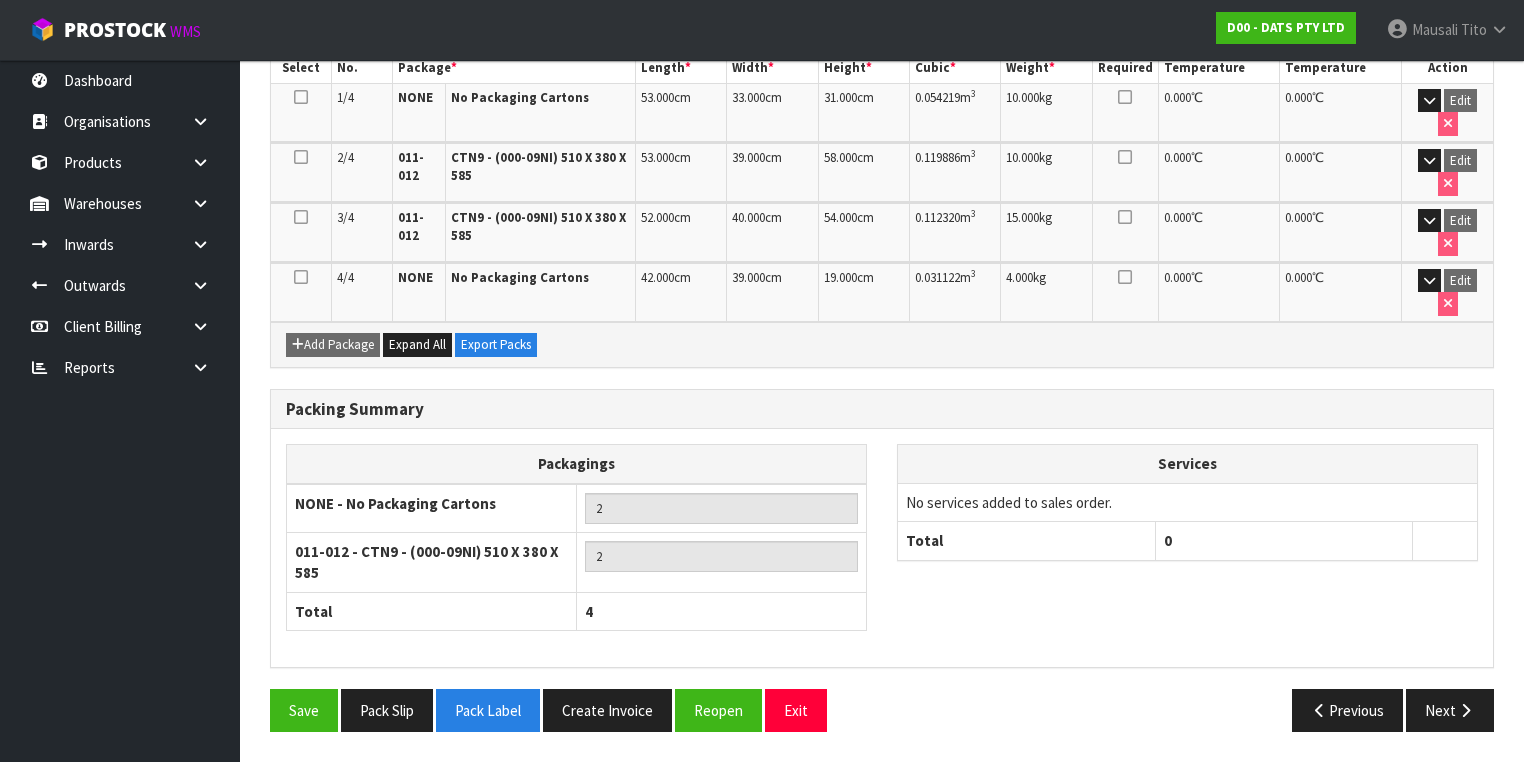 scroll, scrollTop: 525, scrollLeft: 0, axis: vertical 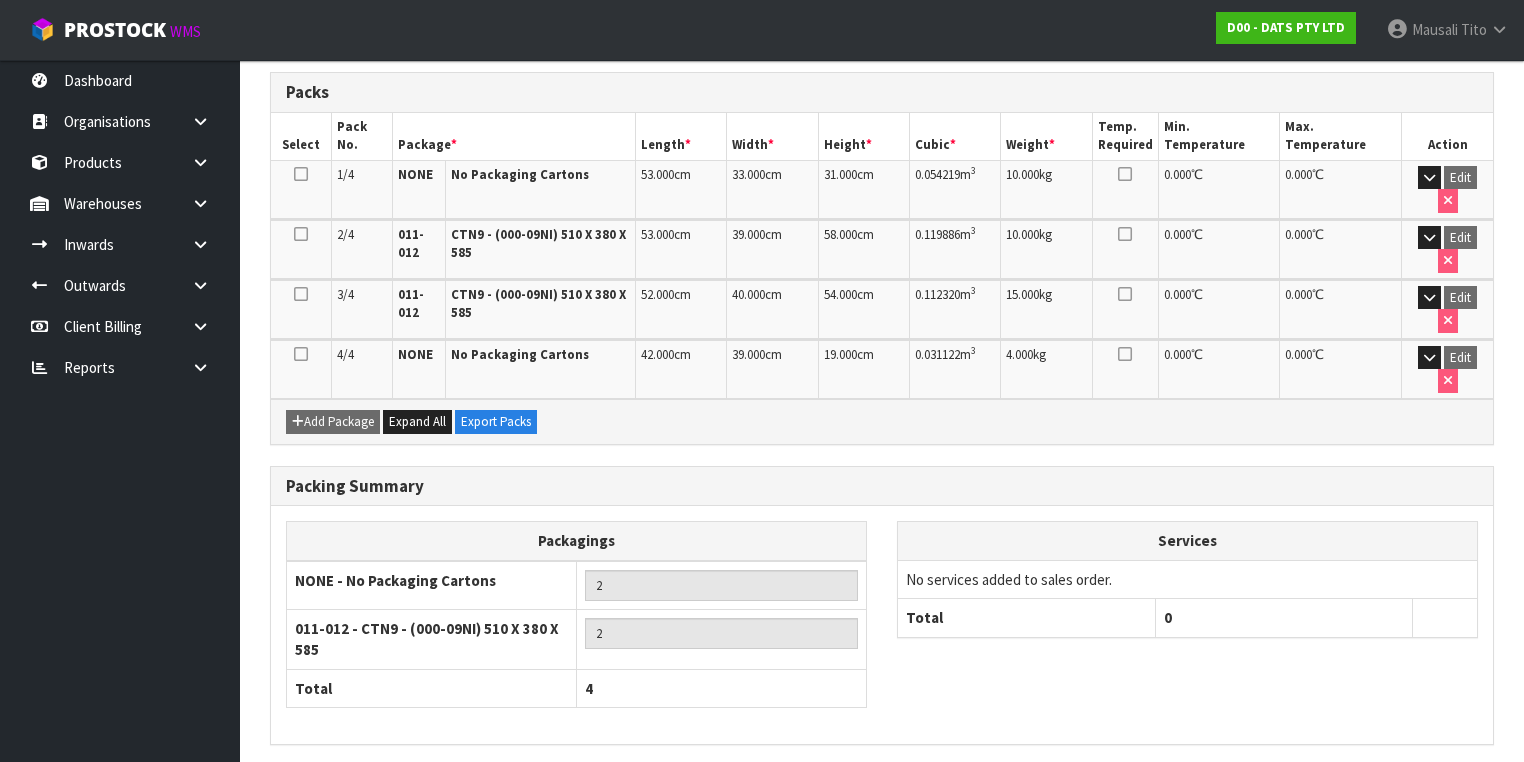 click on "Pack Label" at bounding box center [488, 787] 